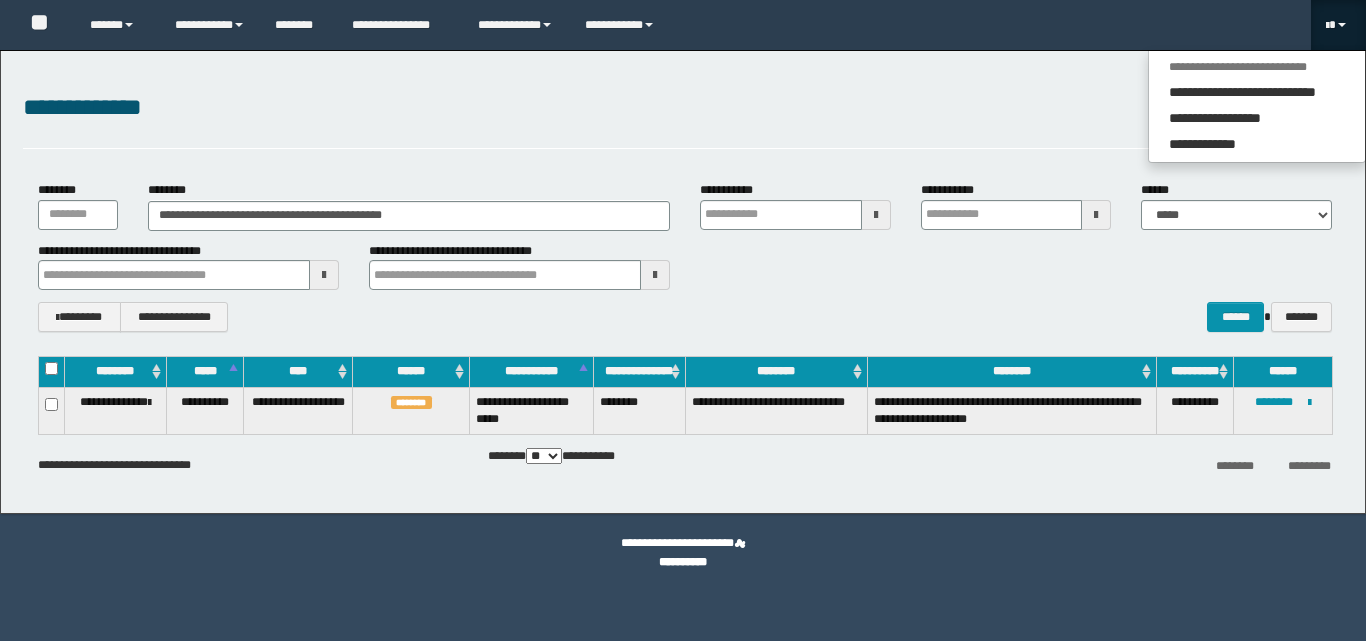 scroll, scrollTop: 0, scrollLeft: 0, axis: both 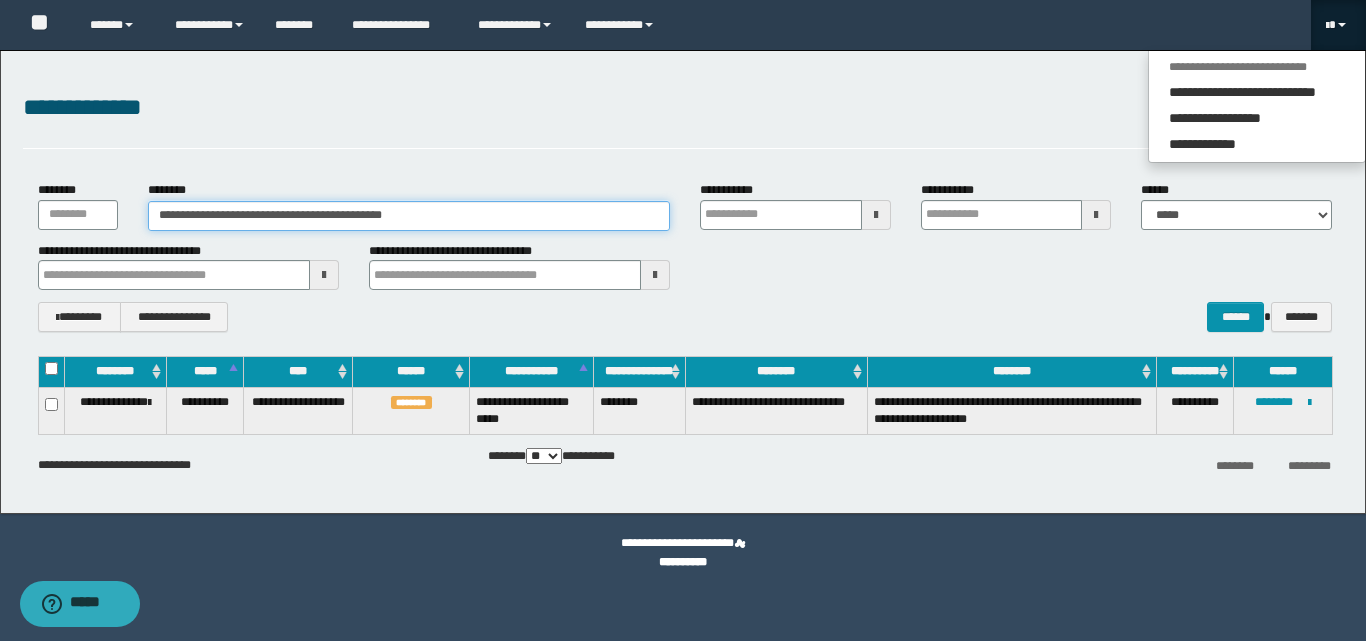 drag, startPoint x: 574, startPoint y: 221, endPoint x: 78, endPoint y: 270, distance: 498.4145 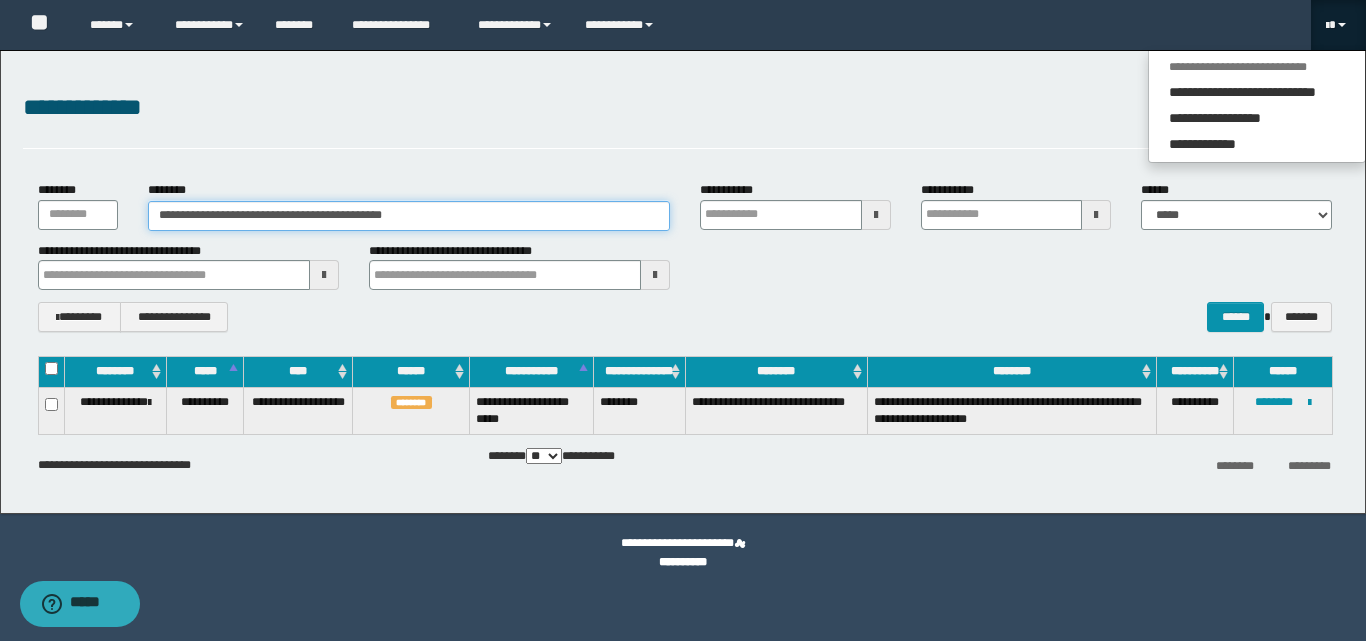 click on "**********" at bounding box center (685, 257) 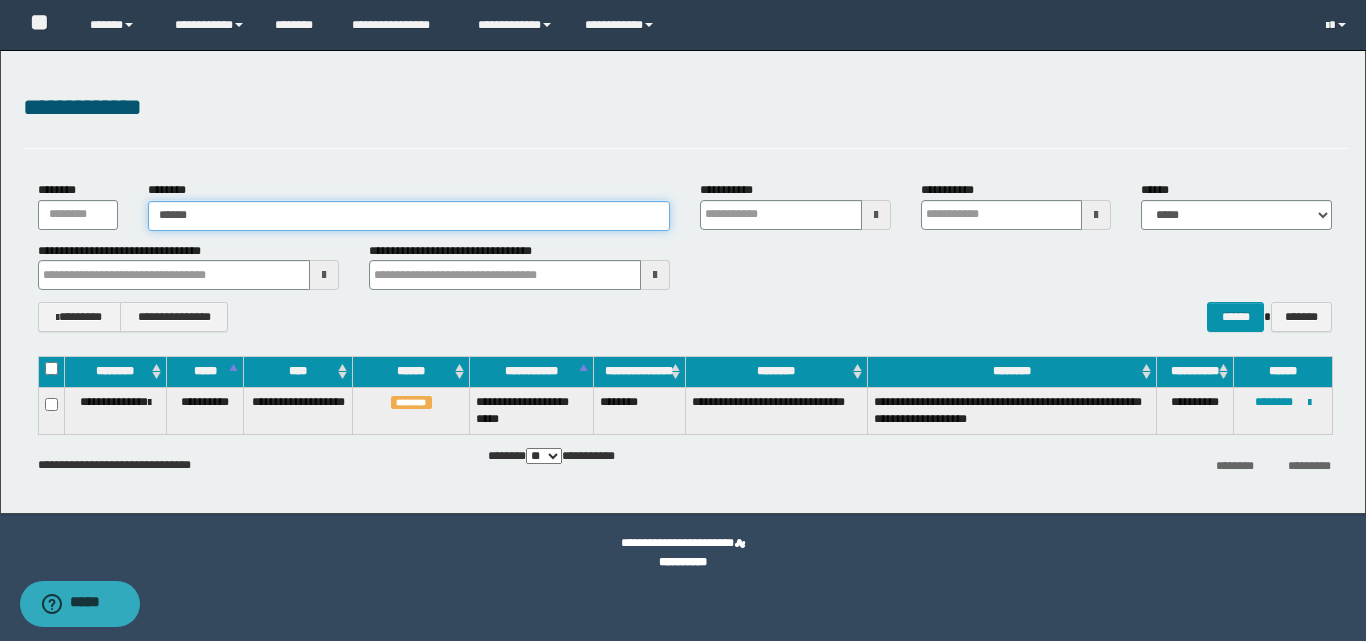 type on "*******" 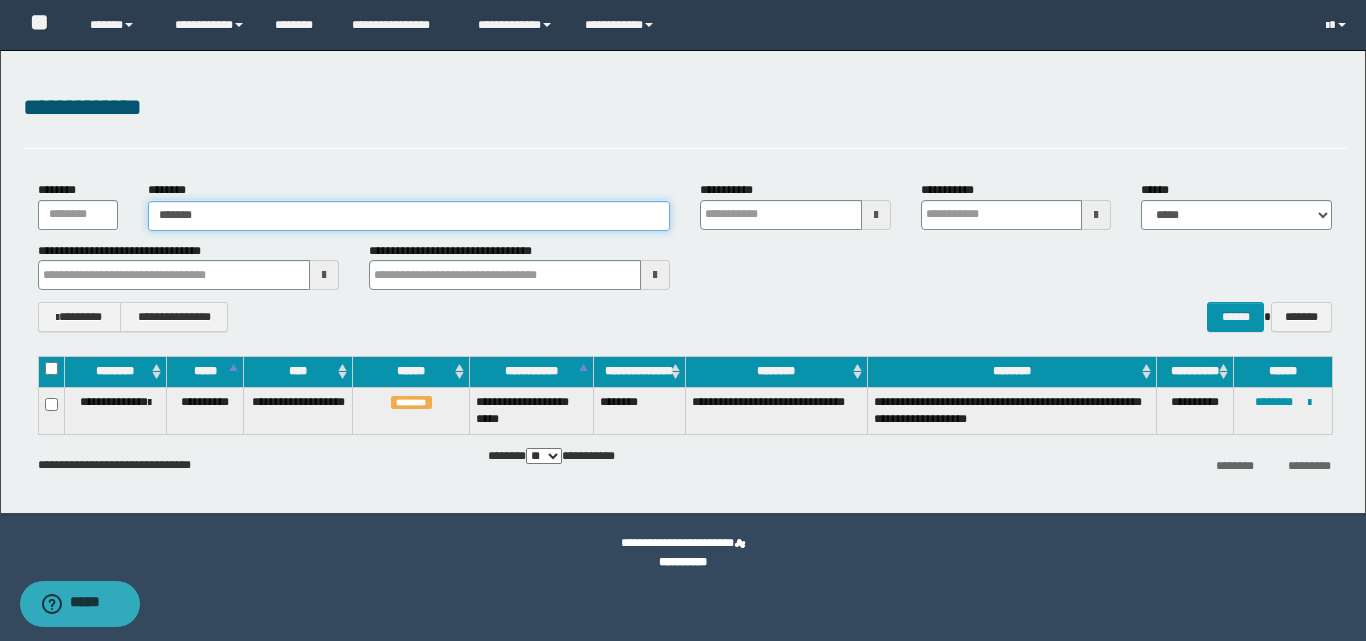 type on "*******" 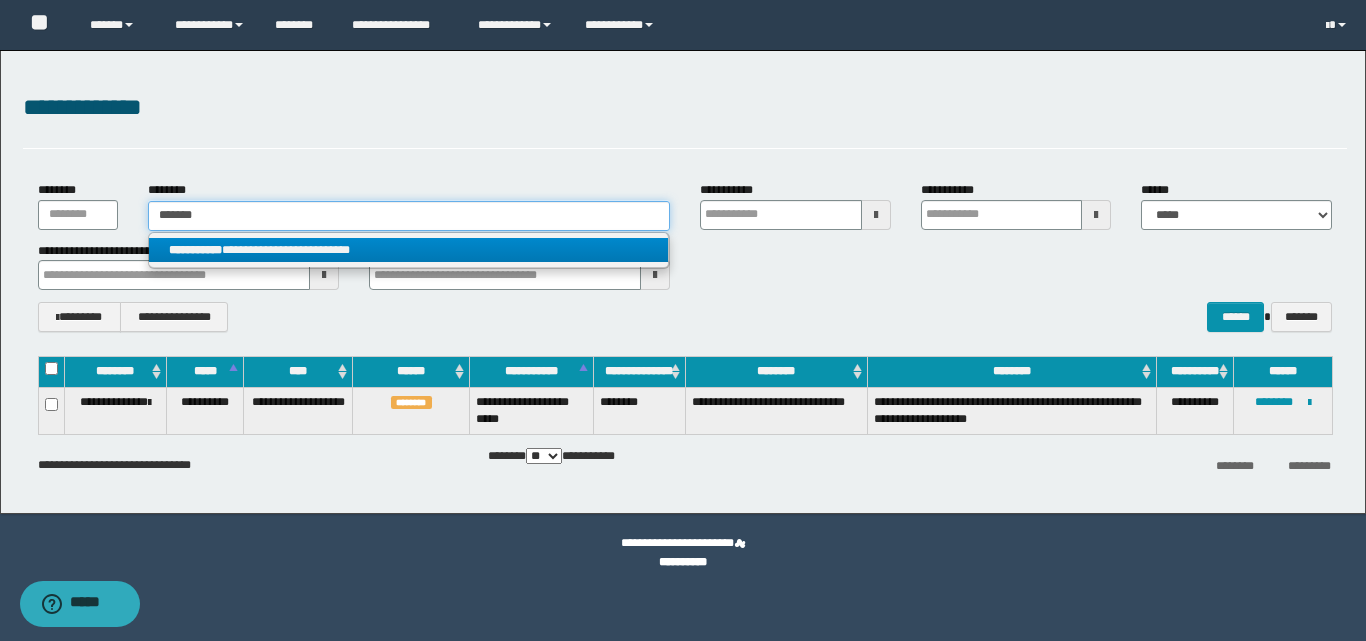 type on "*******" 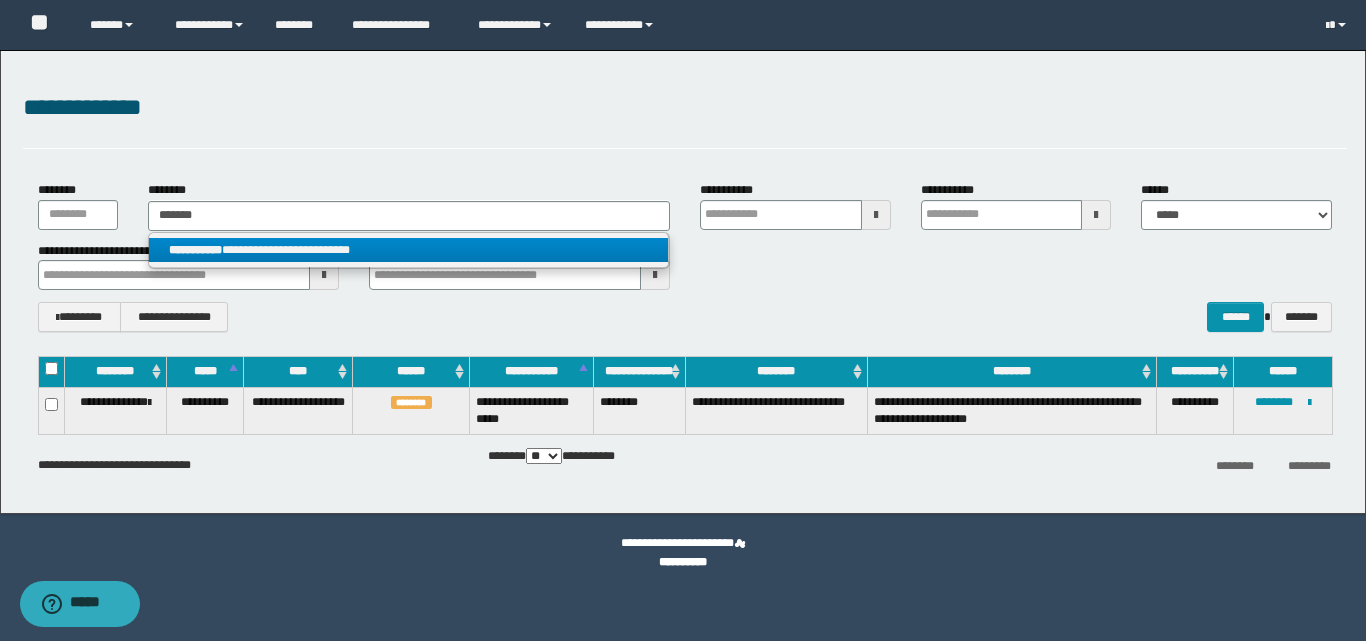 click on "**********" at bounding box center [408, 250] 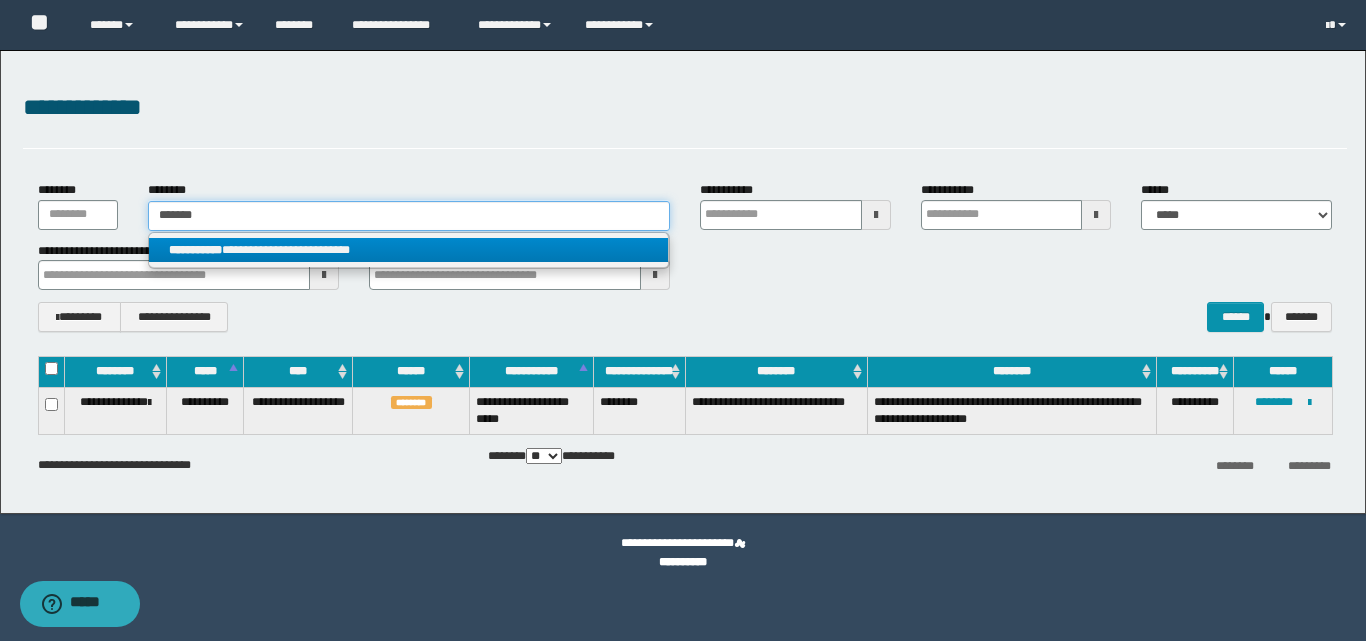 type 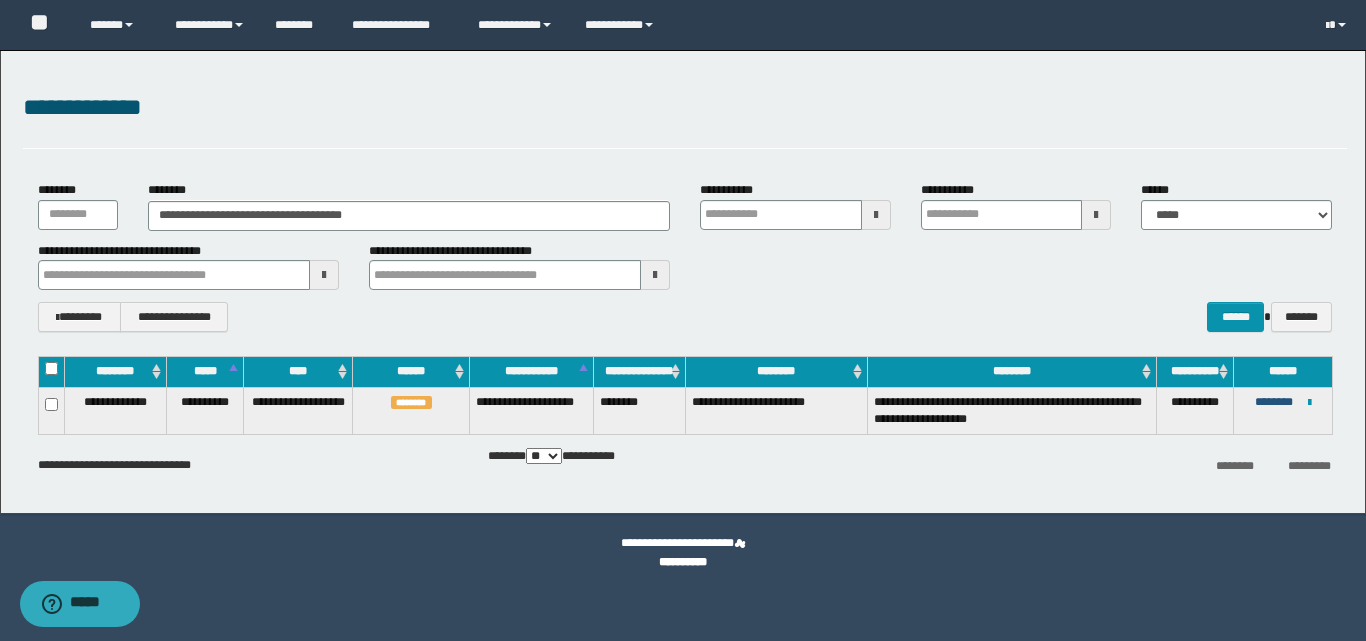 click on "********" at bounding box center [1274, 402] 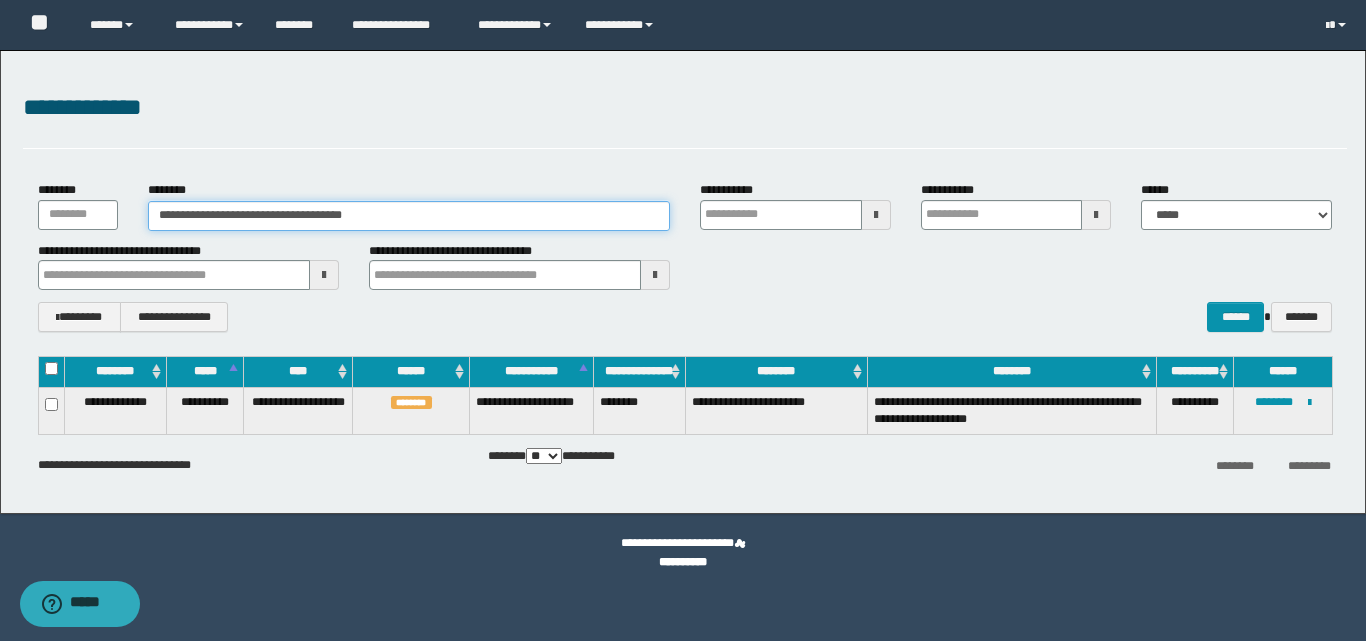 click on "**********" at bounding box center (409, 216) 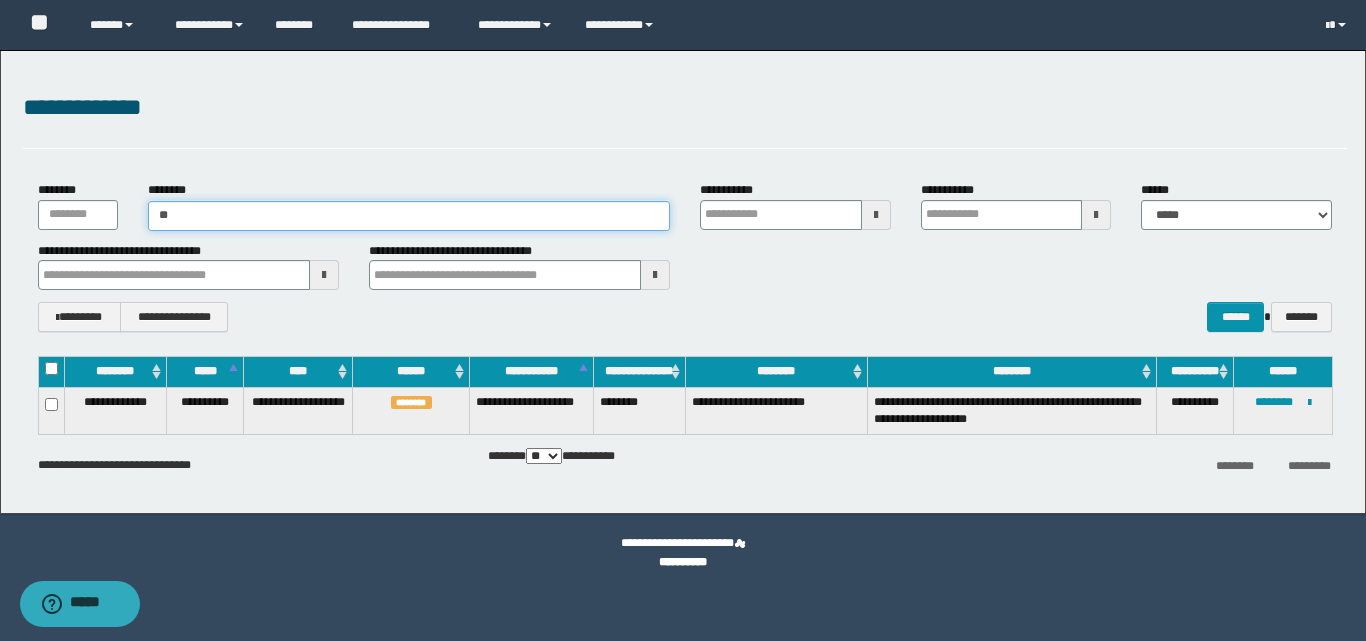 type on "*" 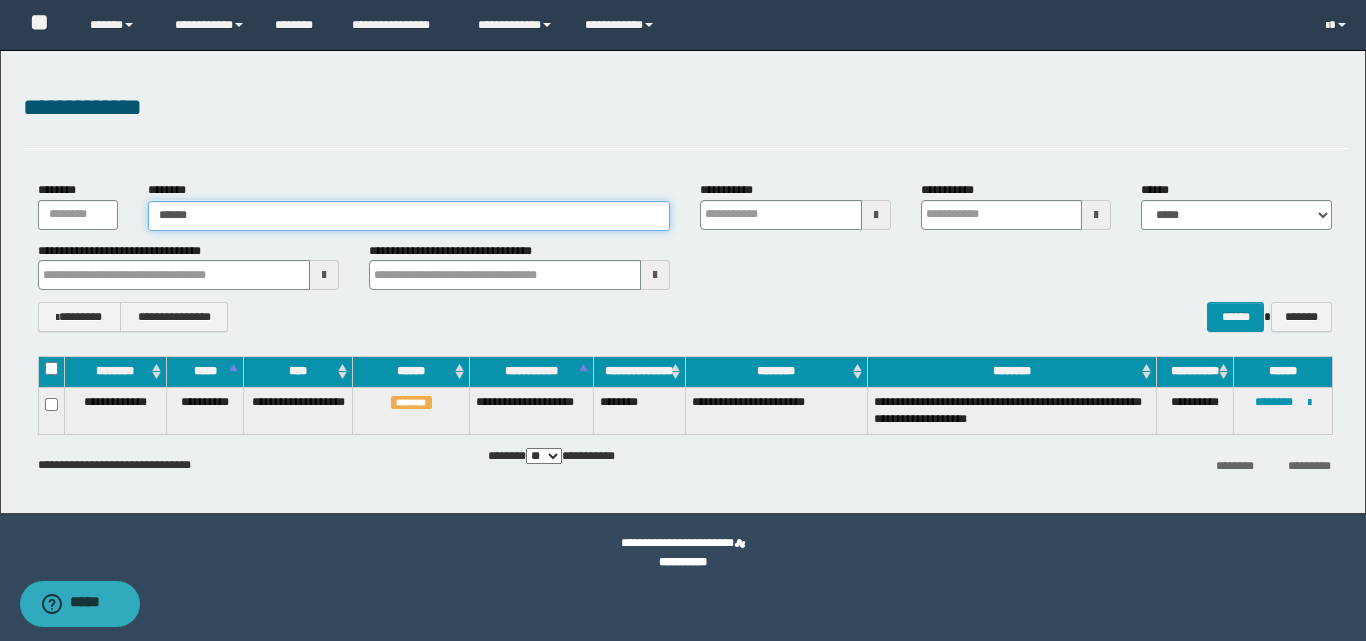 type on "*******" 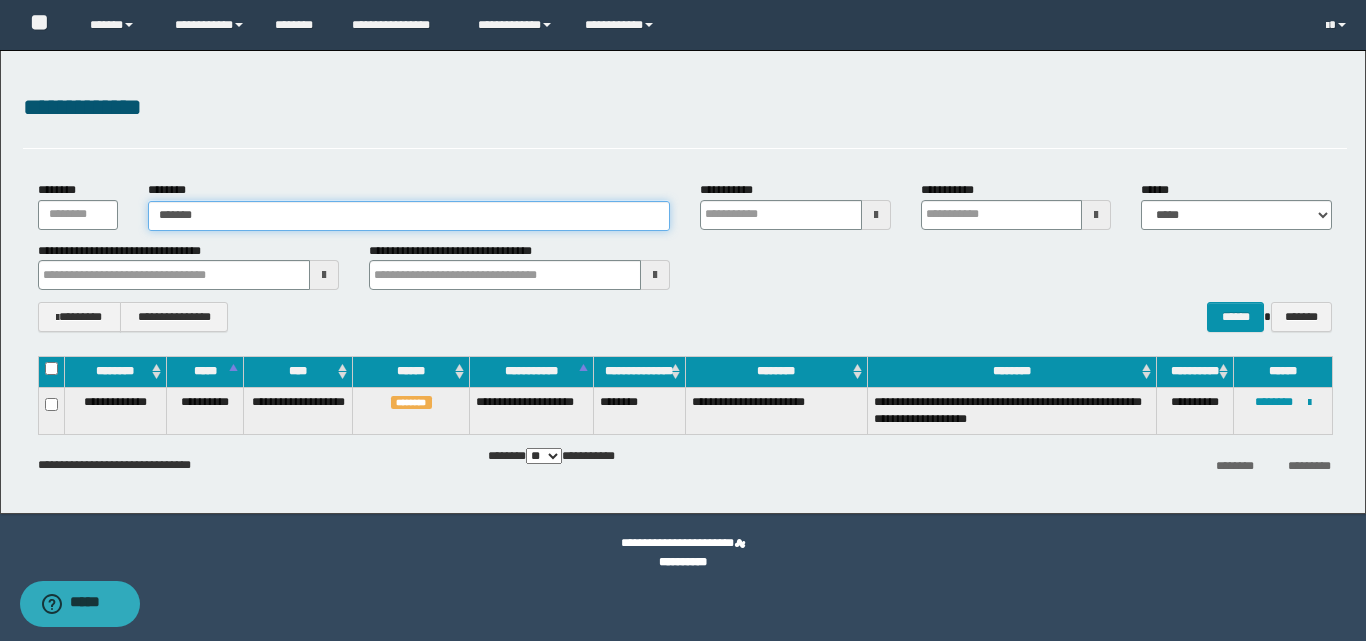 type on "*******" 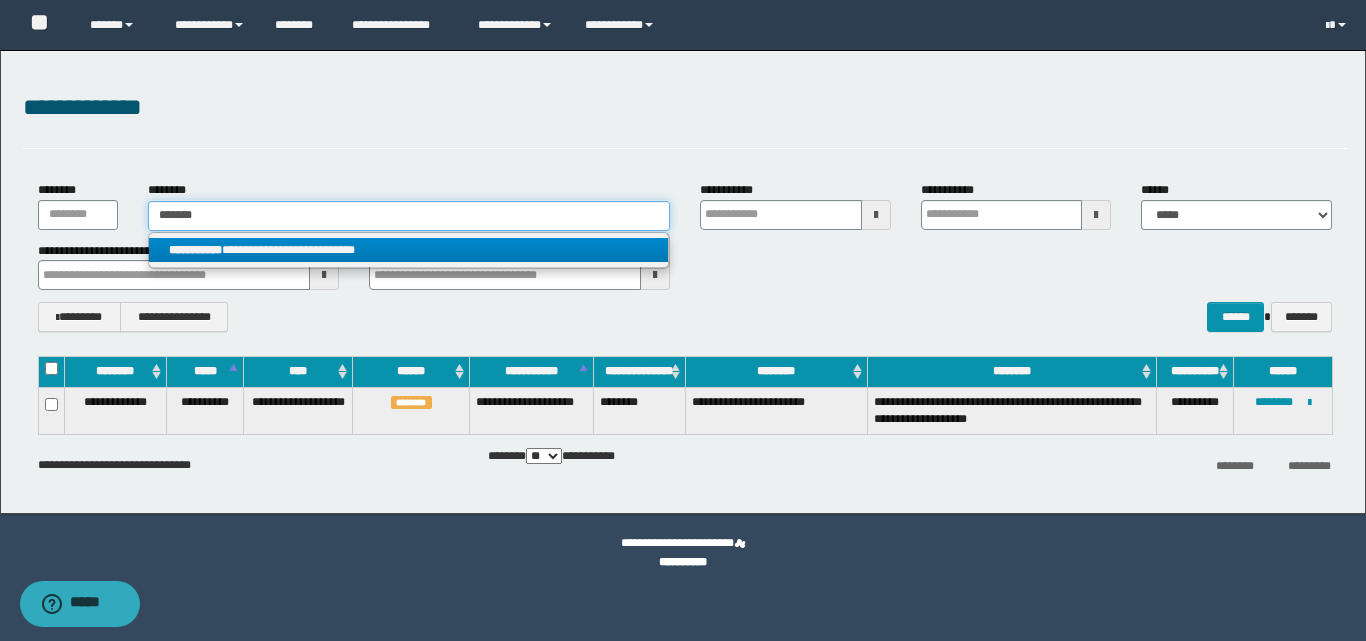 type on "*******" 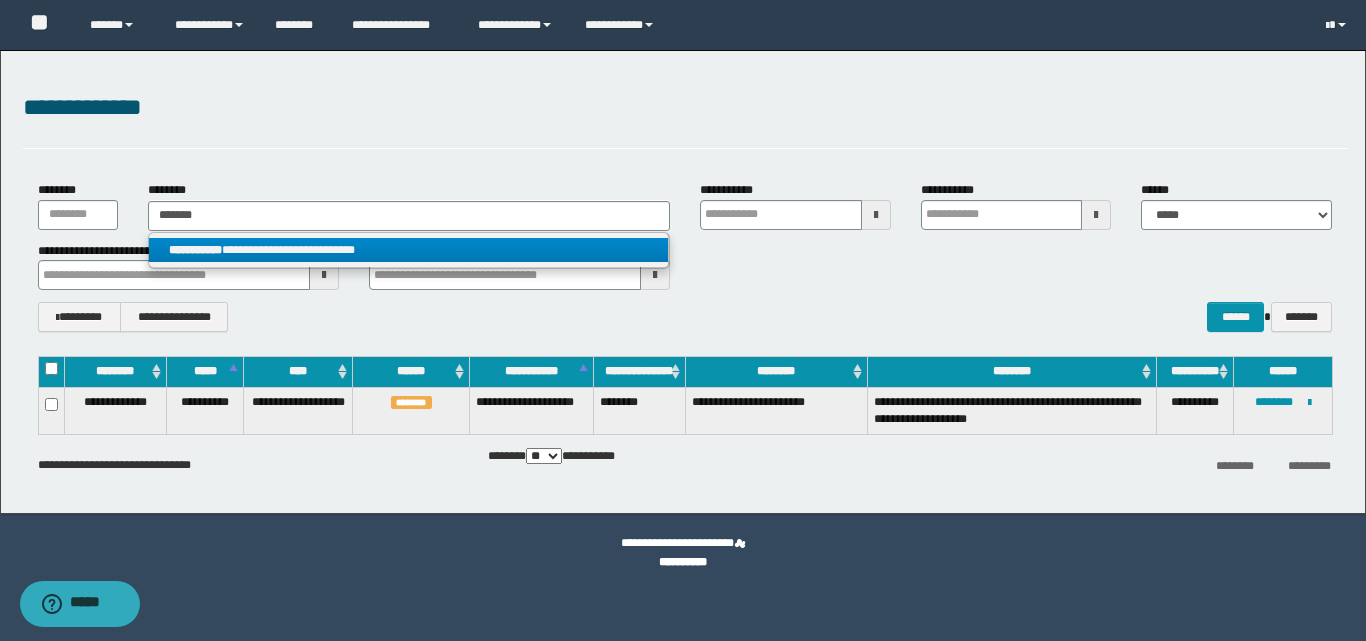 click on "**********" at bounding box center [408, 250] 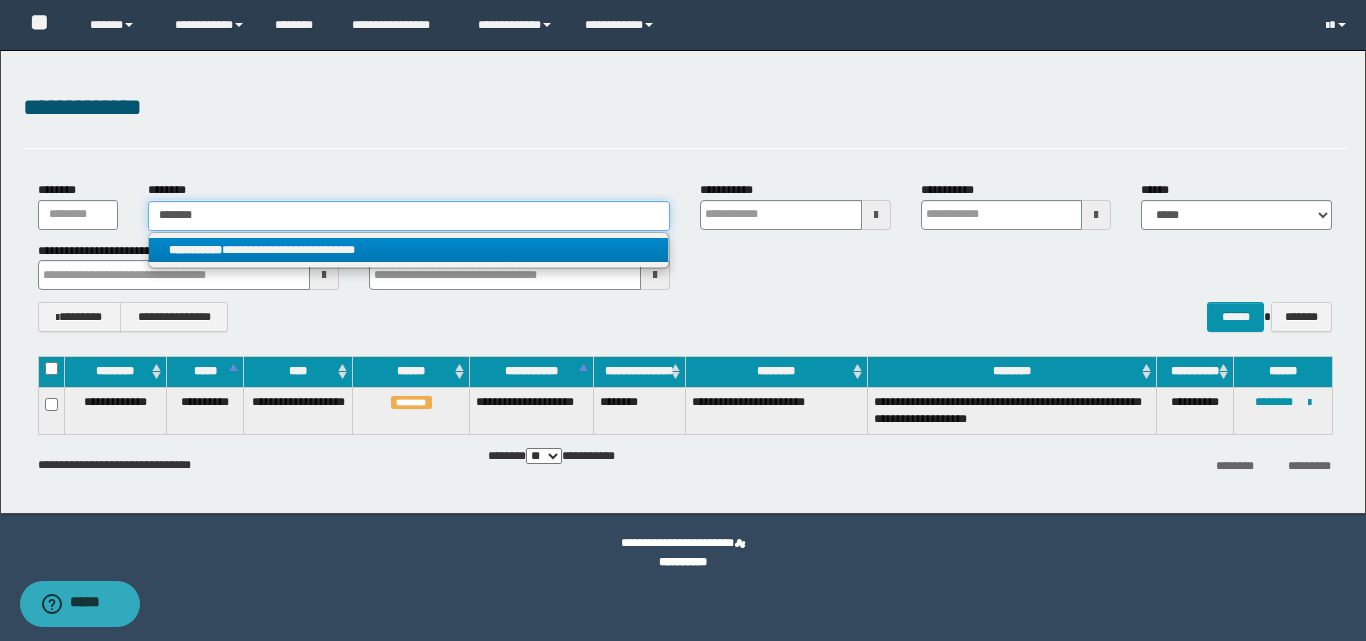 type 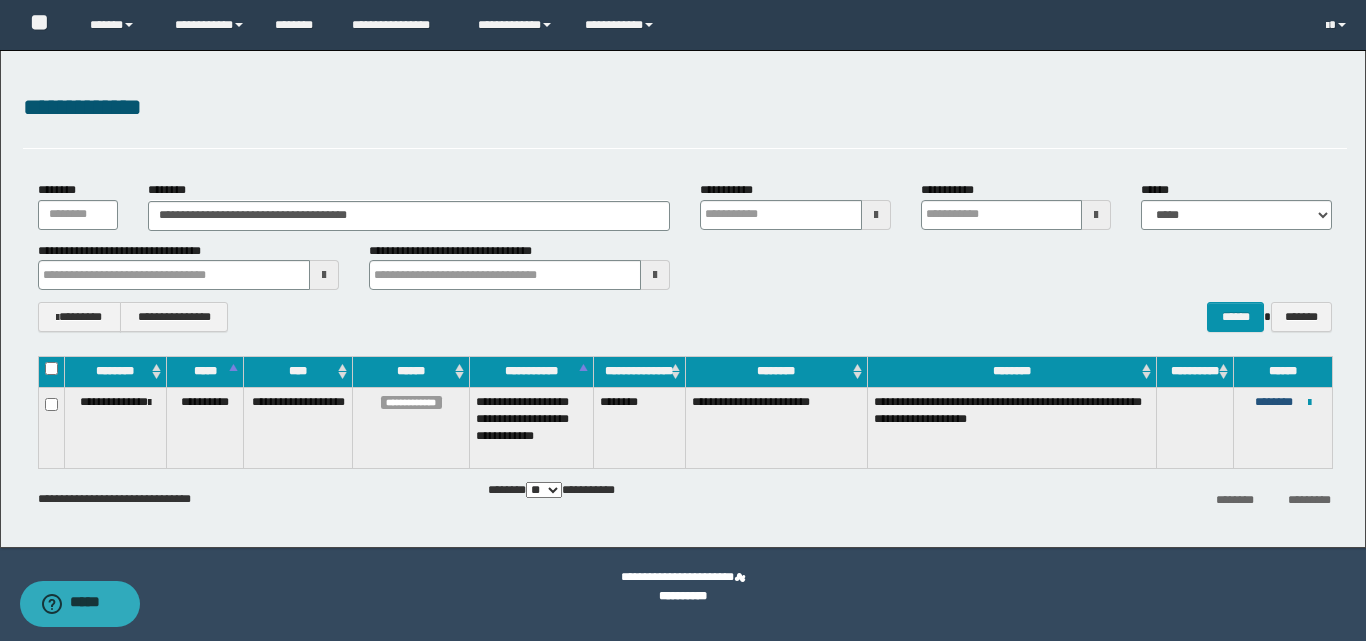 click on "********" at bounding box center [1274, 402] 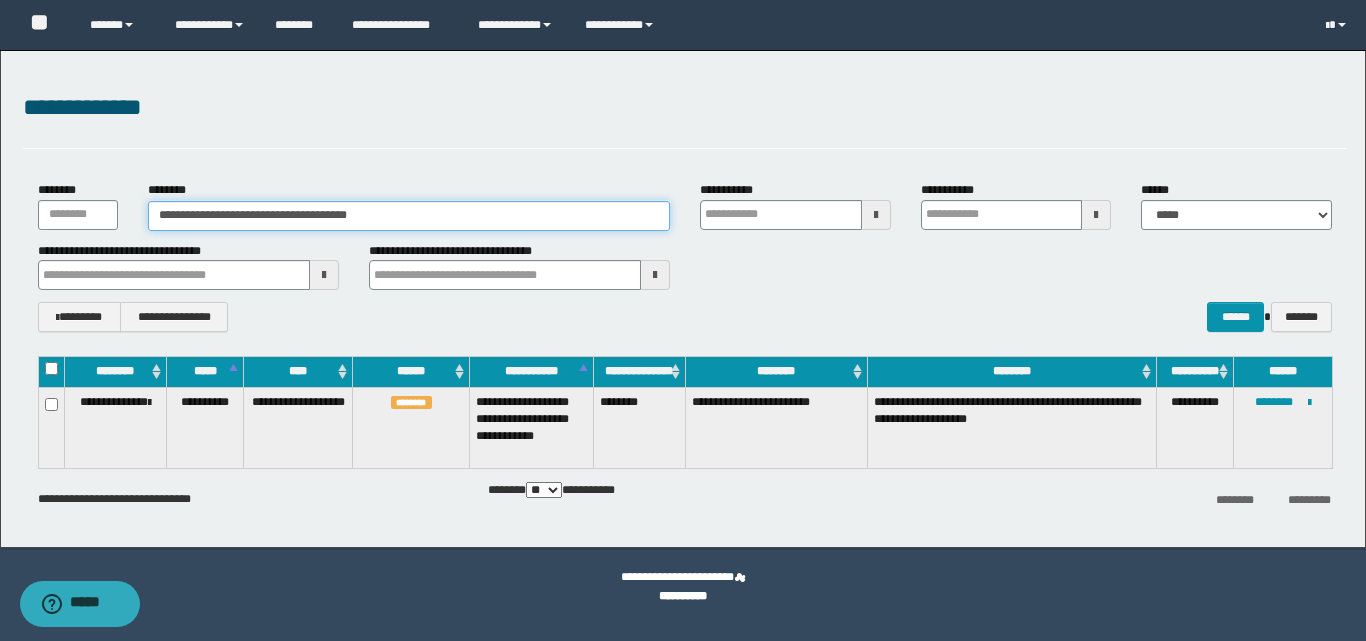 drag, startPoint x: 393, startPoint y: 212, endPoint x: 118, endPoint y: 219, distance: 275.08908 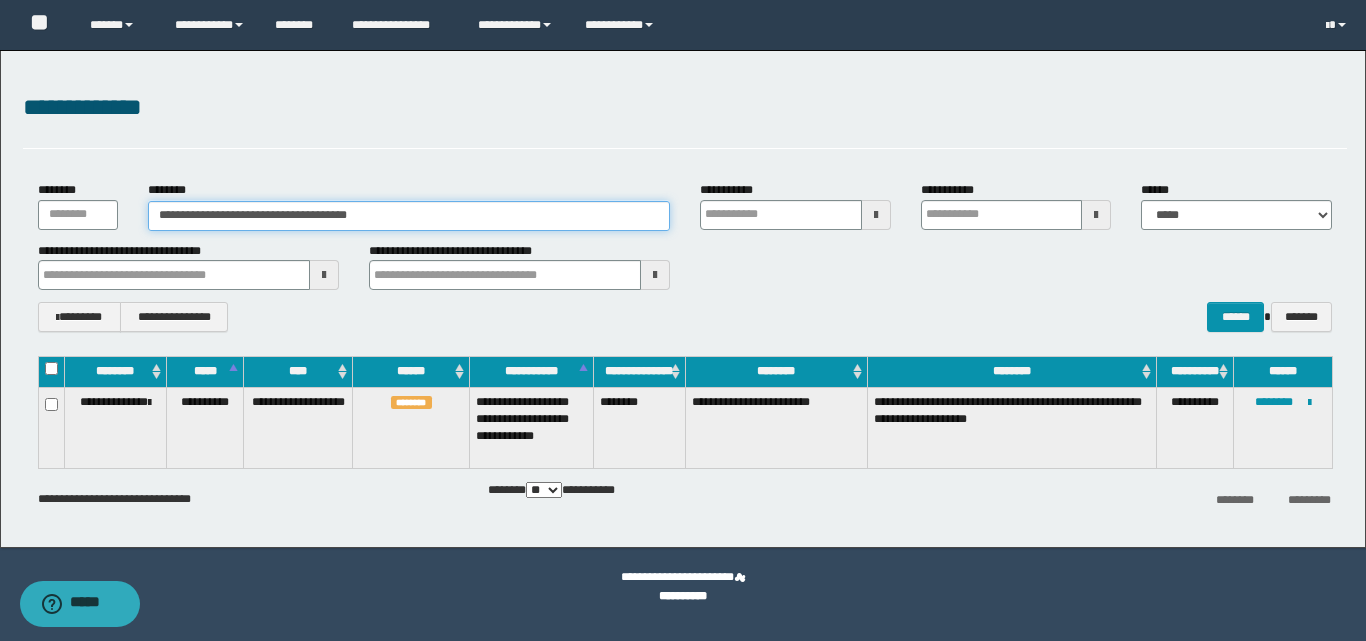 click on "**********" at bounding box center [685, 205] 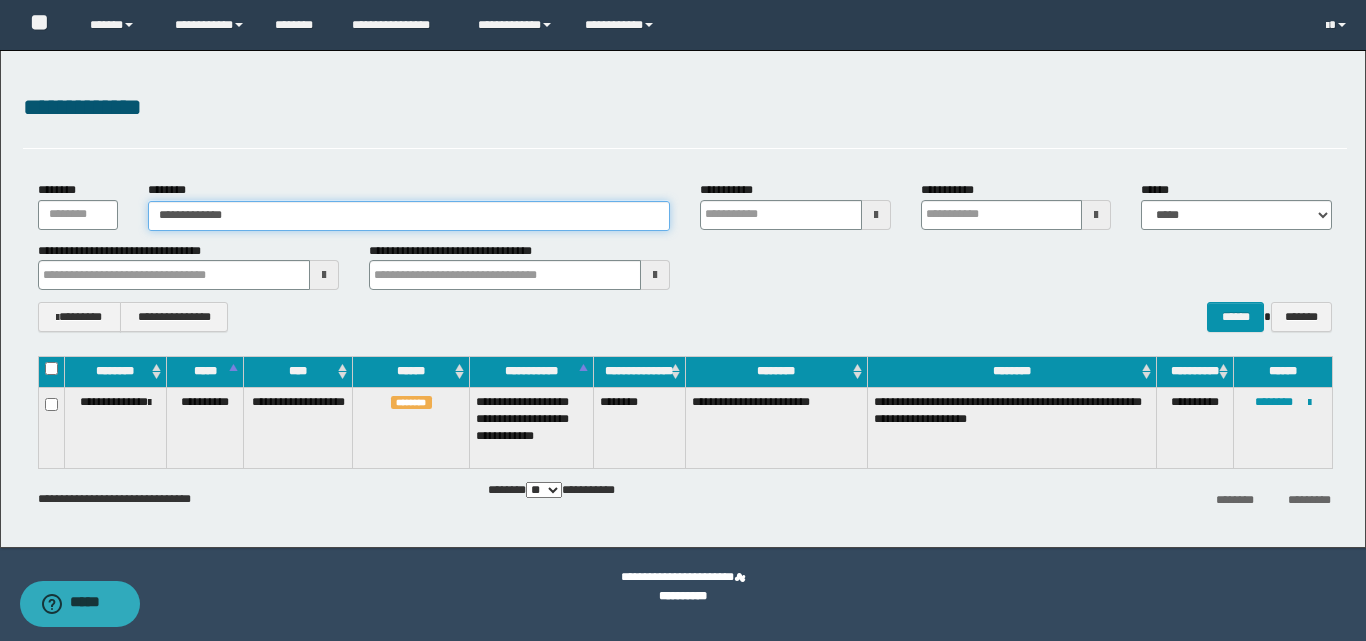 type on "**********" 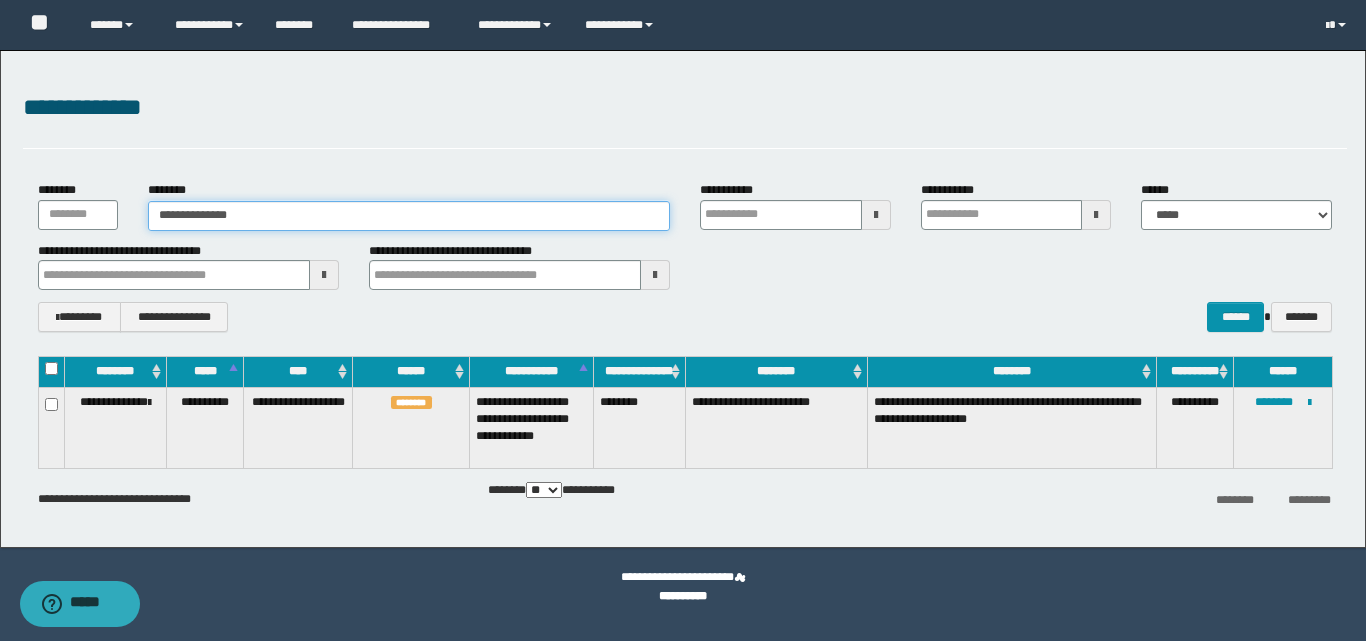 type on "**********" 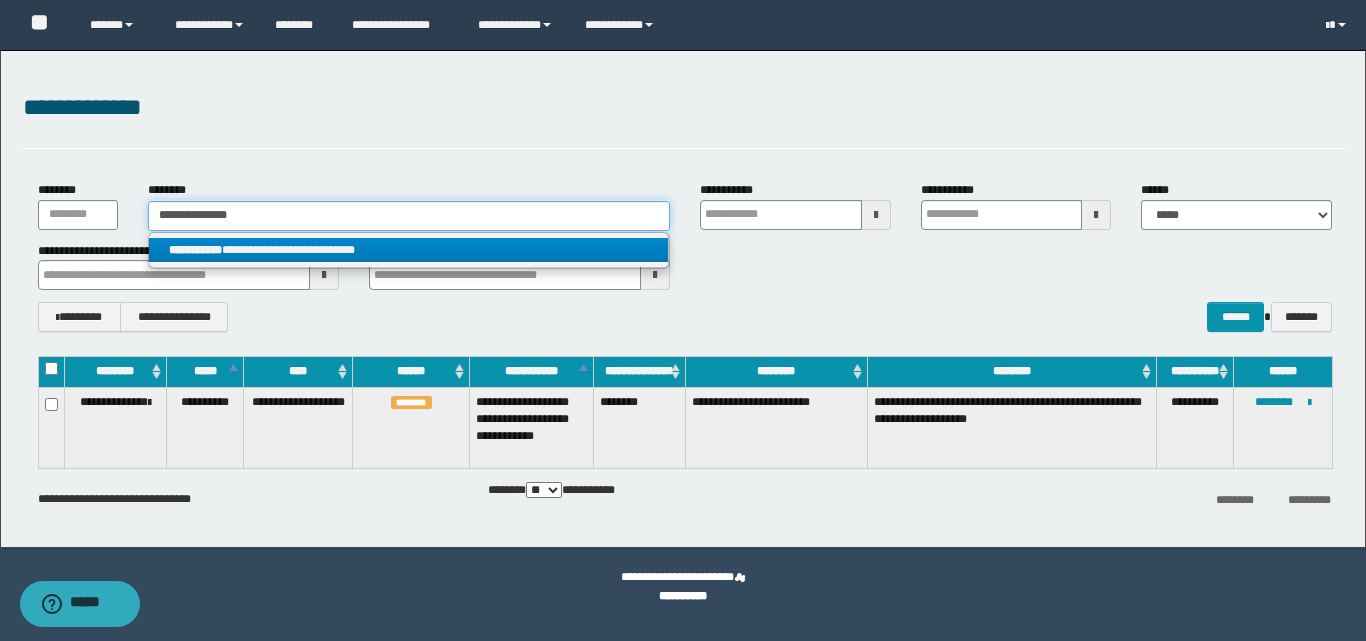 type on "**********" 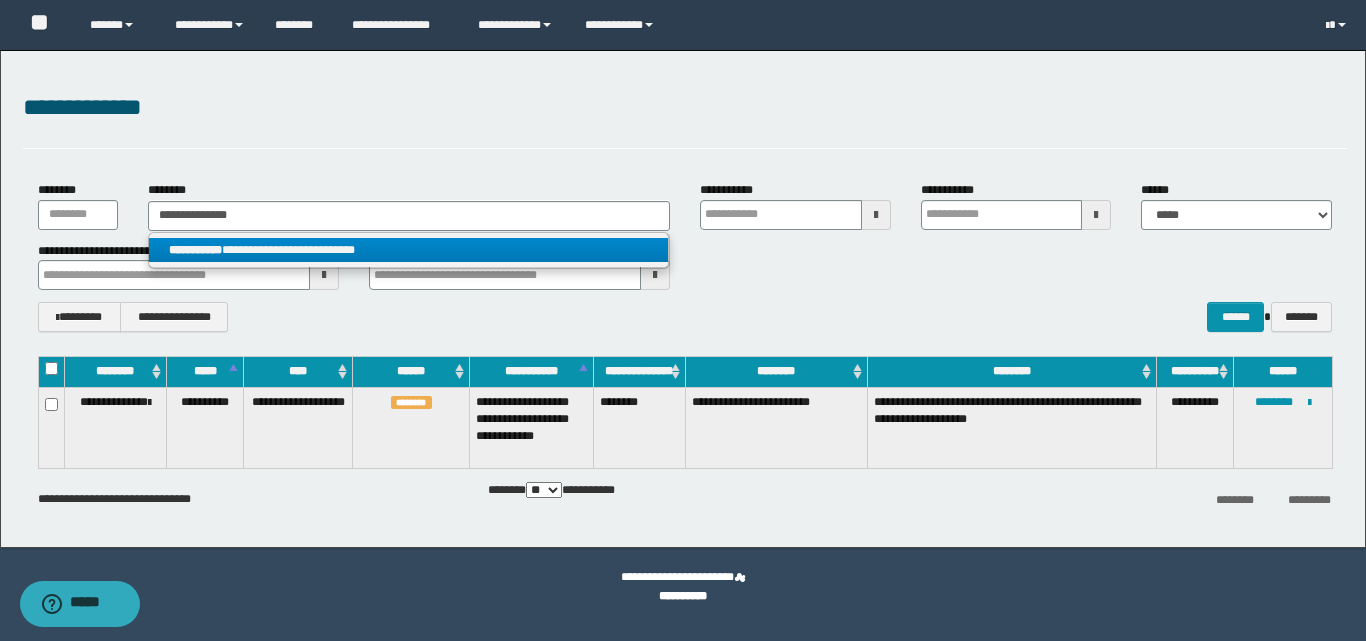 click on "**********" at bounding box center [408, 250] 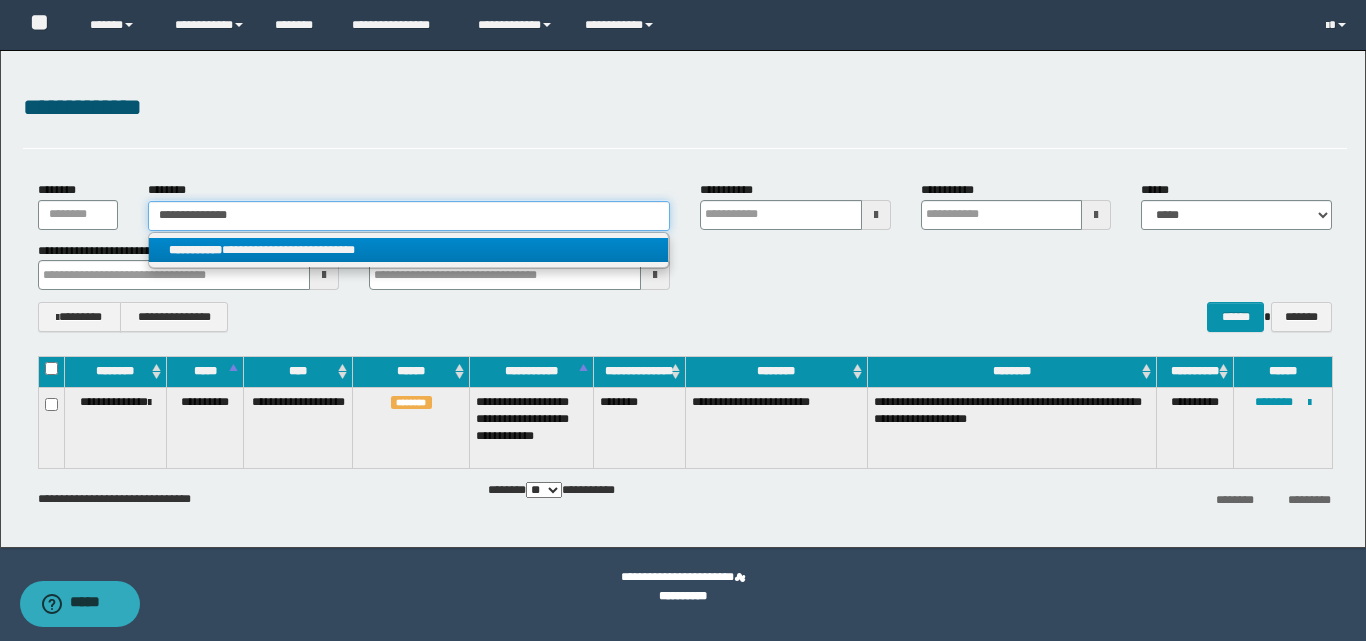 type 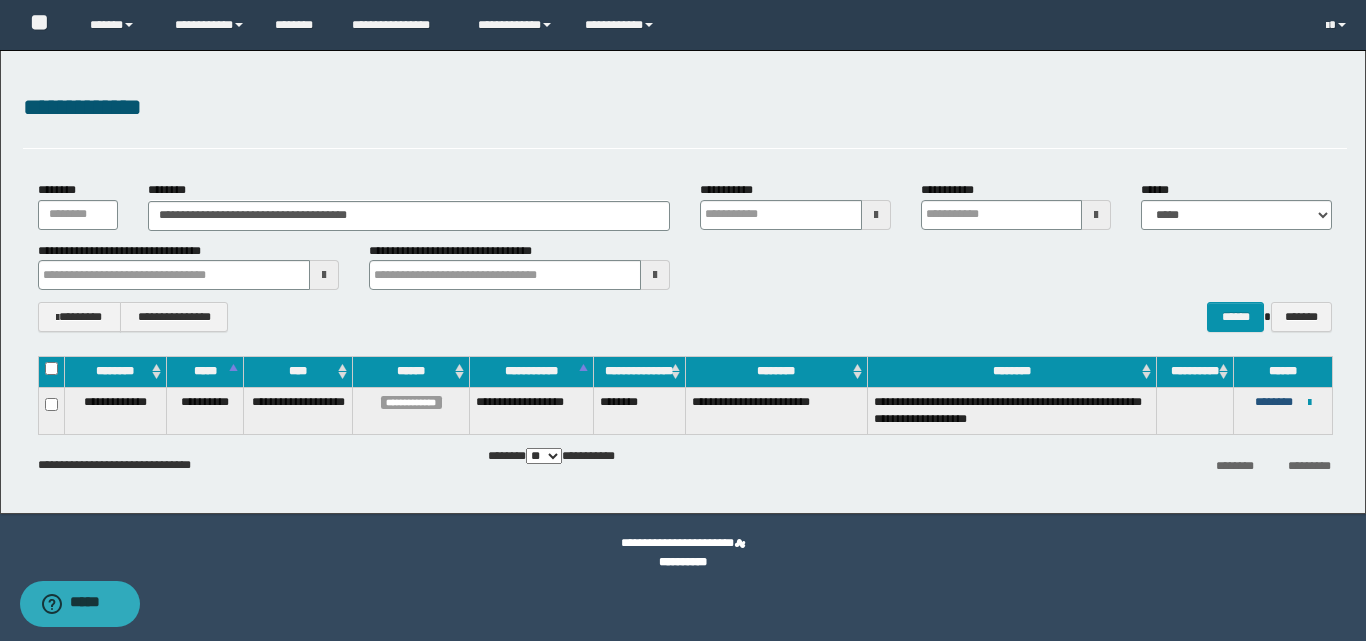 click on "********" at bounding box center [1274, 402] 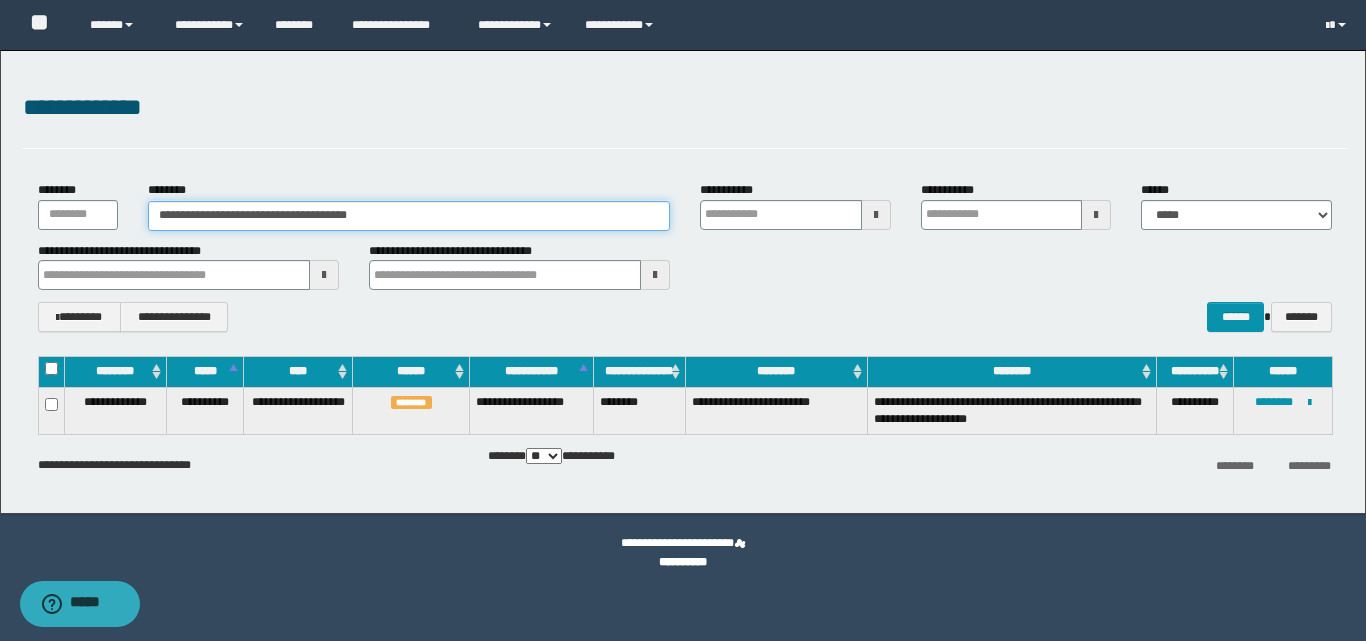 drag, startPoint x: 429, startPoint y: 221, endPoint x: 84, endPoint y: 235, distance: 345.28394 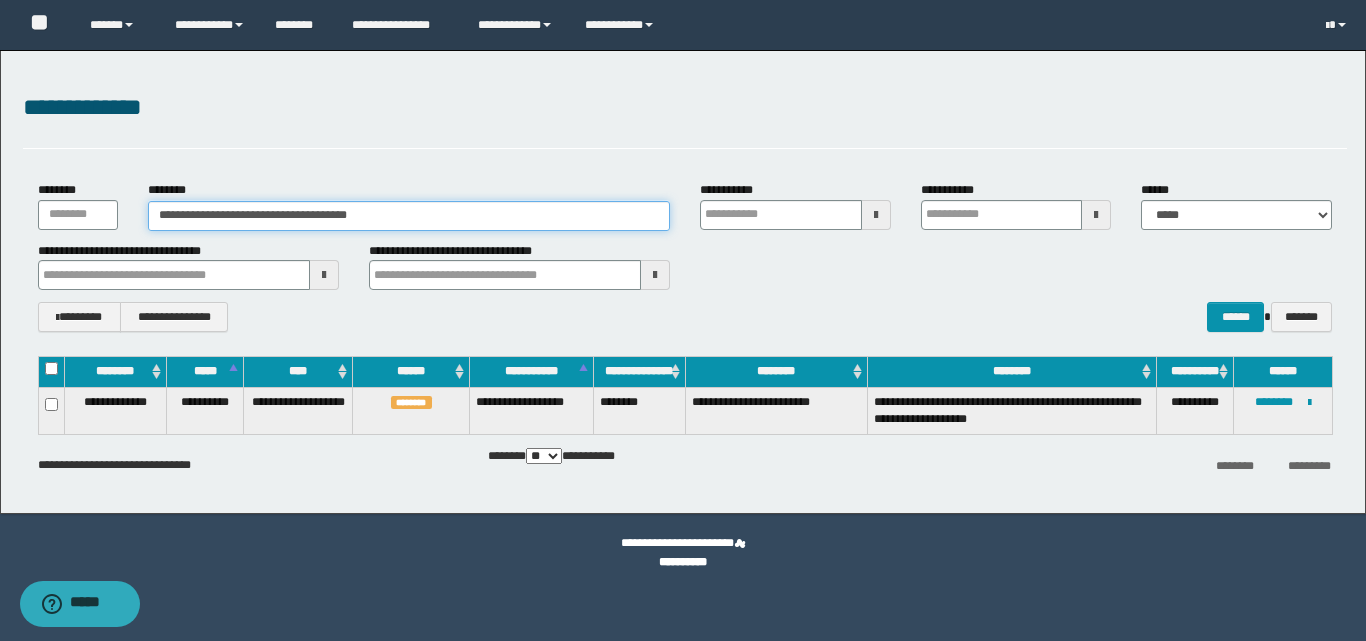 click on "**********" at bounding box center (685, 257) 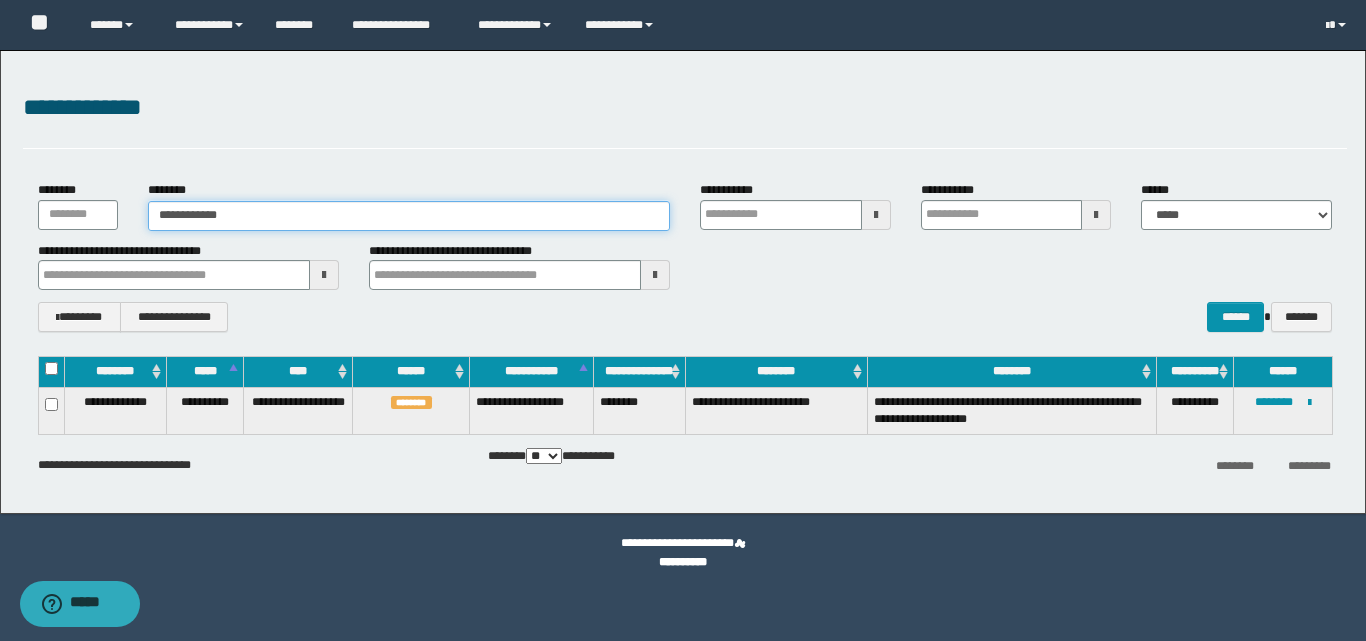 click on "**********" at bounding box center [409, 216] 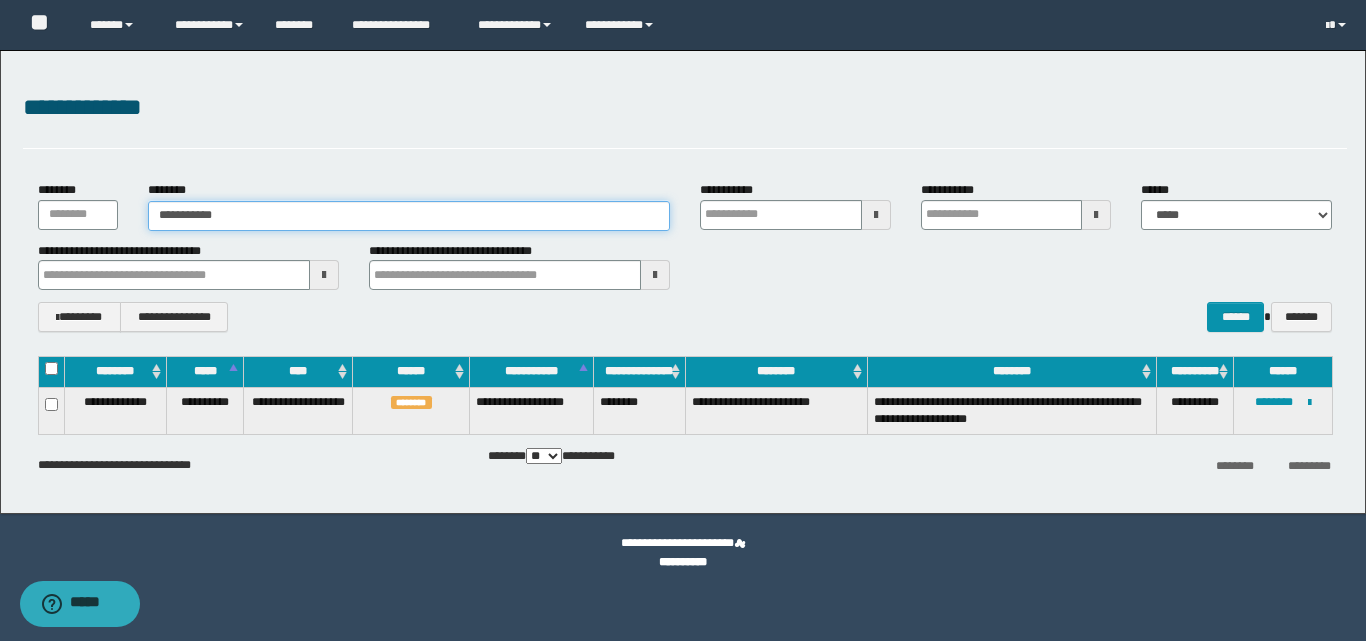 type on "**********" 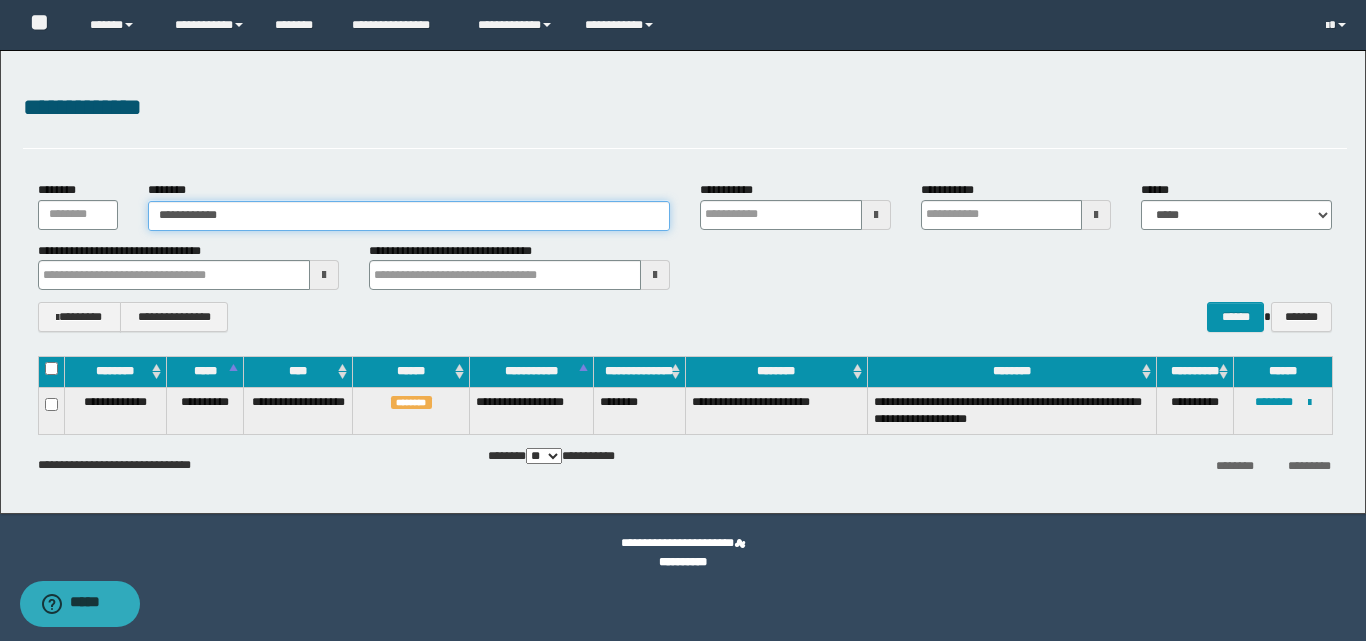 type on "**********" 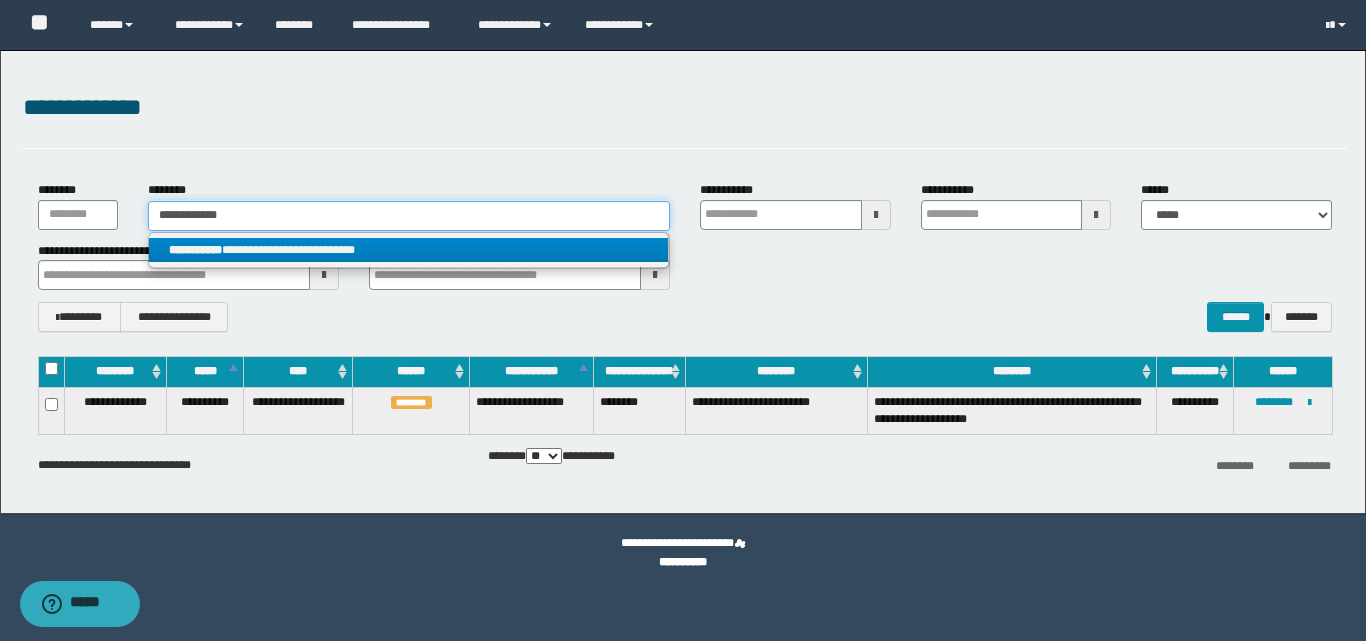 type on "**********" 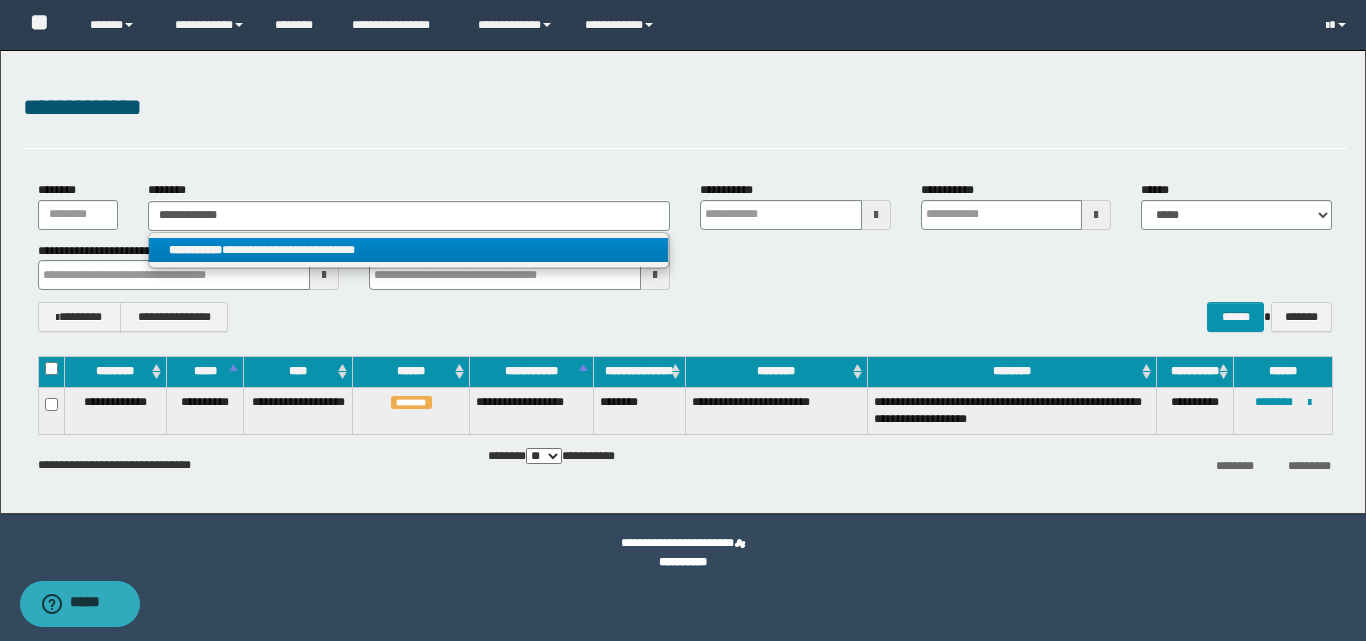click on "**********" at bounding box center [408, 250] 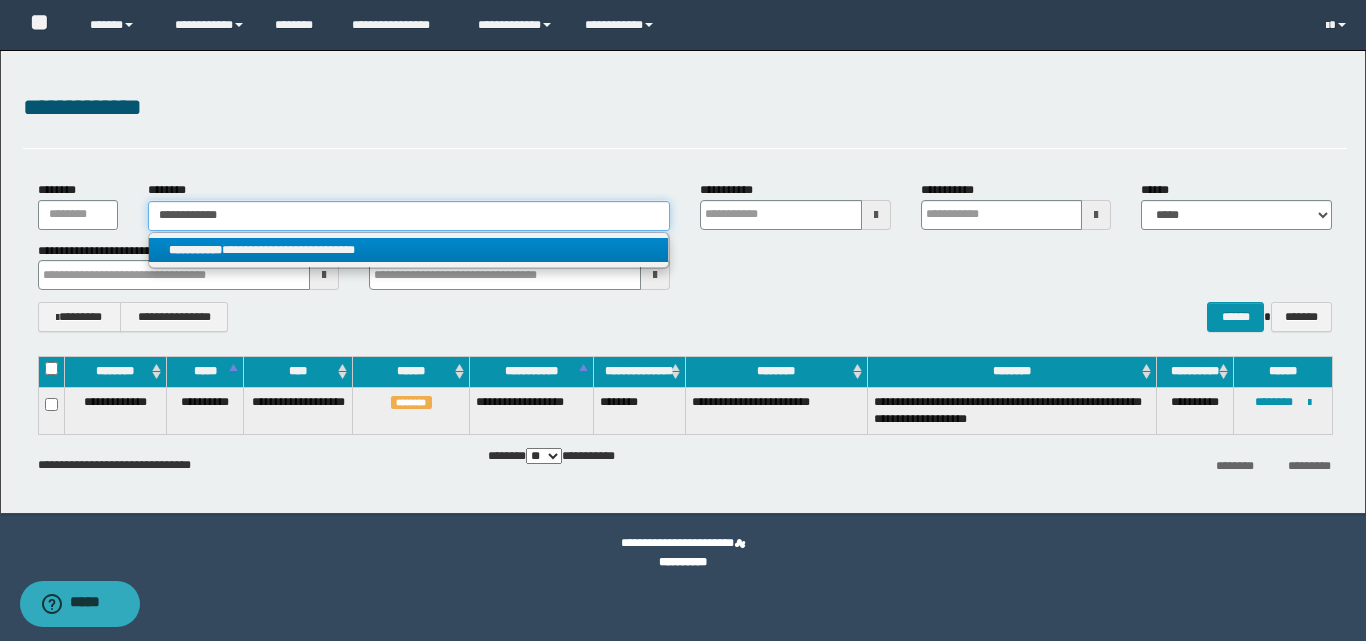 type 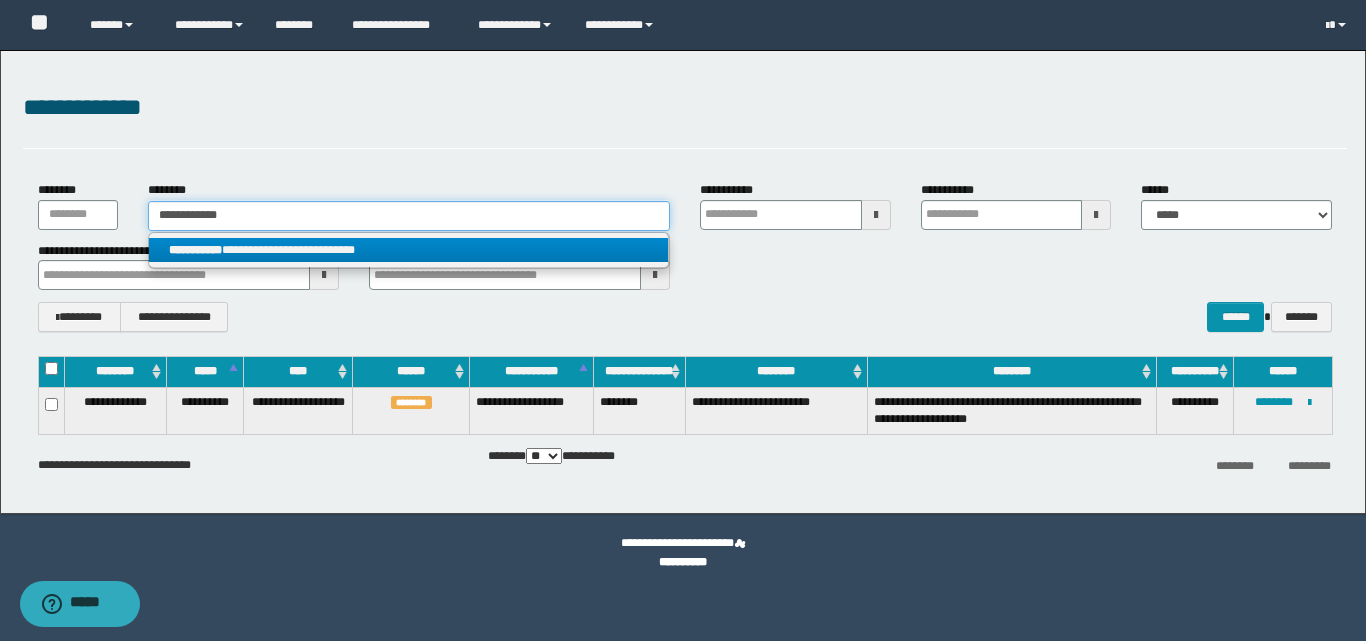 type on "**********" 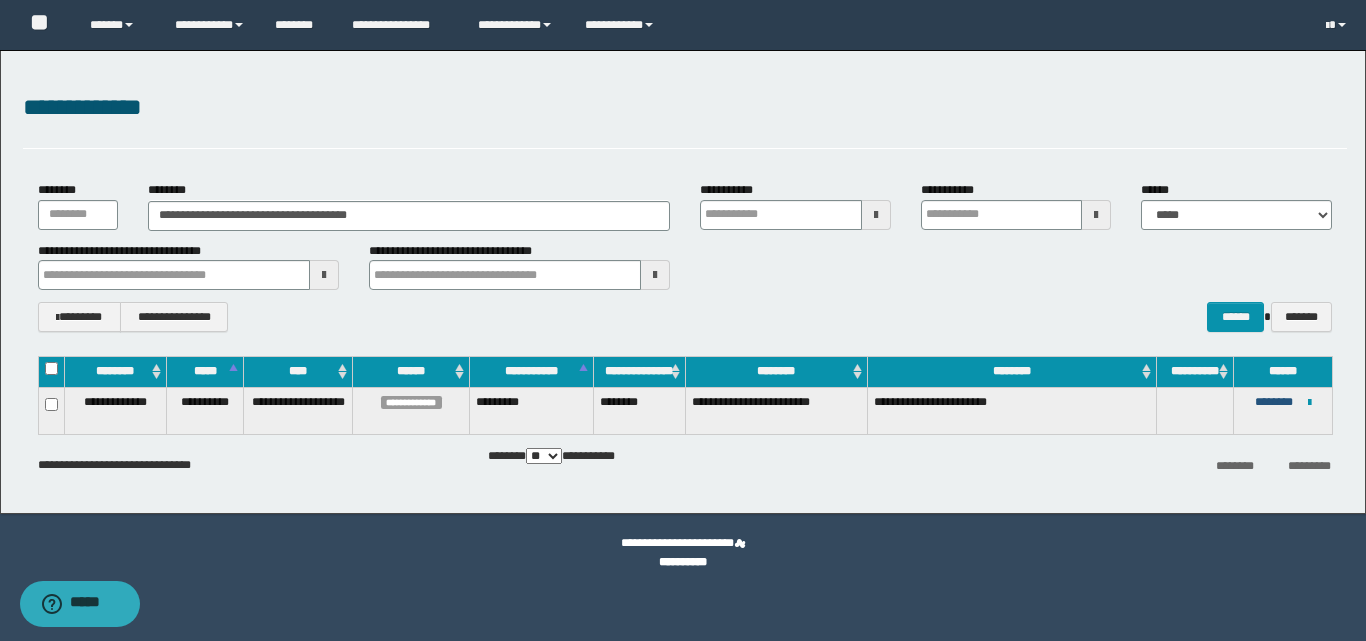 click on "********" at bounding box center [1274, 402] 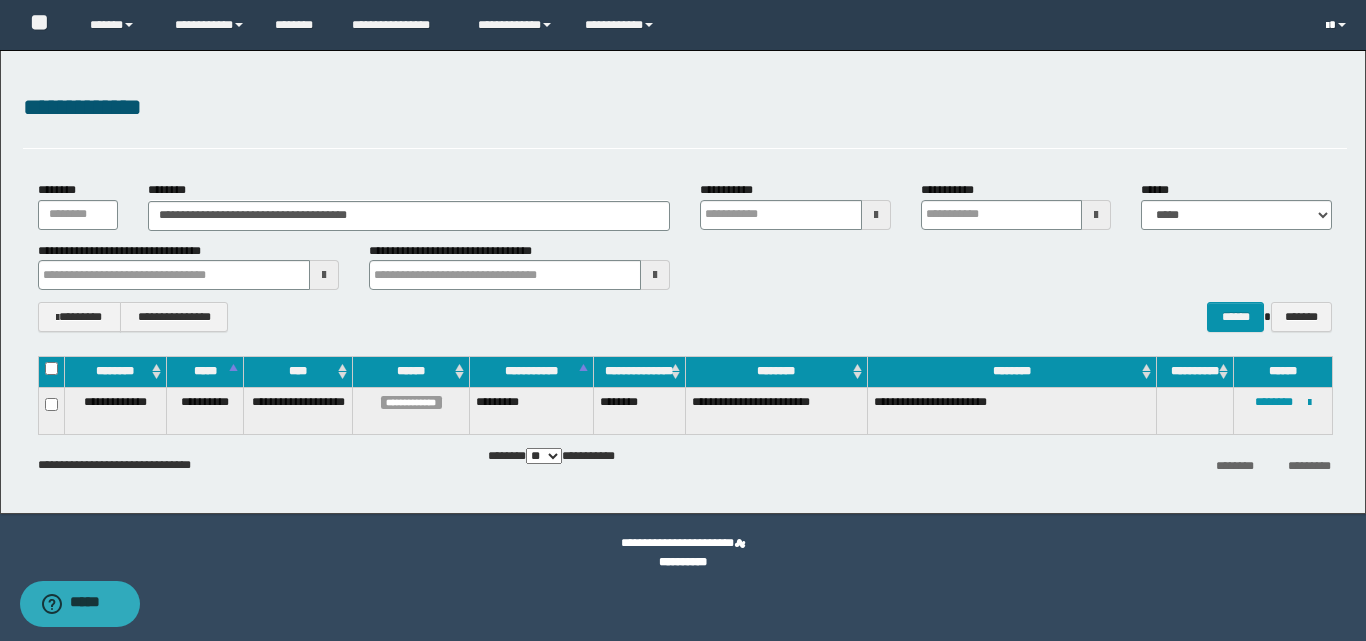 click at bounding box center [1342, 25] 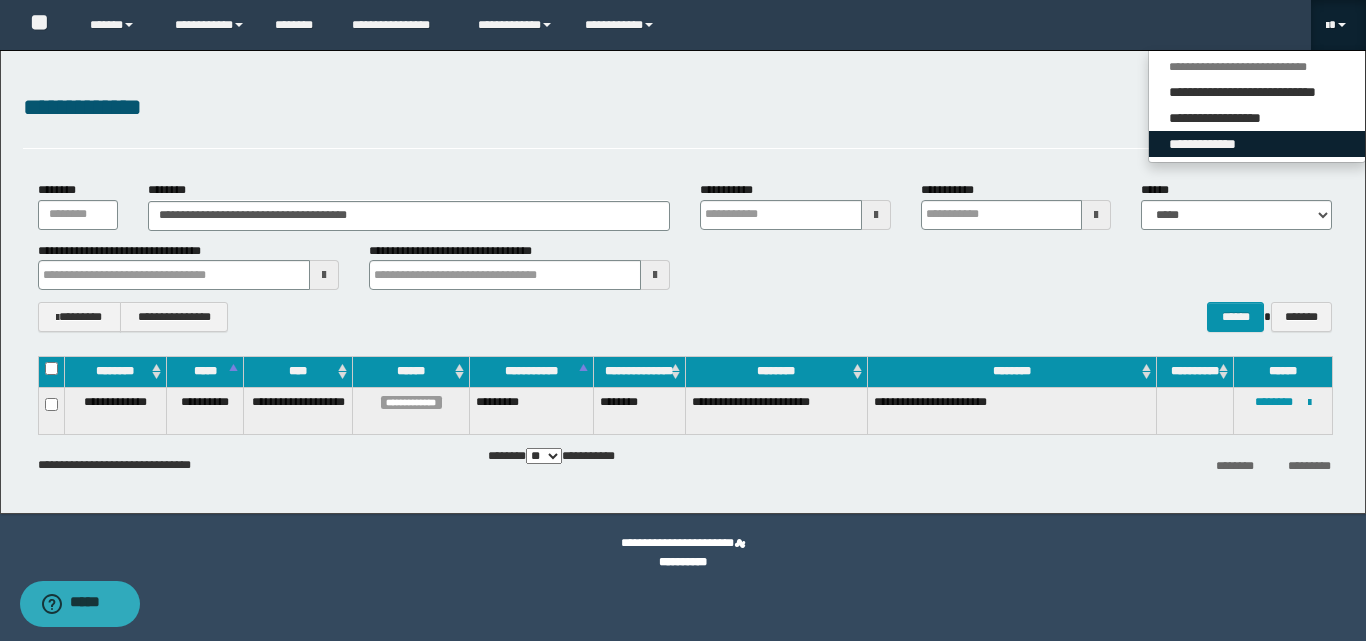 click on "**********" at bounding box center (1257, 144) 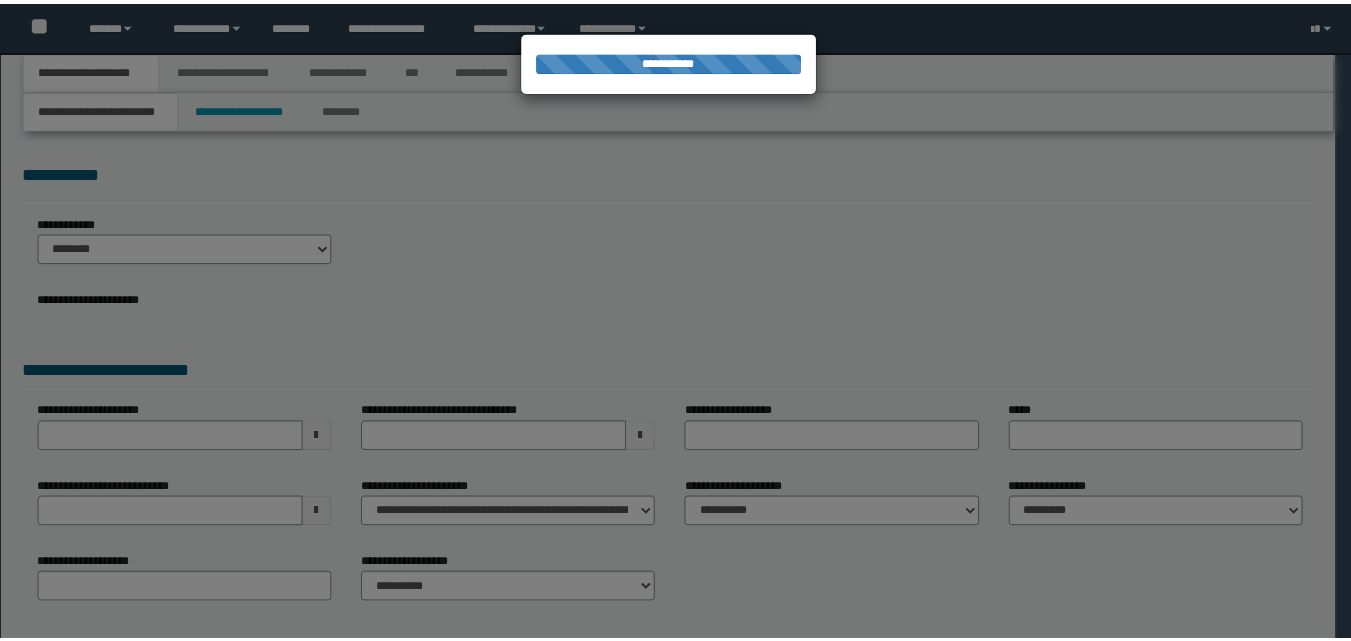 scroll, scrollTop: 0, scrollLeft: 0, axis: both 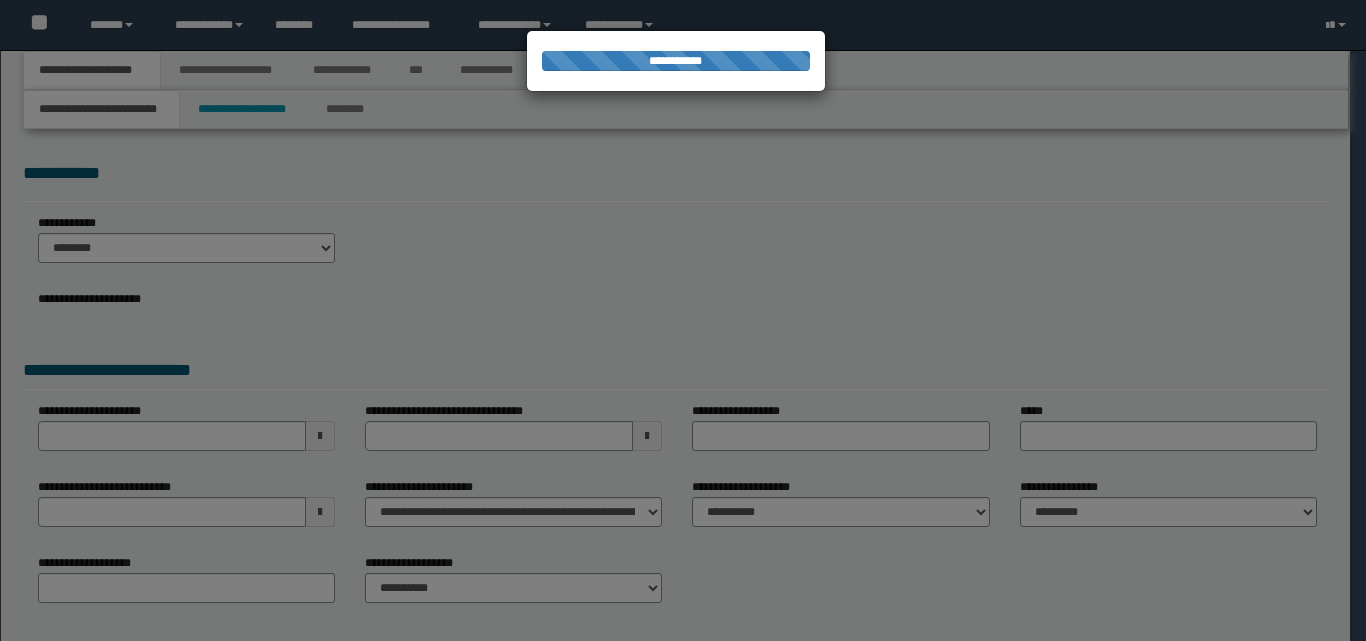 select on "*" 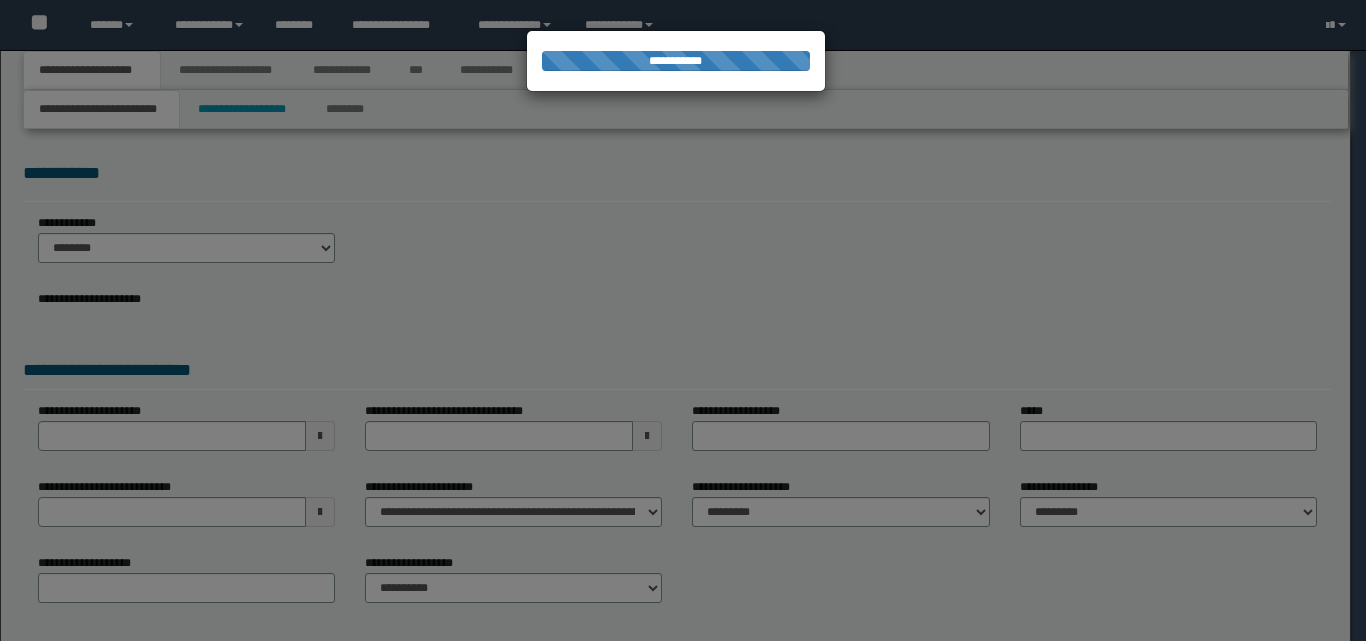 select on "*" 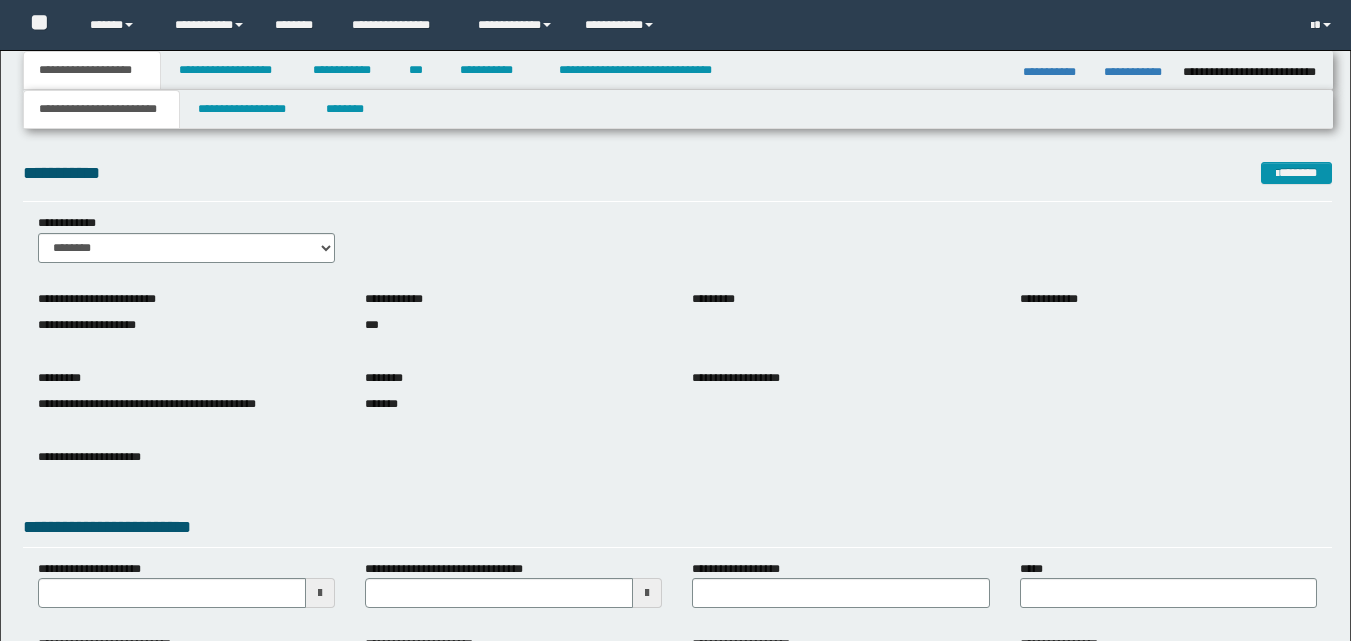 scroll, scrollTop: 0, scrollLeft: 0, axis: both 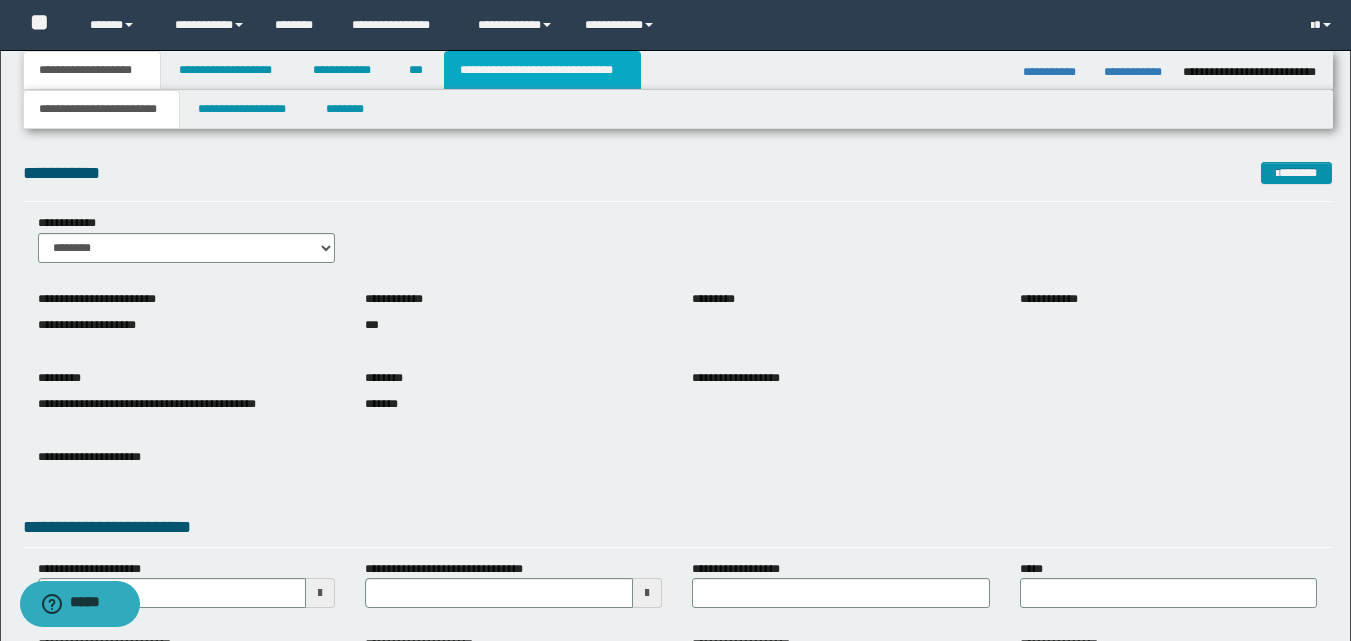 click on "**********" at bounding box center [542, 70] 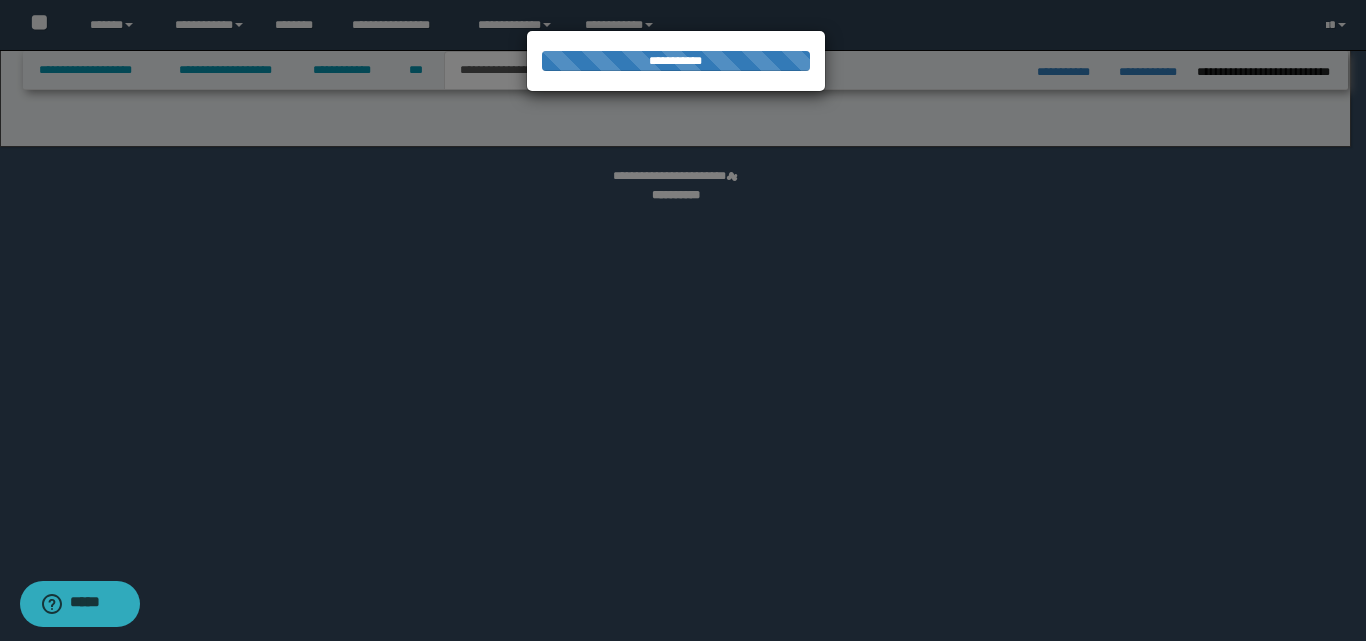 select on "*" 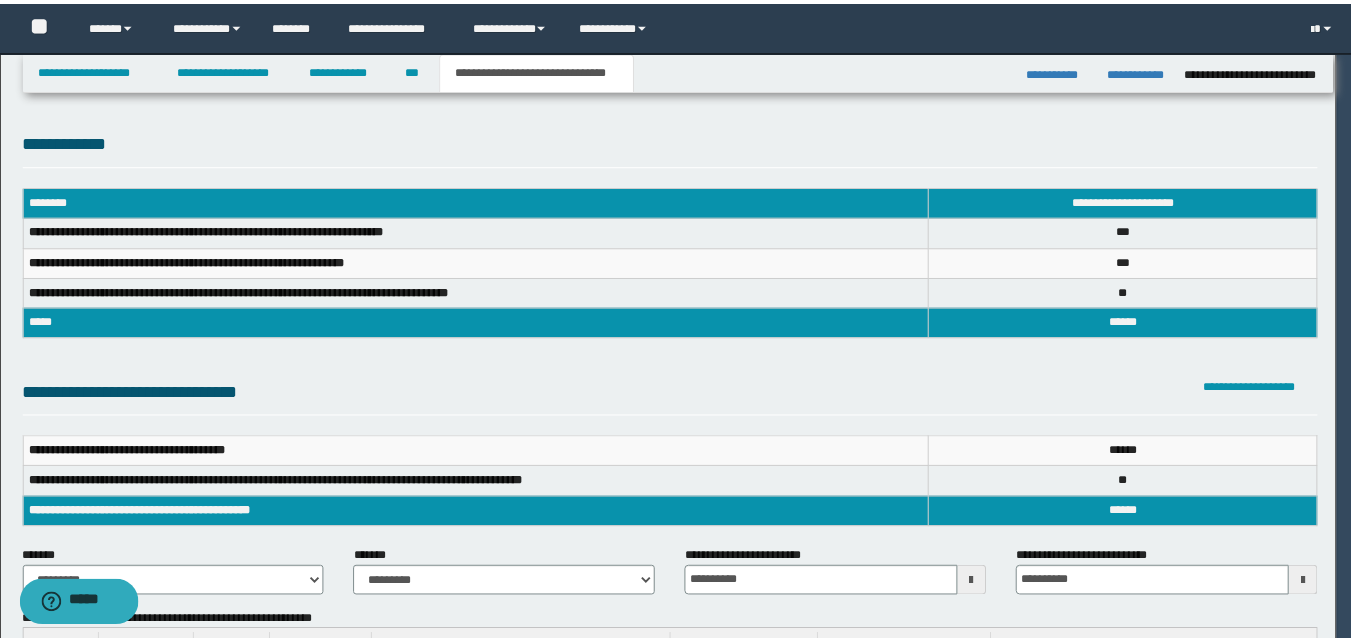 scroll, scrollTop: 0, scrollLeft: 0, axis: both 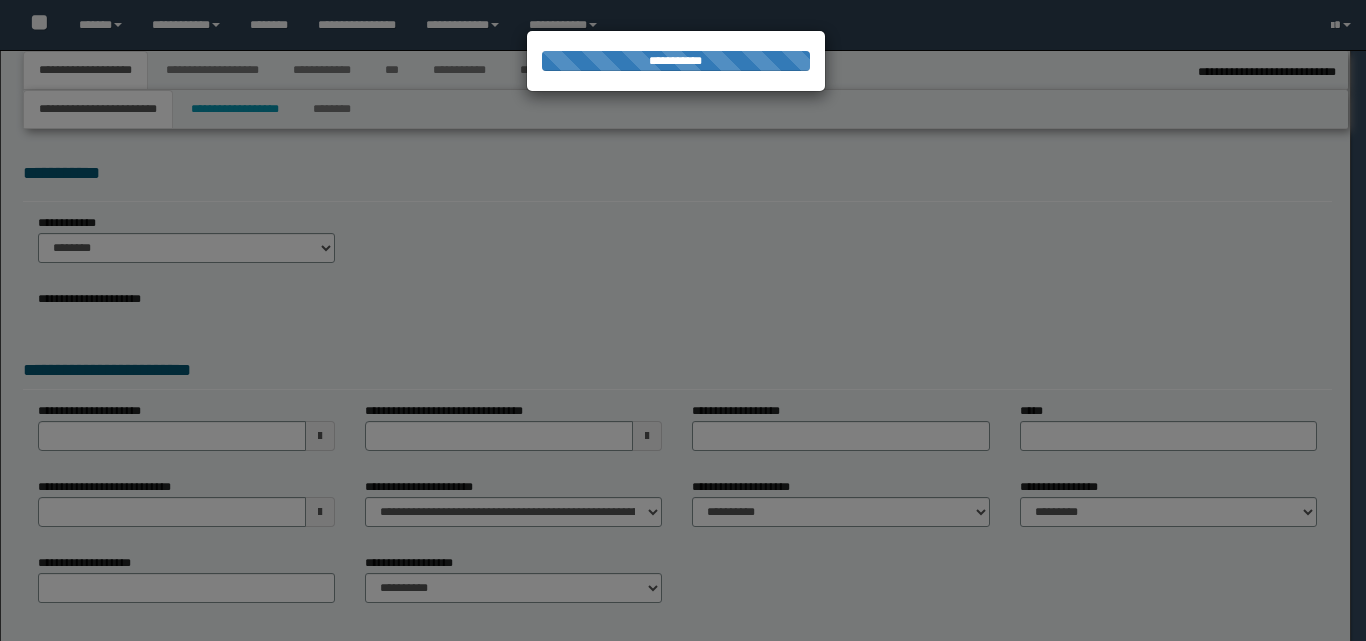 select on "*" 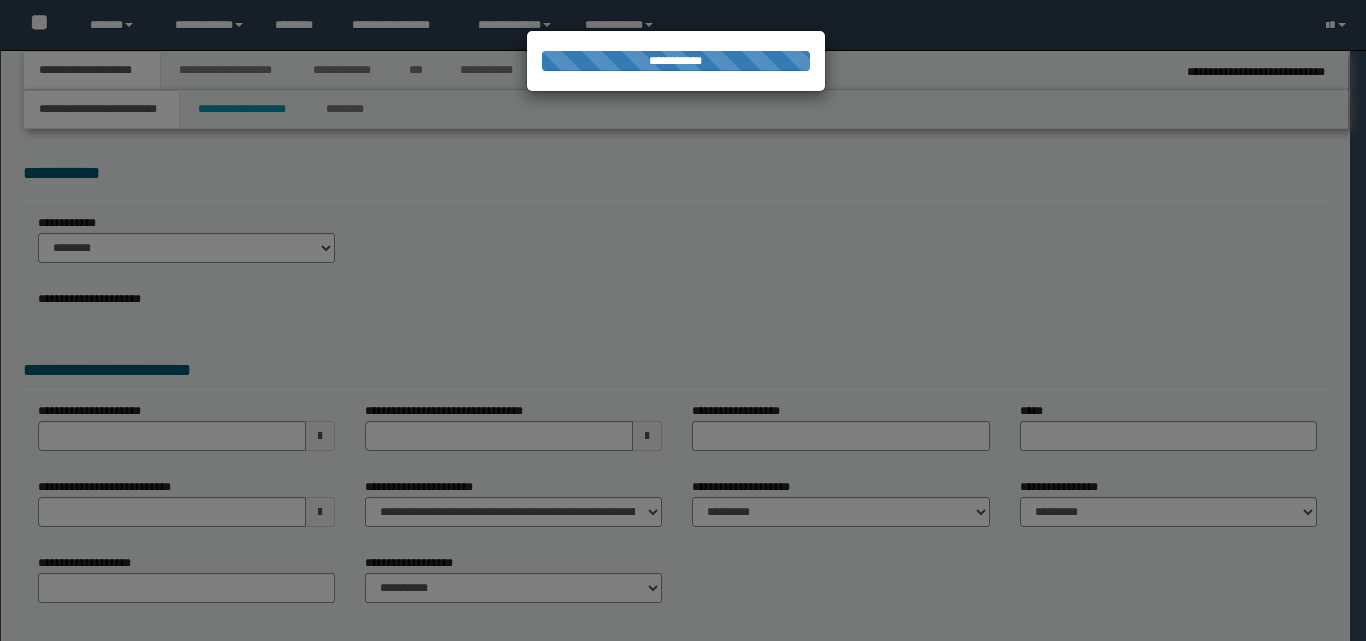 scroll, scrollTop: 0, scrollLeft: 0, axis: both 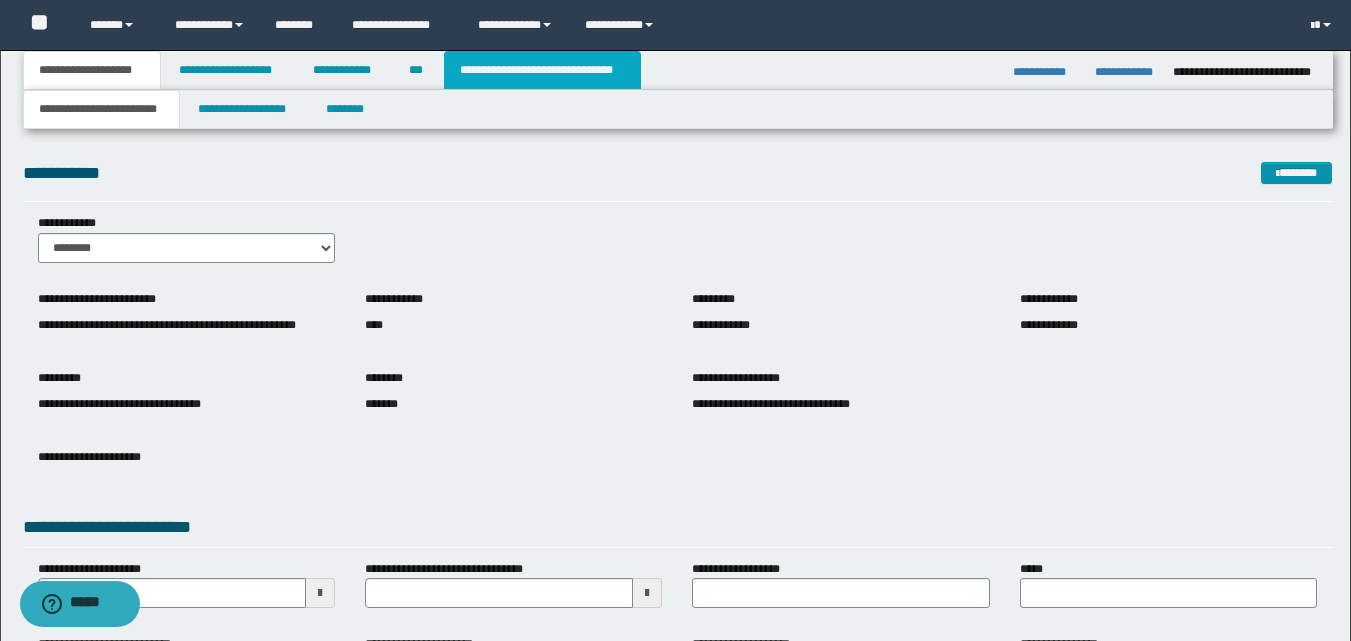 click on "**********" at bounding box center (542, 70) 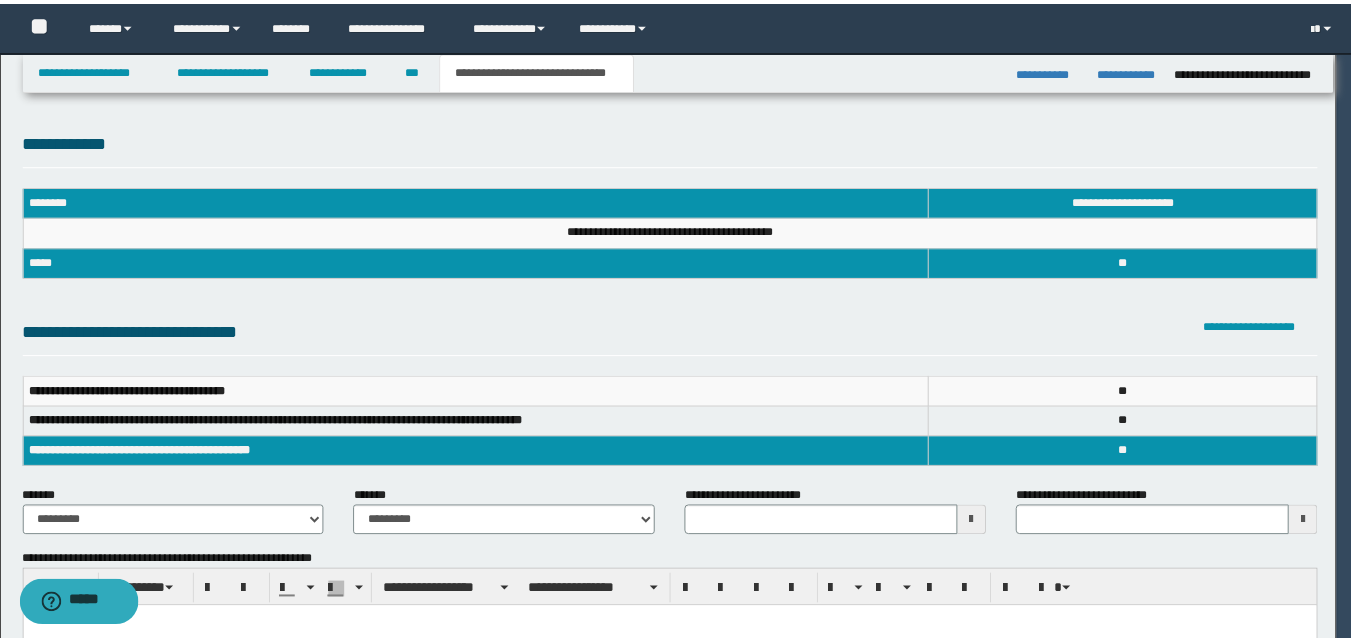 scroll, scrollTop: 0, scrollLeft: 0, axis: both 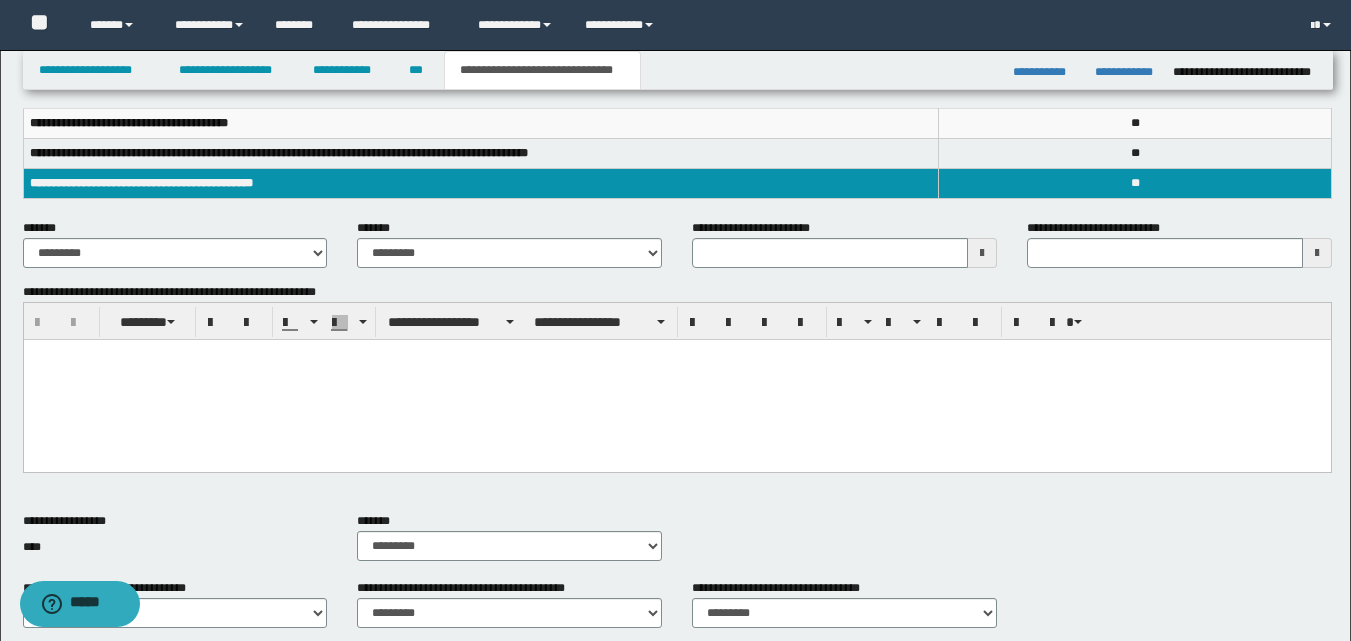 type 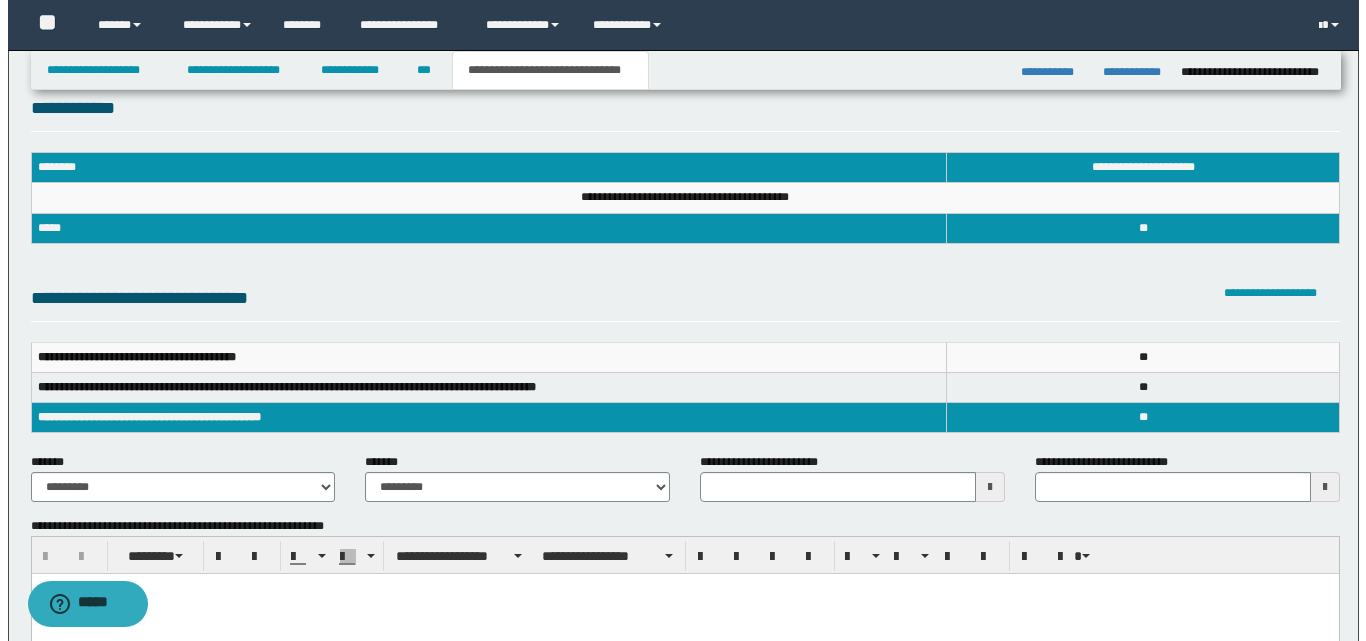 scroll, scrollTop: 0, scrollLeft: 0, axis: both 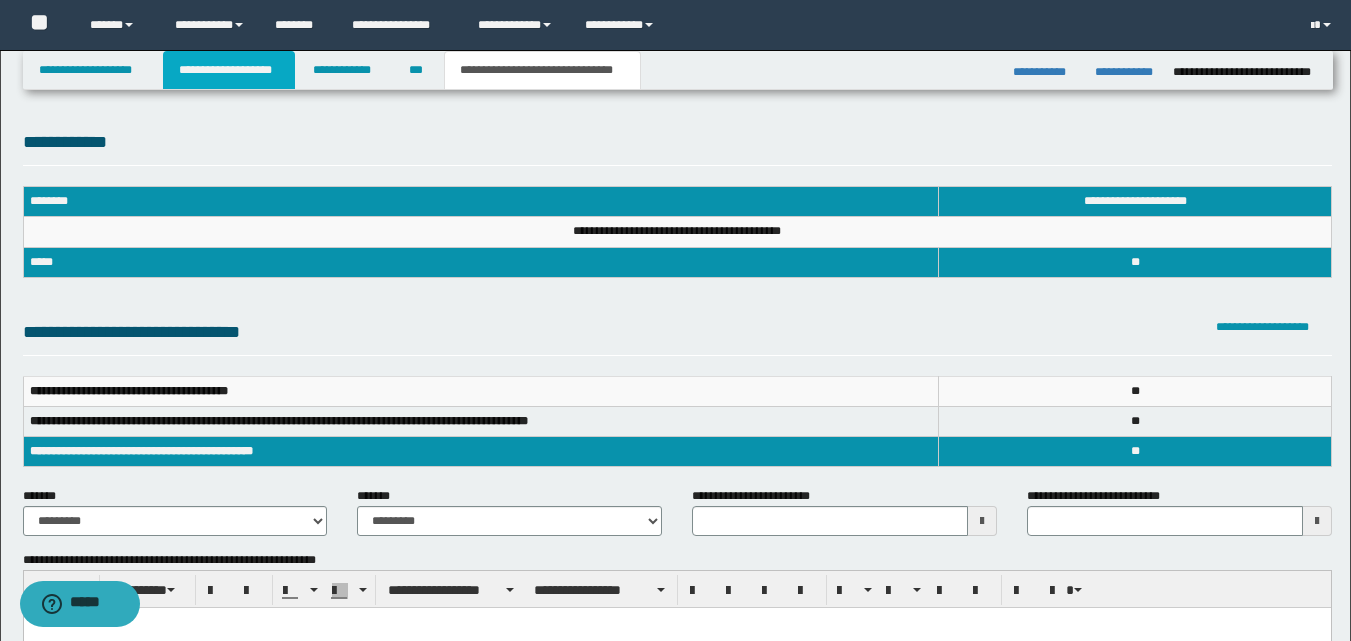 click on "**********" at bounding box center [229, 70] 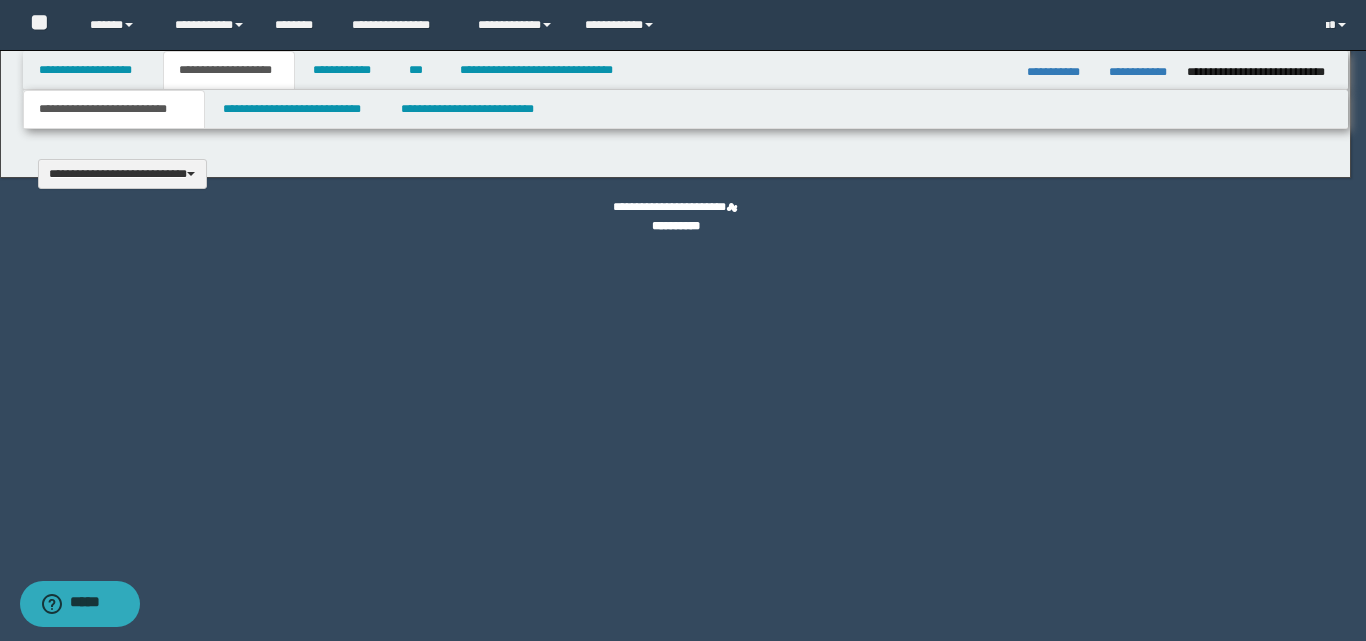 type 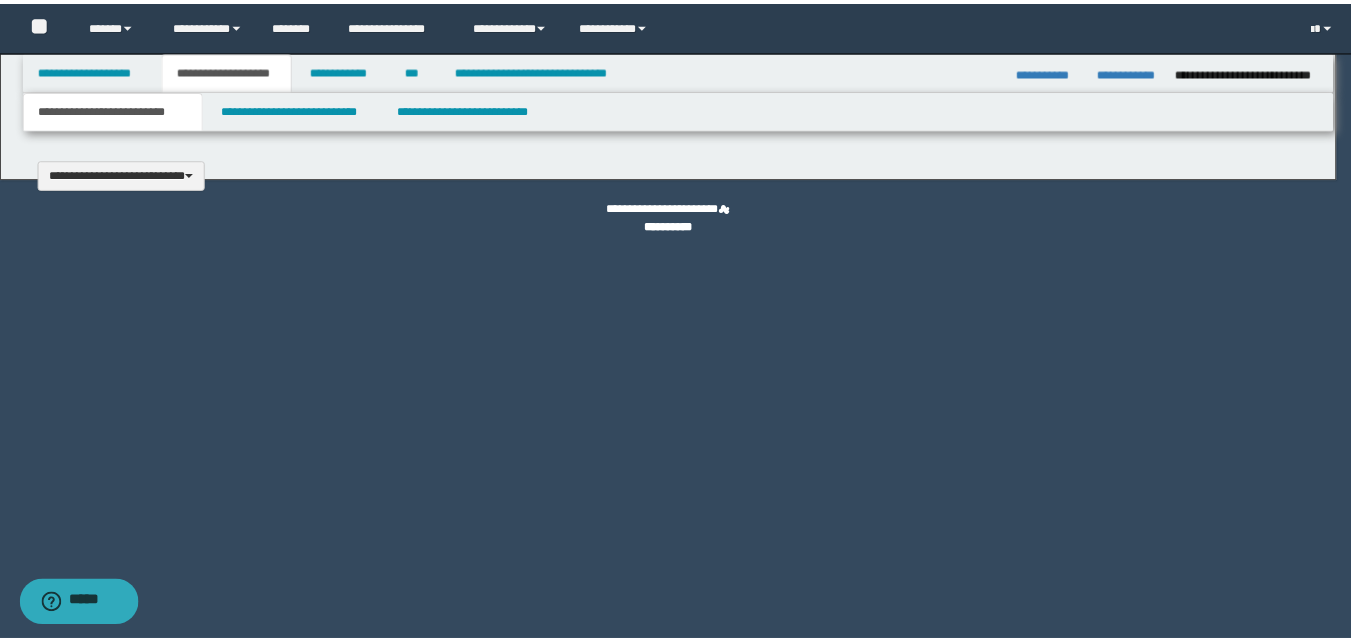 scroll, scrollTop: 0, scrollLeft: 0, axis: both 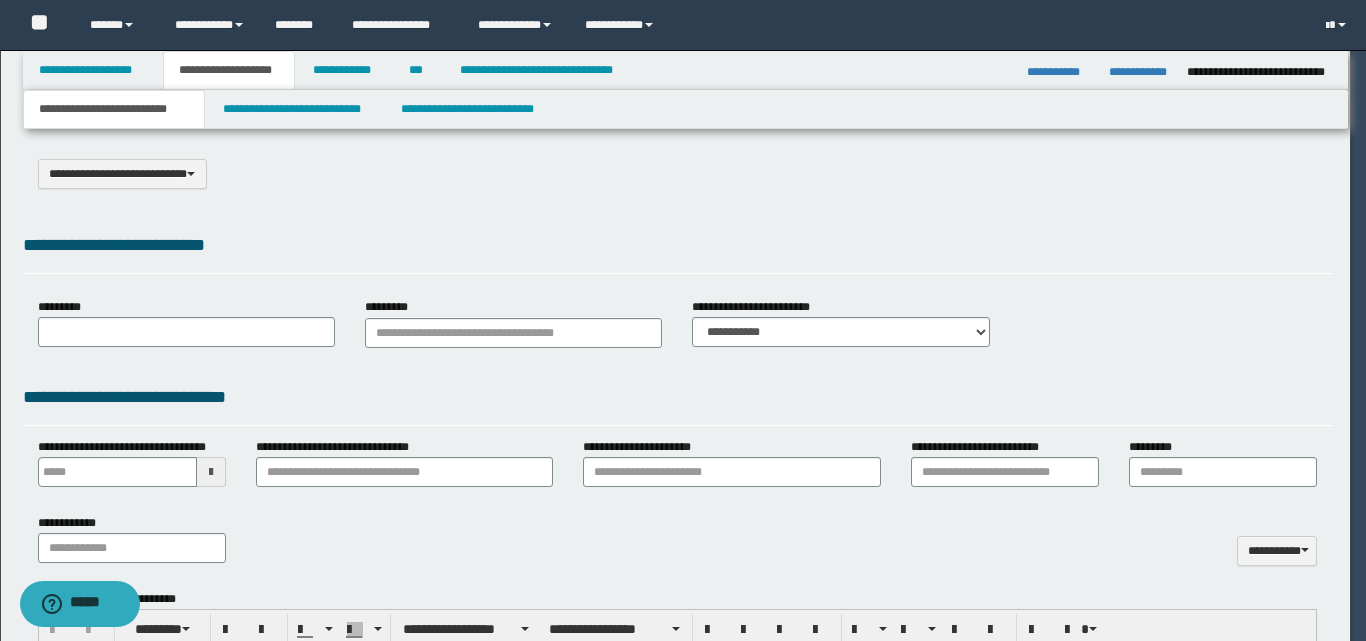 select on "*" 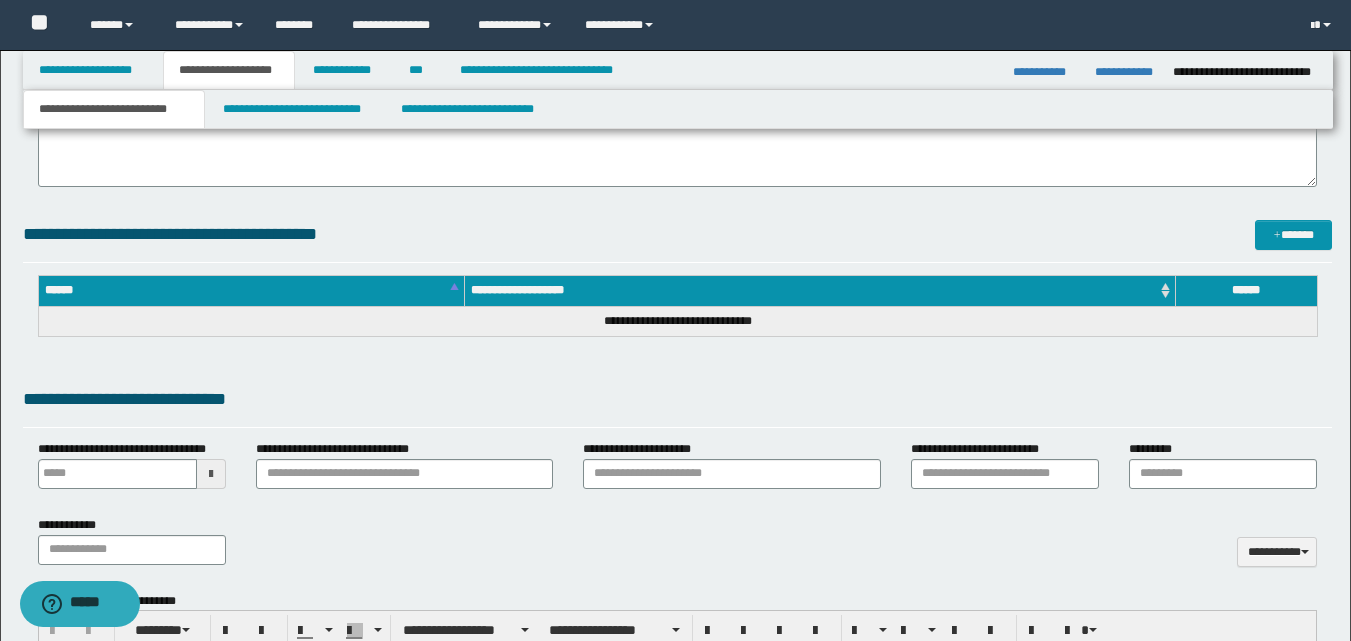 scroll, scrollTop: 141, scrollLeft: 0, axis: vertical 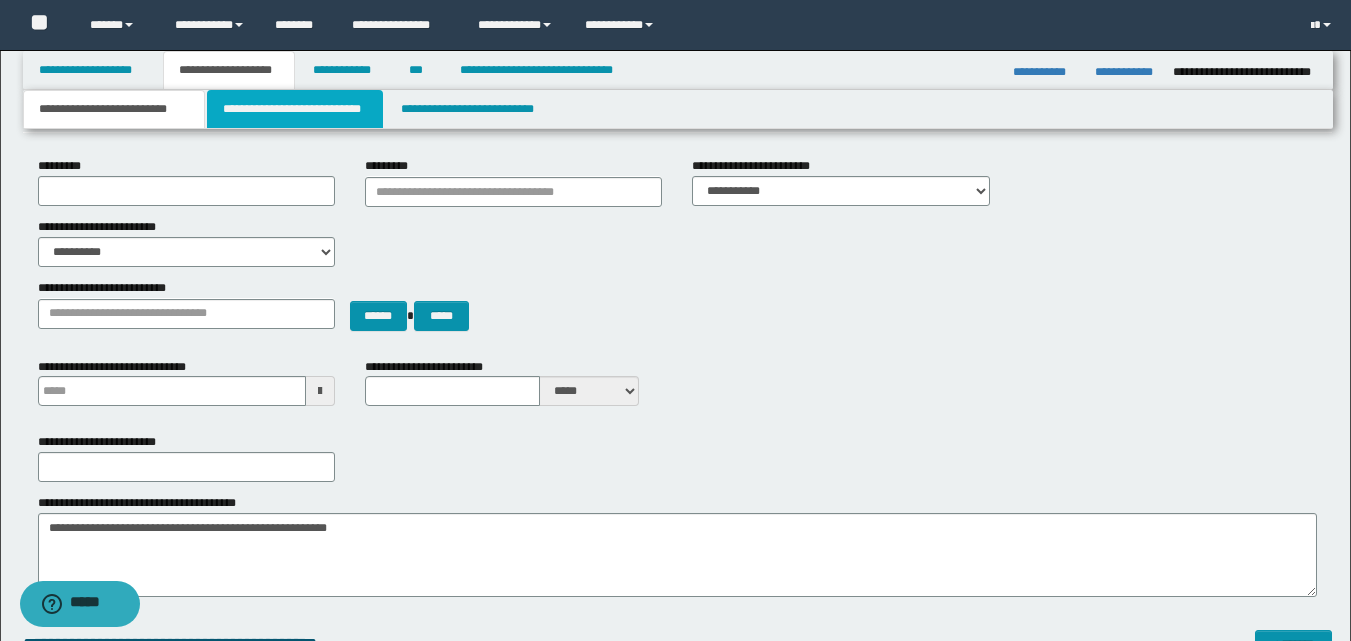 click on "**********" at bounding box center [295, 109] 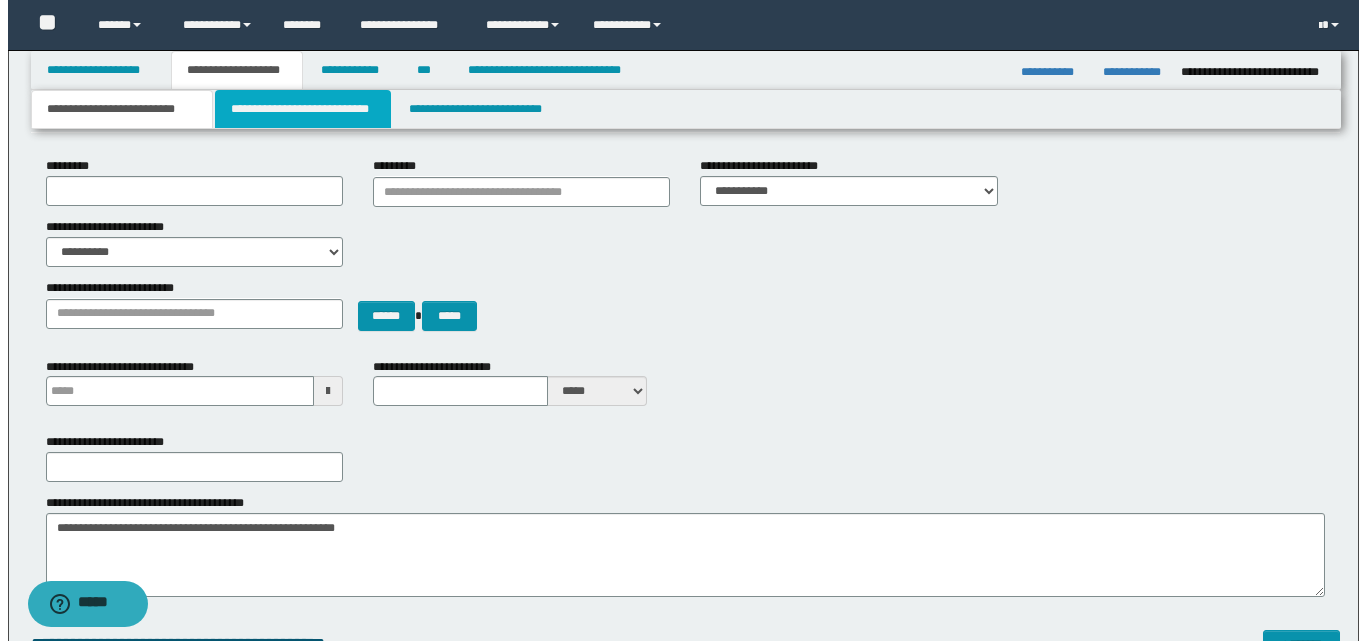 scroll, scrollTop: 0, scrollLeft: 0, axis: both 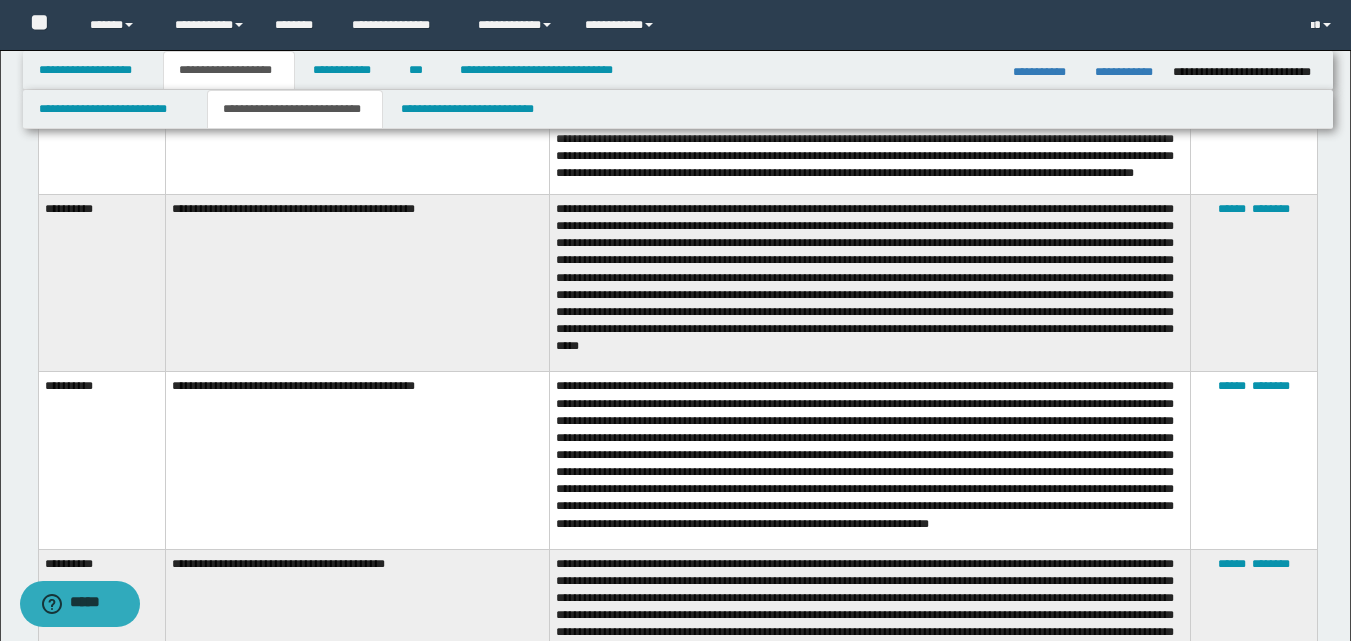 drag, startPoint x: 1345, startPoint y: 275, endPoint x: 1347, endPoint y: 307, distance: 32.06244 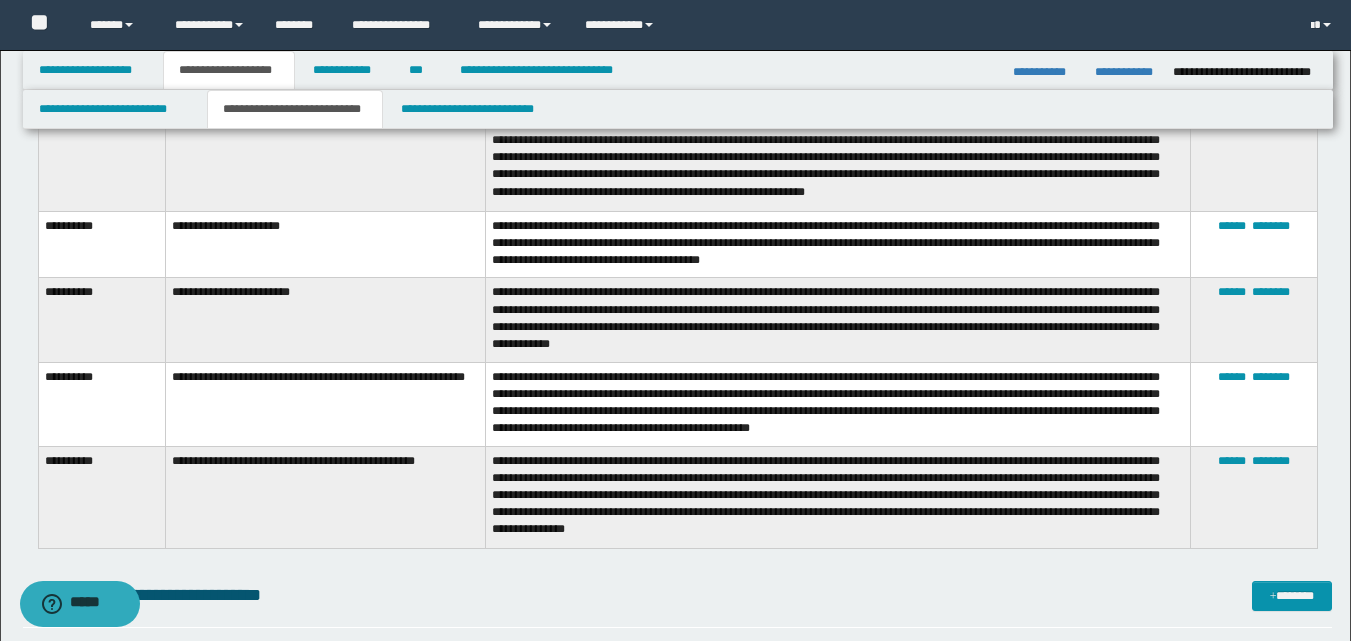 scroll, scrollTop: 4754, scrollLeft: 0, axis: vertical 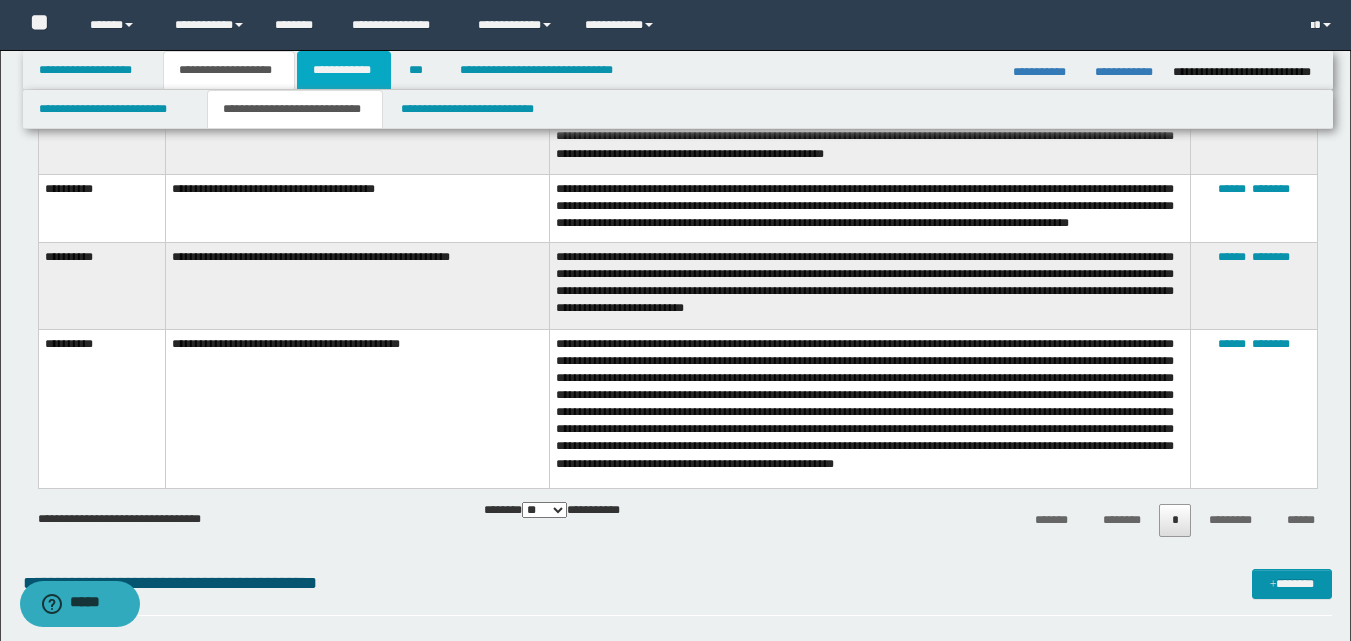 click on "**********" at bounding box center (344, 70) 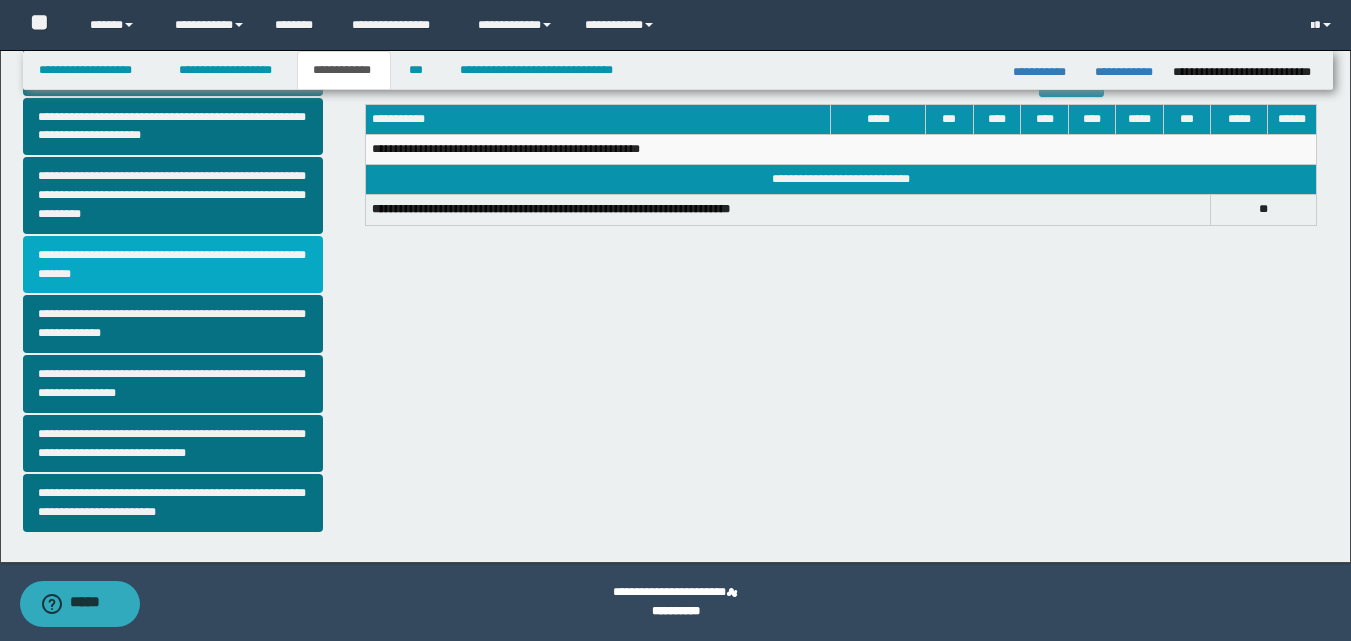 click on "**********" at bounding box center [173, 265] 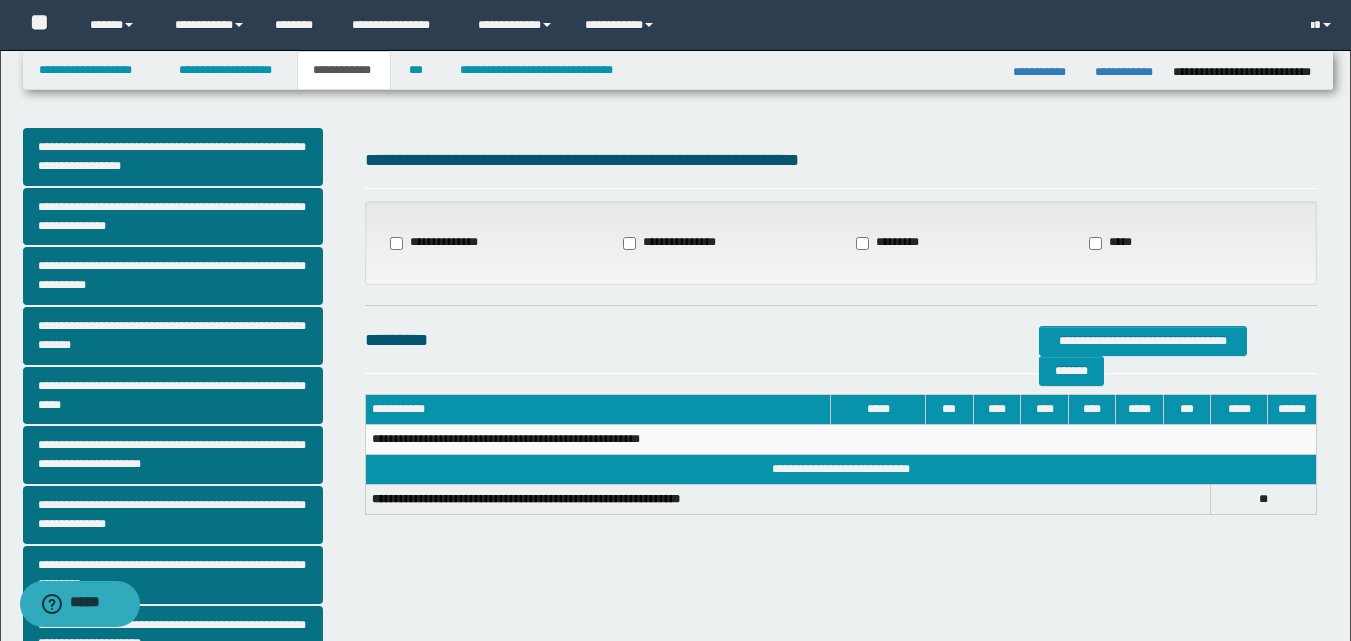 click on "**********" at bounding box center (676, 243) 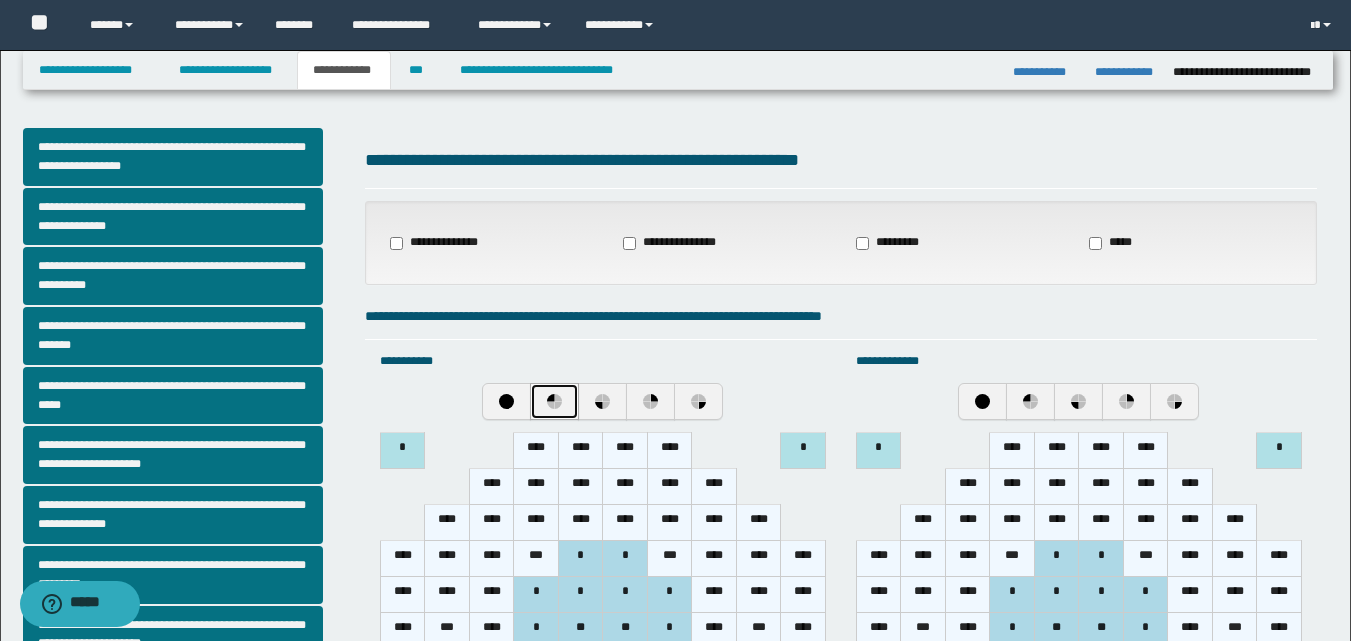 click at bounding box center [554, 401] 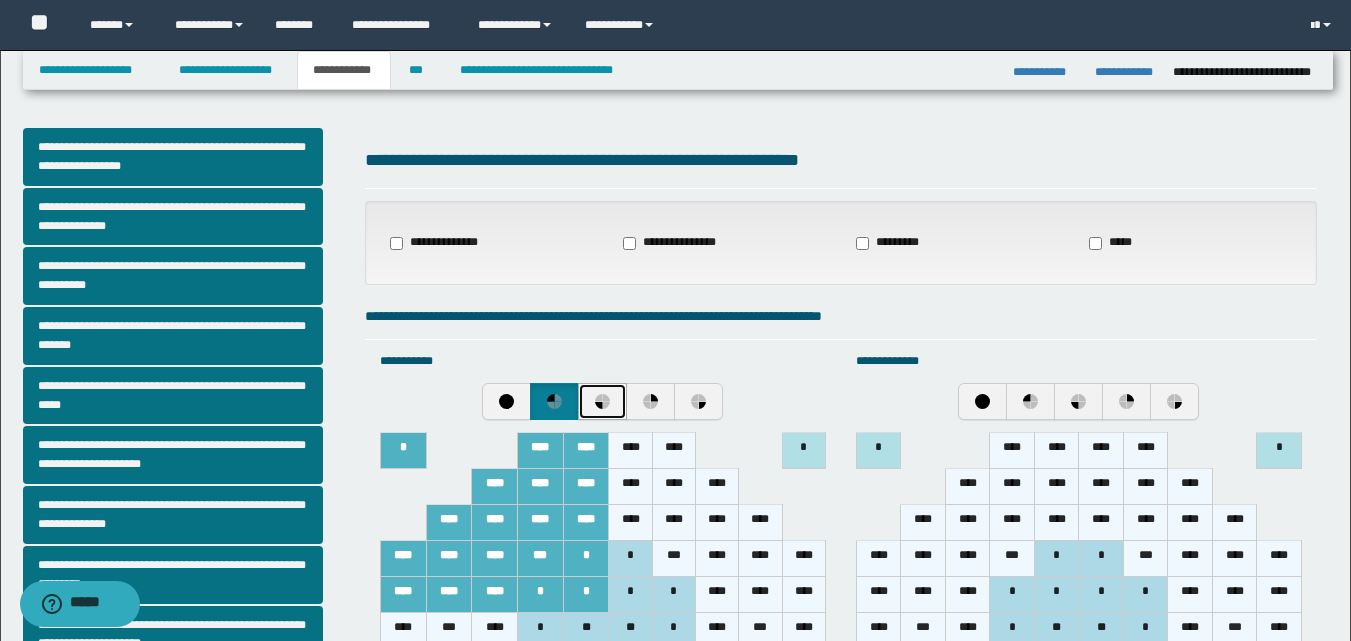 click at bounding box center [602, 401] 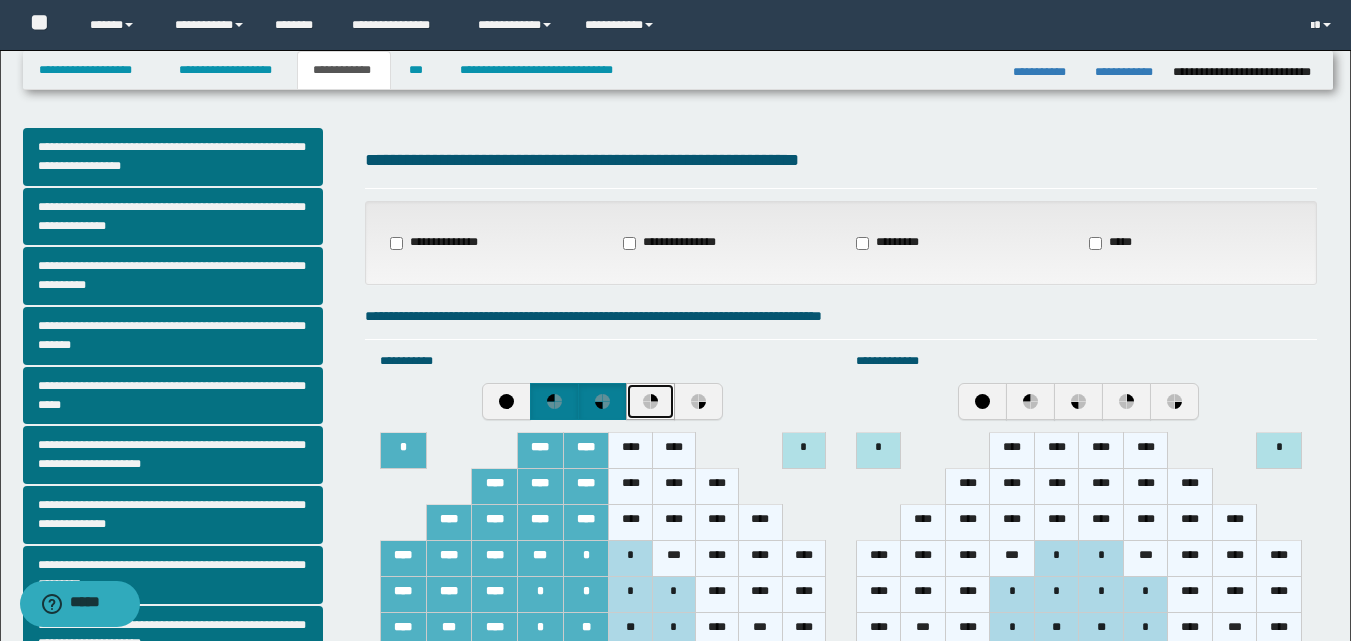 click at bounding box center (650, 401) 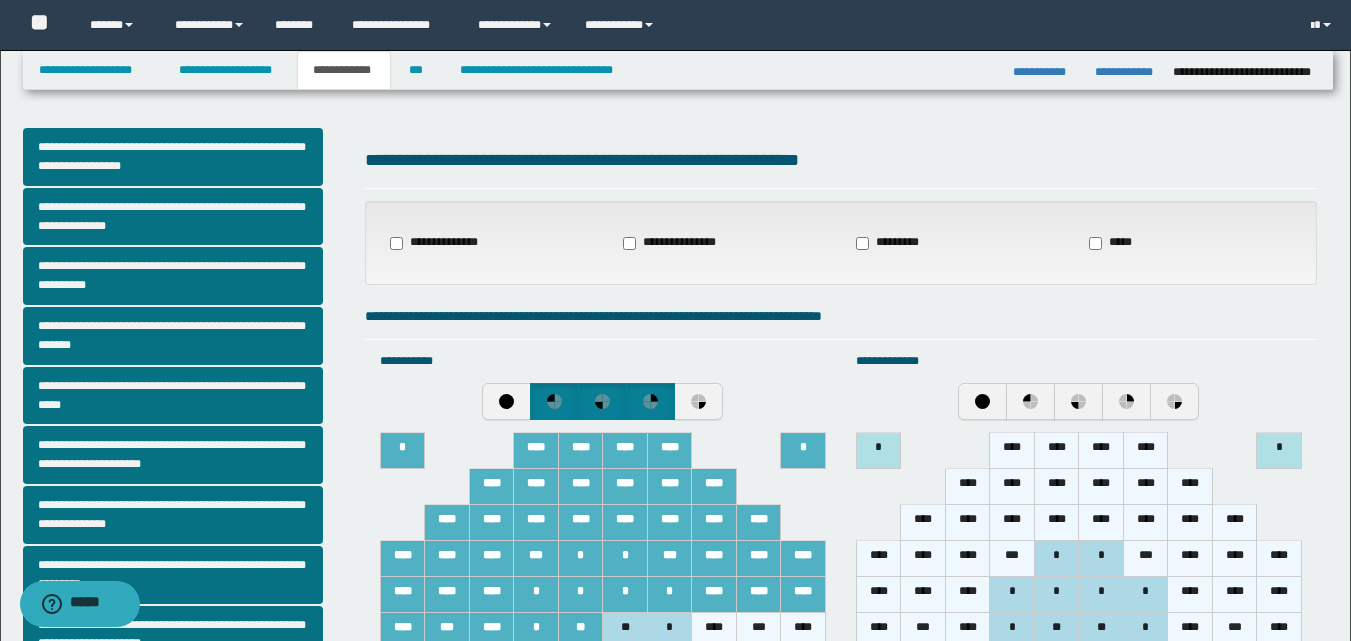 click on "*" at bounding box center (625, 559) 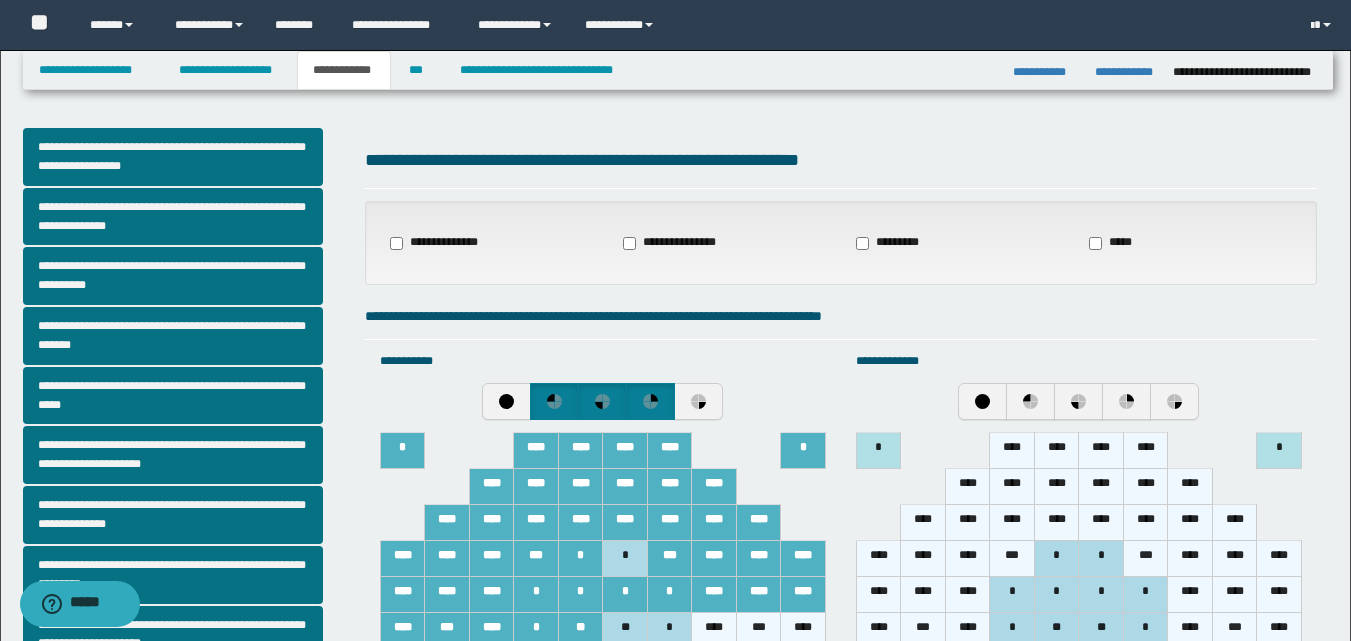 click on "***" at bounding box center (669, 559) 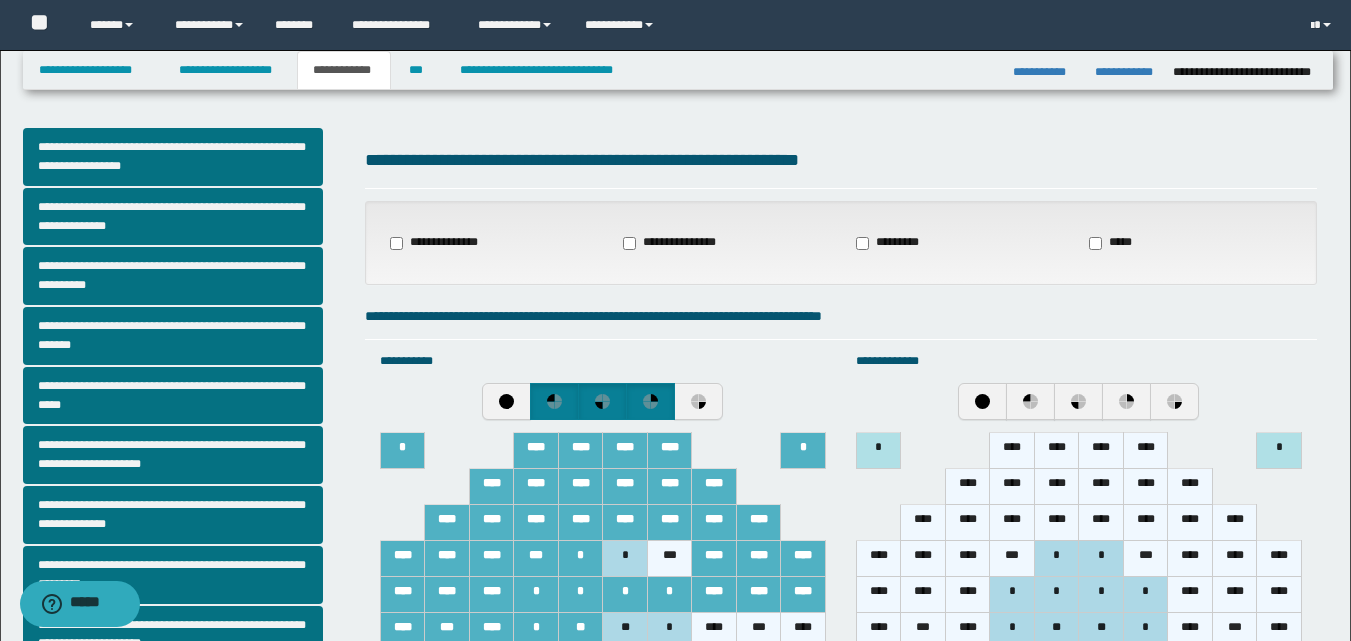 click on "*" at bounding box center (625, 595) 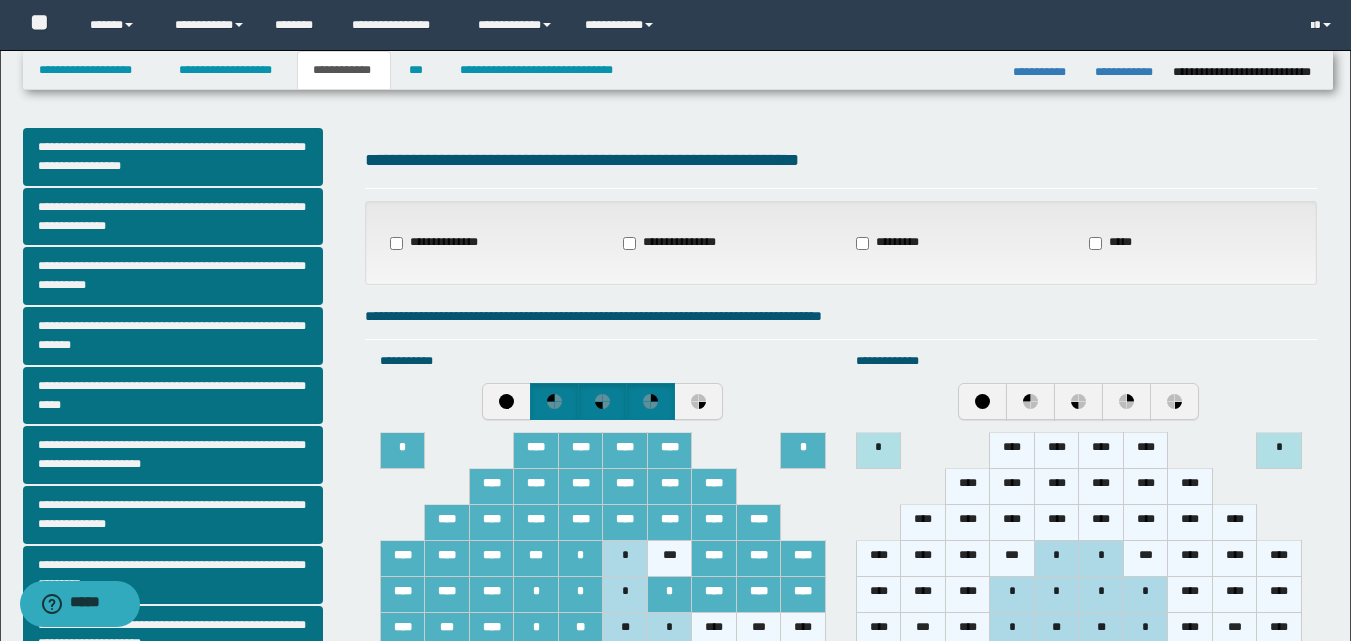 click on "*" at bounding box center (669, 595) 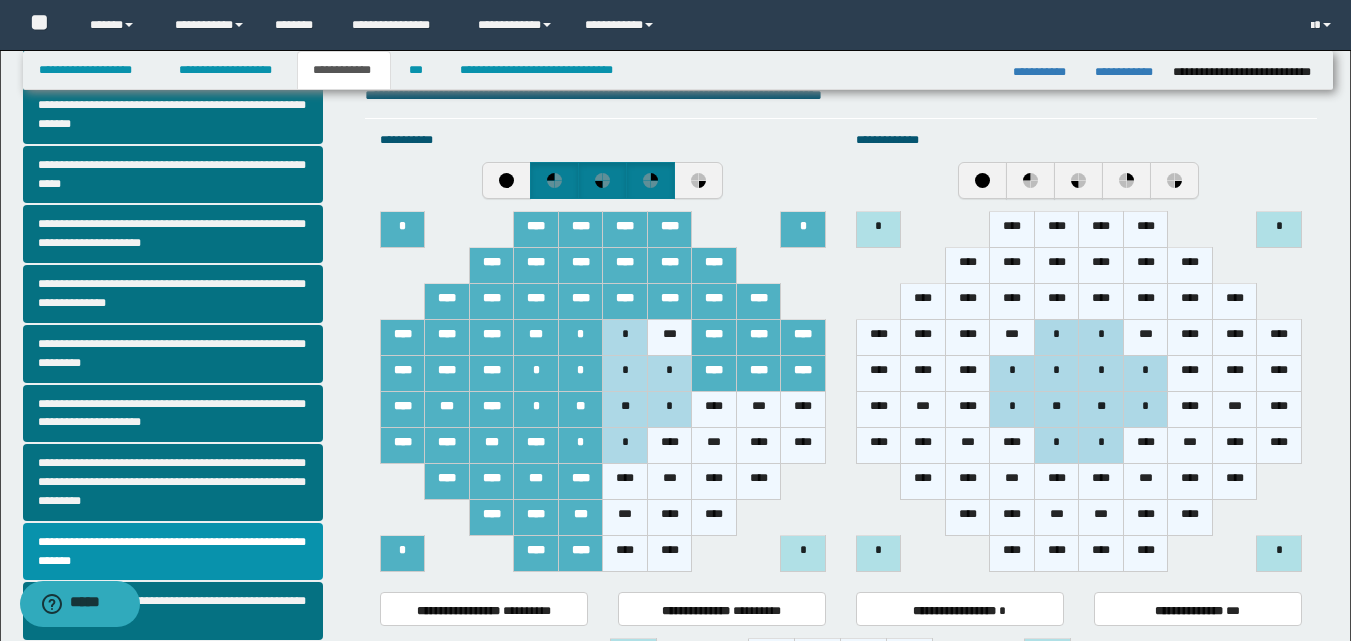scroll, scrollTop: 240, scrollLeft: 0, axis: vertical 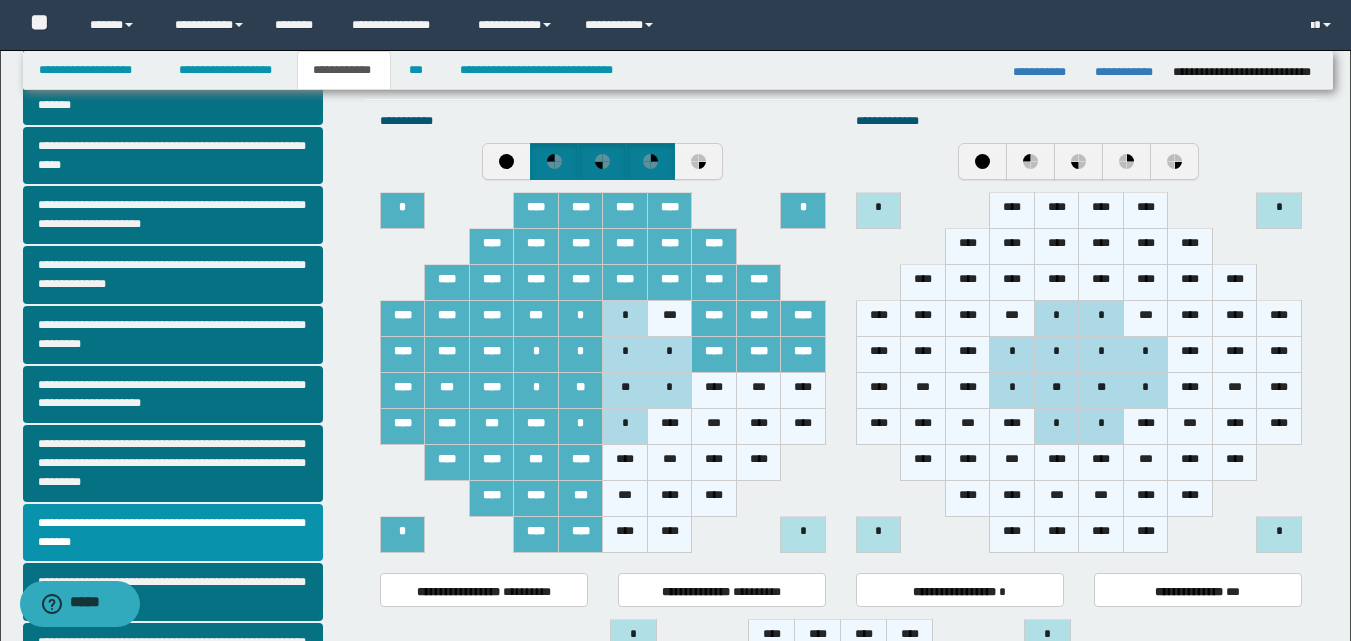 click on "*" at bounding box center [580, 355] 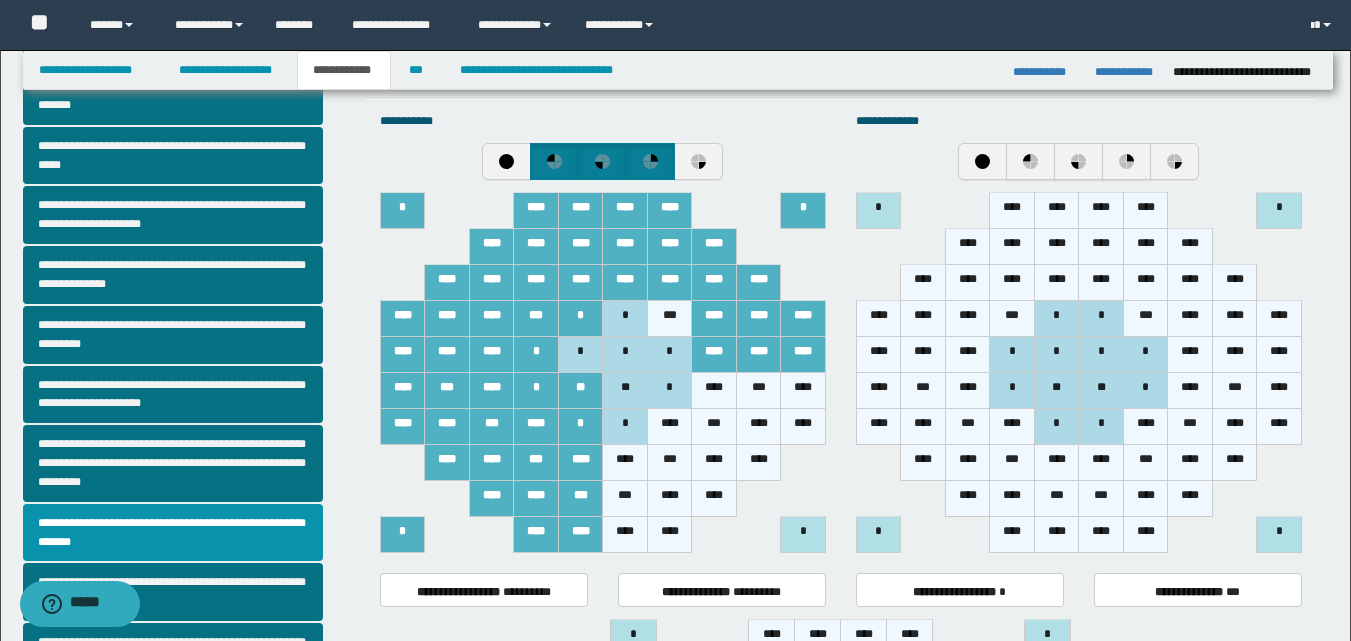 click on "***" at bounding box center (758, 391) 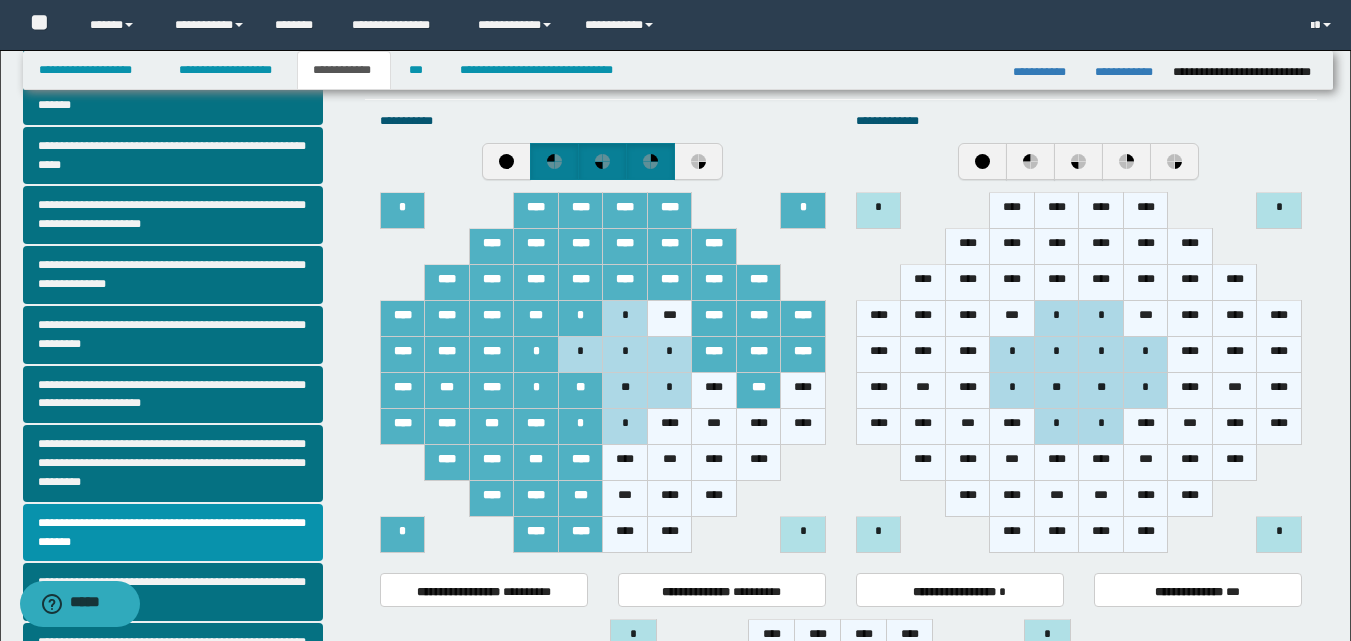 click on "****" at bounding box center (803, 391) 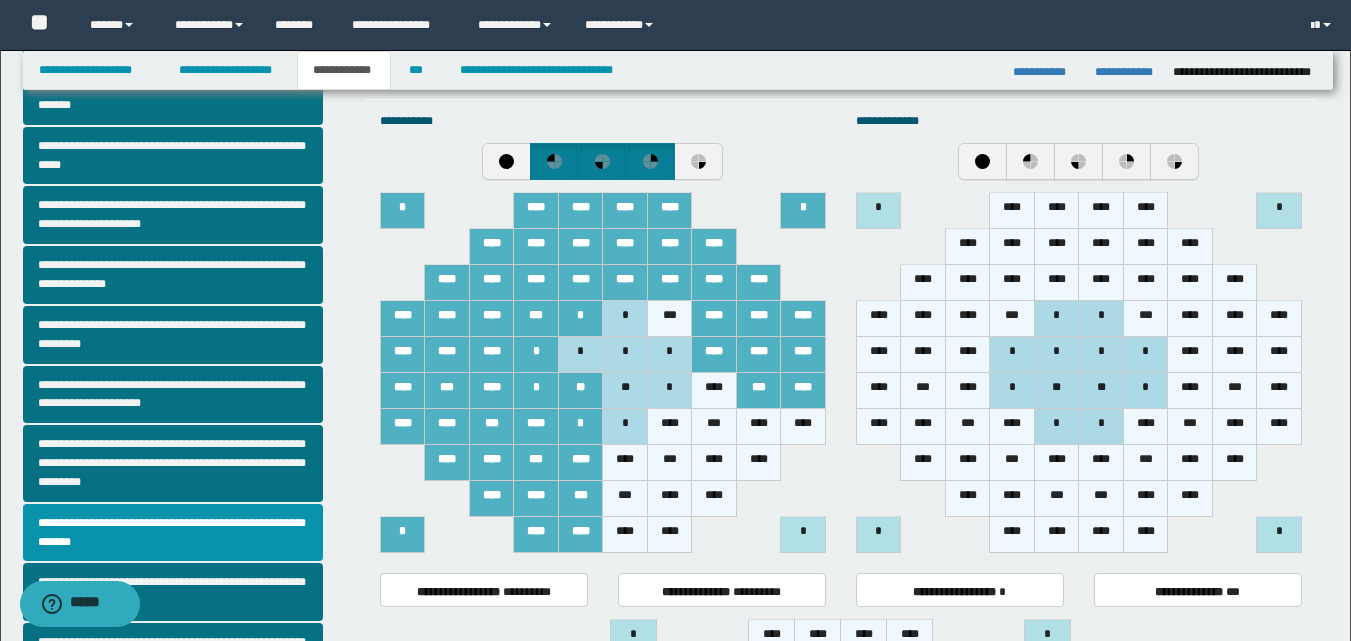 click on "****" at bounding box center (758, 427) 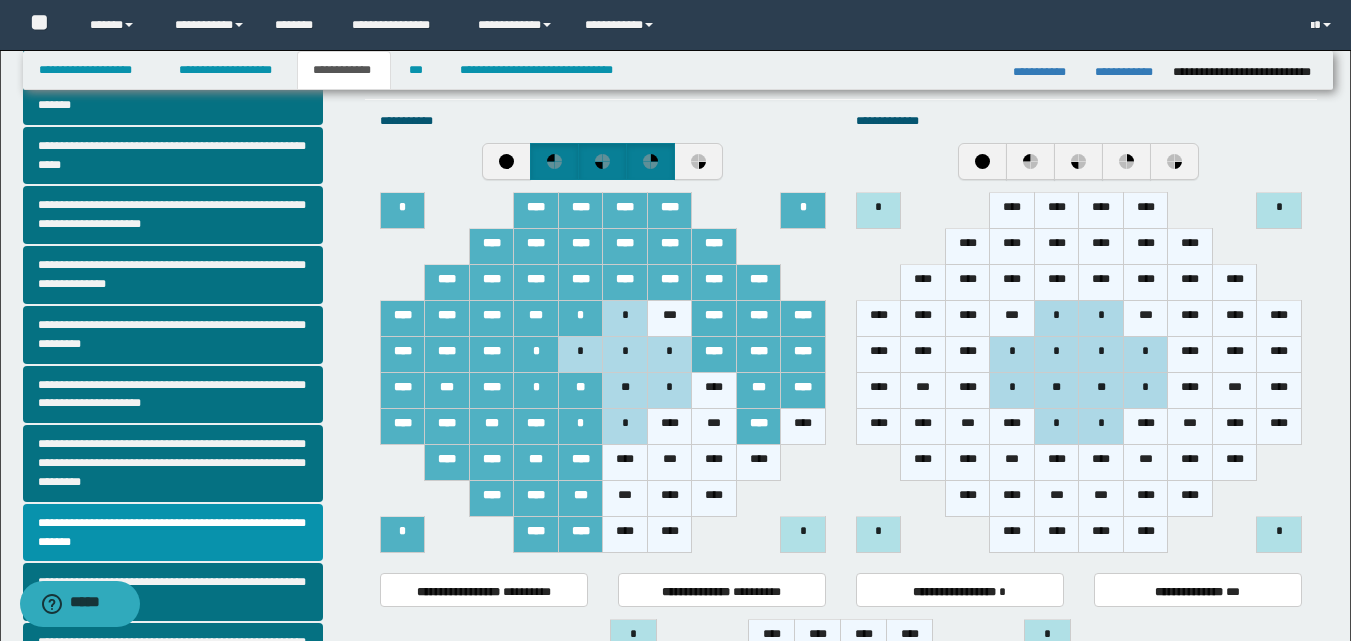 click on "***" at bounding box center [923, 391] 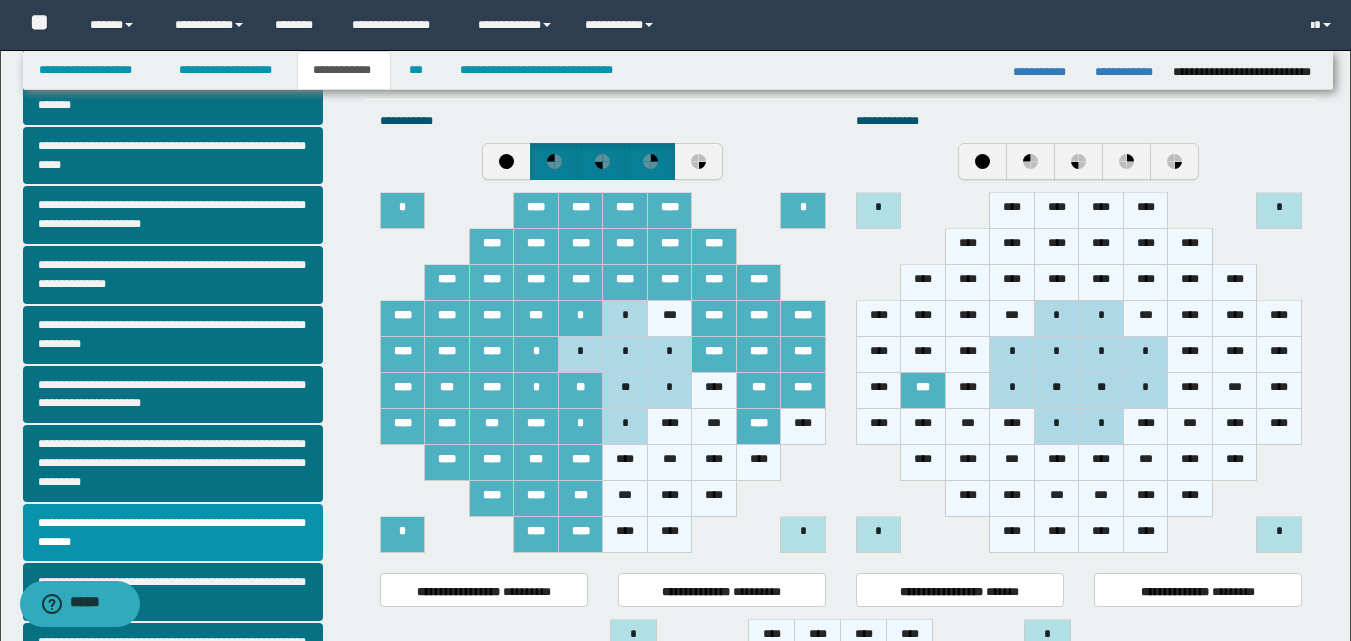 click on "****" at bounding box center [923, 427] 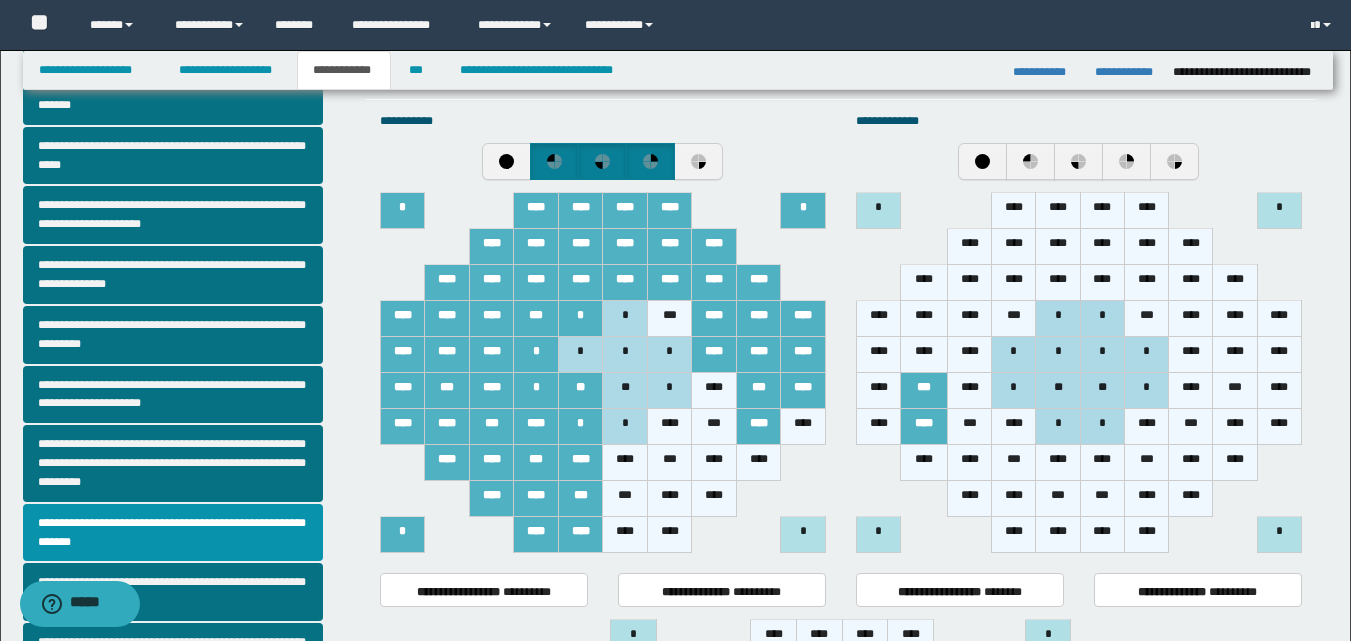 click on "****" at bounding box center (878, 427) 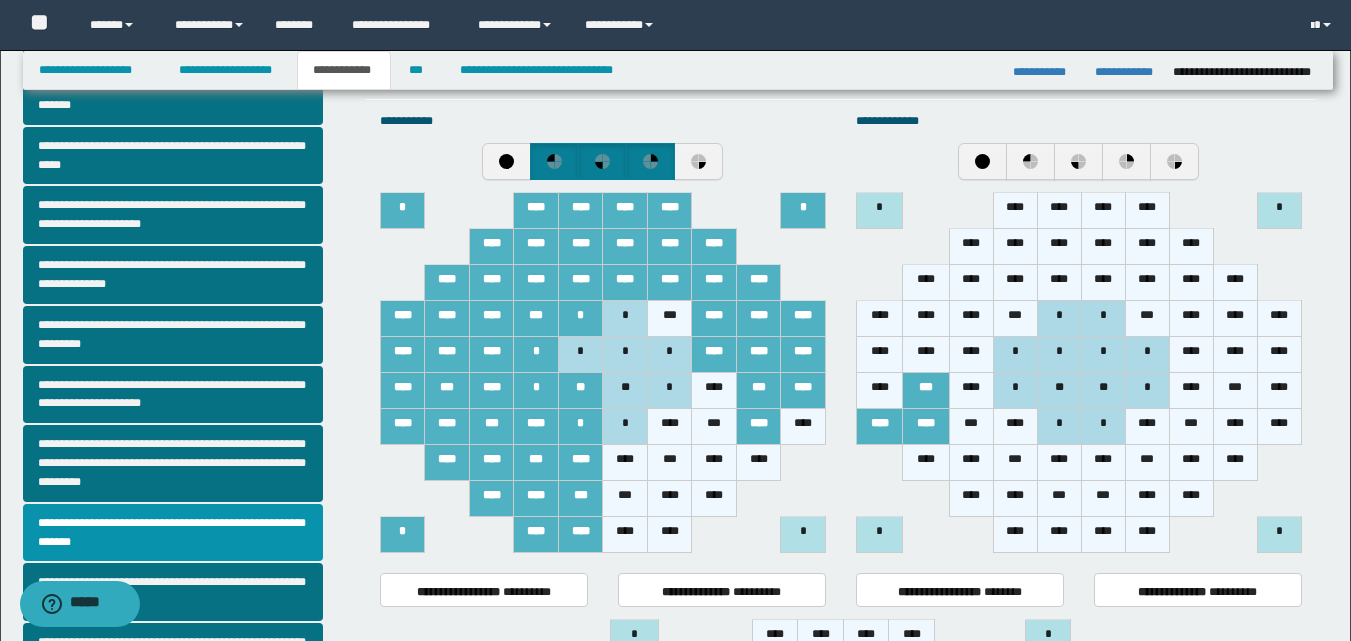 click on "****" at bounding box center [879, 391] 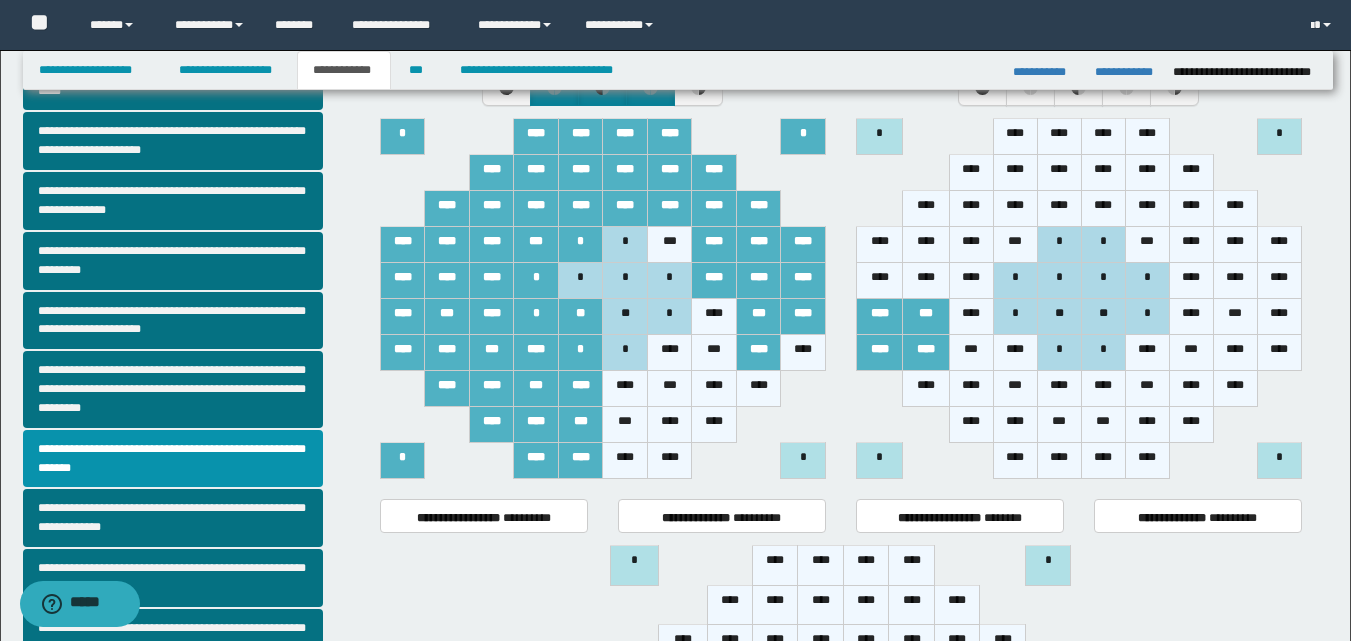 scroll, scrollTop: 303, scrollLeft: 0, axis: vertical 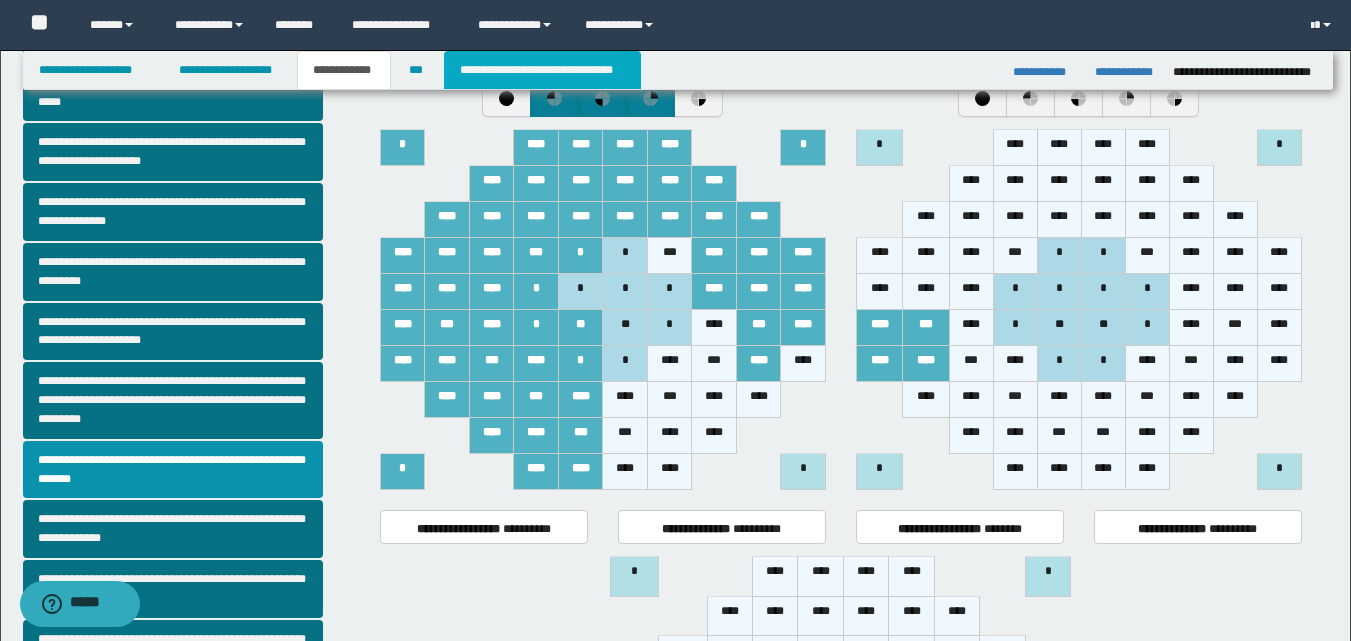 click on "**********" at bounding box center (542, 70) 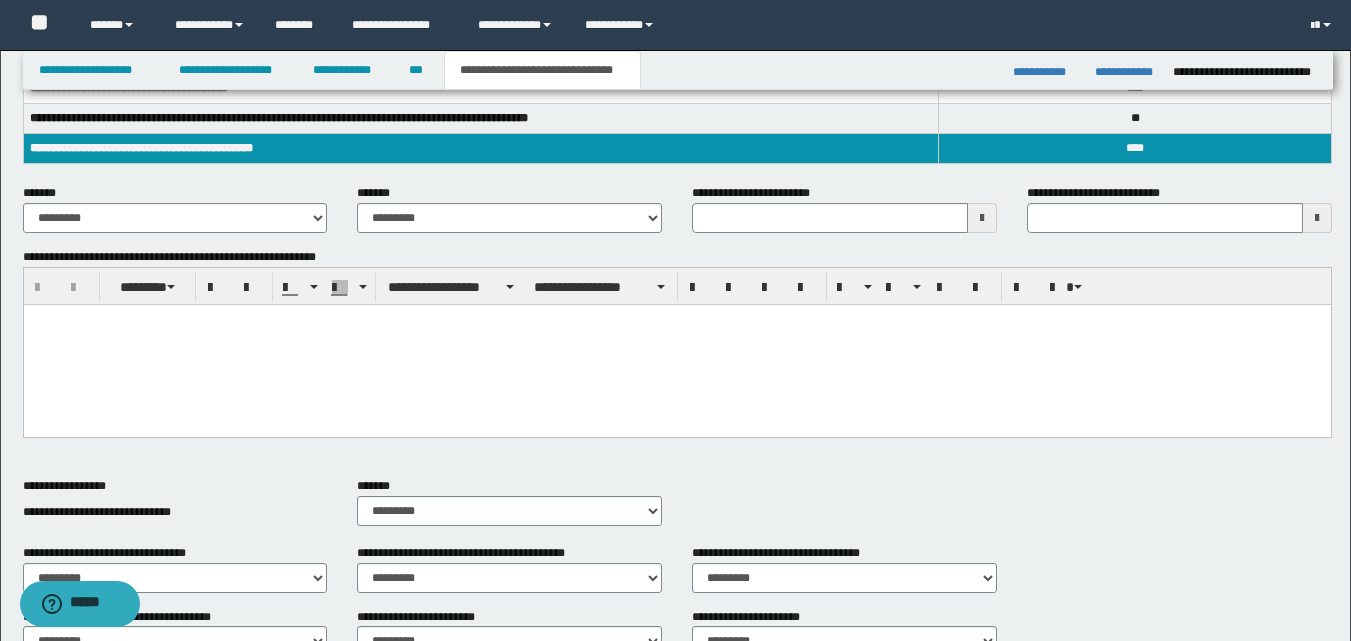 type 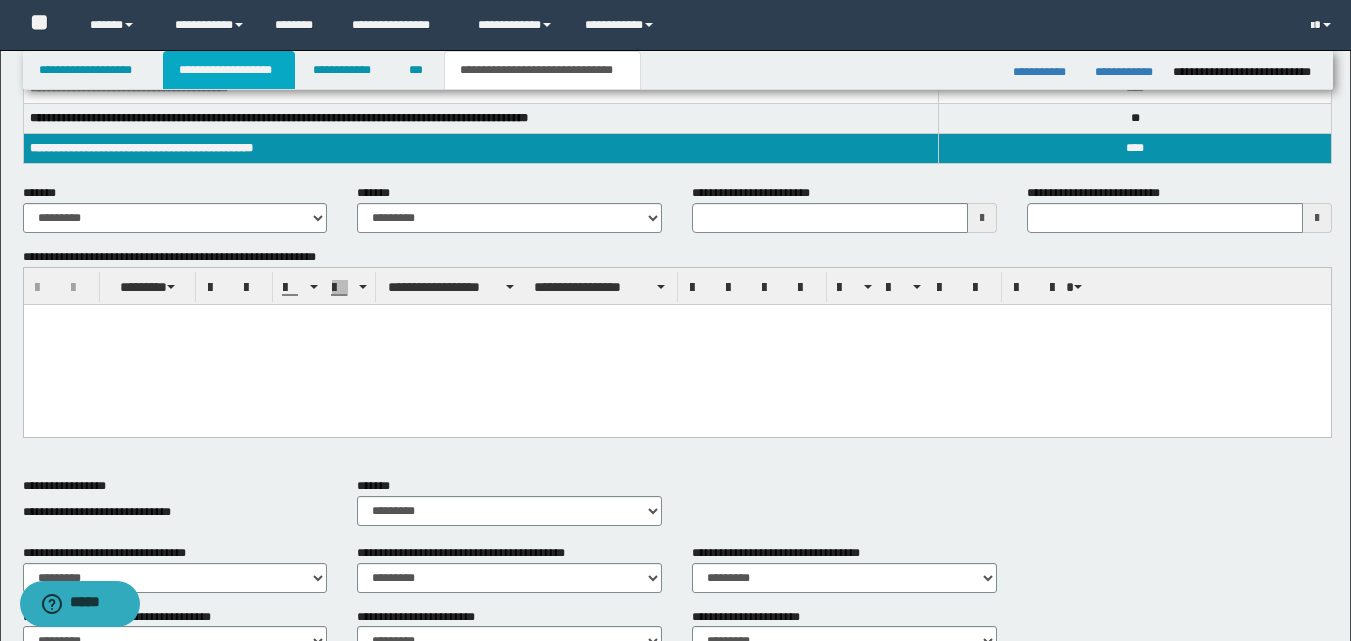 click on "**********" at bounding box center [229, 70] 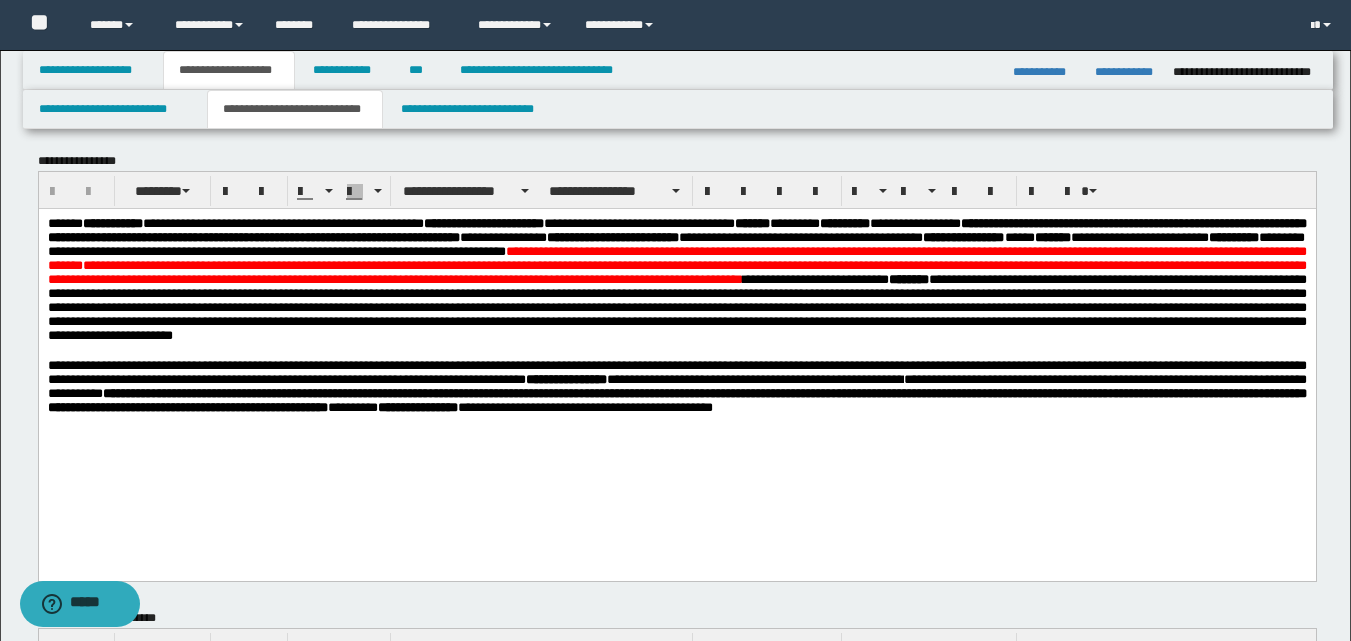 scroll, scrollTop: 0, scrollLeft: 0, axis: both 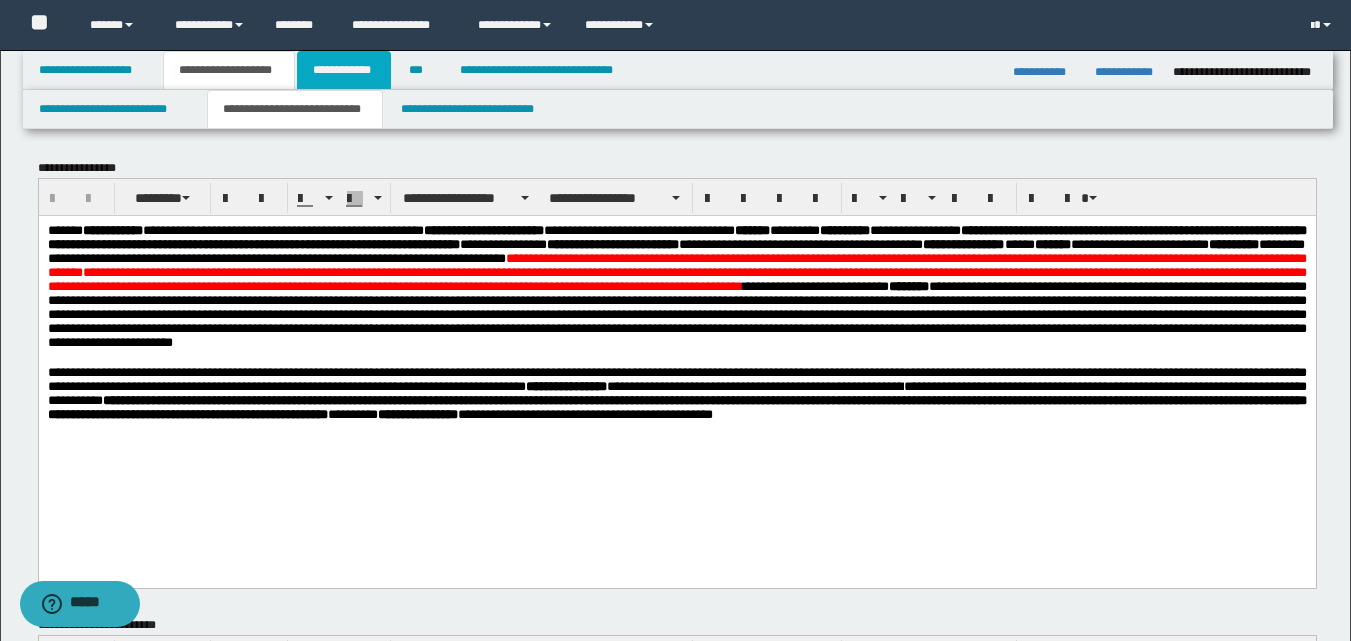 click on "**********" at bounding box center (344, 70) 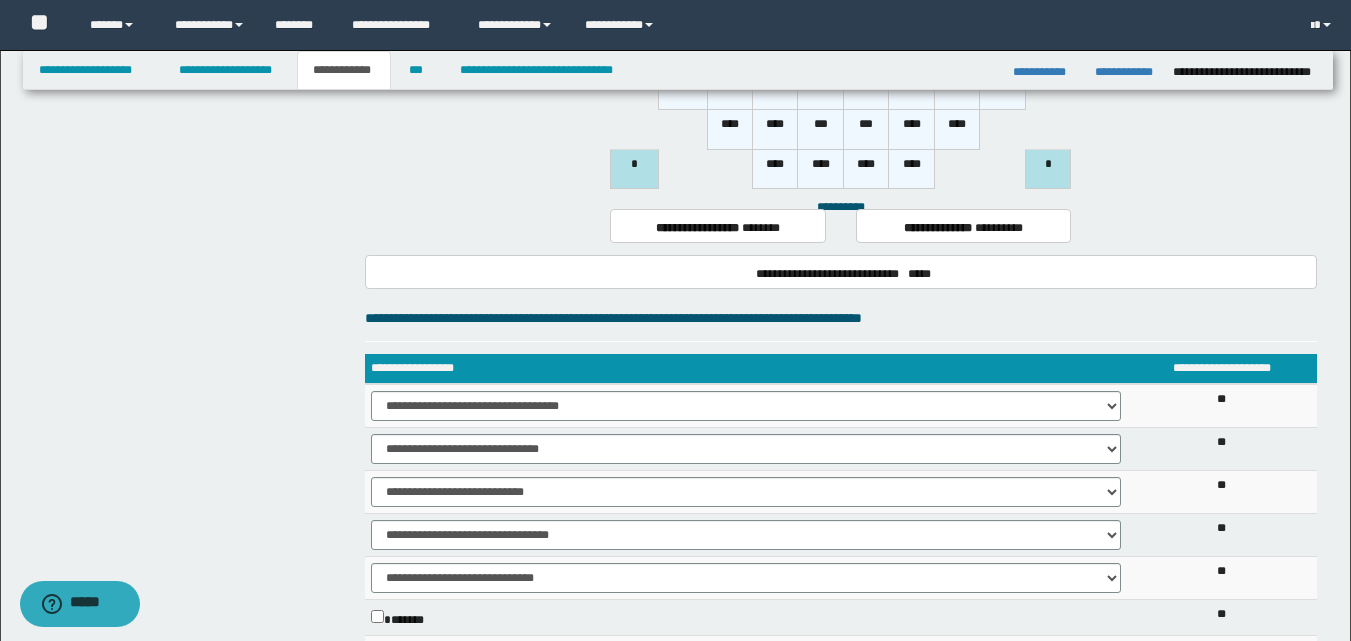 scroll, scrollTop: 1061, scrollLeft: 0, axis: vertical 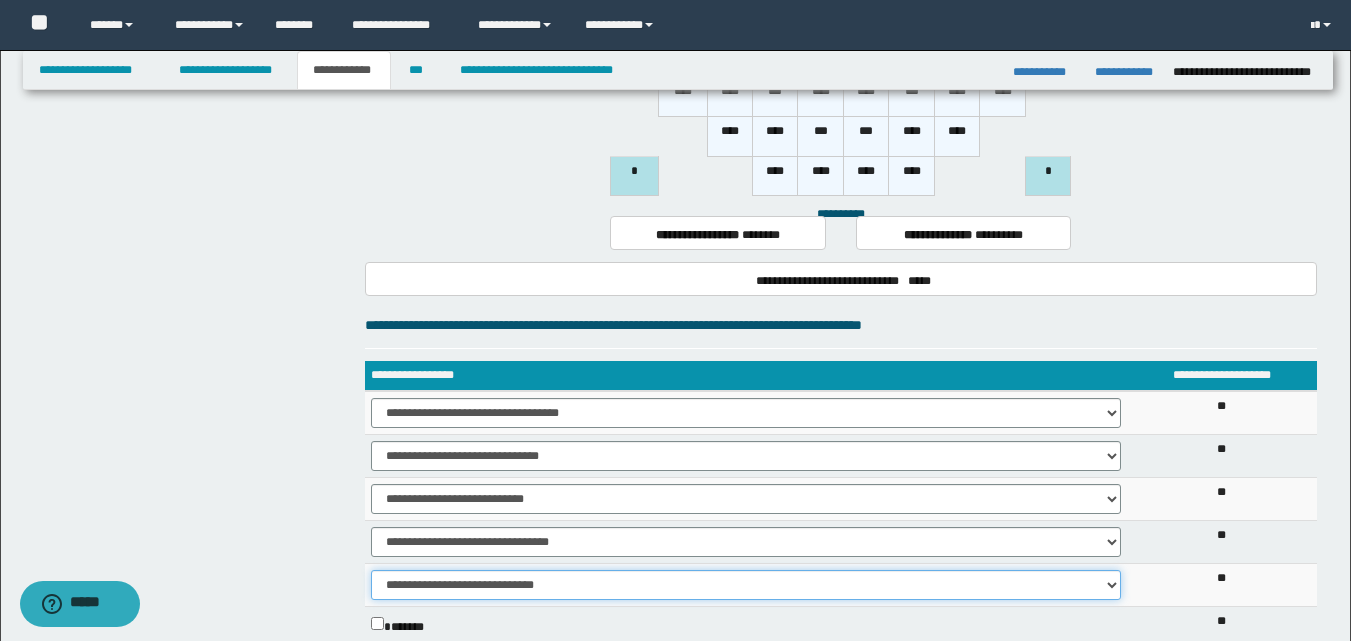 drag, startPoint x: 1357, startPoint y: 430, endPoint x: 1112, endPoint y: 581, distance: 287.79507 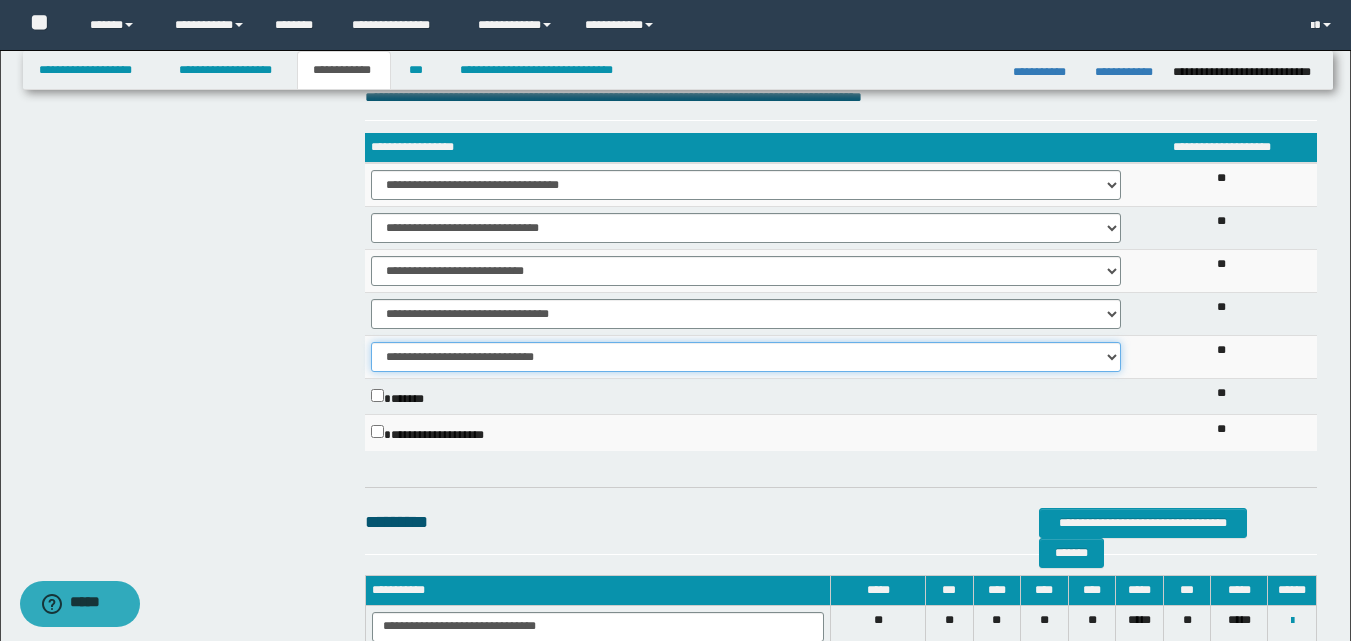 scroll, scrollTop: 1324, scrollLeft: 0, axis: vertical 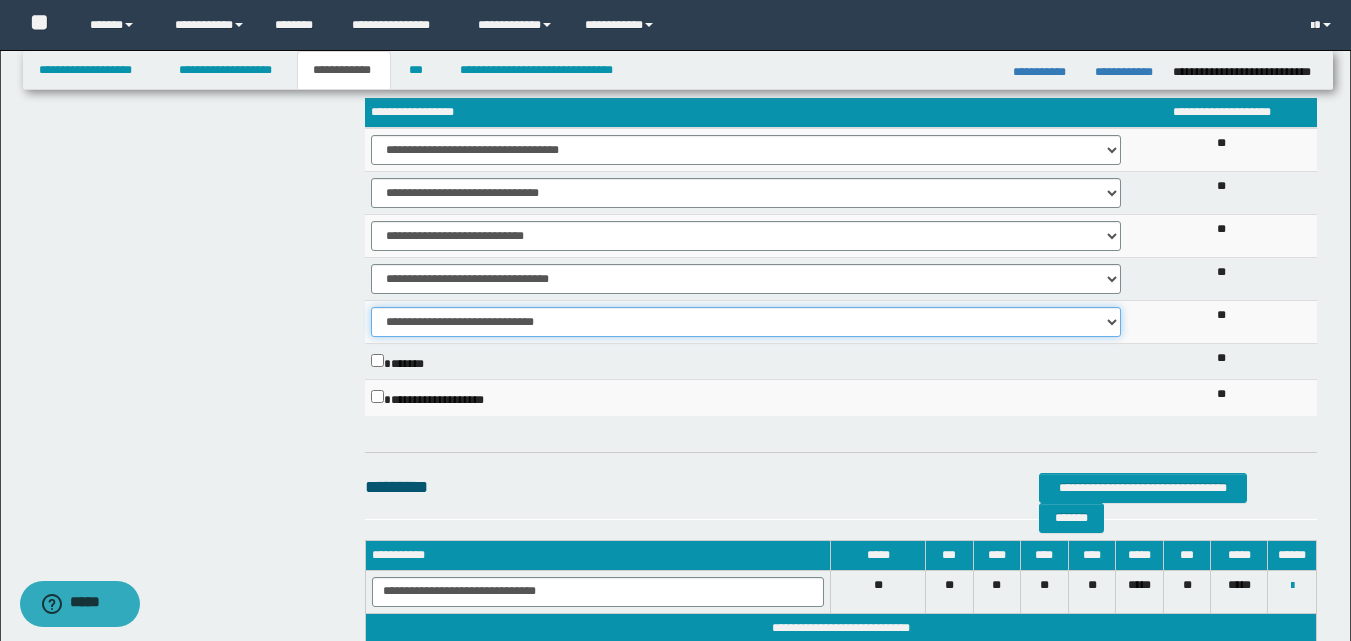 click on "**********" at bounding box center [746, 322] 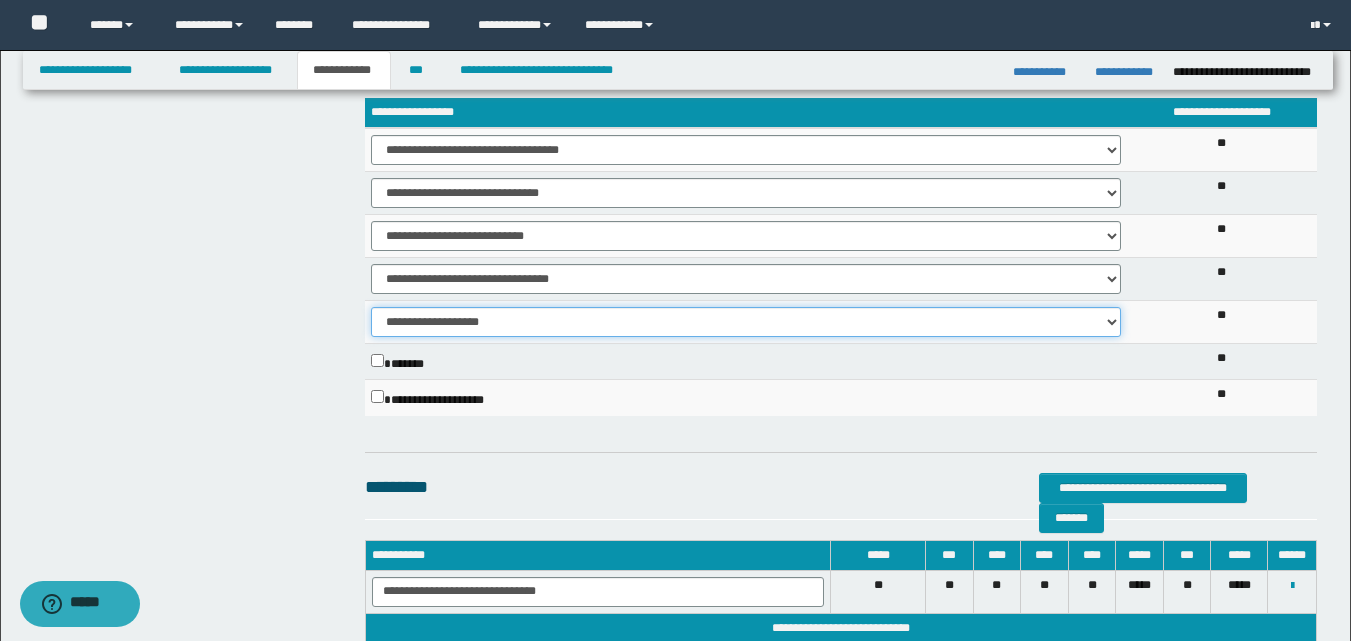 click on "**********" at bounding box center (746, 322) 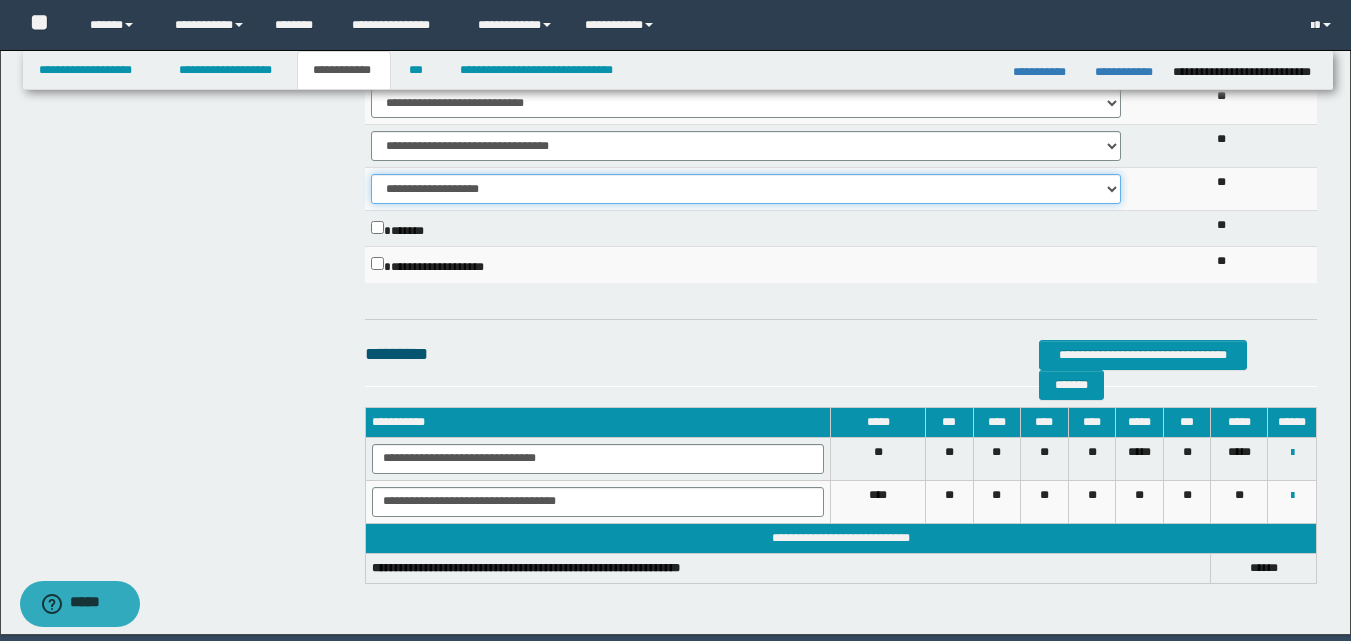 scroll, scrollTop: 1479, scrollLeft: 0, axis: vertical 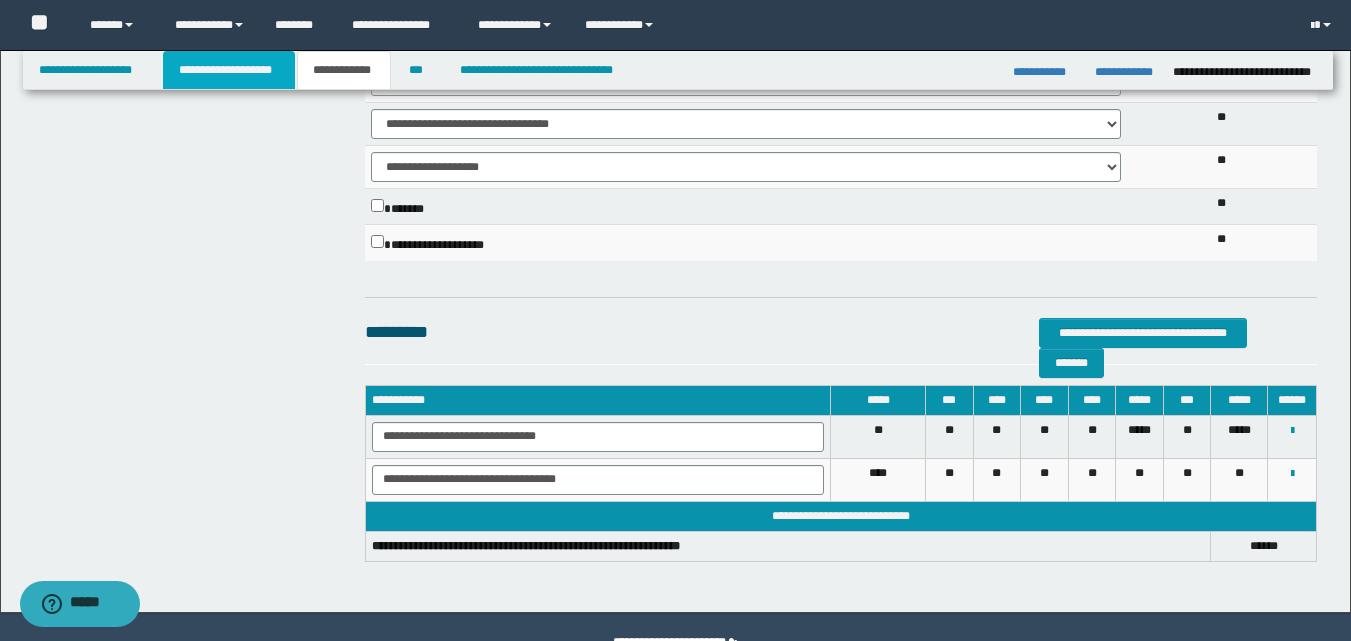 click on "**********" at bounding box center [229, 70] 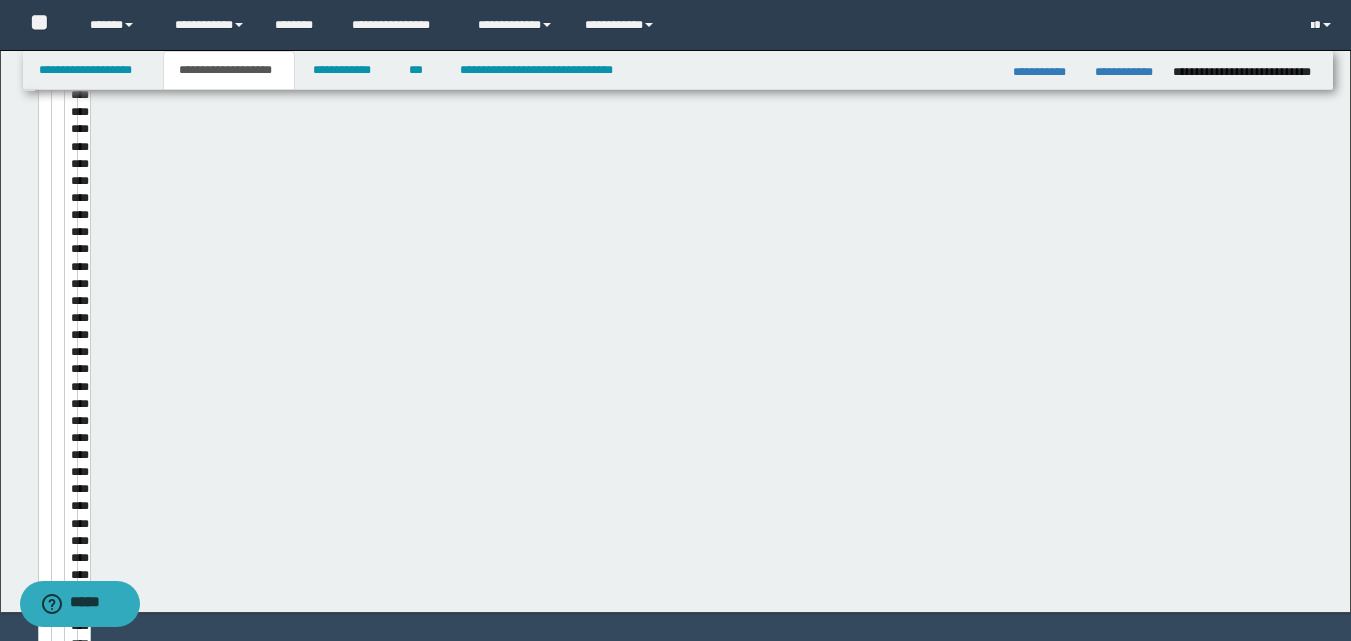 scroll, scrollTop: 1510, scrollLeft: 0, axis: vertical 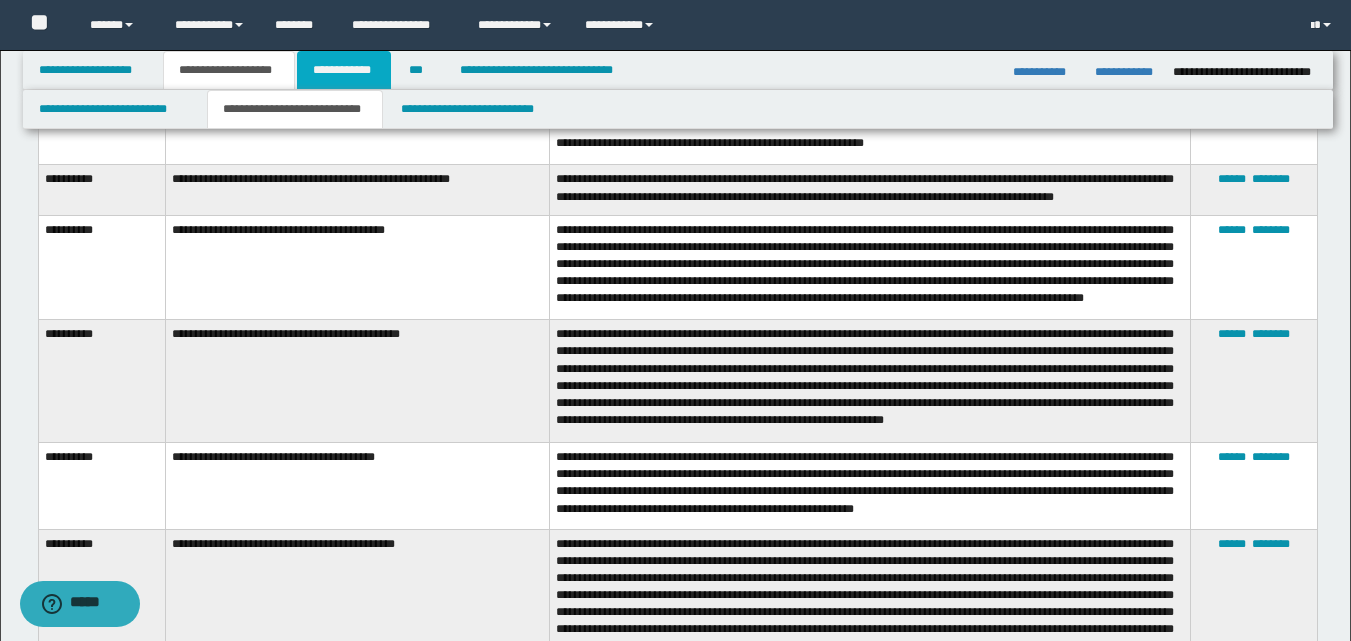 click on "**********" at bounding box center (344, 70) 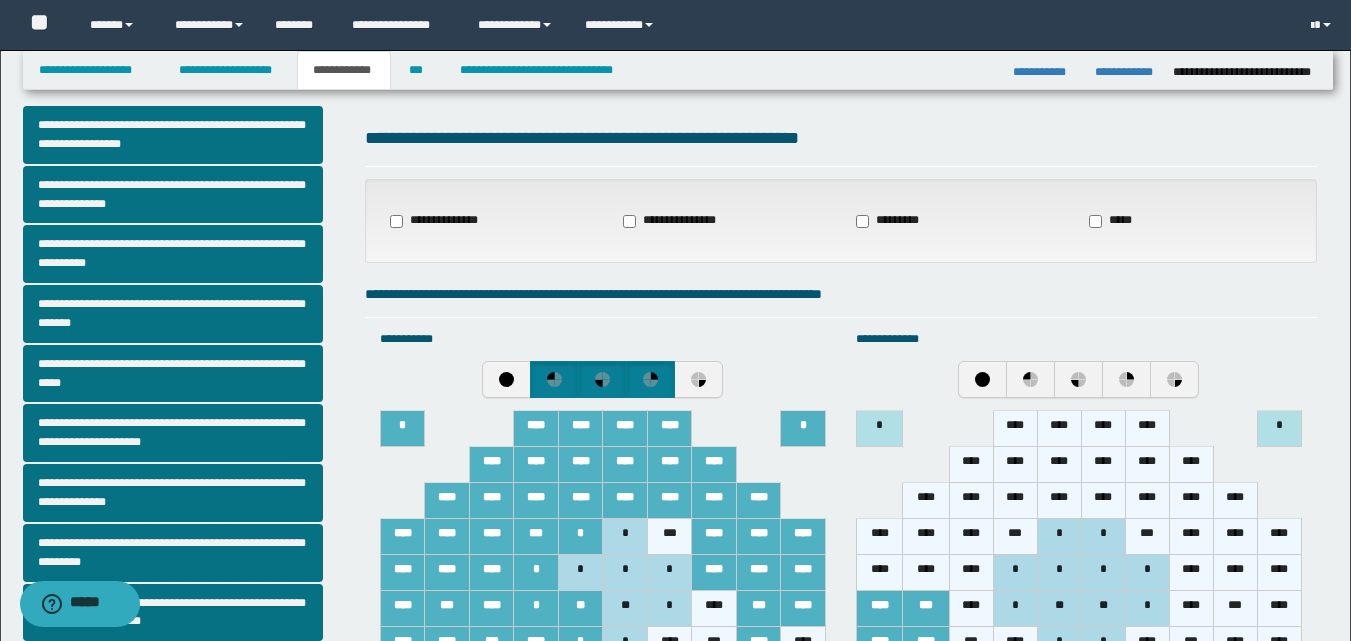 scroll, scrollTop: 32, scrollLeft: 0, axis: vertical 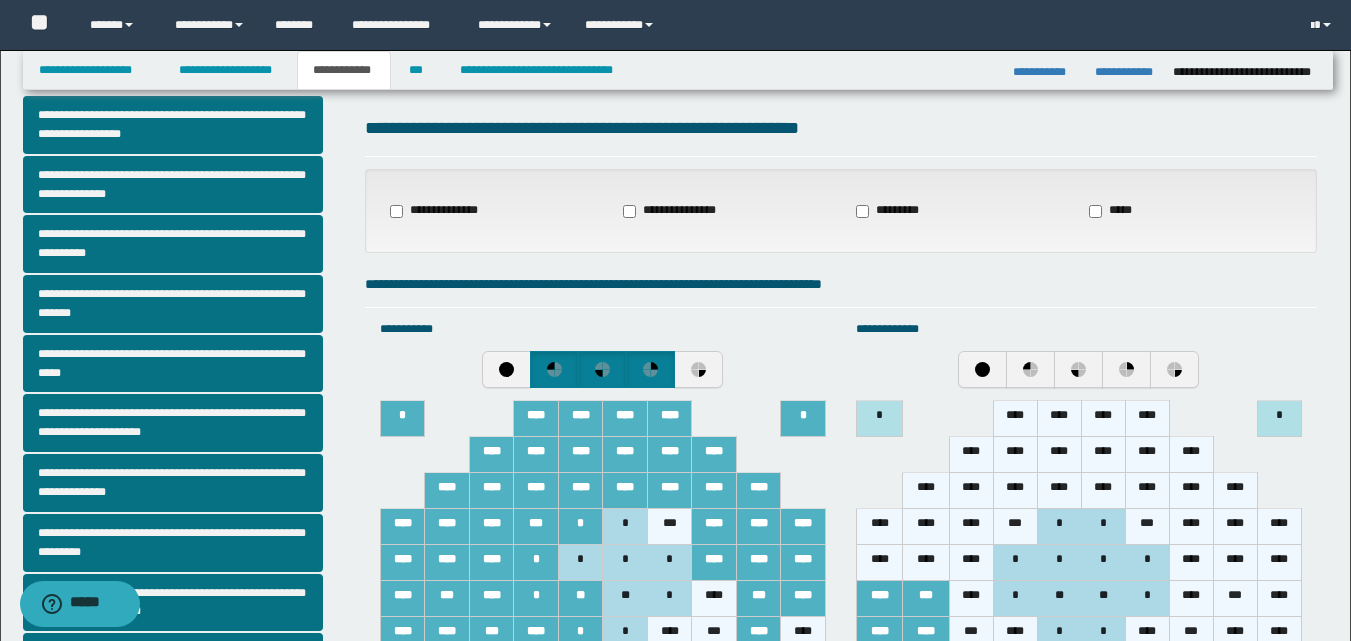 click on "**********" at bounding box center (439, 211) 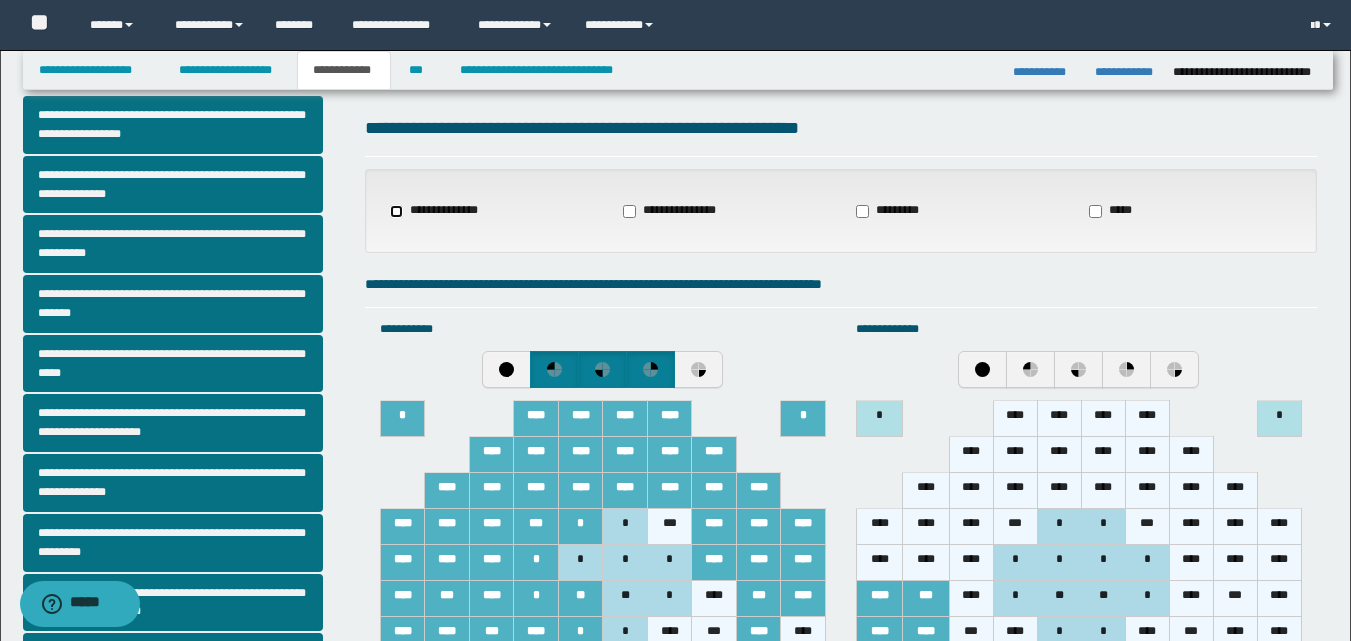 select on "*" 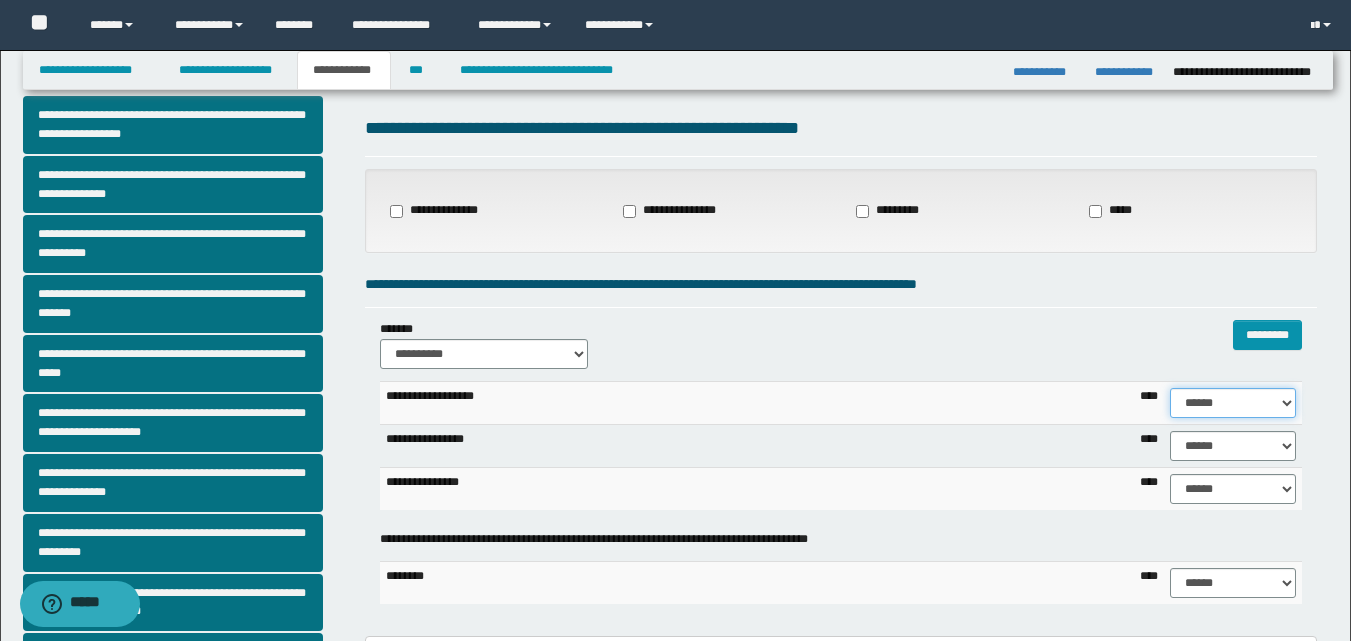 click on "******
****
**
**
**
**
**
**
**
**
***
***
***
***
***
***
***
***
***
***
****
****
****
****" at bounding box center [1233, 403] 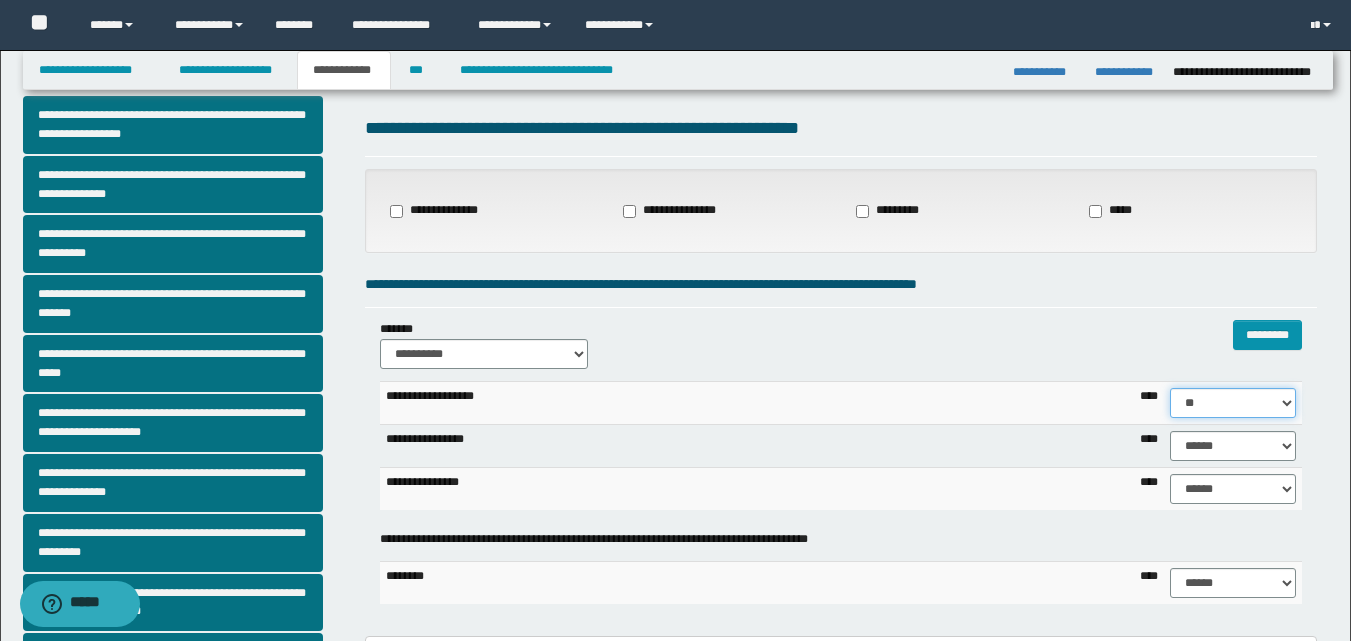 click on "******
****
**
**
**
**
**
**
**
**
***
***
***
***
***
***
***
***
***
***
****
****
****
****" at bounding box center [1233, 403] 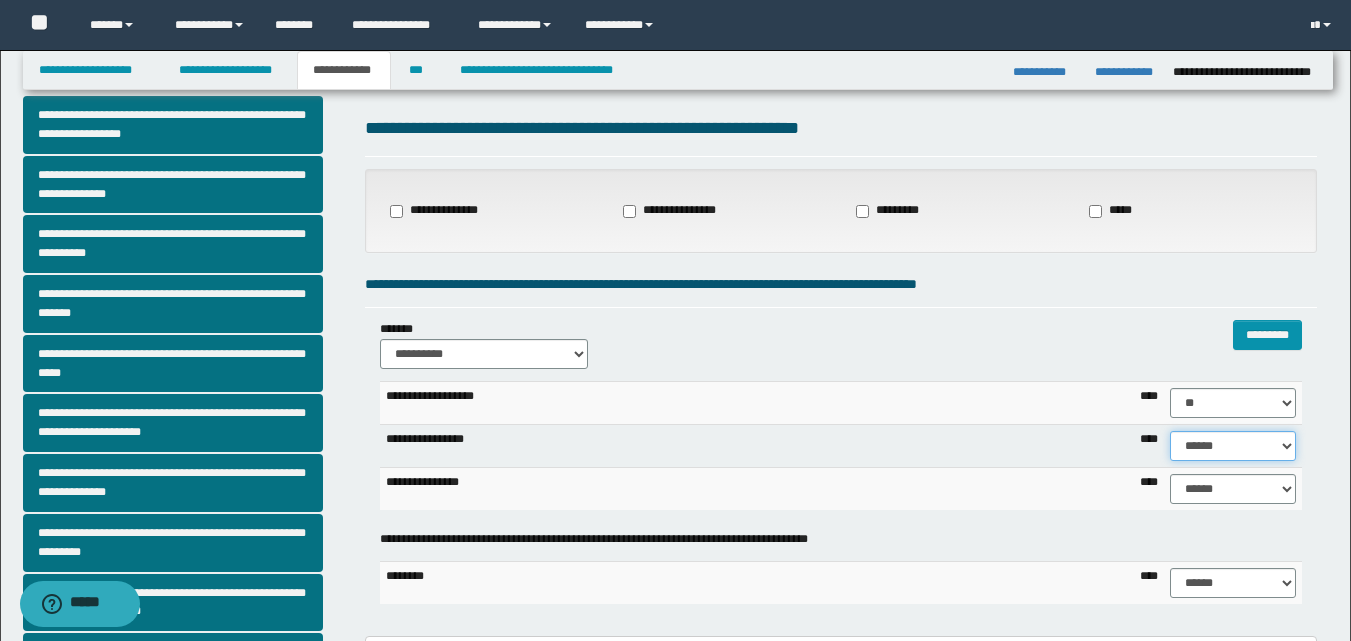 click on "******
****
**
**
**
**
**
**
**
**
***
***
***
***
***
***
***
***
***
***
****
****
****
****" at bounding box center (1233, 446) 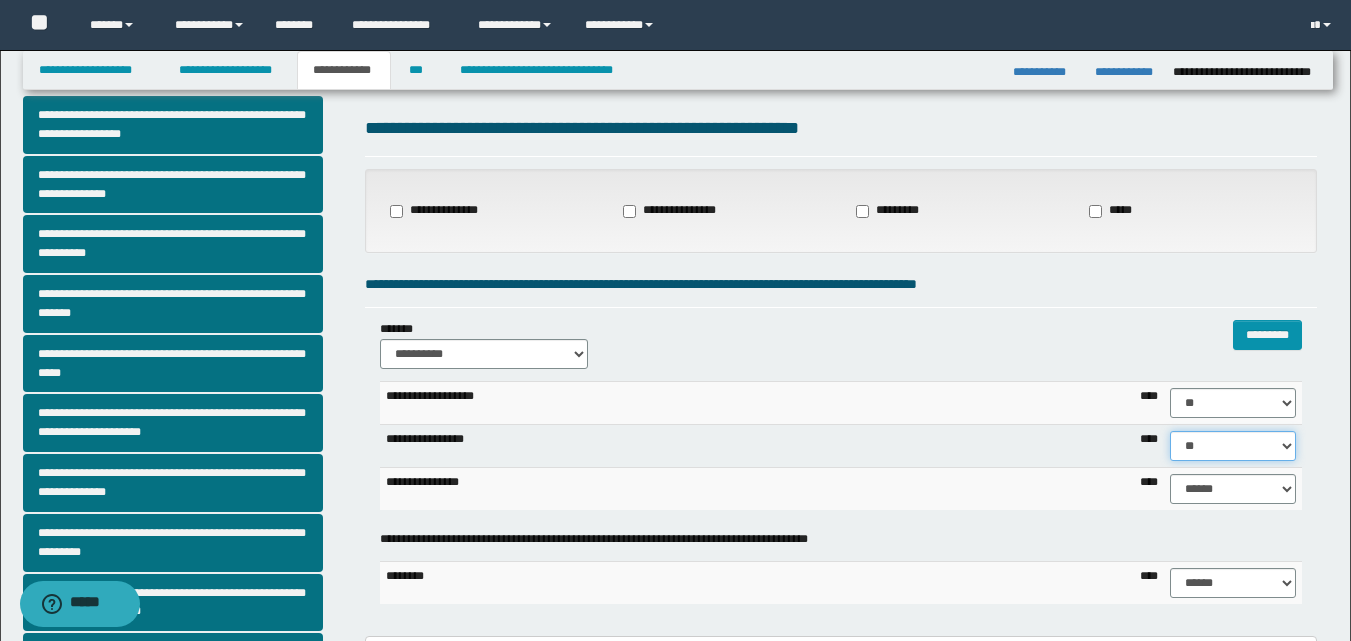click on "******
****
**
**
**
**
**
**
**
**
***
***
***
***
***
***
***
***
***
***
****
****
****
****" at bounding box center [1233, 446] 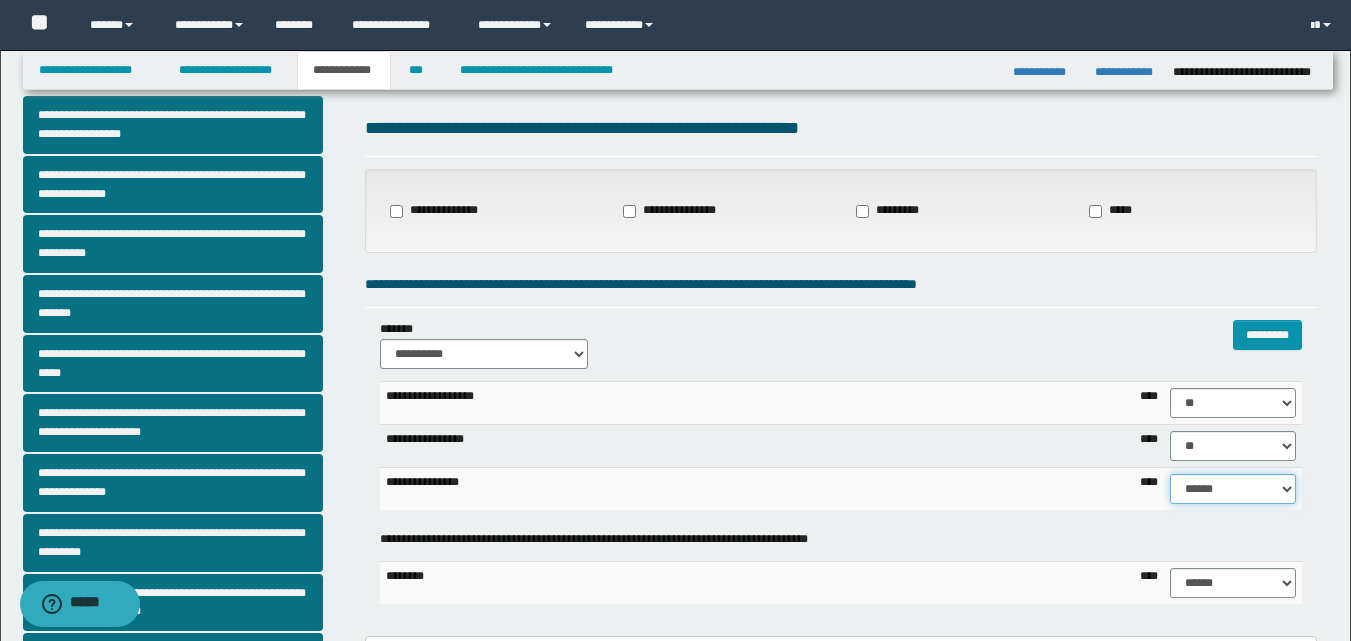 click on "******
****
**
**
**
**
**
**
**
**
***
***
***
***
***
***
***
***
***
***
****
****
****
****" at bounding box center [1233, 489] 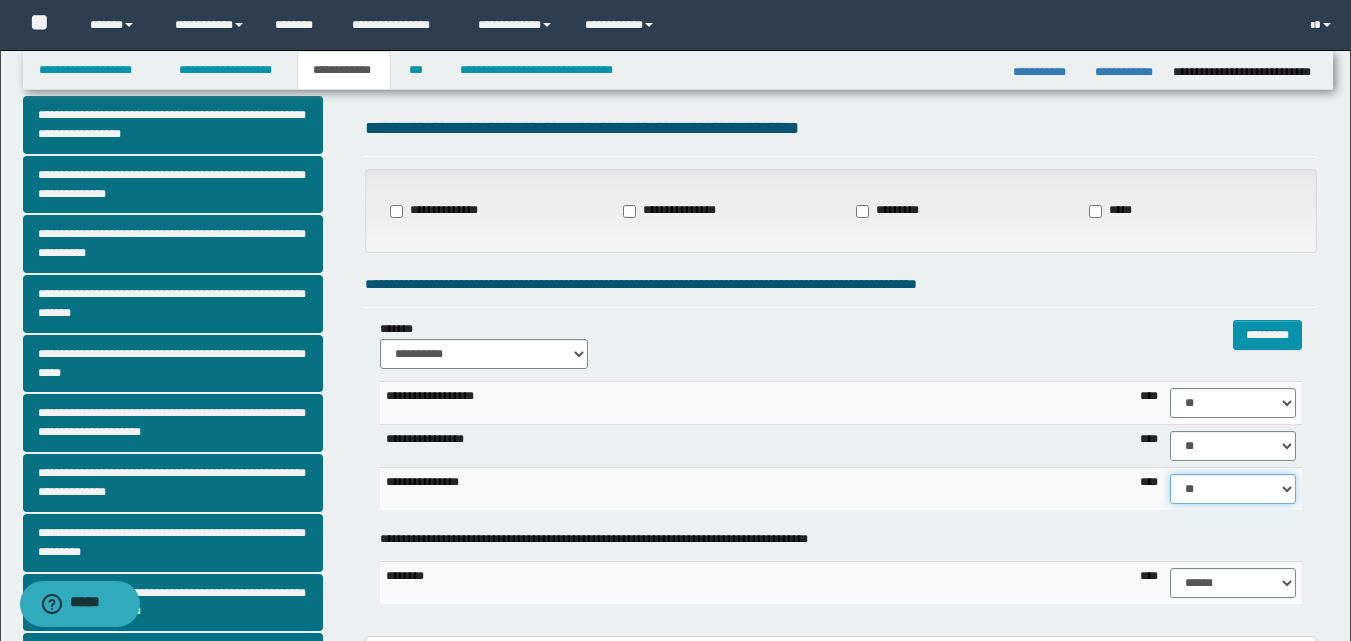 click on "******
****
**
**
**
**
**
**
**
**
***
***
***
***
***
***
***
***
***
***
****
****
****
****" at bounding box center [1233, 489] 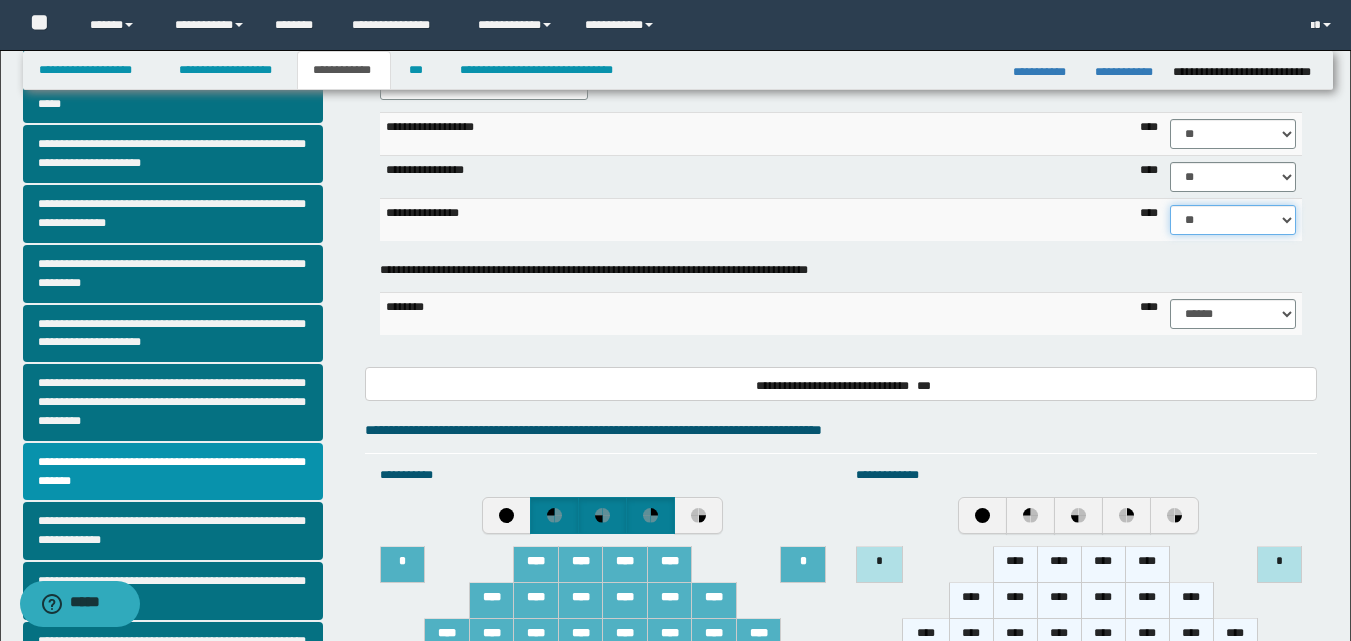 scroll, scrollTop: 425, scrollLeft: 0, axis: vertical 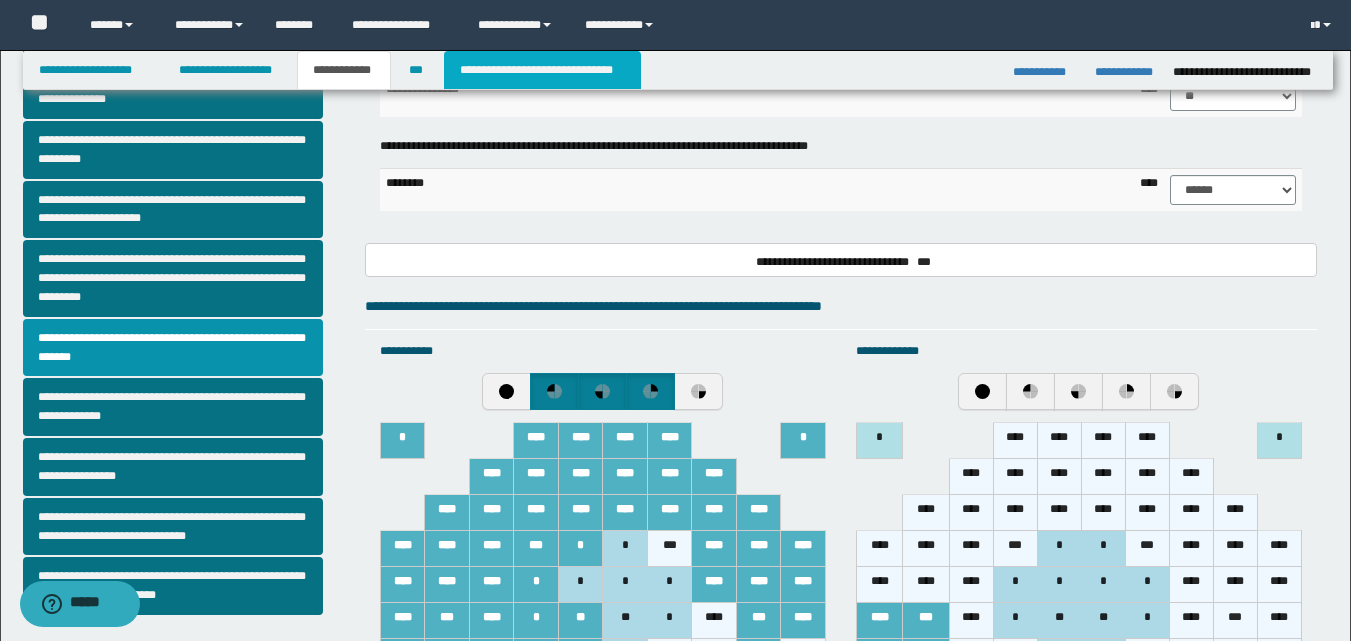 click on "**********" at bounding box center [542, 70] 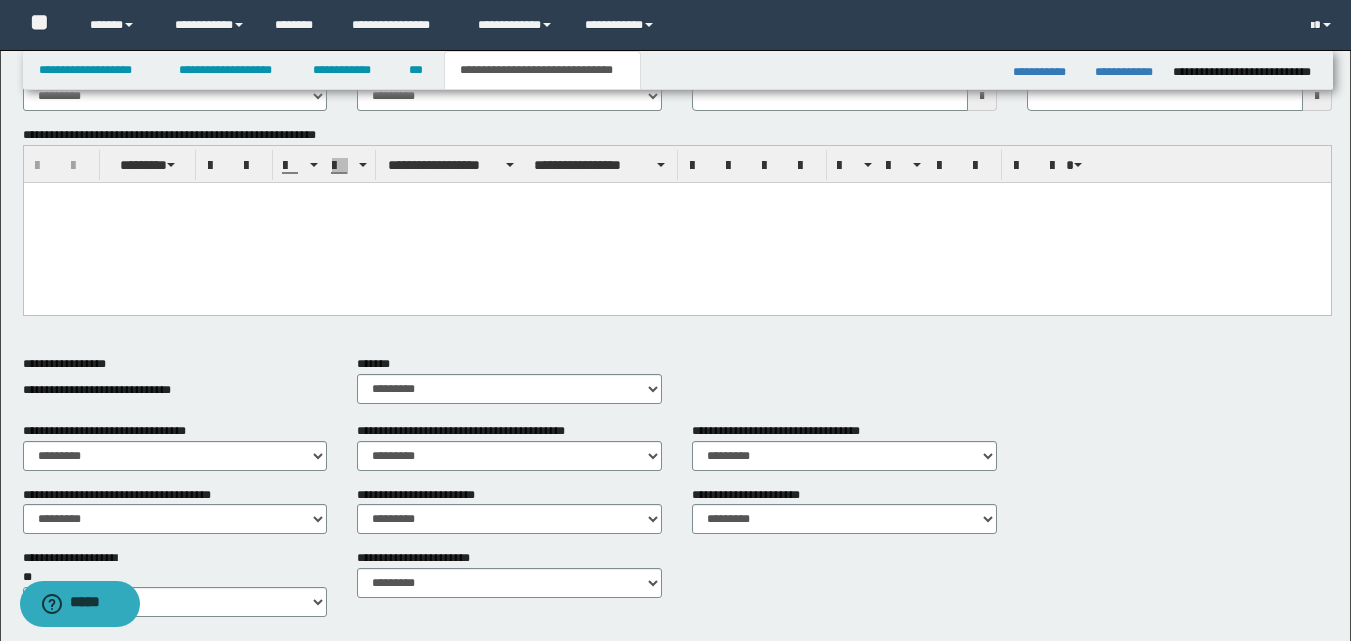 type 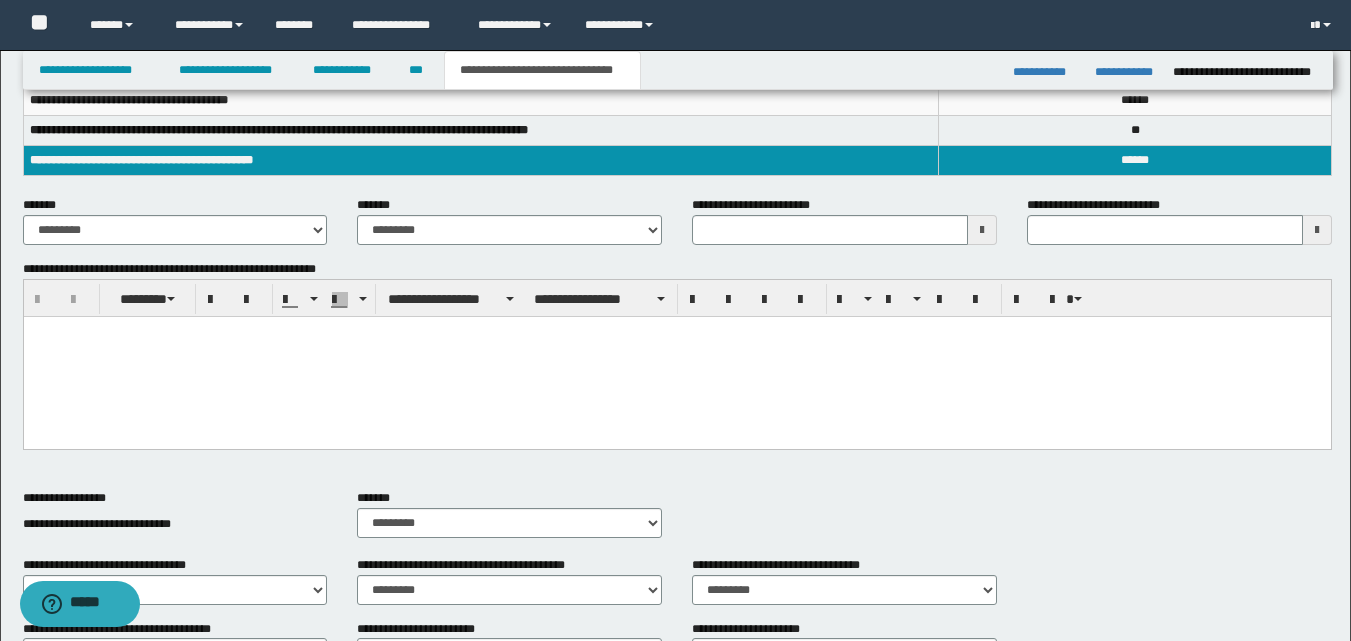 scroll, scrollTop: 289, scrollLeft: 0, axis: vertical 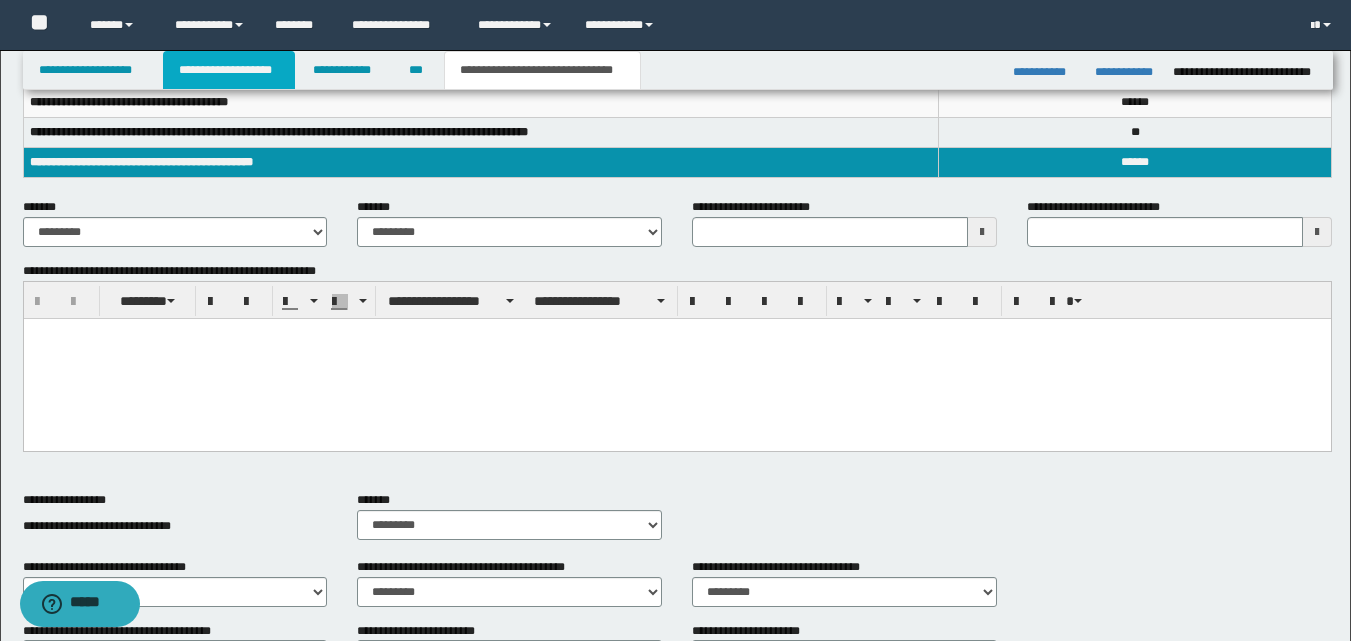 click on "**********" at bounding box center [229, 70] 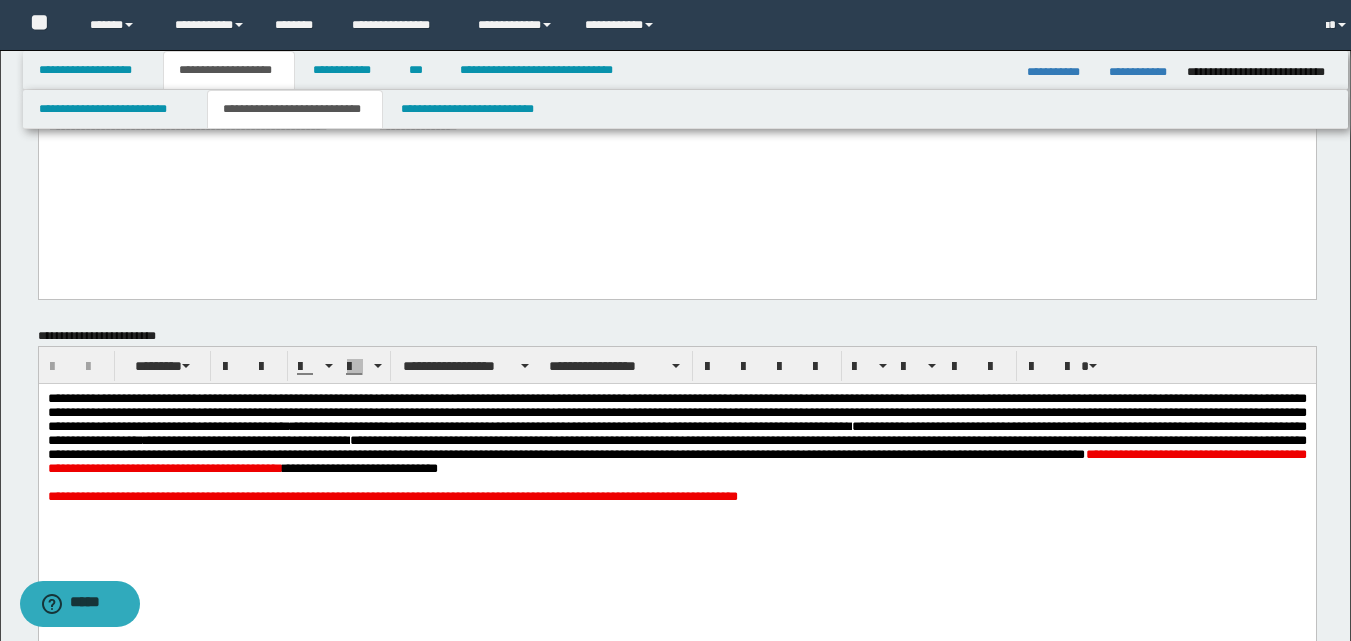 scroll, scrollTop: 320, scrollLeft: 0, axis: vertical 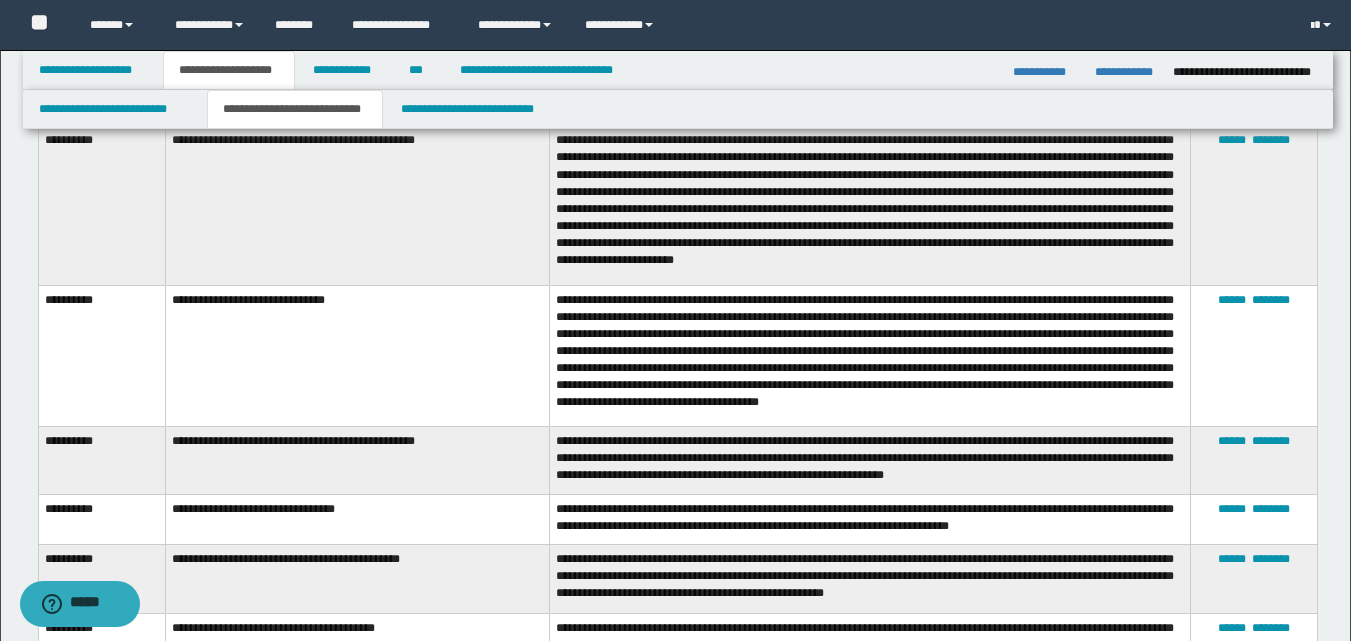 drag, startPoint x: 1303, startPoint y: 249, endPoint x: 1304, endPoint y: 269, distance: 20.024984 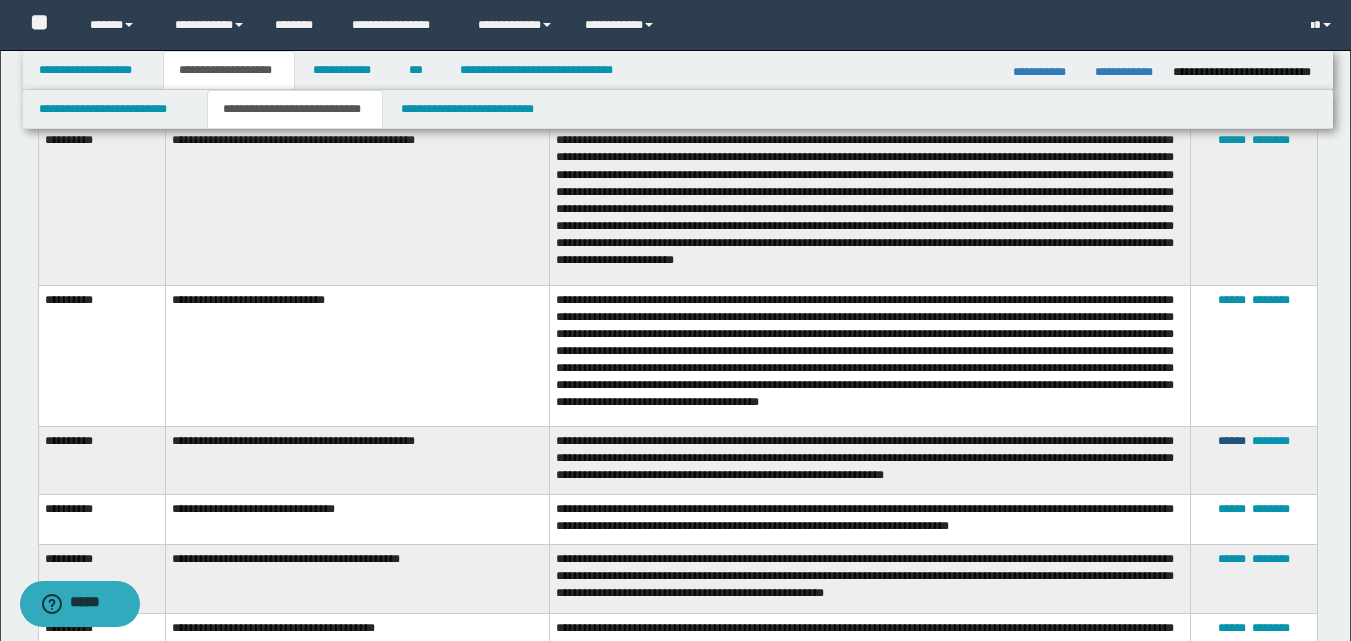 click on "******" at bounding box center (1232, 441) 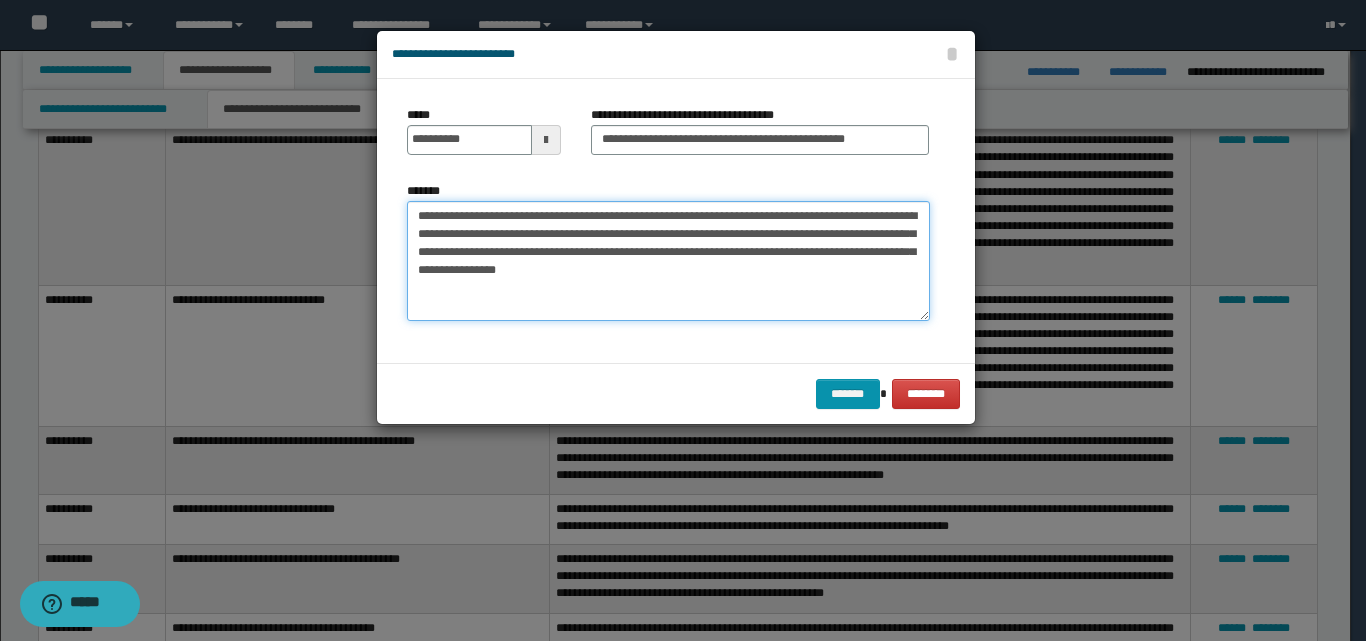 click on "**********" at bounding box center [668, 261] 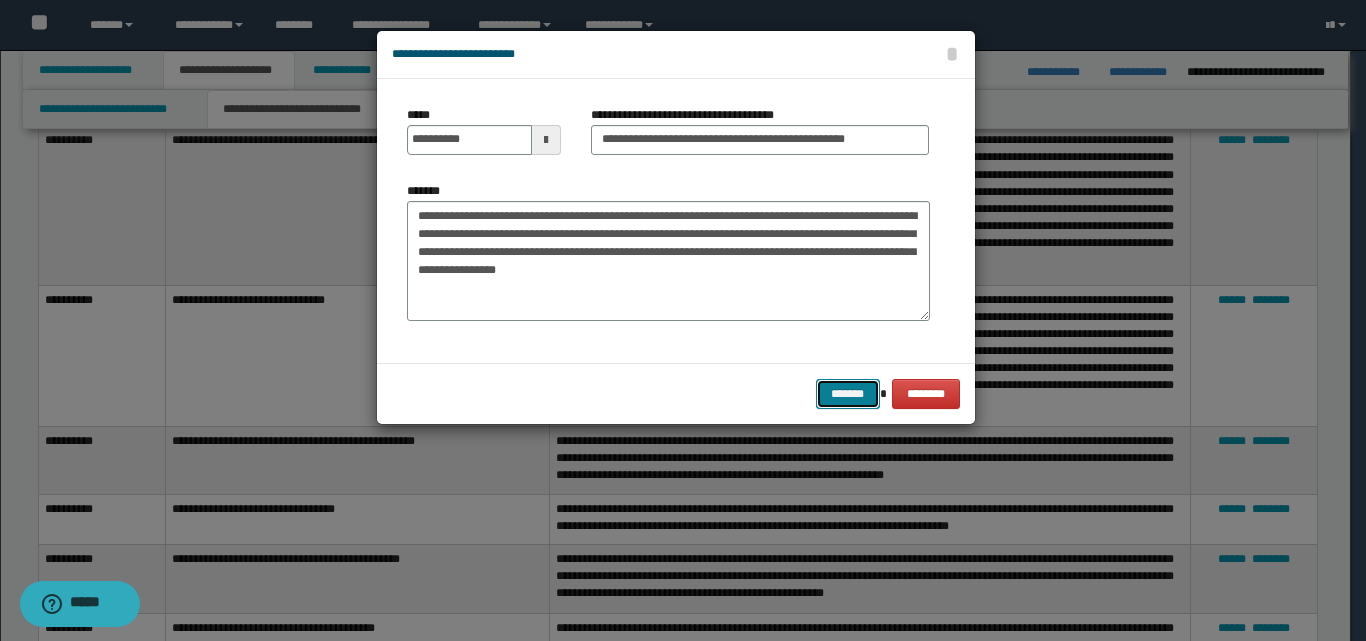 click on "*******" at bounding box center [848, 394] 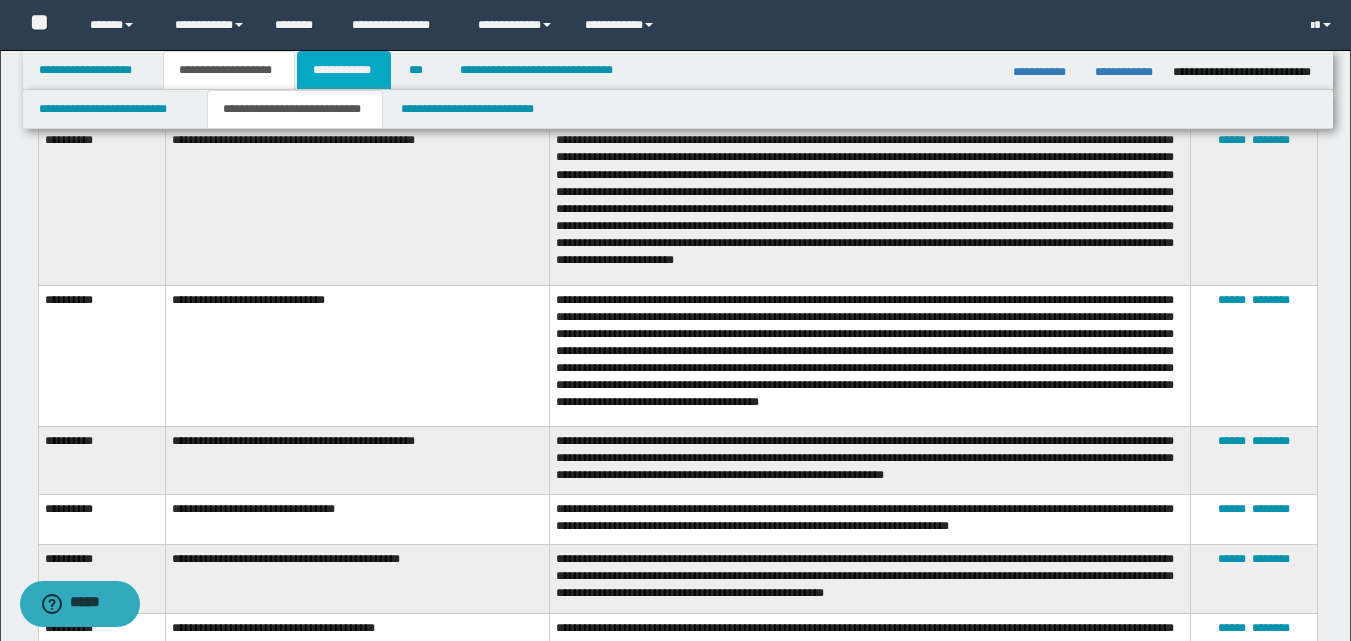 click on "**********" at bounding box center (344, 70) 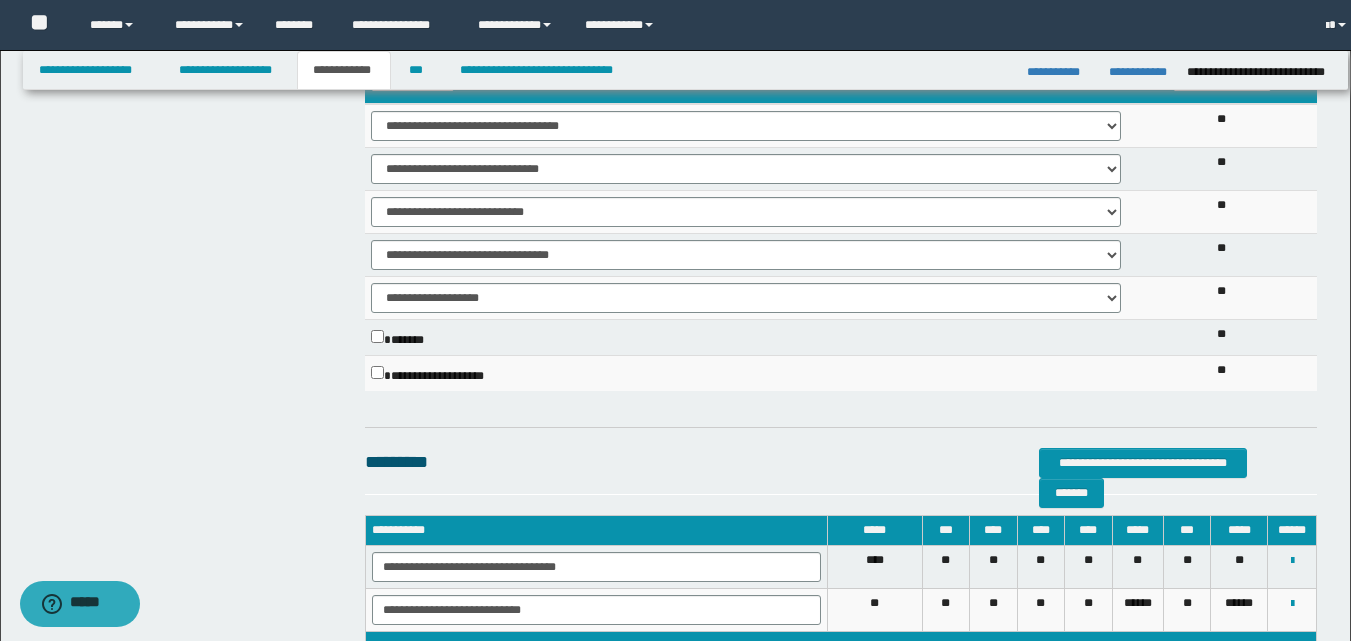 scroll, scrollTop: 1732, scrollLeft: 0, axis: vertical 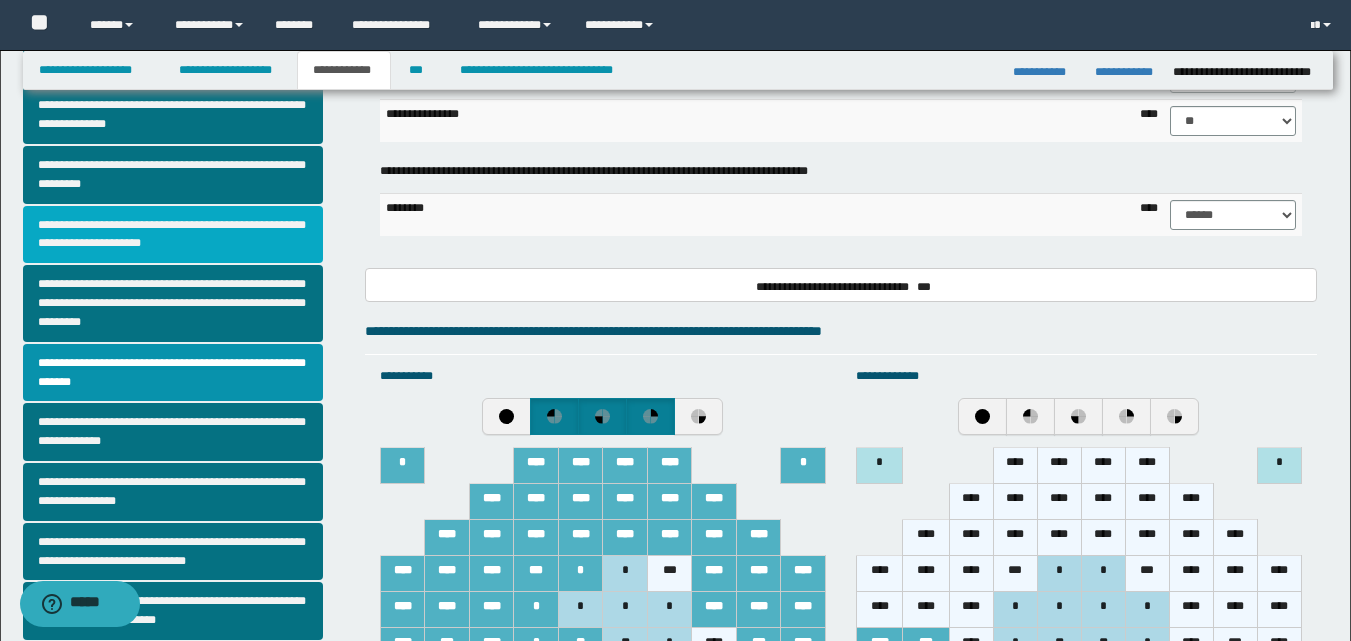 click on "**********" at bounding box center [173, 235] 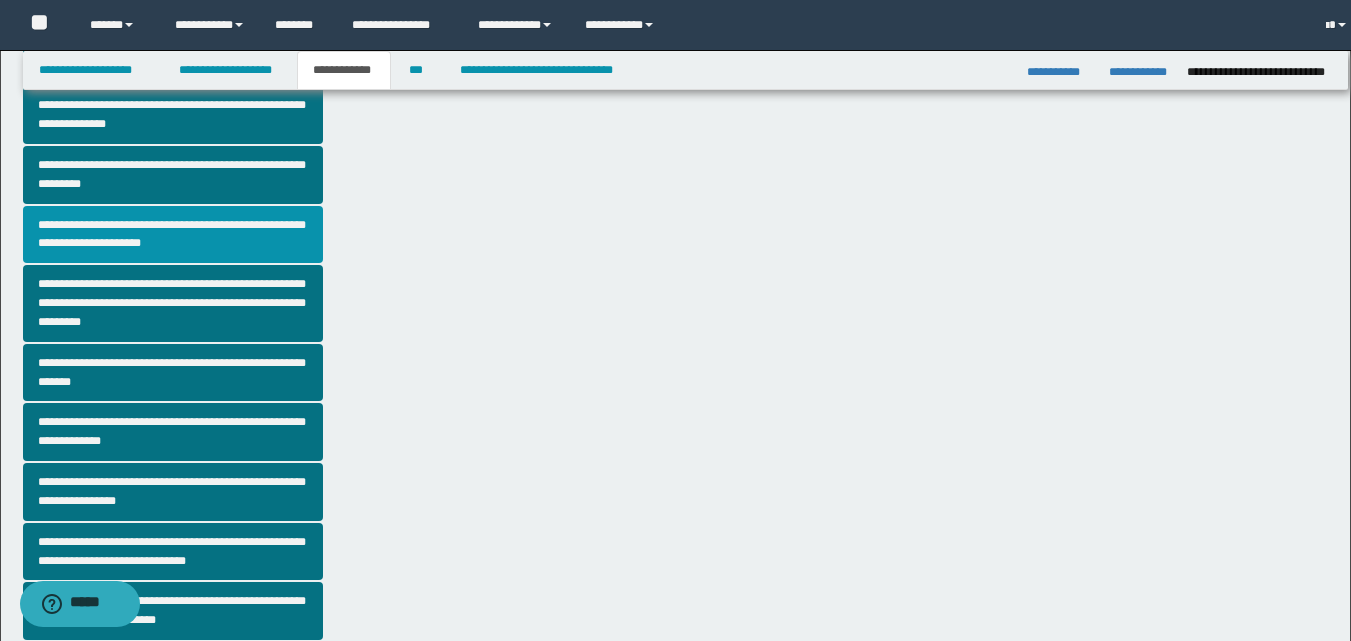 scroll, scrollTop: 0, scrollLeft: 0, axis: both 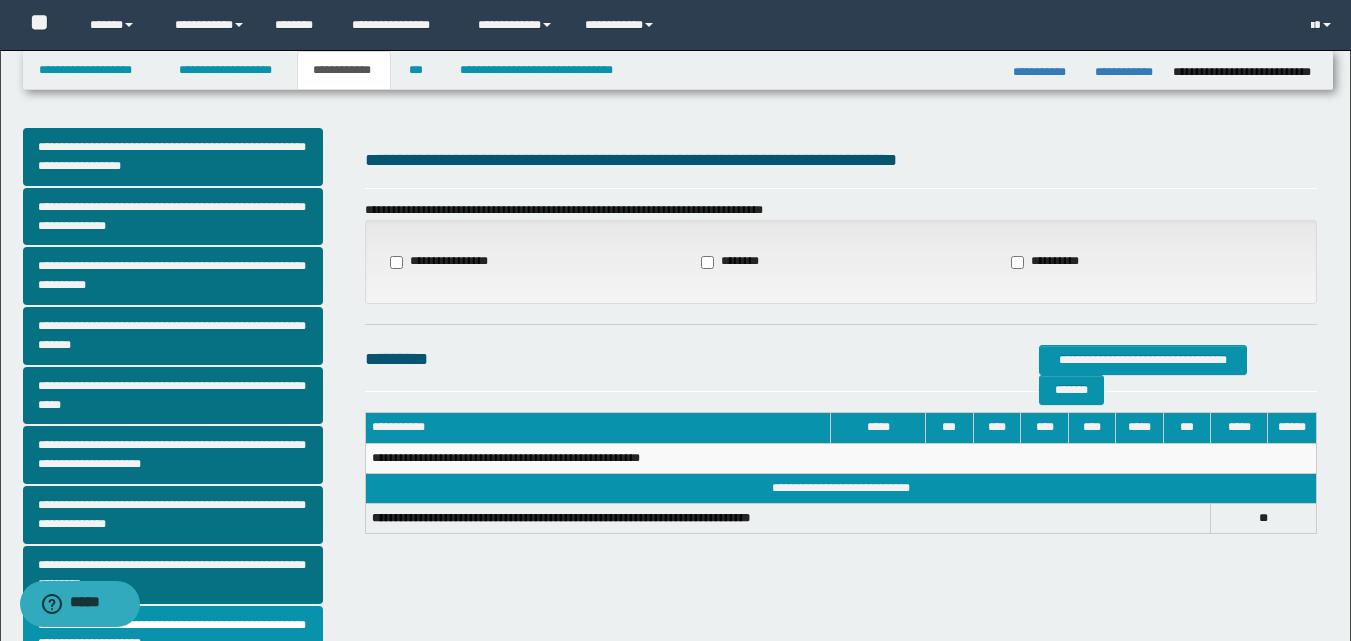 click on "**********" at bounding box center (445, 262) 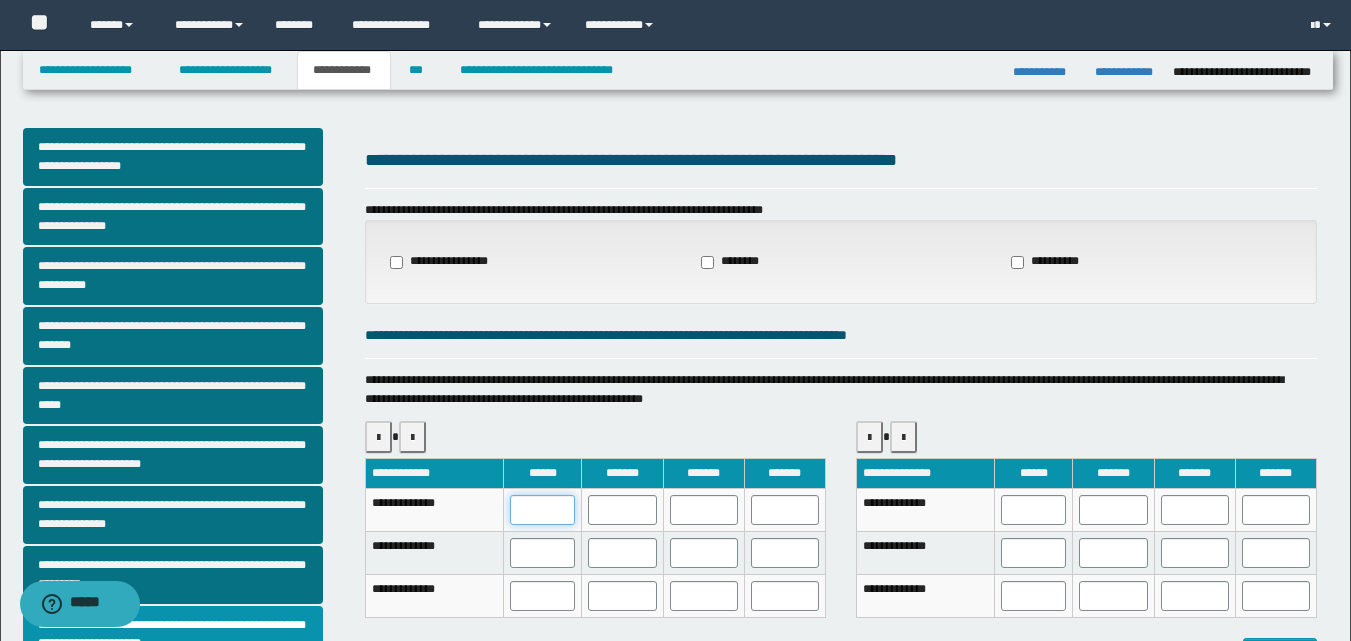 click at bounding box center [542, 510] 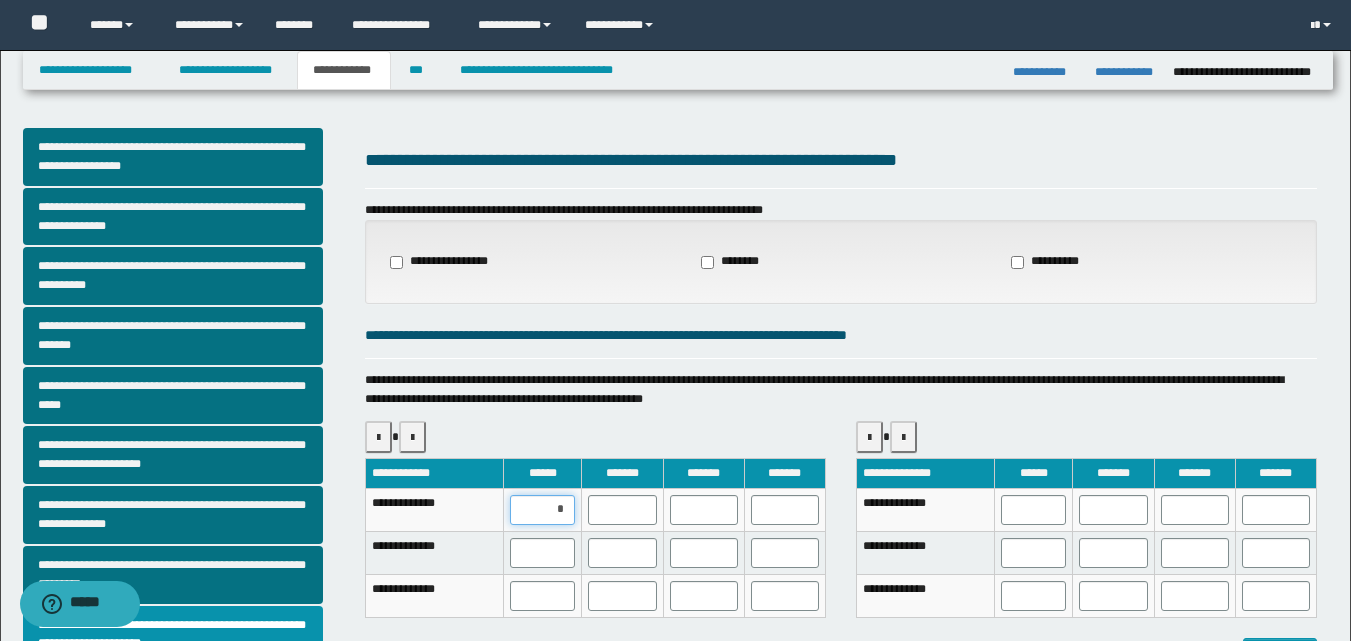 type on "**" 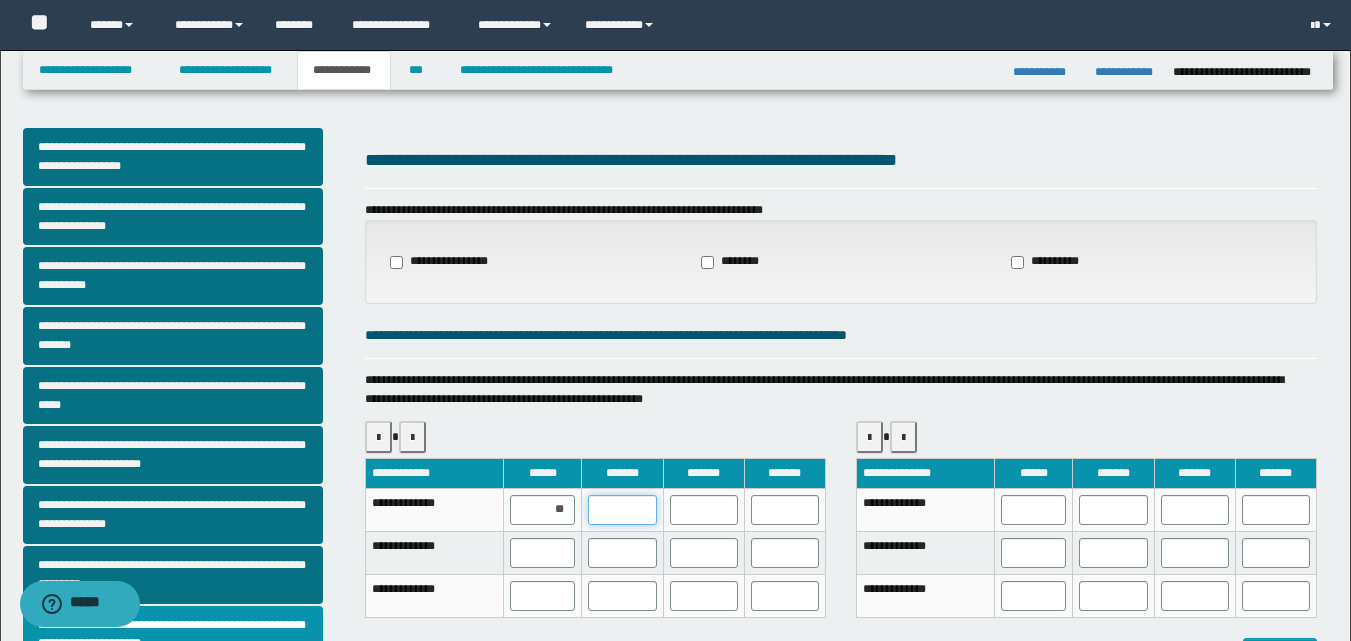 click at bounding box center (622, 510) 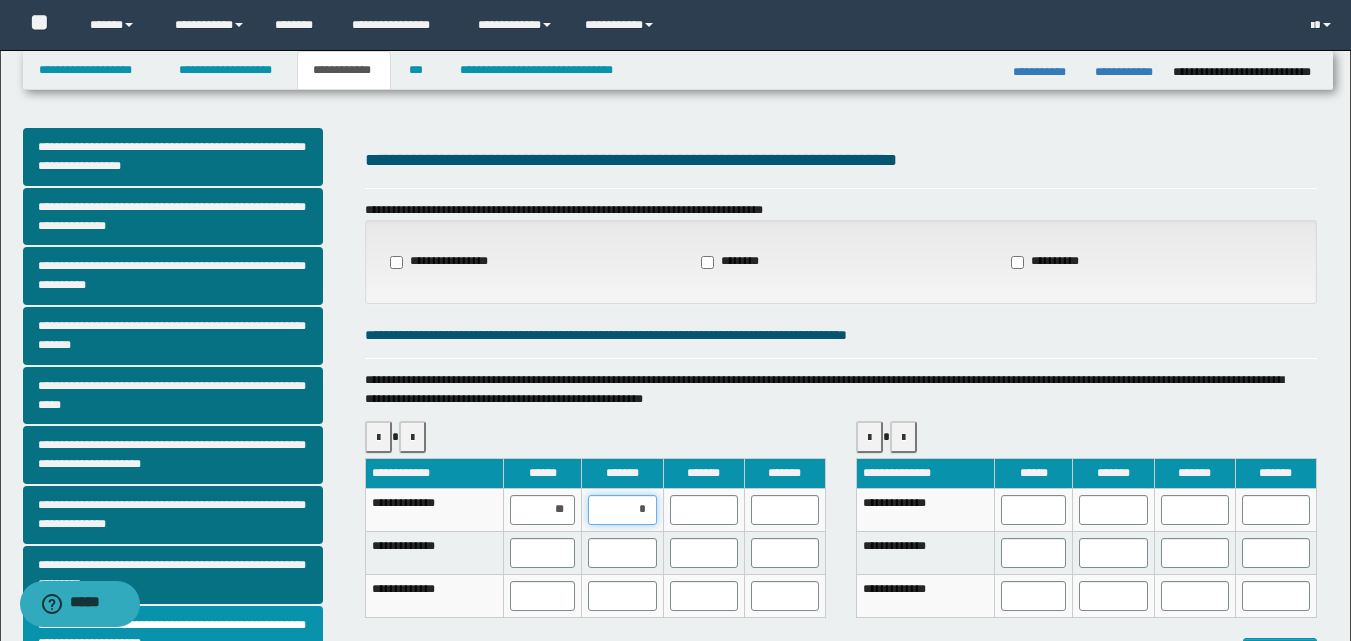 type on "**" 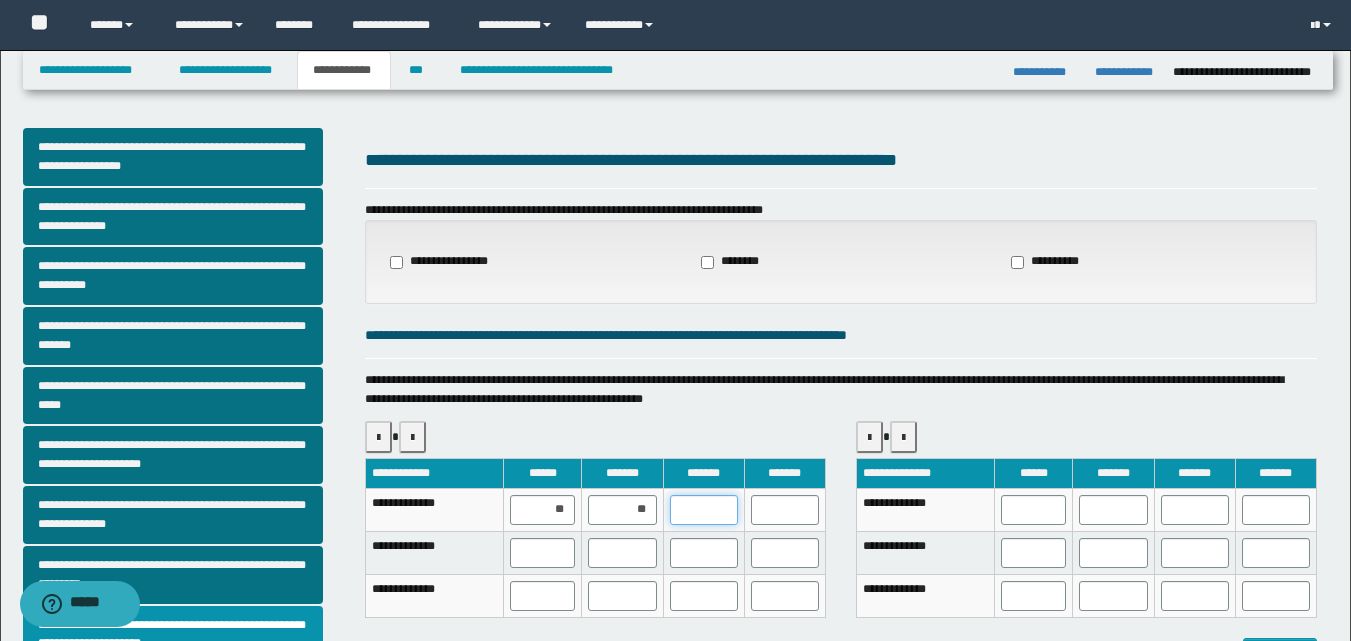 click at bounding box center [704, 510] 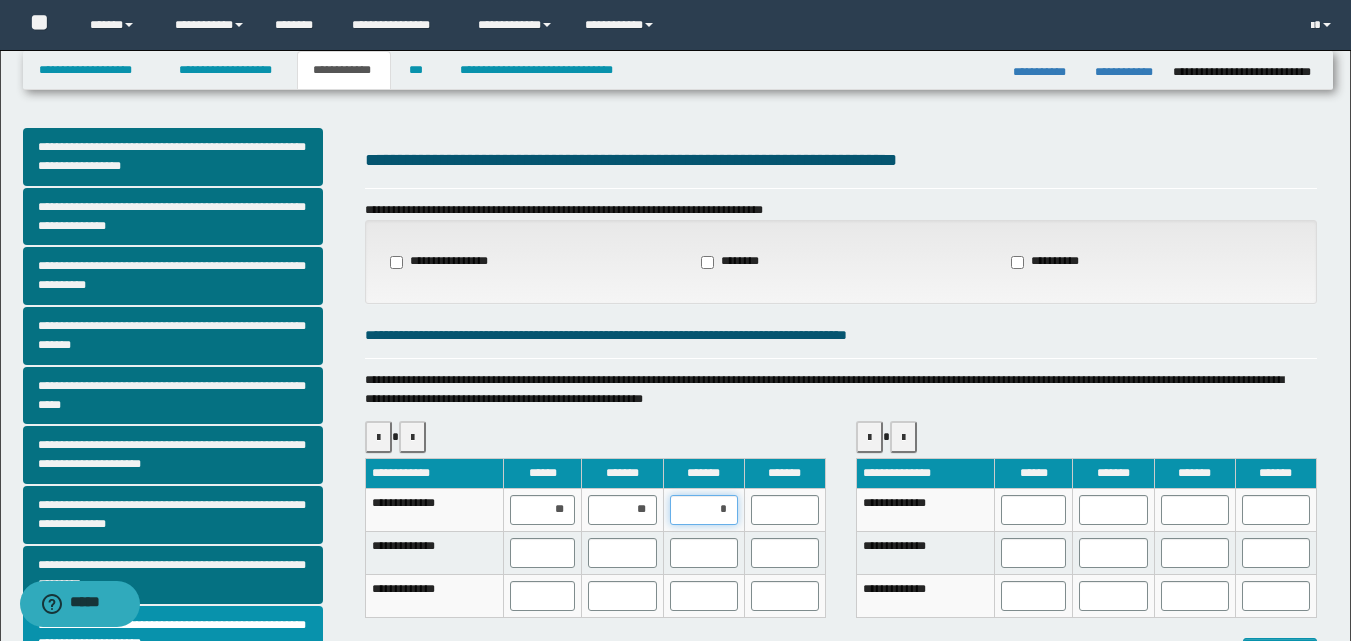type on "**" 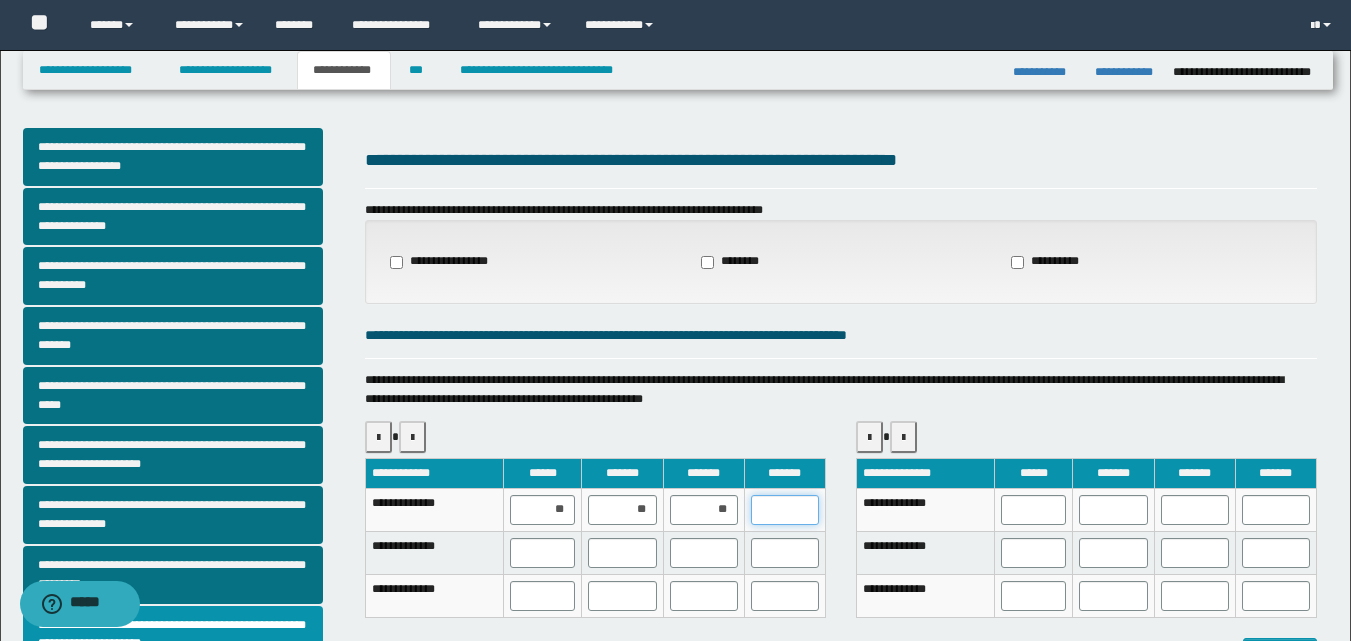 click at bounding box center [785, 510] 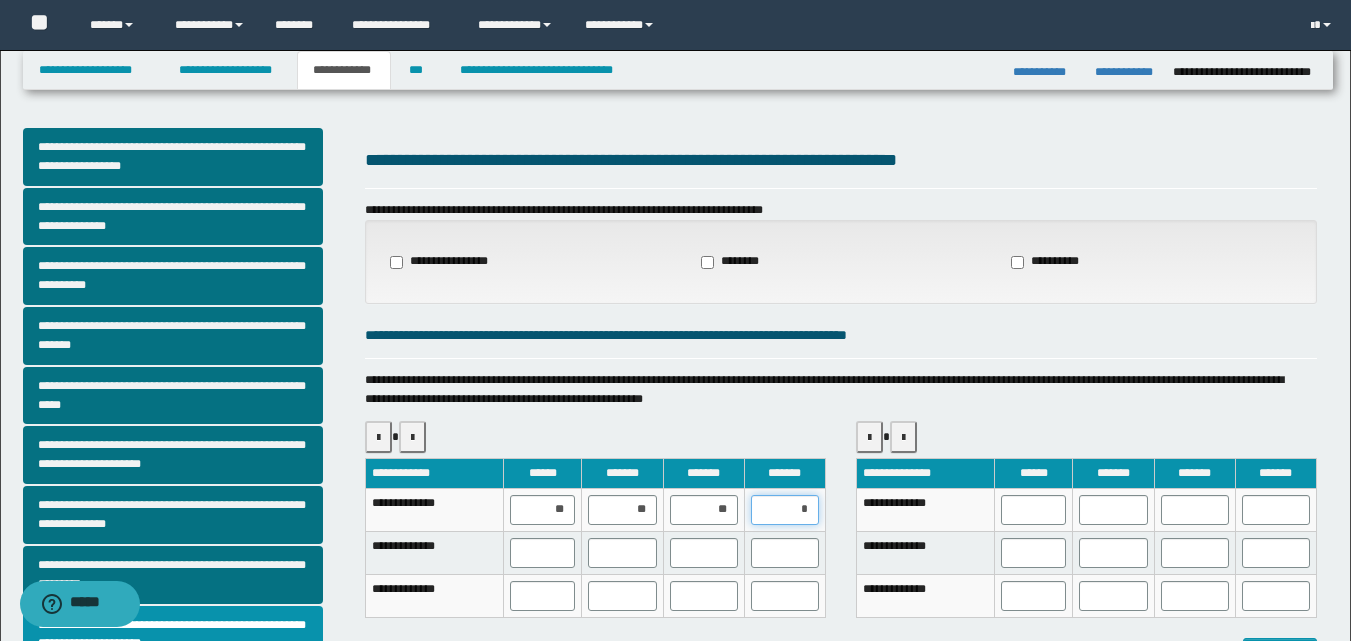 type on "**" 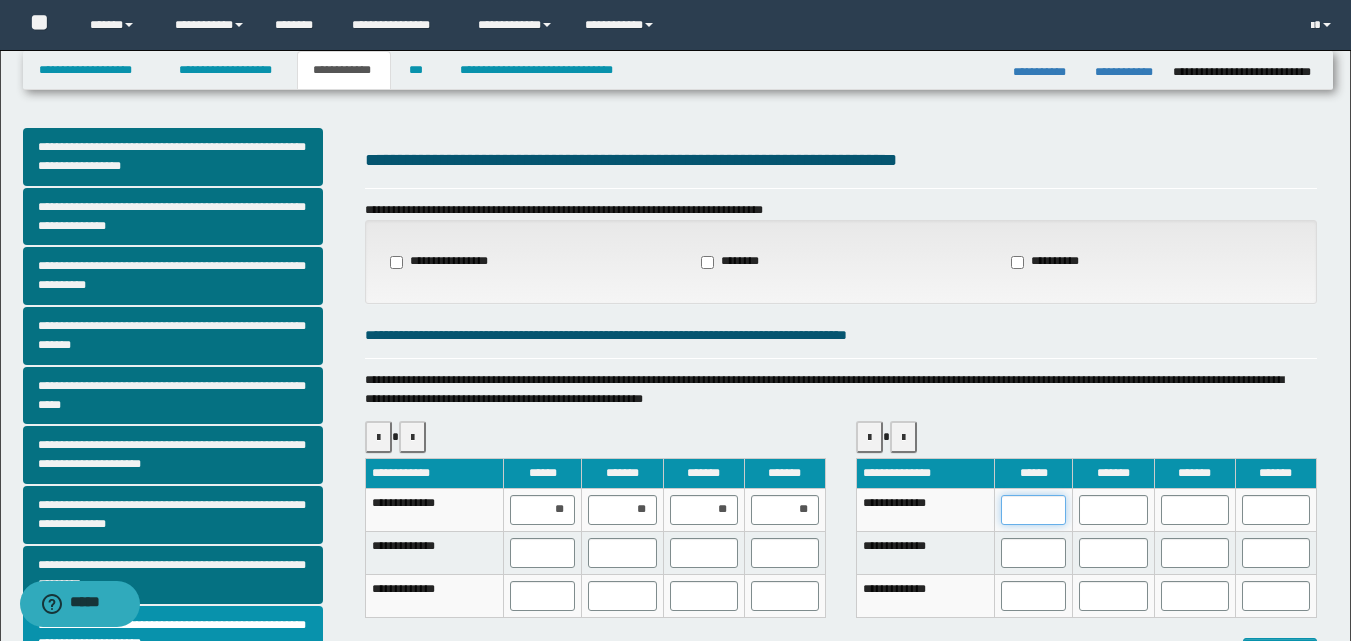 click at bounding box center (1033, 510) 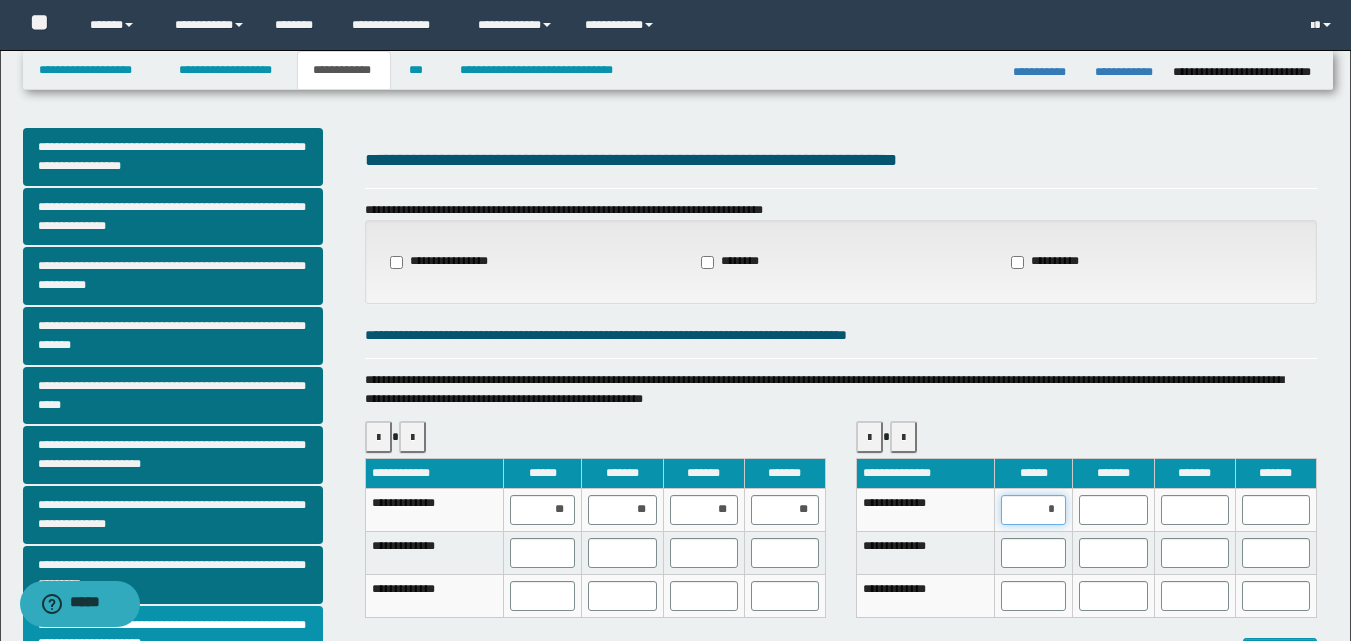 type on "**" 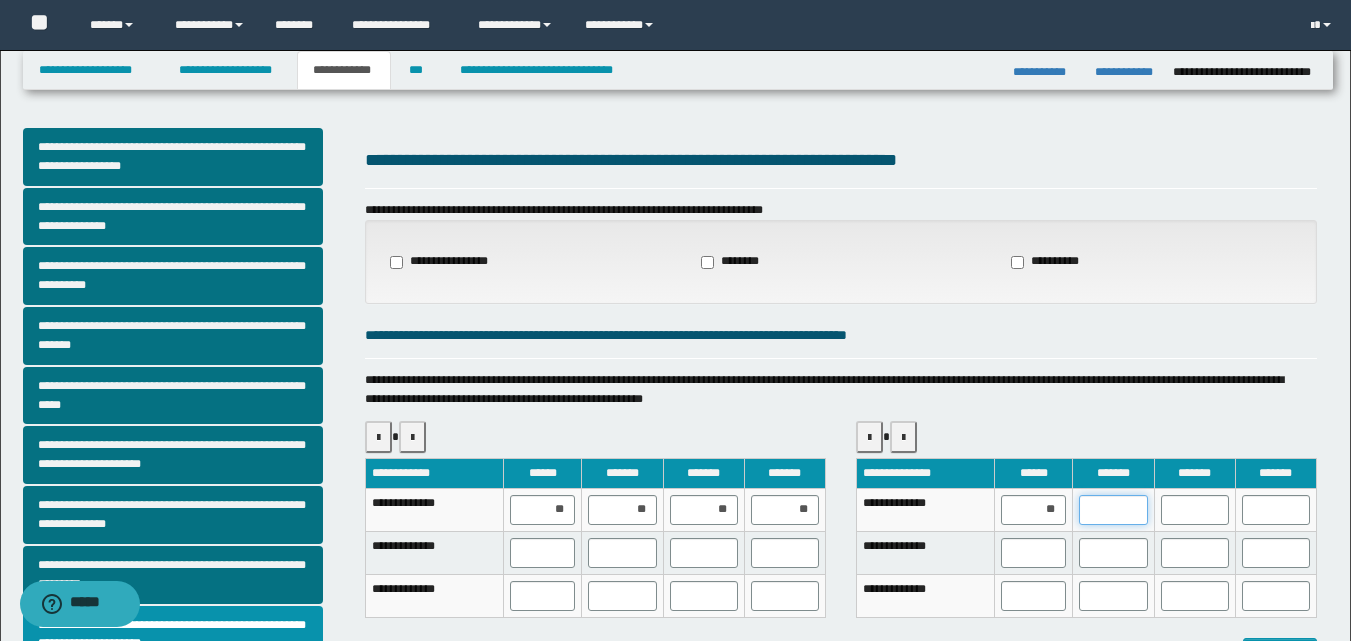 click at bounding box center [1113, 510] 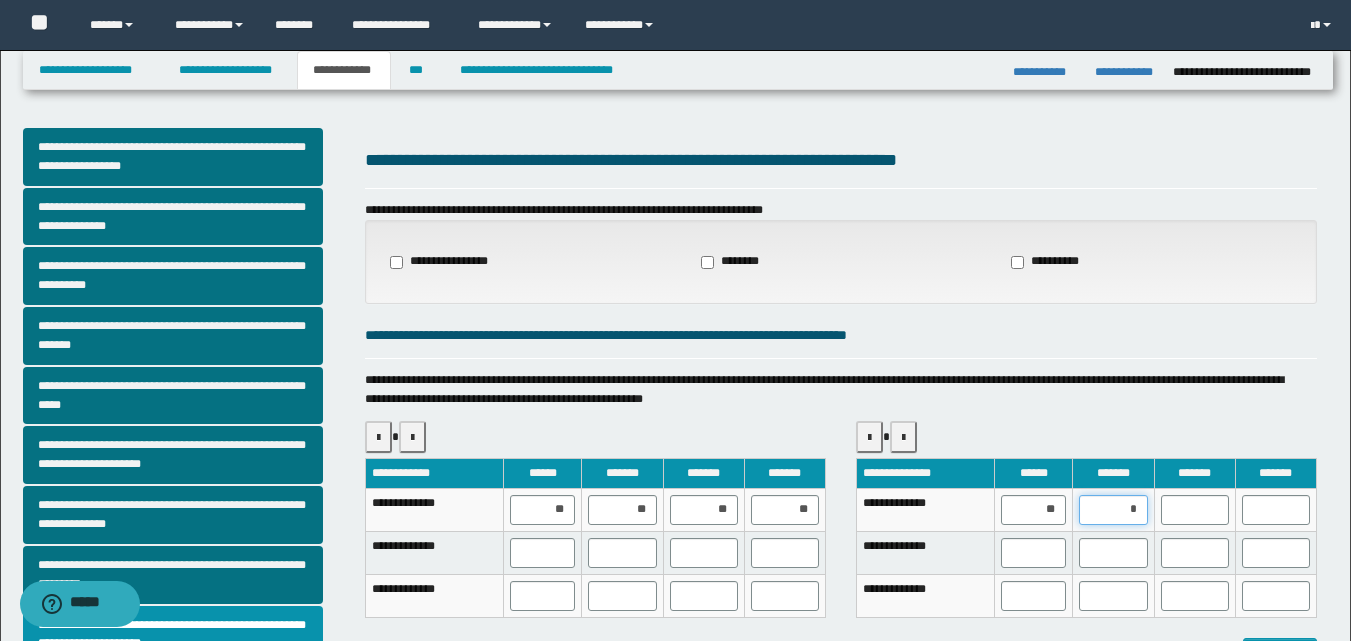 type on "**" 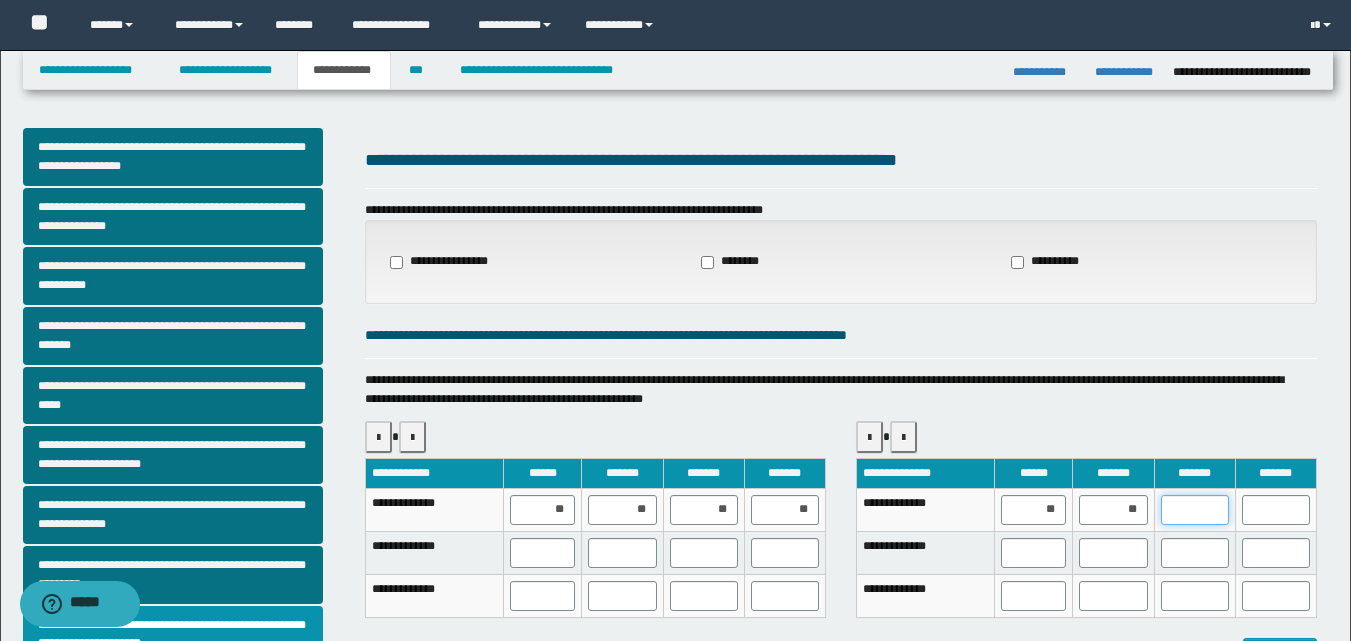click at bounding box center (1195, 510) 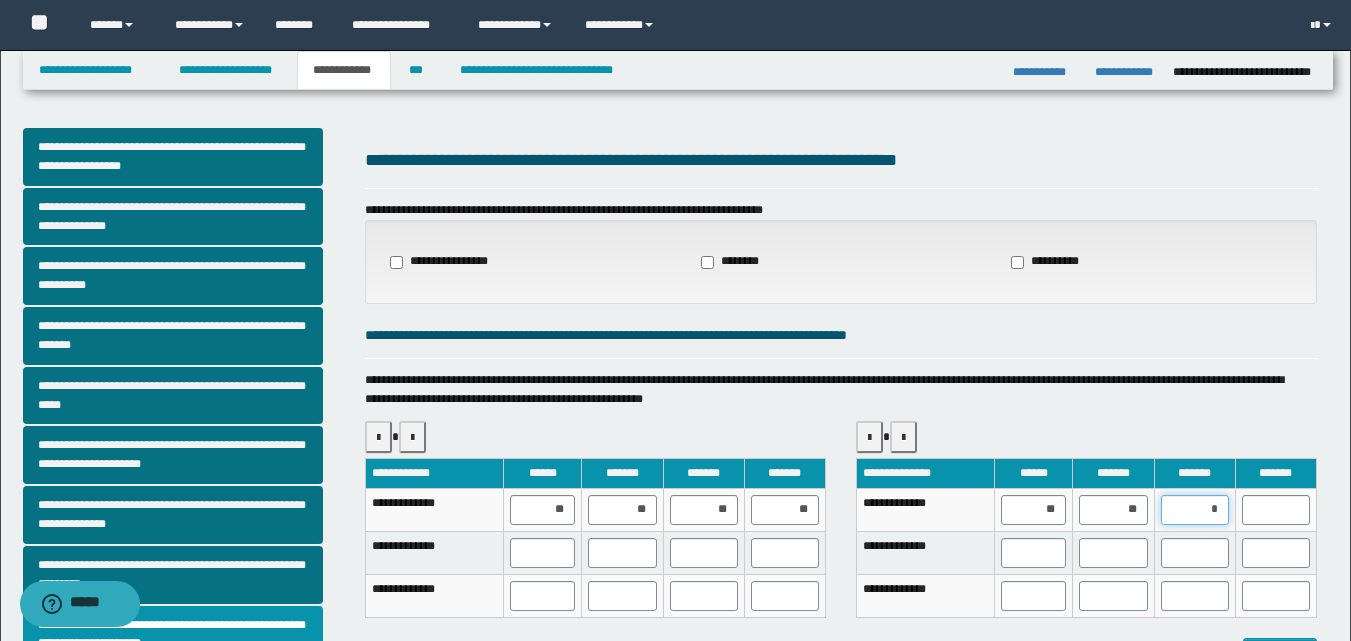 type on "**" 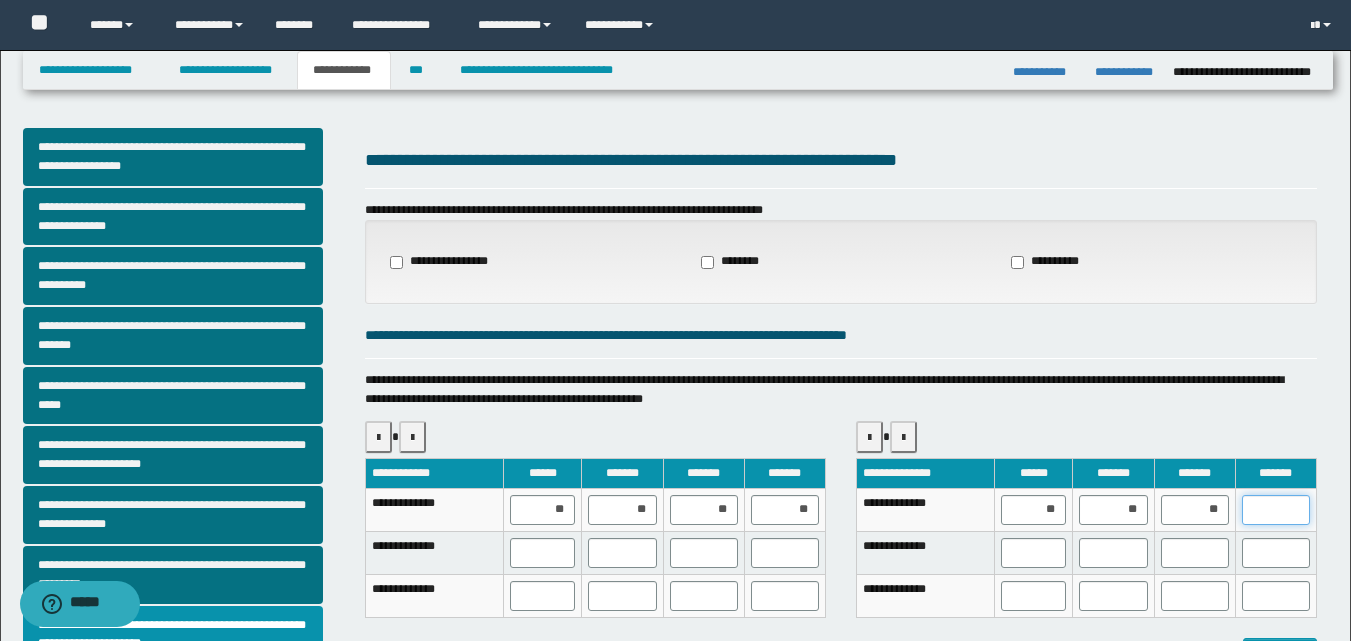 click at bounding box center (1276, 510) 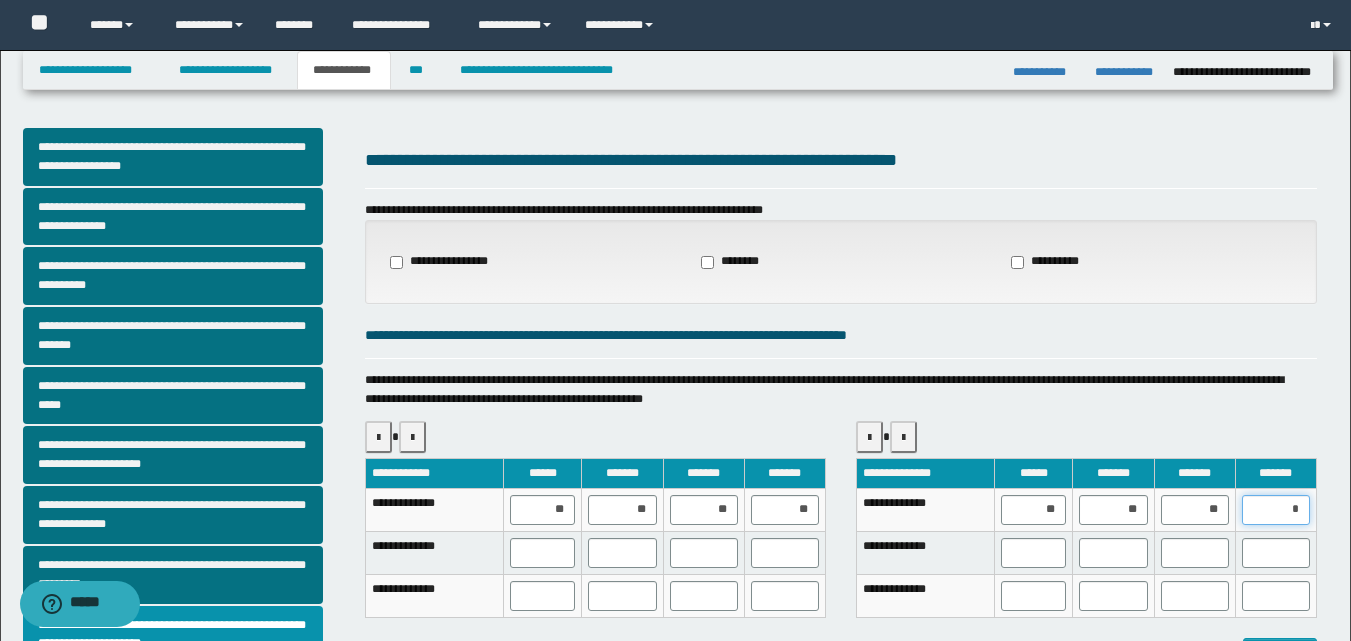 type on "**" 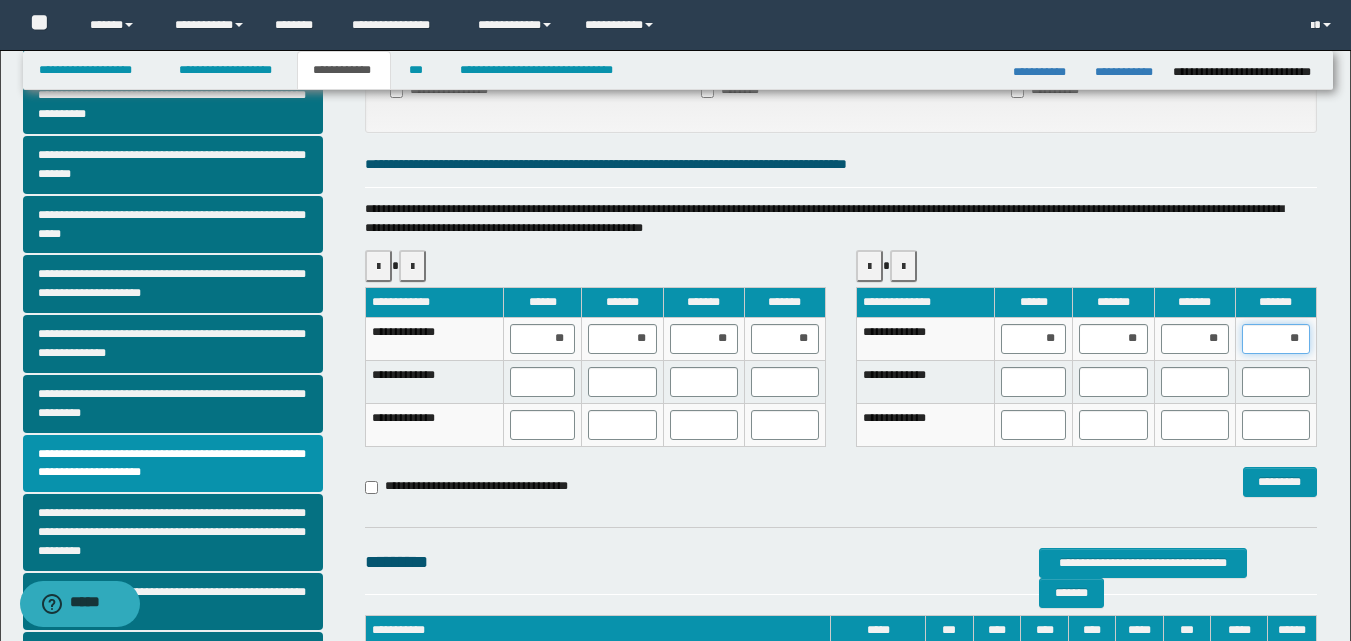 scroll, scrollTop: 190, scrollLeft: 0, axis: vertical 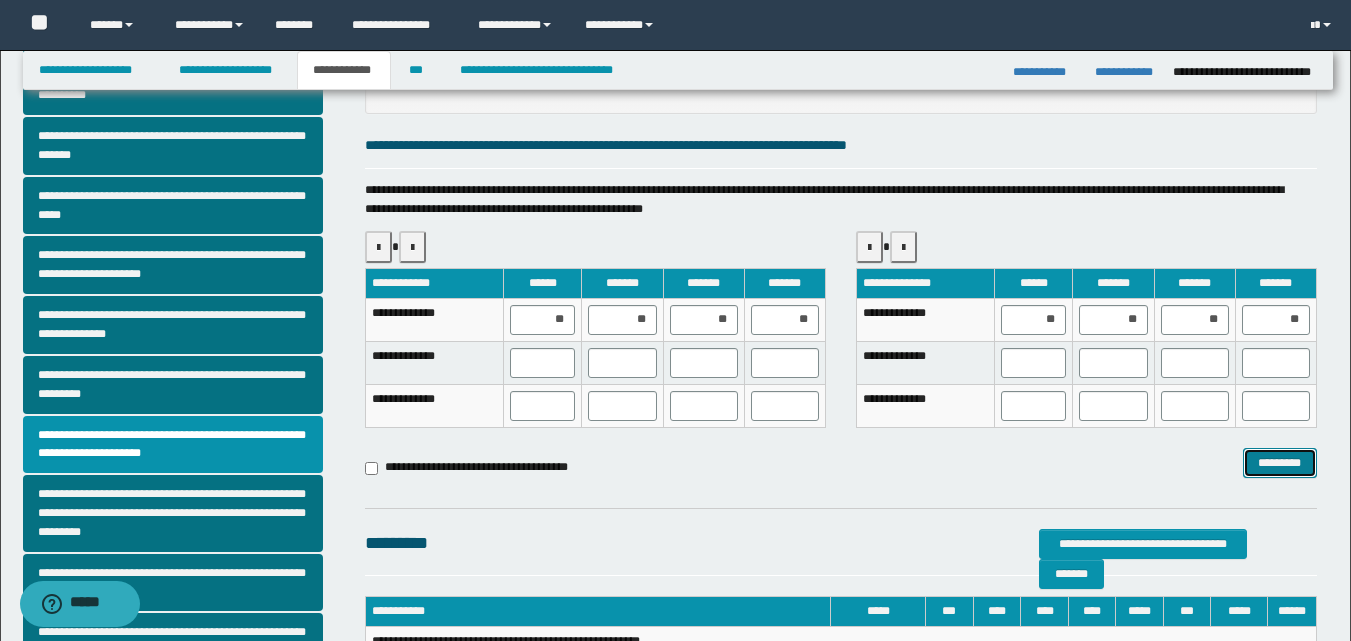 click on "*********" at bounding box center (1280, 463) 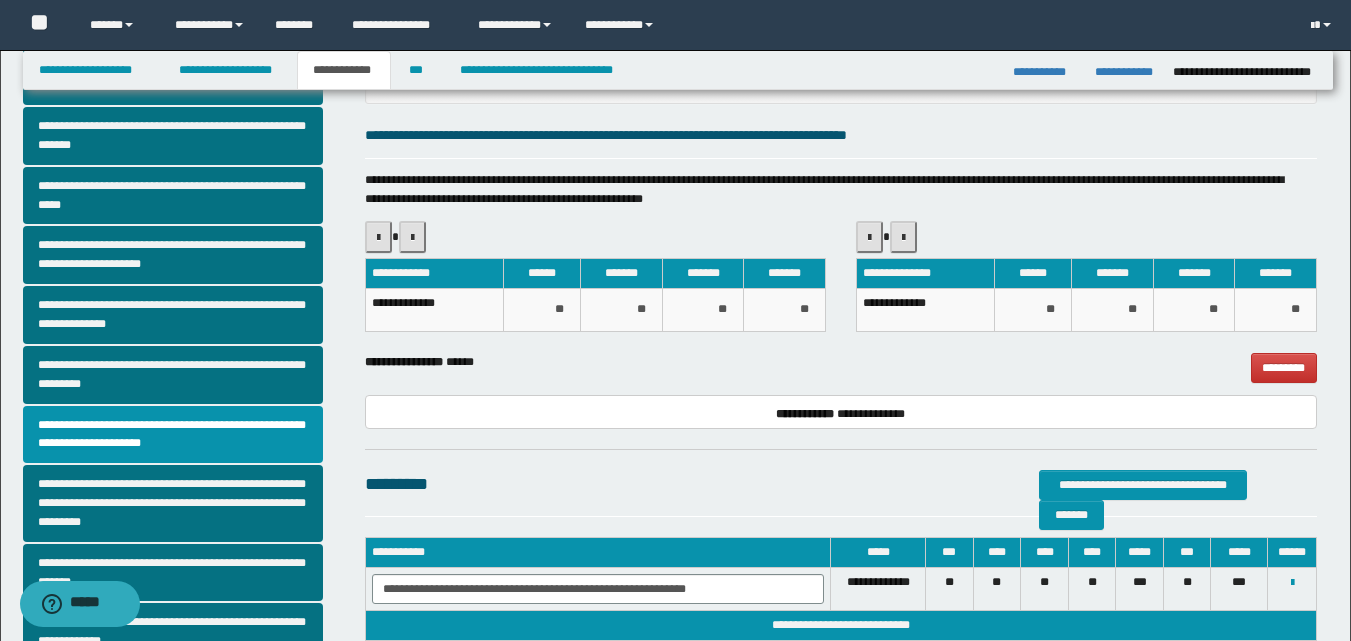 scroll, scrollTop: 202, scrollLeft: 0, axis: vertical 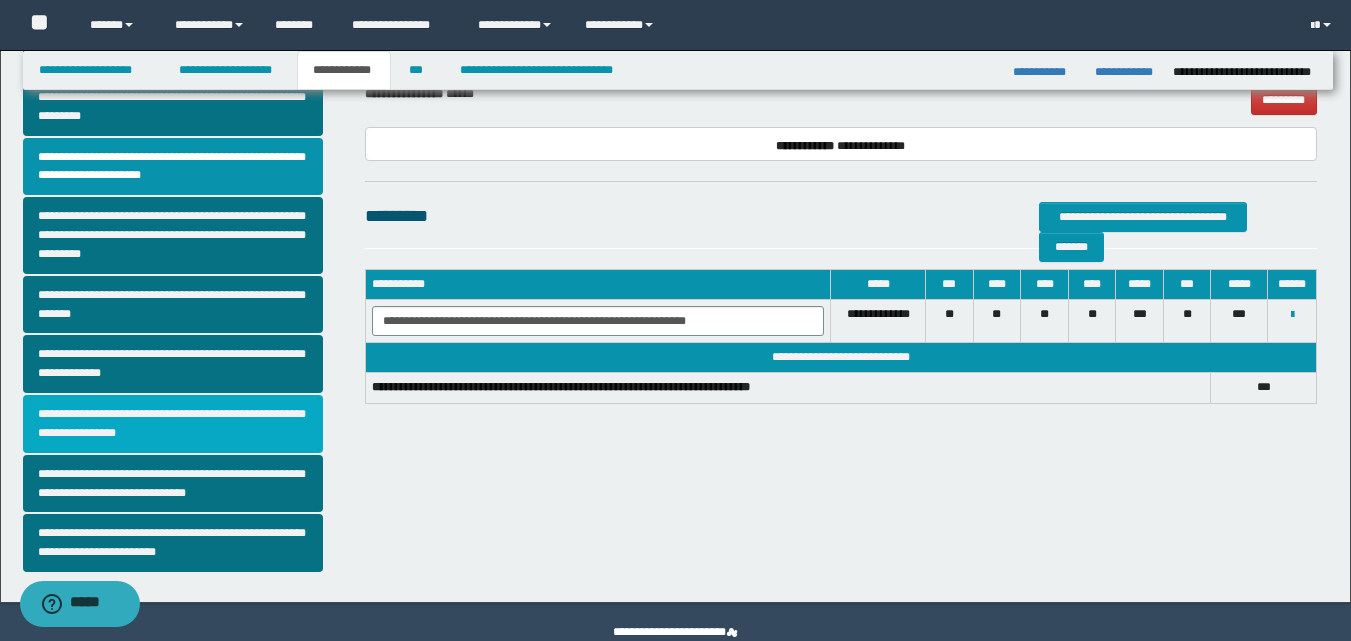 click on "**********" at bounding box center [173, 424] 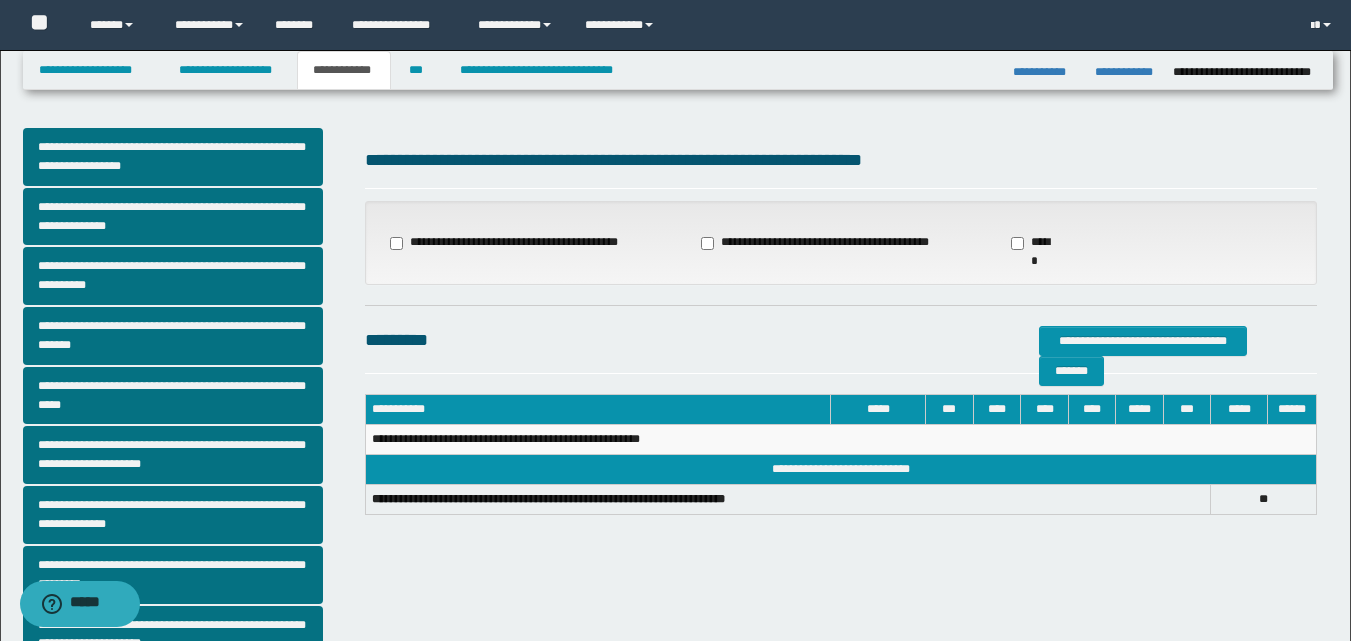 click on "**********" at bounding box center (817, 243) 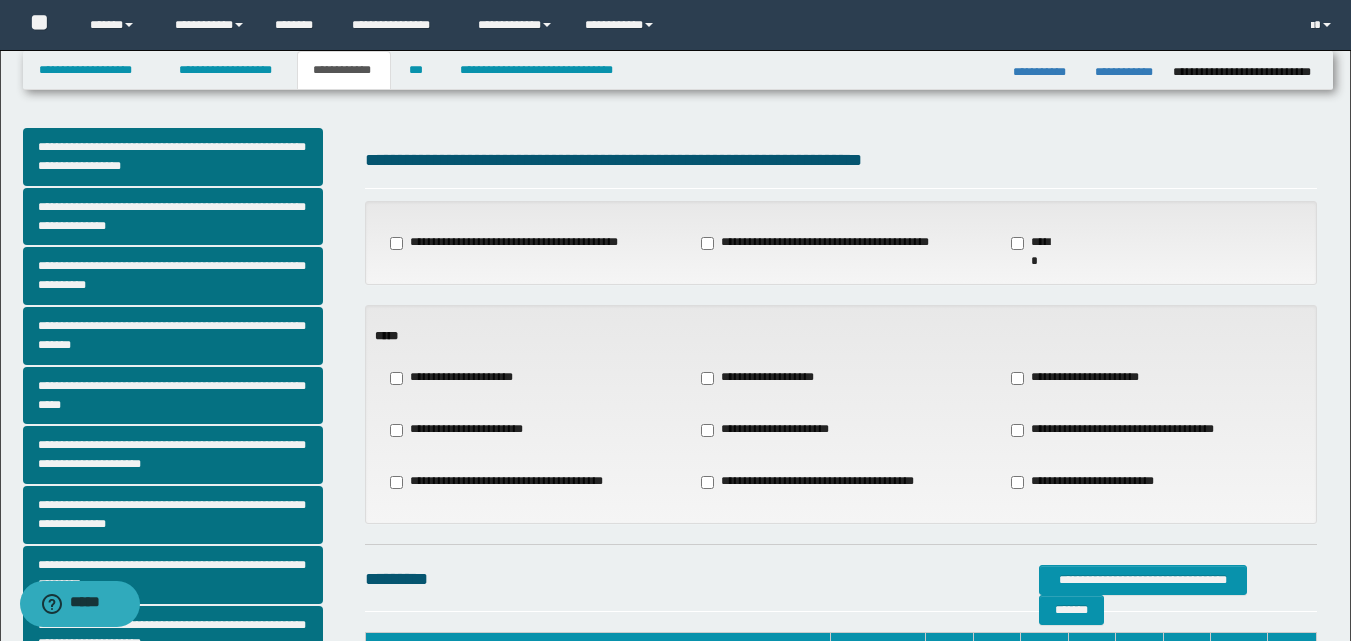 click on "**********" at bounding box center [467, 430] 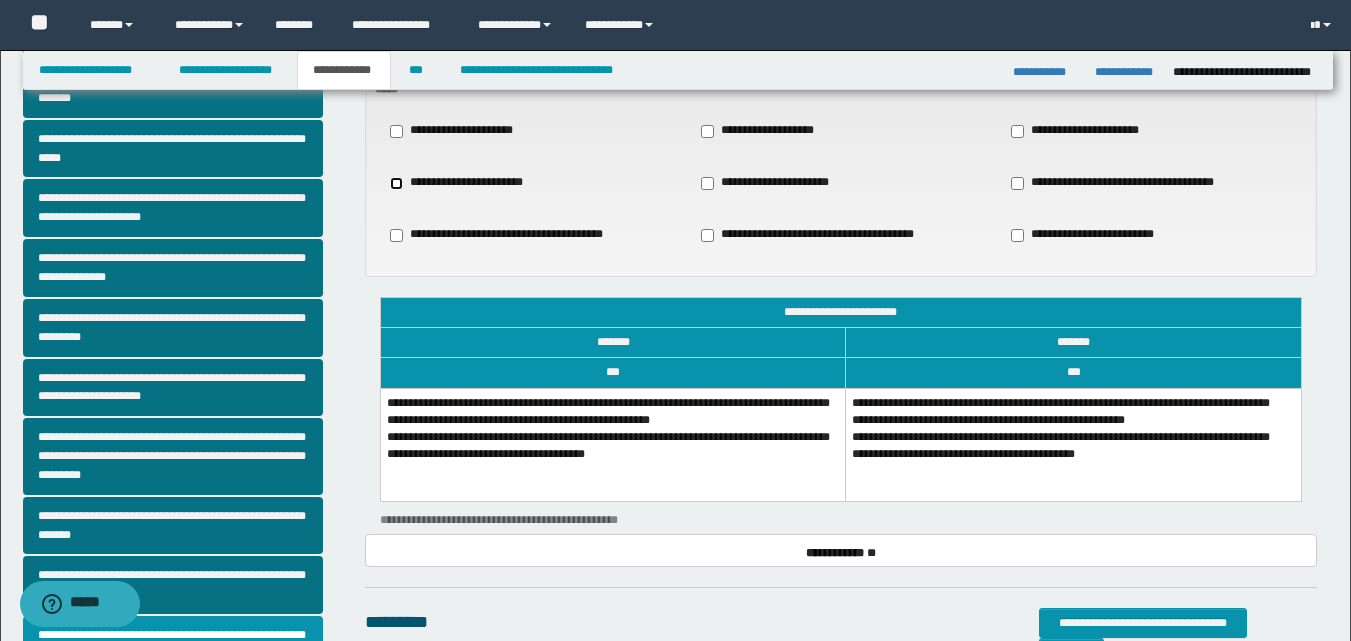 scroll, scrollTop: 252, scrollLeft: 0, axis: vertical 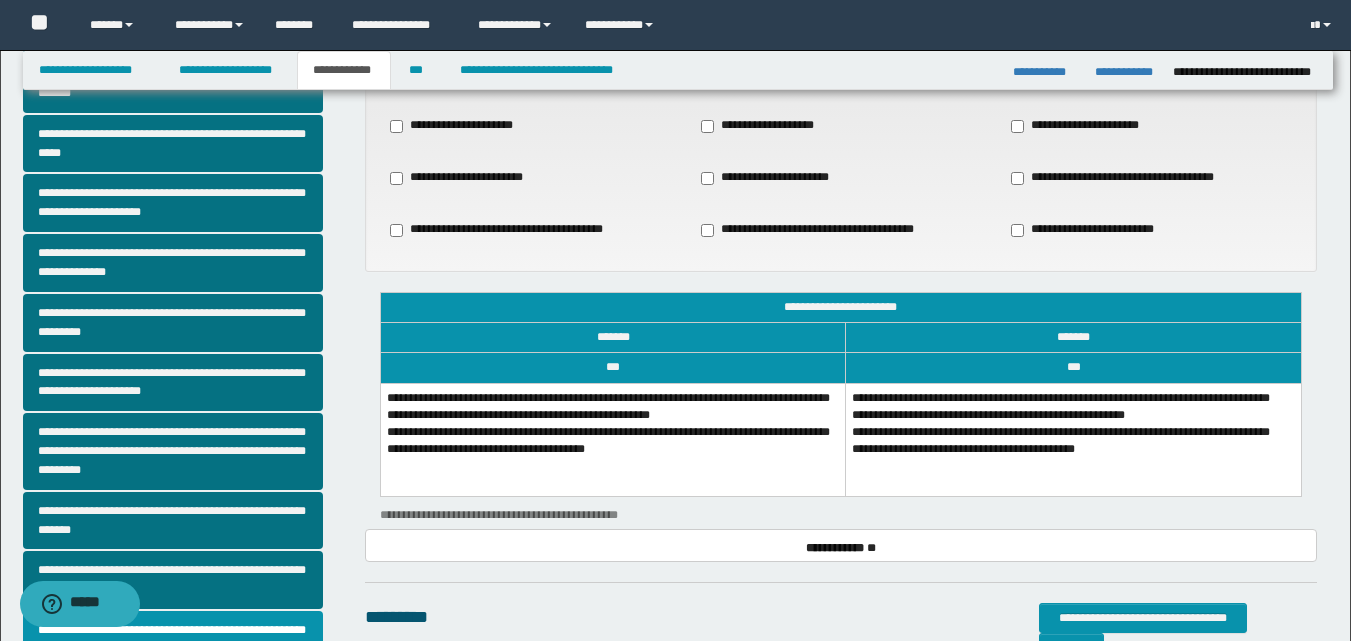 click on "**********" at bounding box center (612, 439) 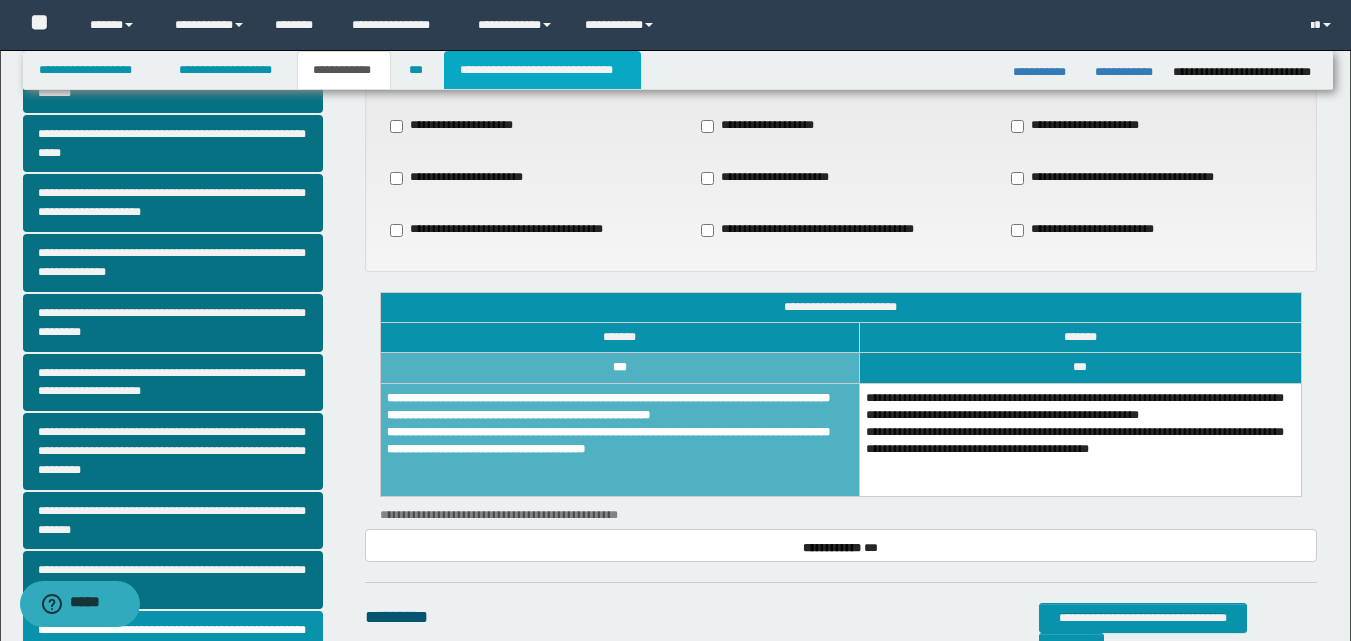 click on "**********" at bounding box center (542, 70) 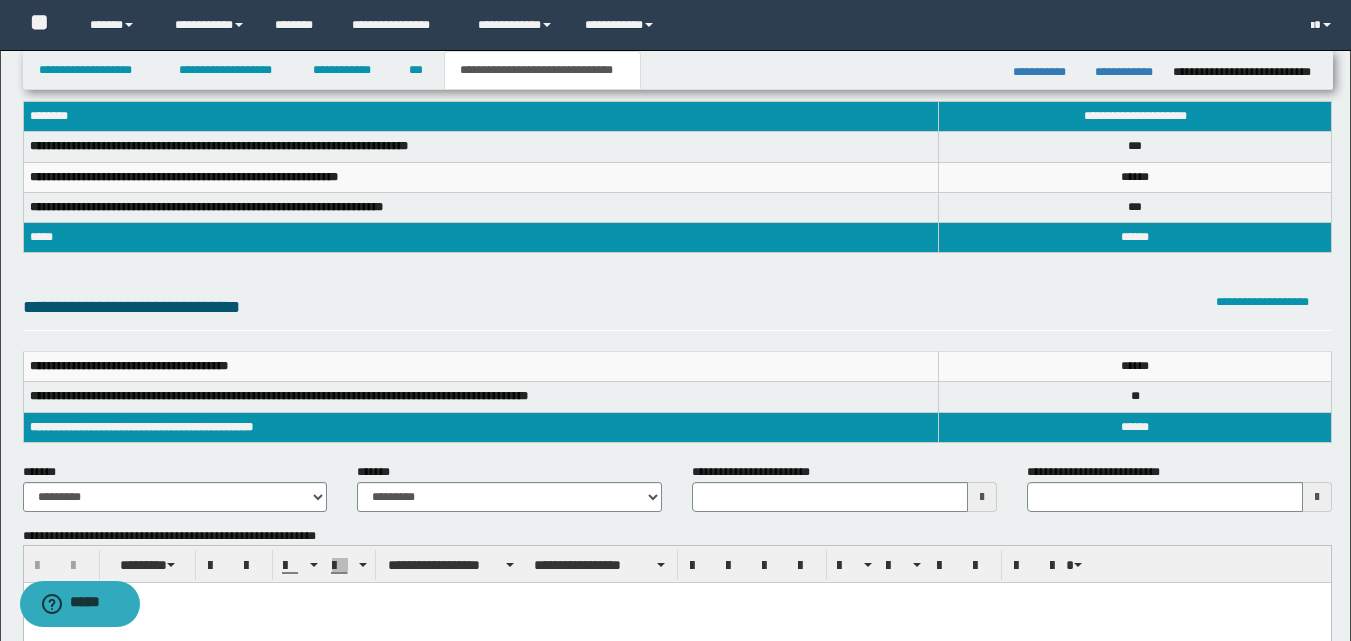 scroll, scrollTop: 87, scrollLeft: 0, axis: vertical 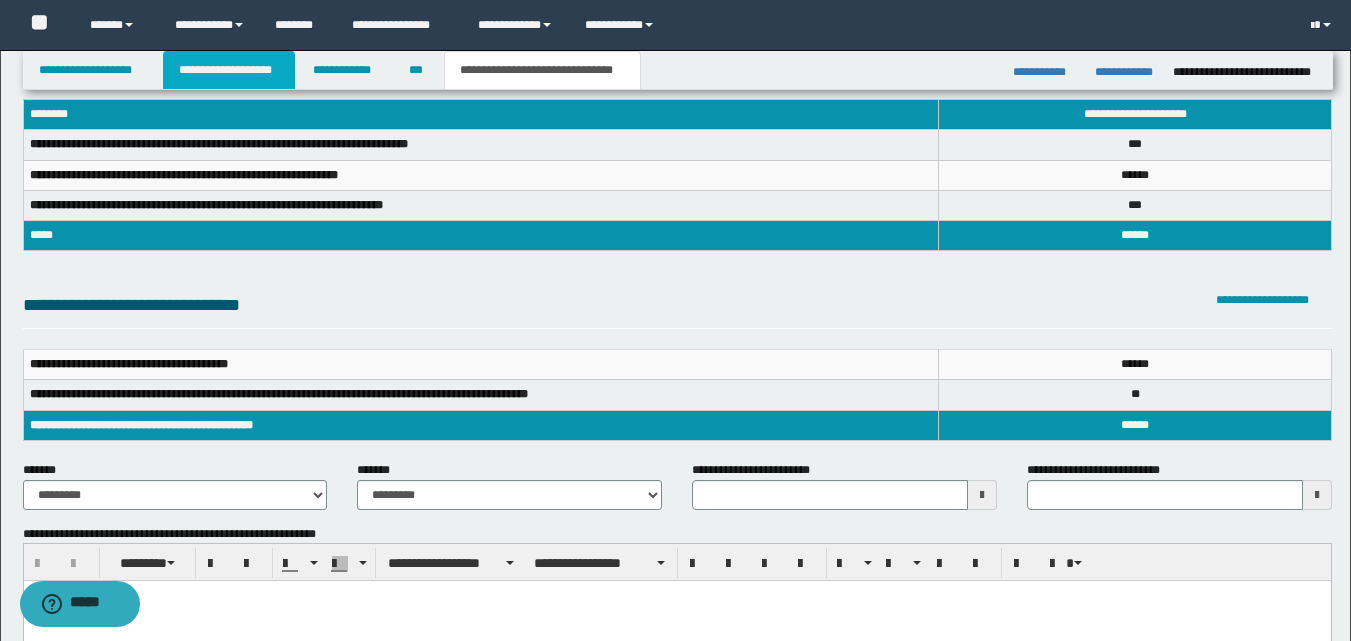 click on "**********" at bounding box center (229, 70) 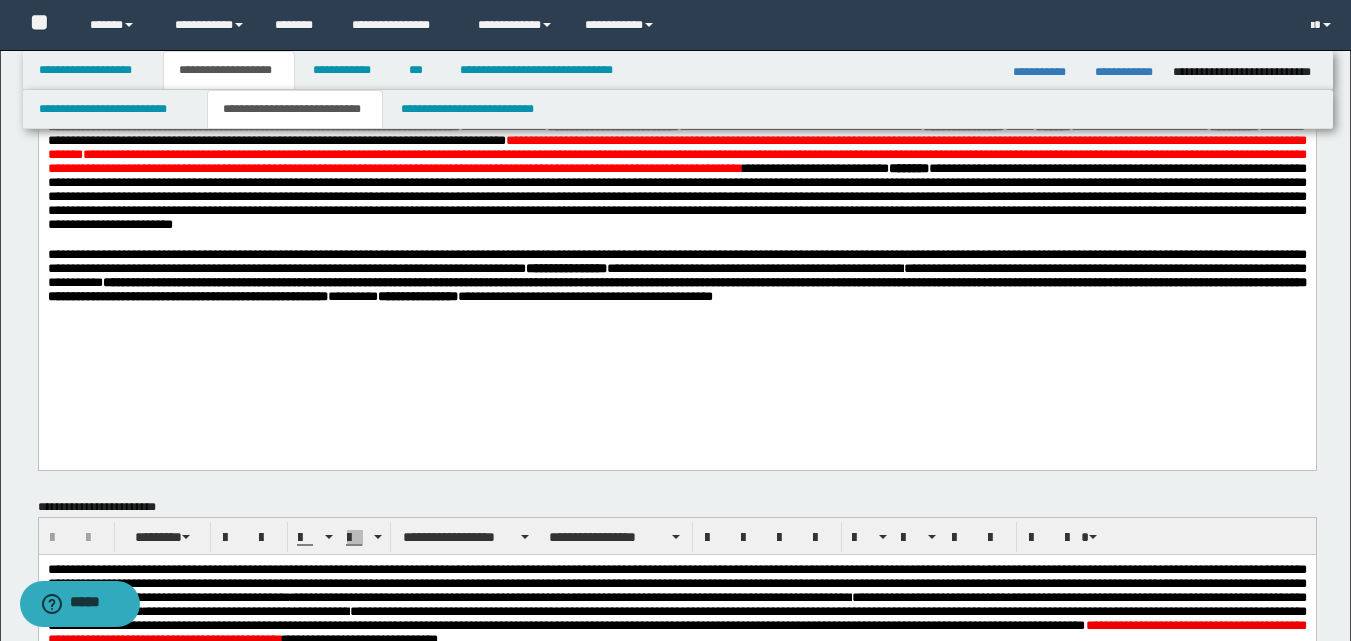scroll, scrollTop: 0, scrollLeft: 0, axis: both 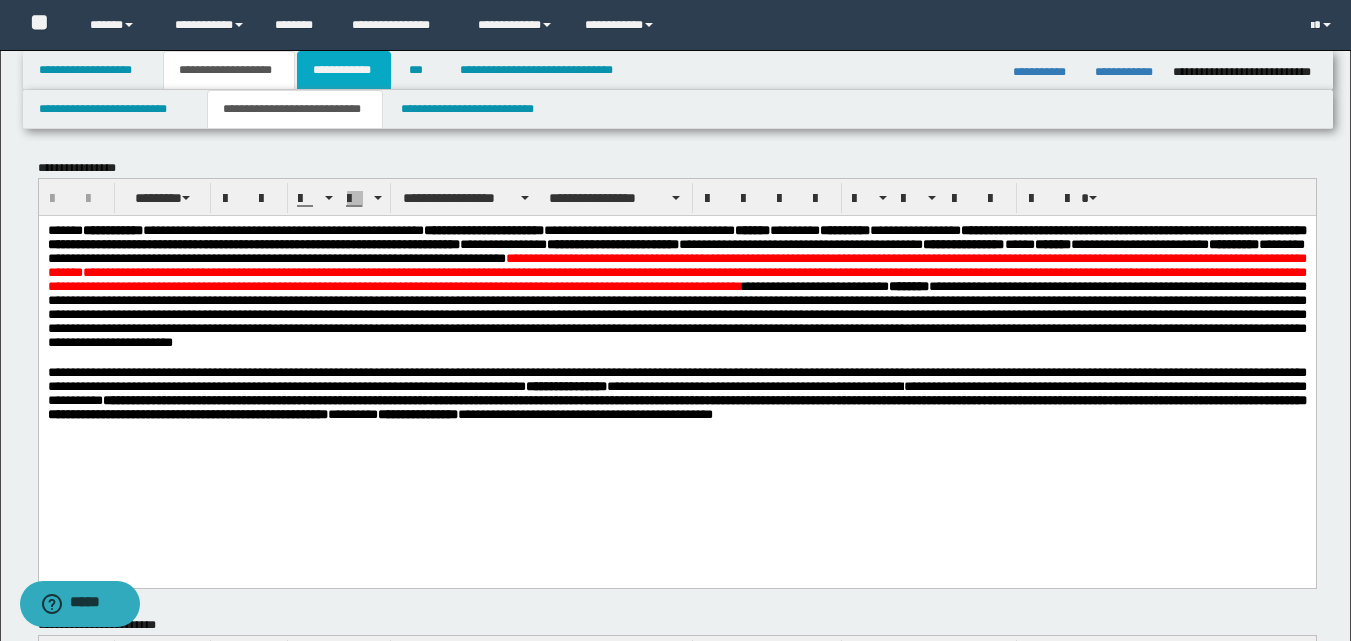 click on "**********" at bounding box center (344, 70) 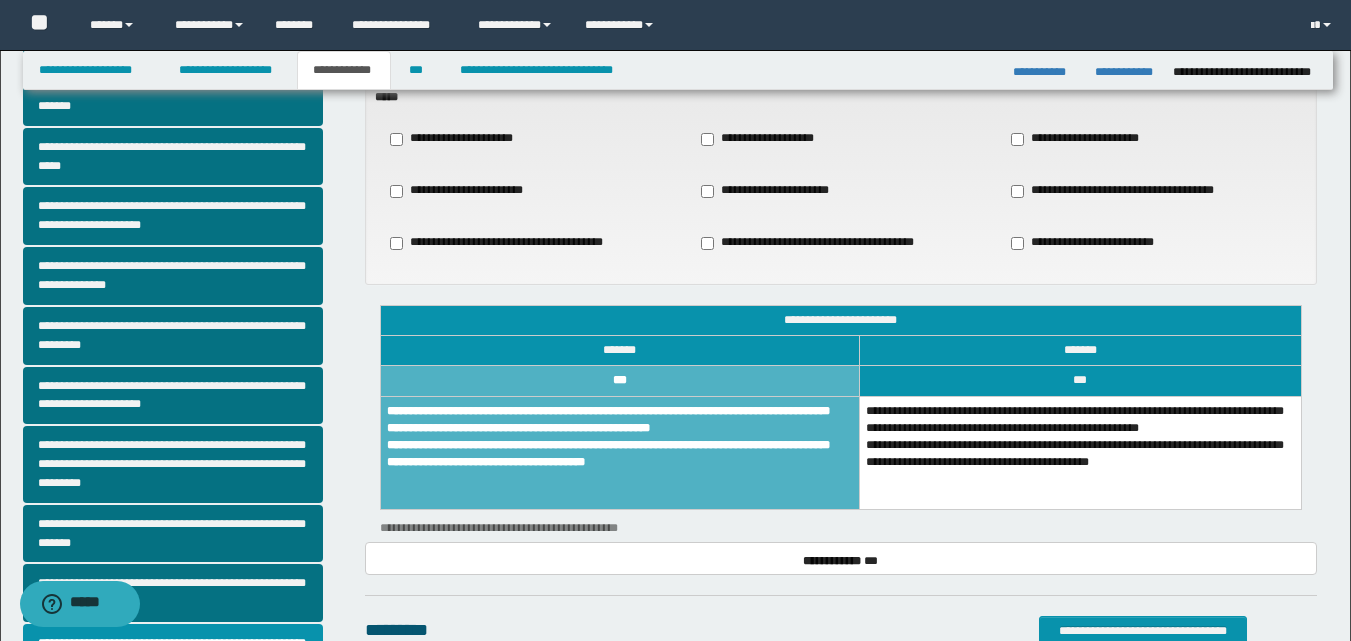 scroll, scrollTop: 237, scrollLeft: 0, axis: vertical 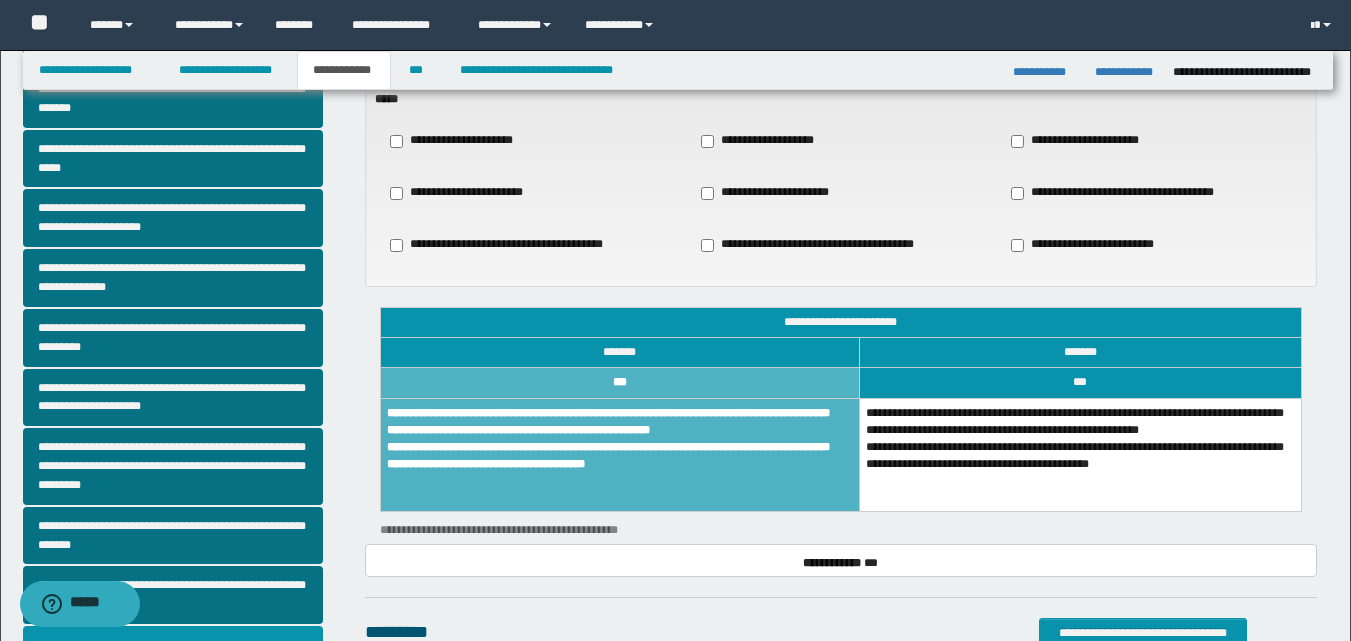click on "**********" at bounding box center [675, 342] 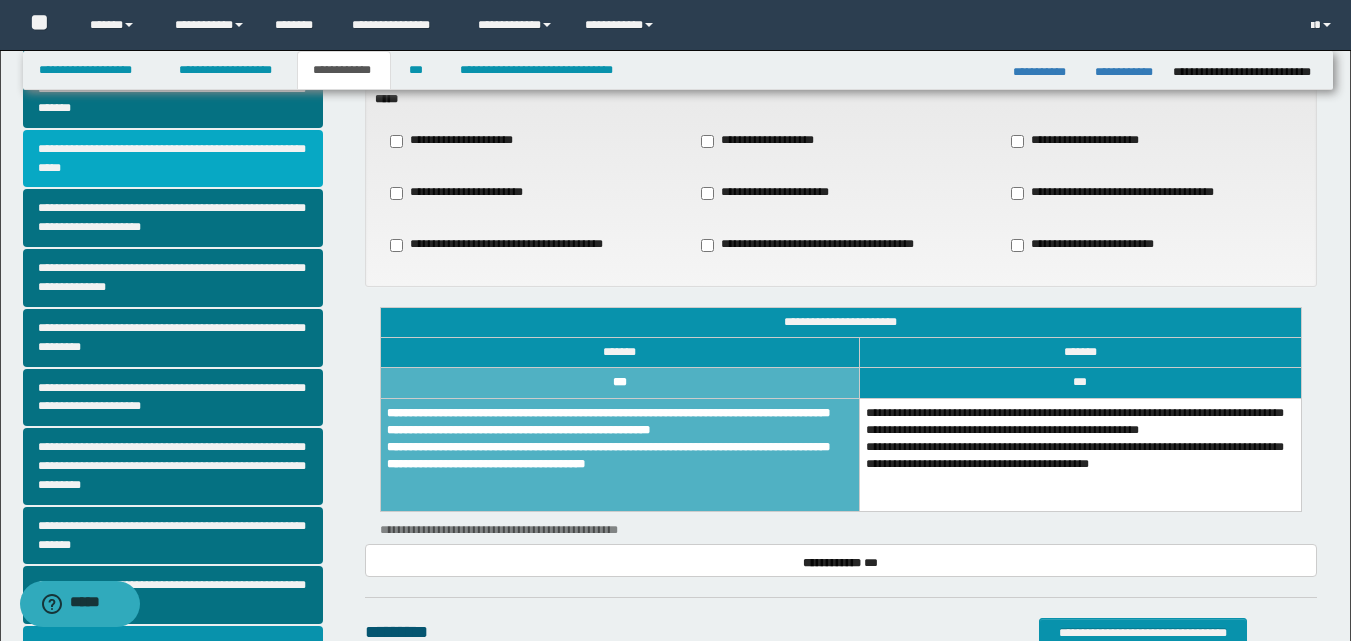 drag, startPoint x: 1347, startPoint y: 304, endPoint x: 250, endPoint y: 154, distance: 1107.2078 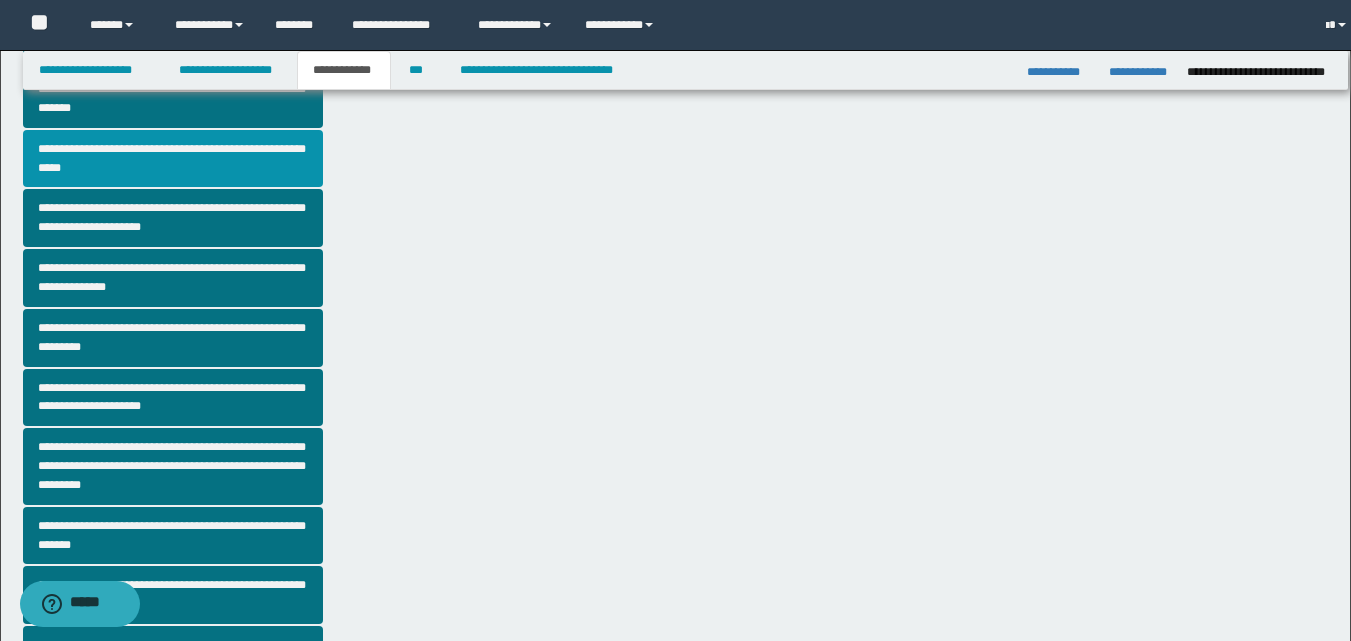scroll, scrollTop: 0, scrollLeft: 0, axis: both 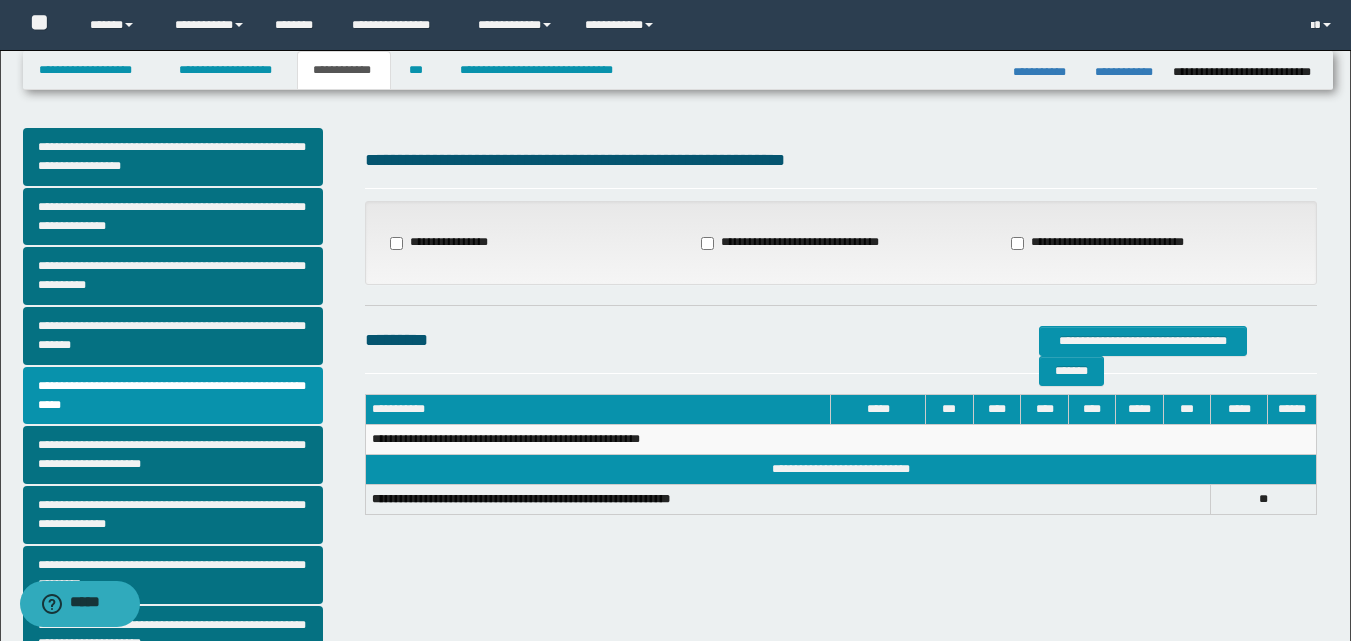 click on "**********" at bounding box center [1111, 243] 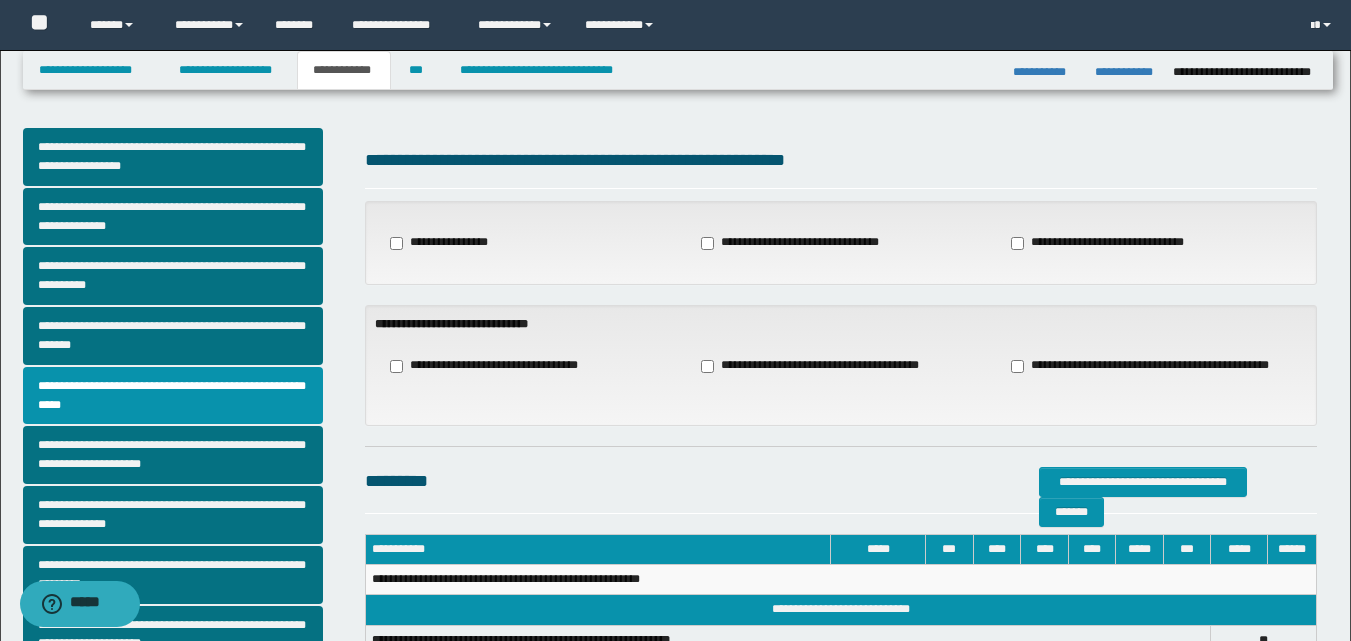 click on "**********" at bounding box center (817, 366) 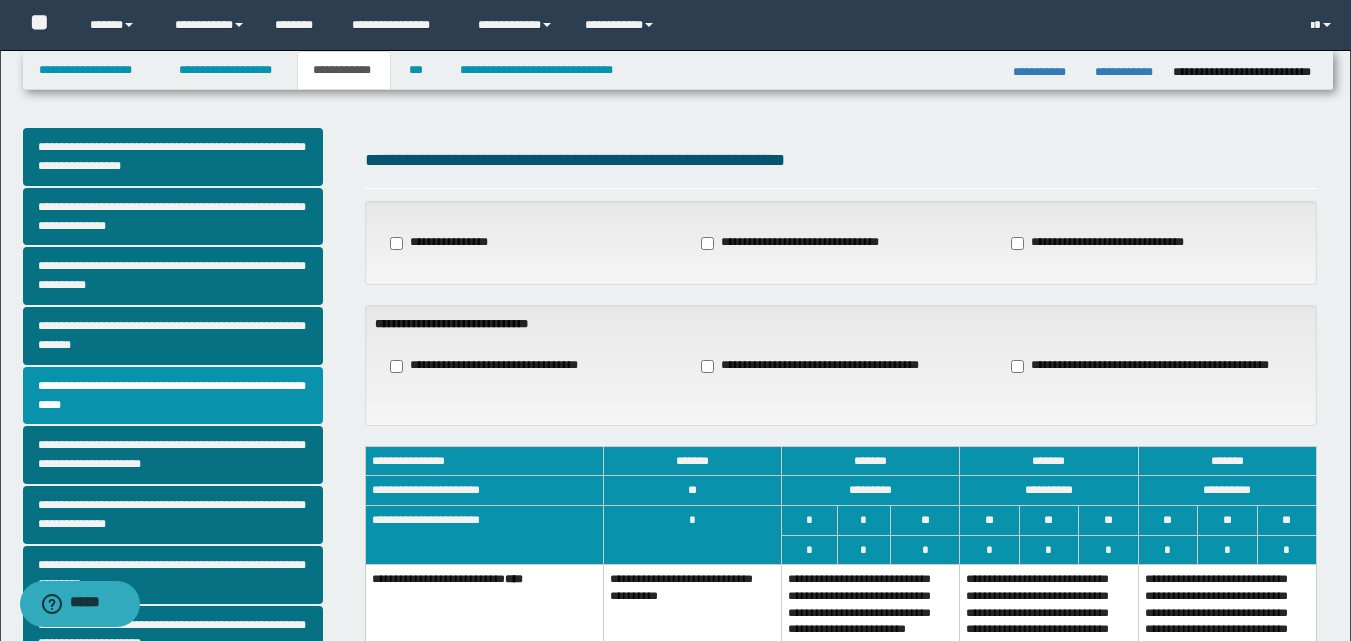 click on "**********" at bounding box center [871, 636] 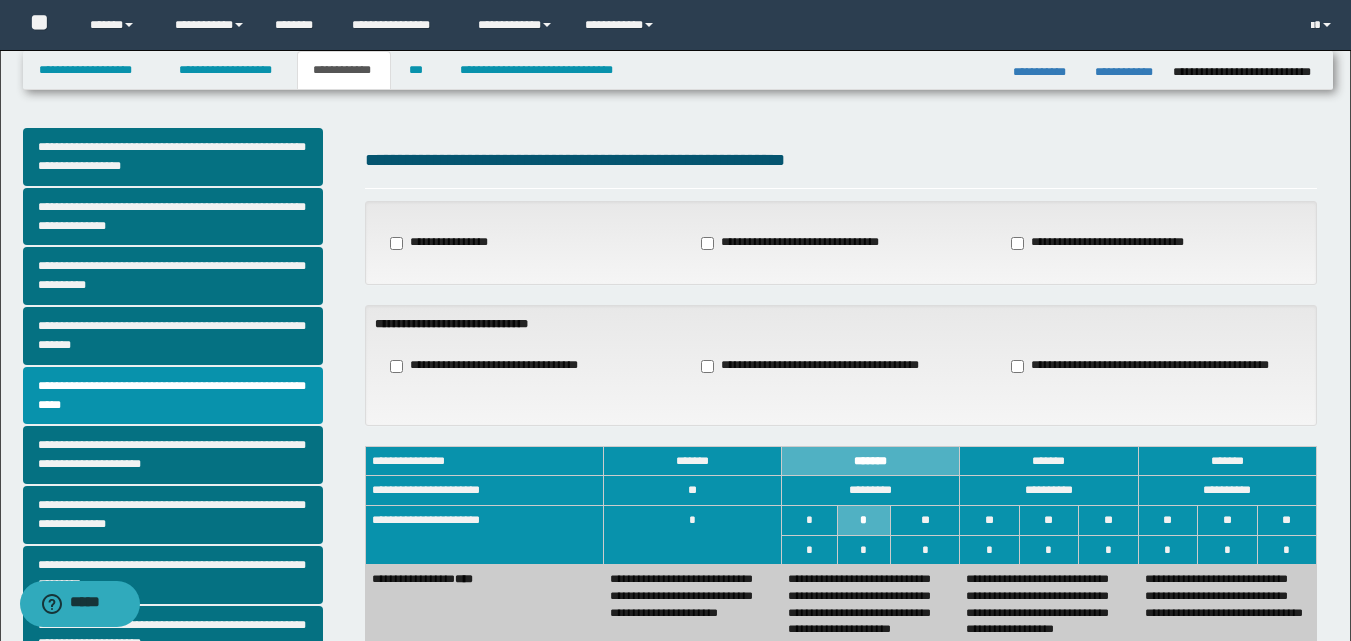 click on "**********" at bounding box center [871, 636] 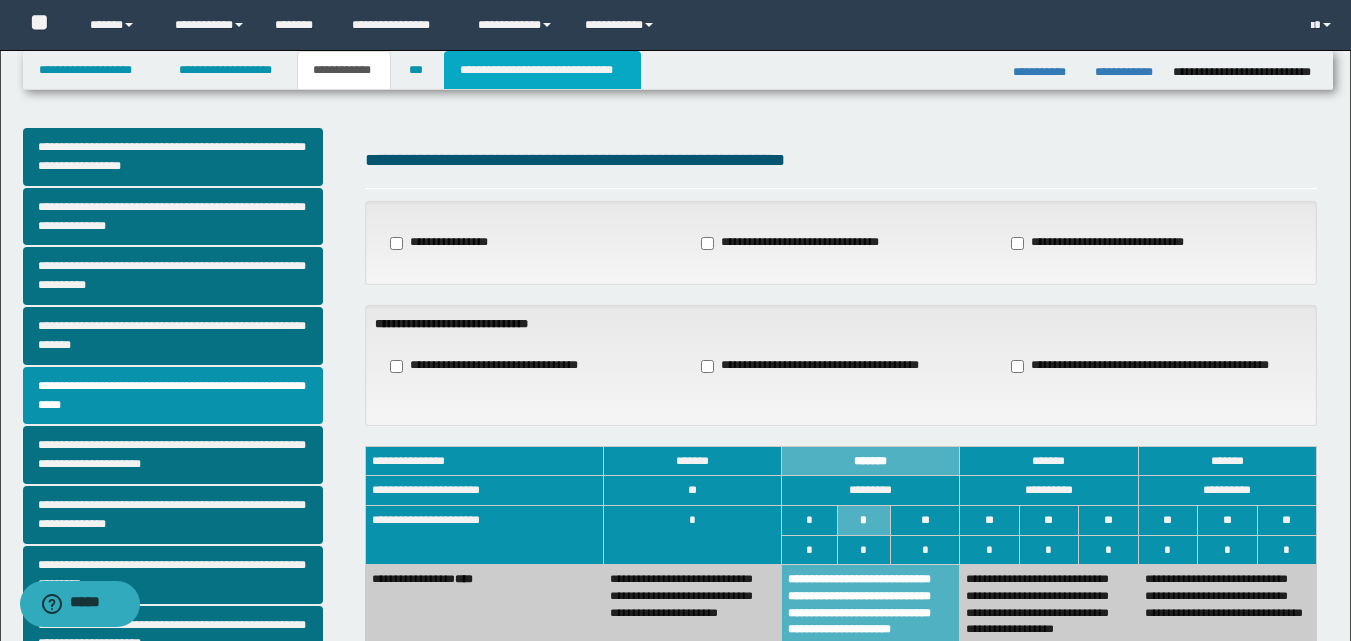 click on "**********" at bounding box center (542, 70) 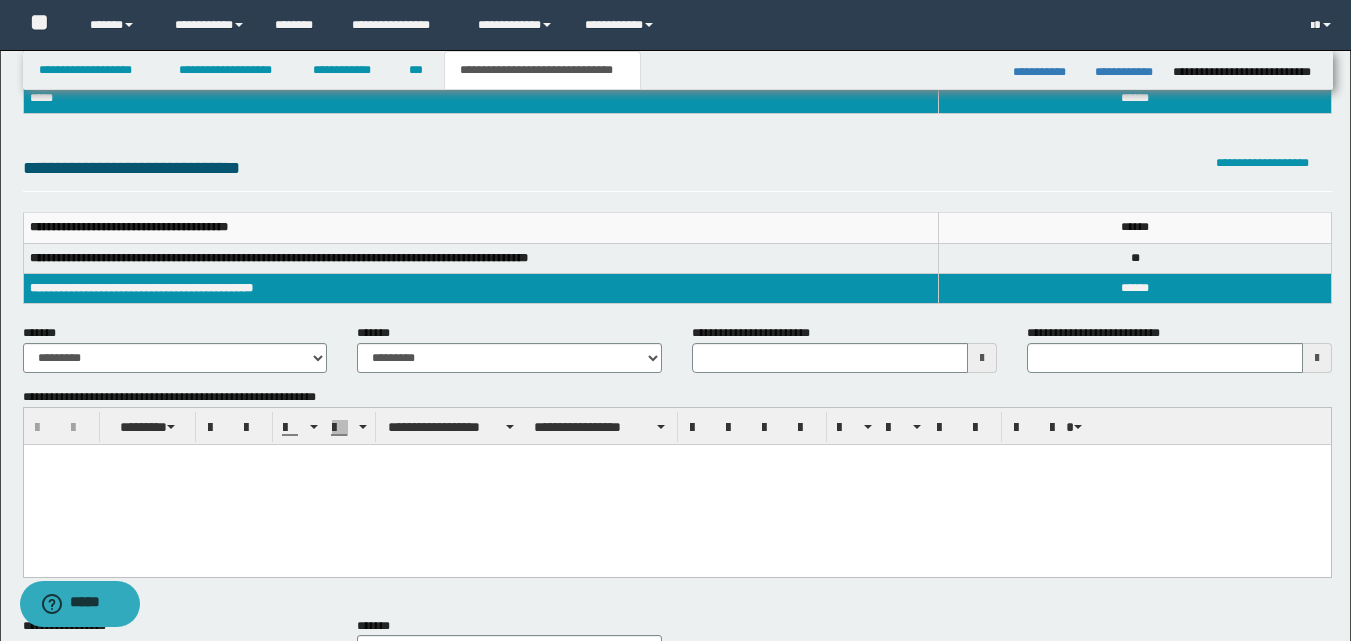 scroll, scrollTop: 251, scrollLeft: 0, axis: vertical 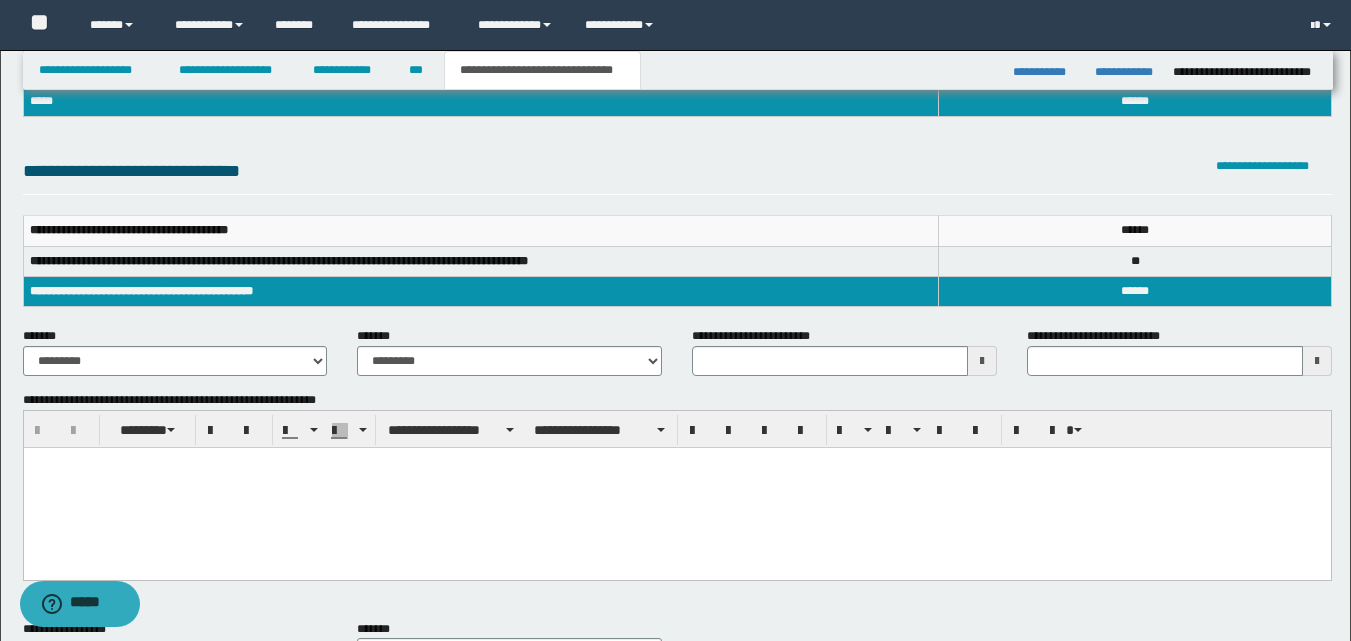 type 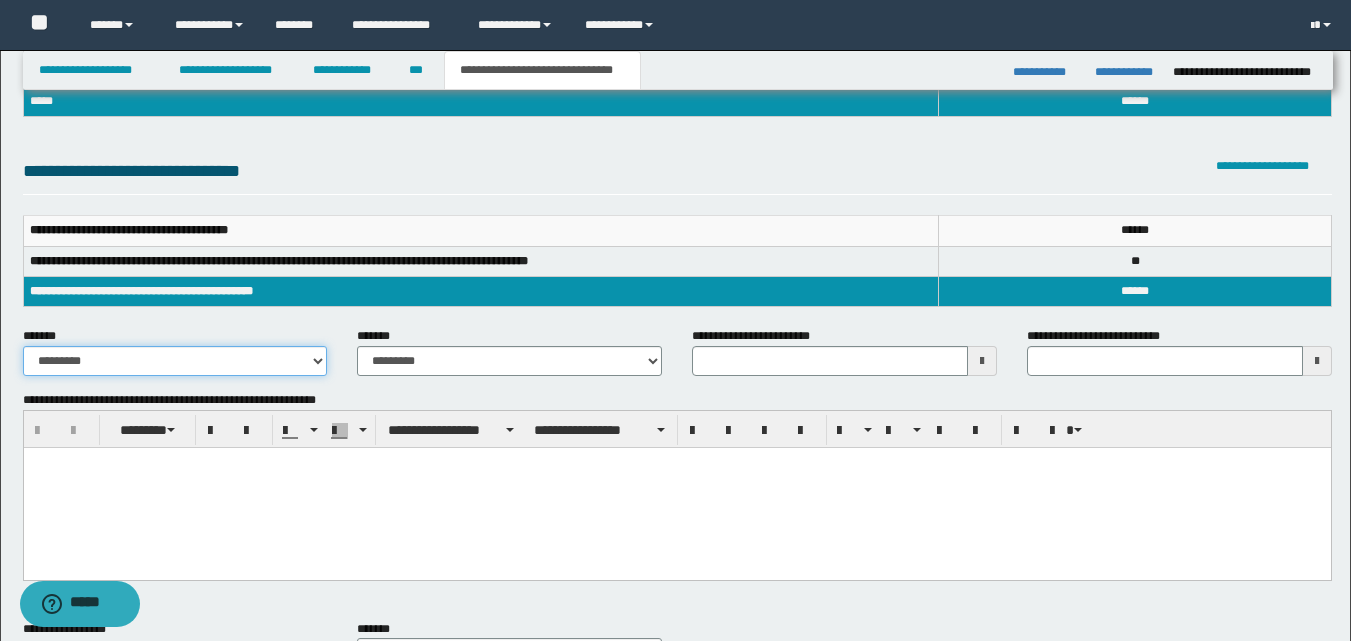 click on "**********" at bounding box center [175, 361] 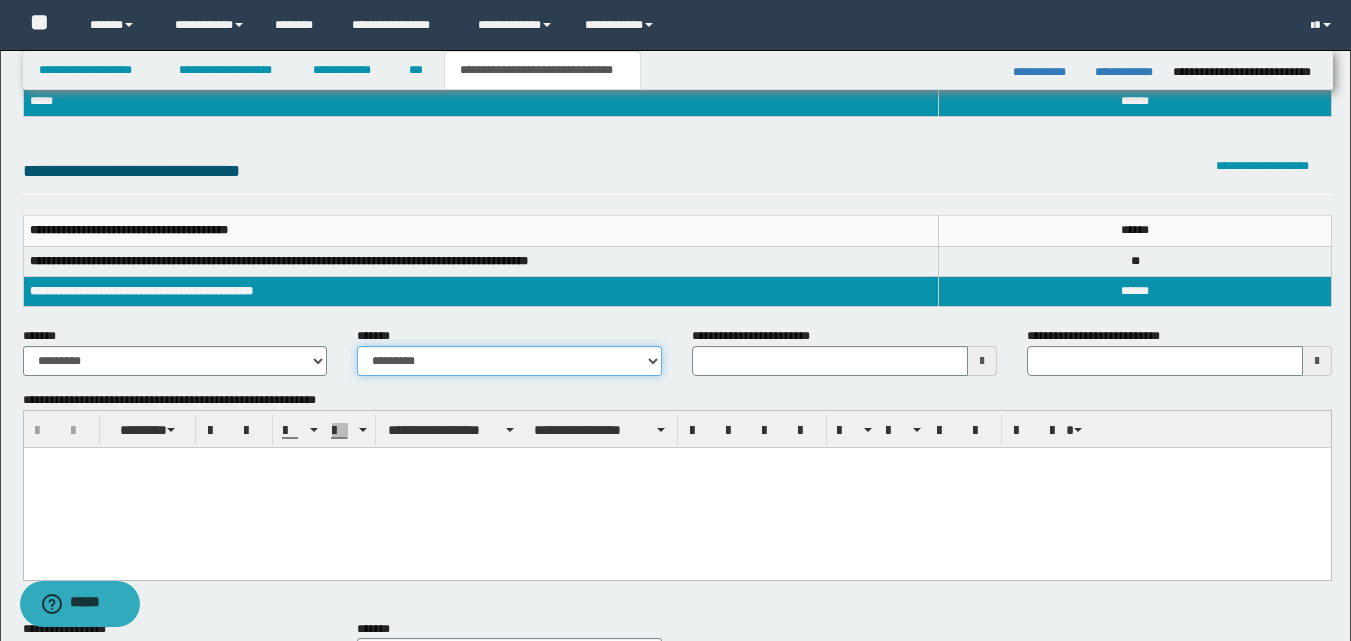 click on "**********" at bounding box center (509, 361) 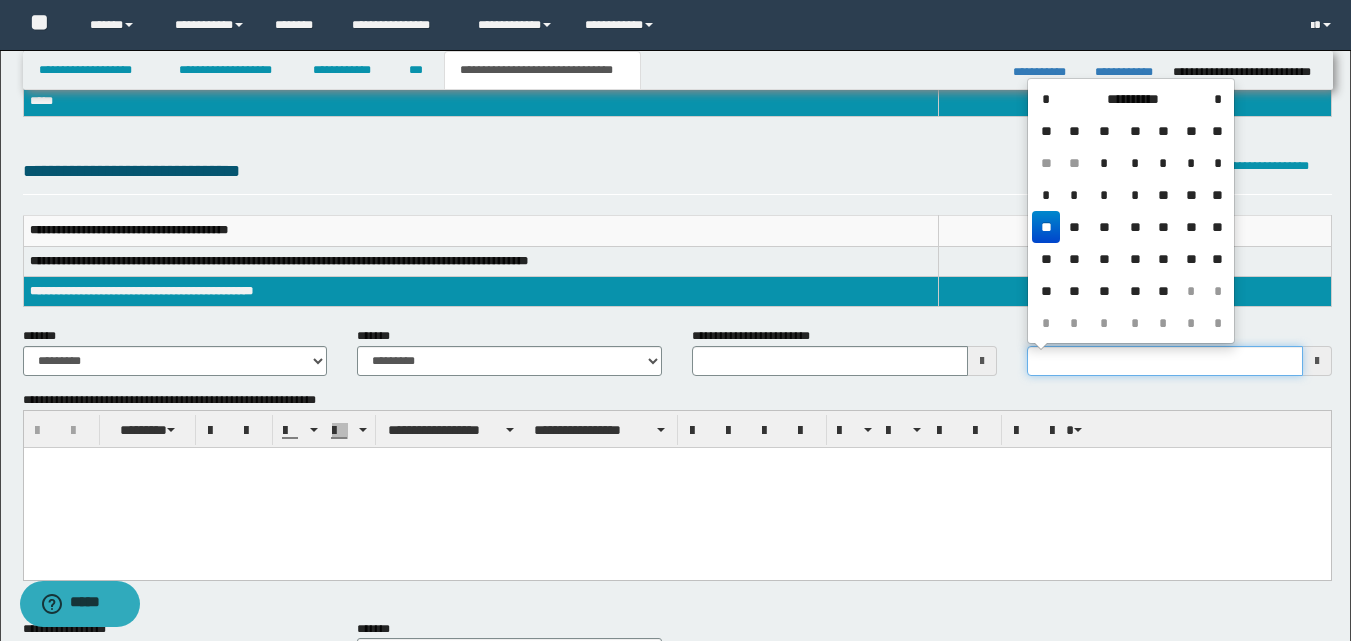 click on "**********" at bounding box center [1165, 361] 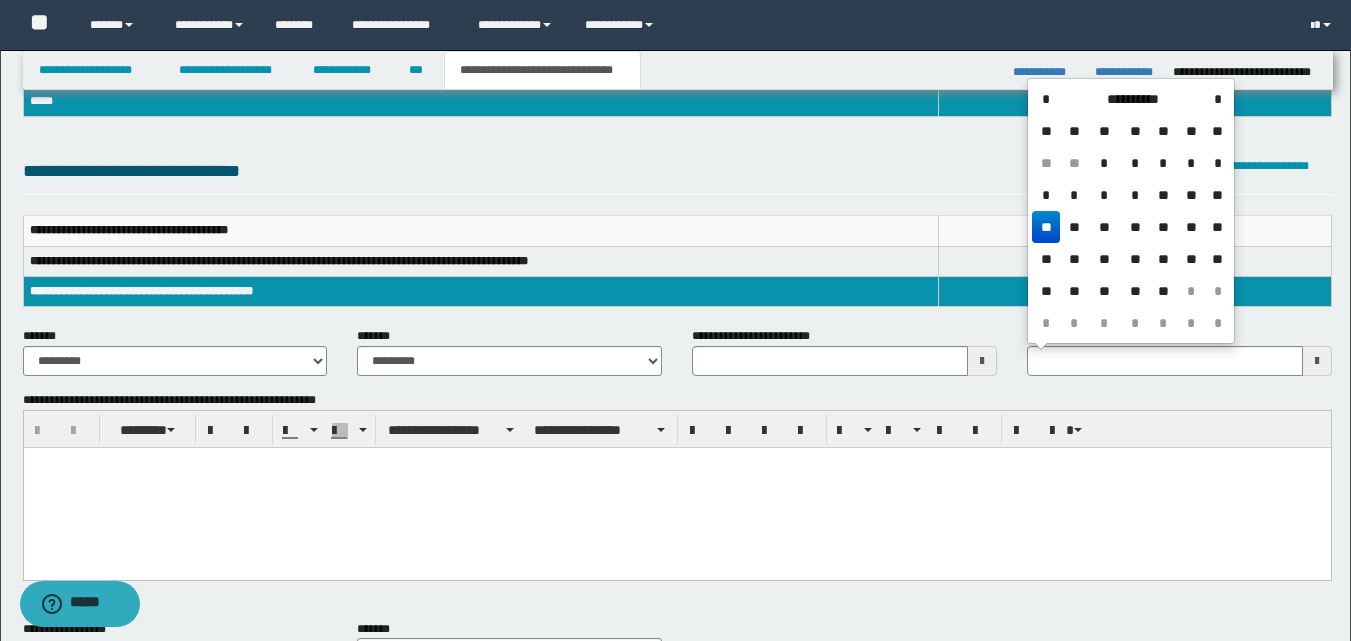 click on "**" at bounding box center (1217, 195) 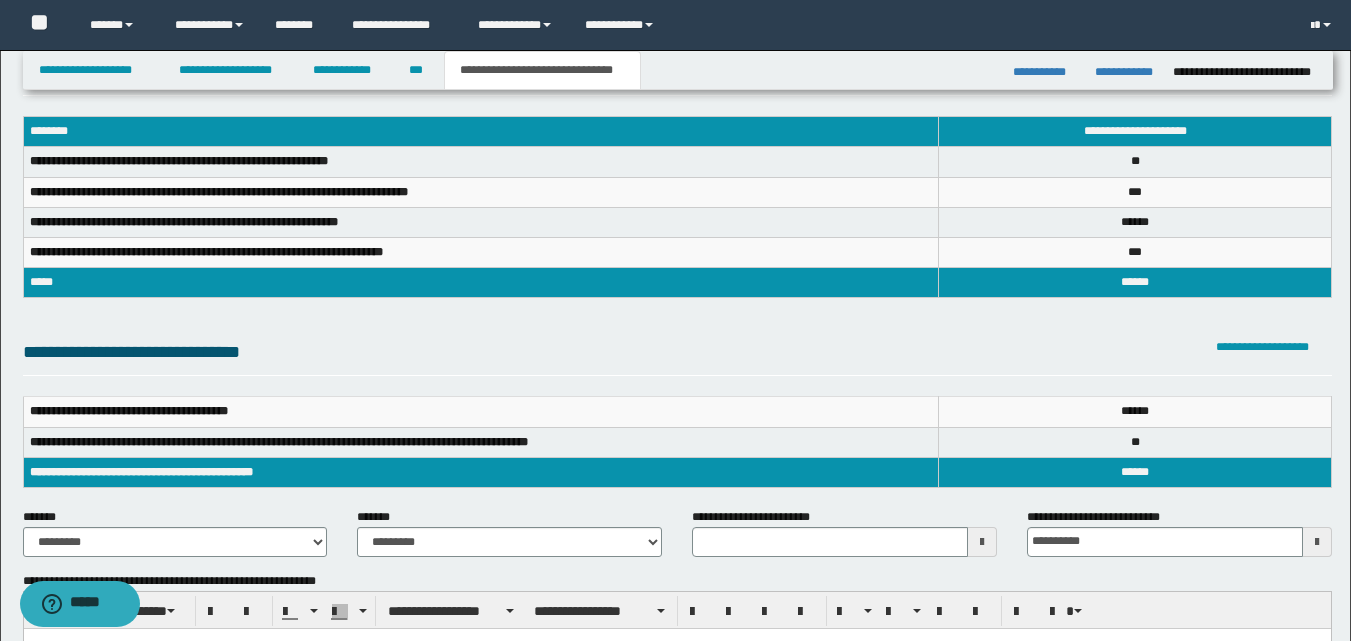 scroll, scrollTop: 75, scrollLeft: 0, axis: vertical 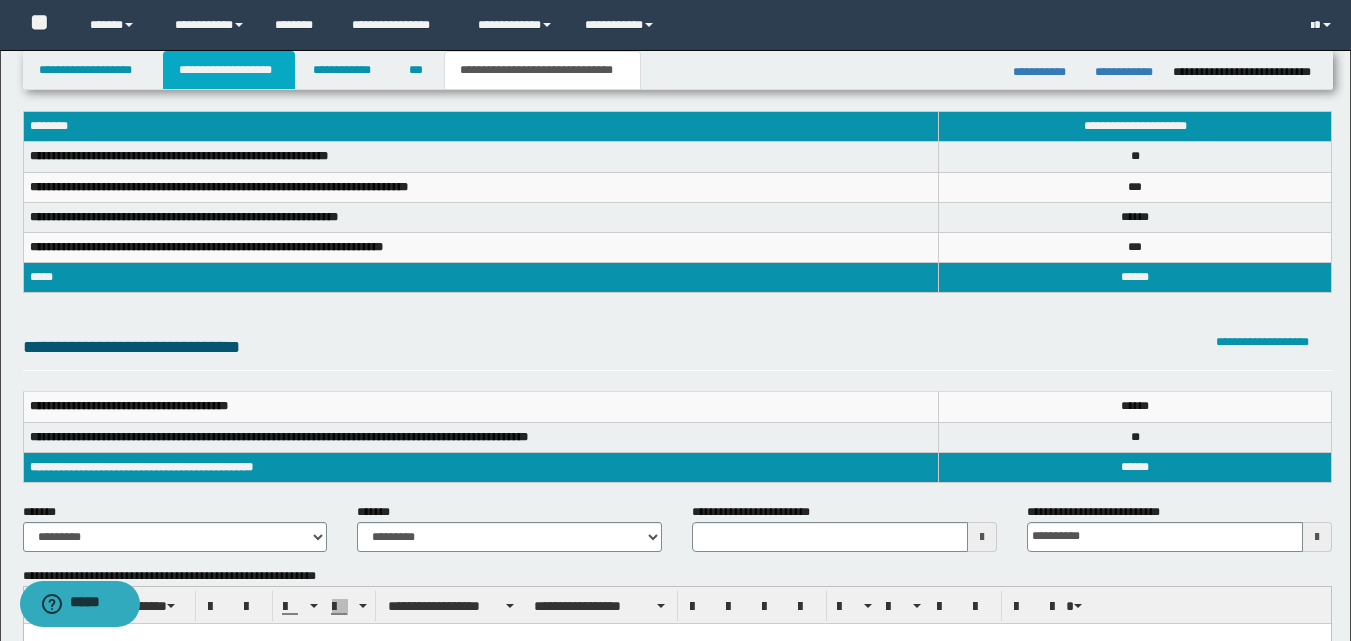 click on "**********" at bounding box center (229, 70) 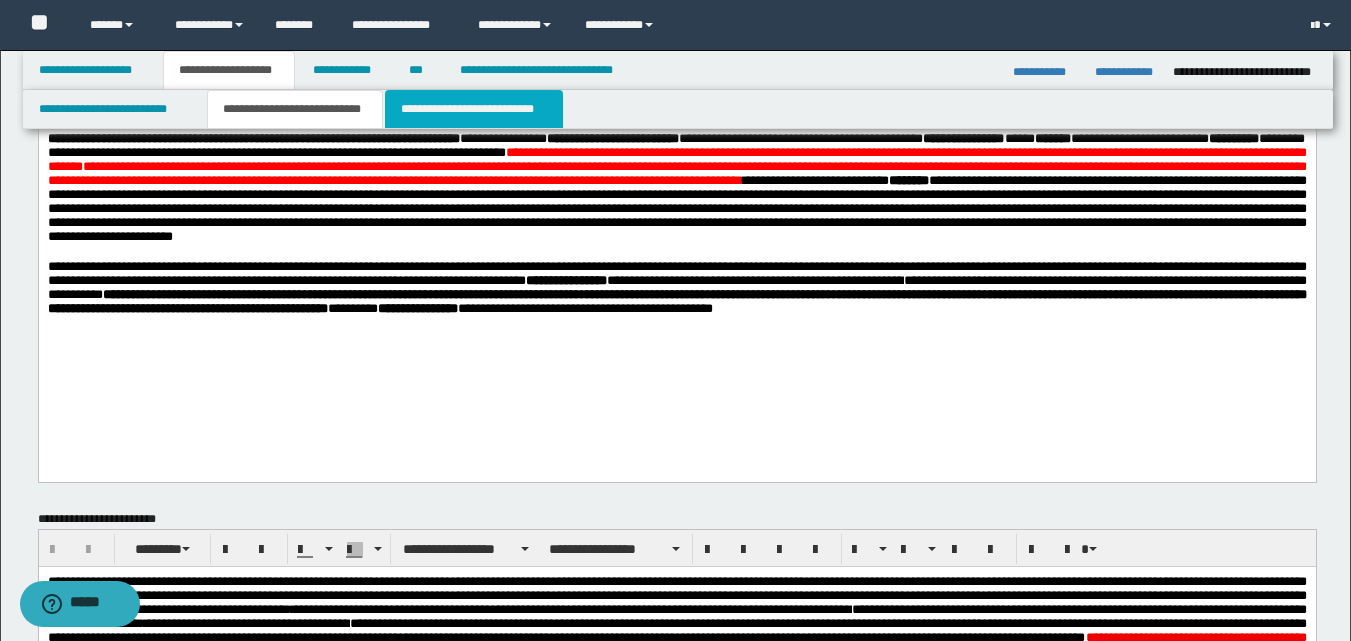 click on "**********" at bounding box center [474, 109] 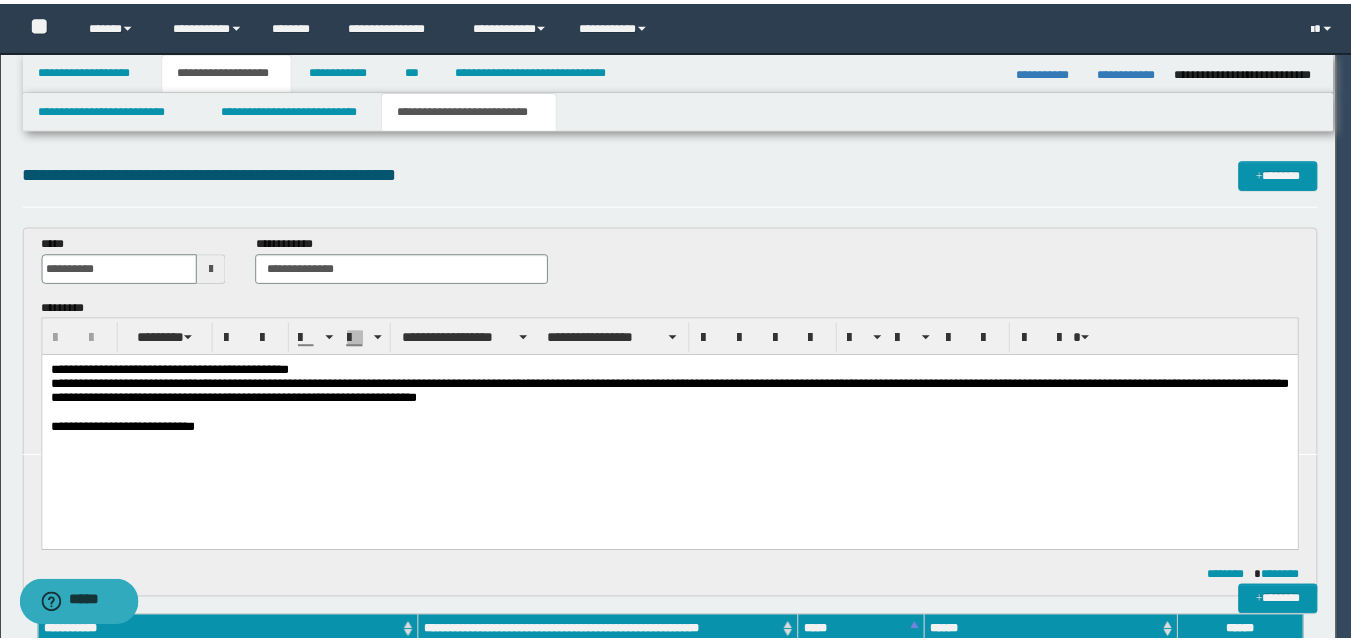scroll, scrollTop: 0, scrollLeft: 0, axis: both 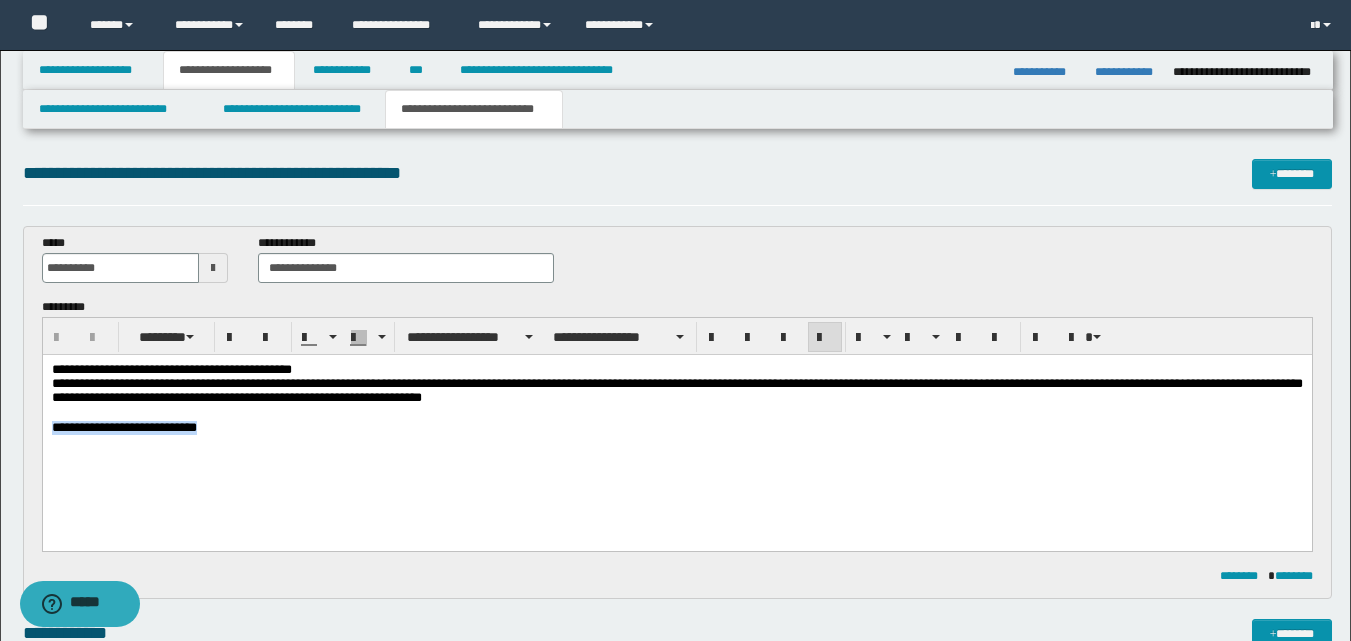 drag, startPoint x: 295, startPoint y: 434, endPoint x: 34, endPoint y: 435, distance: 261.00192 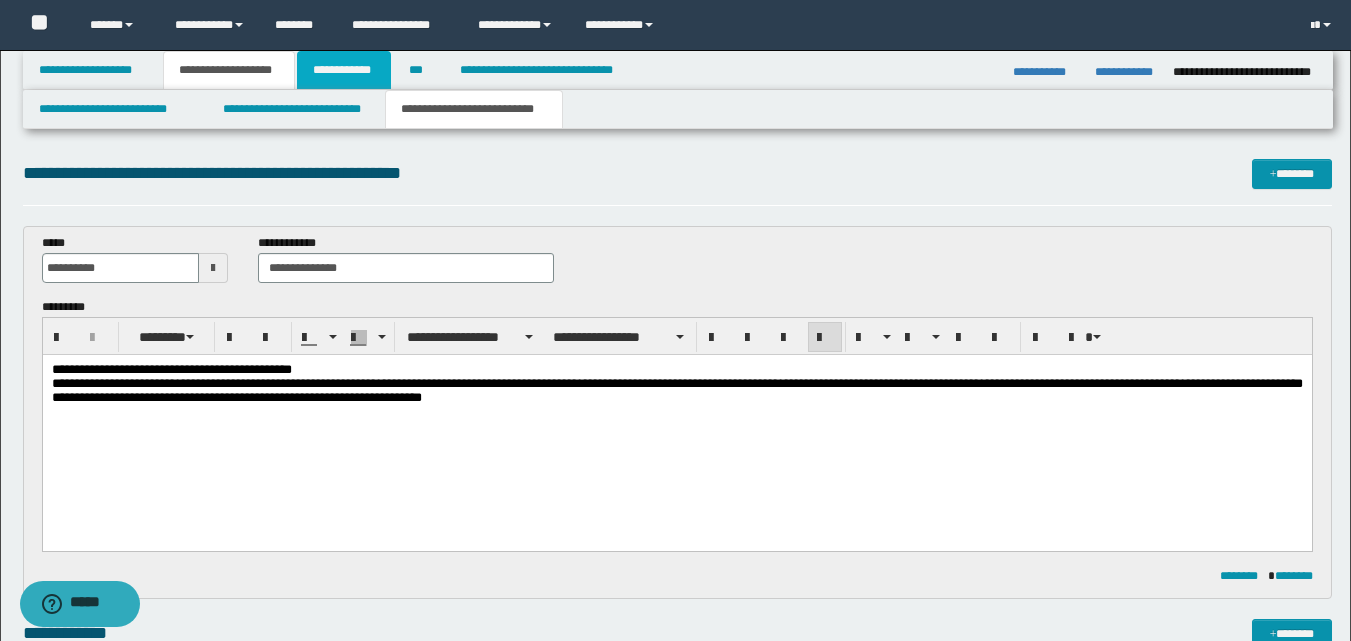 click on "**********" at bounding box center (344, 70) 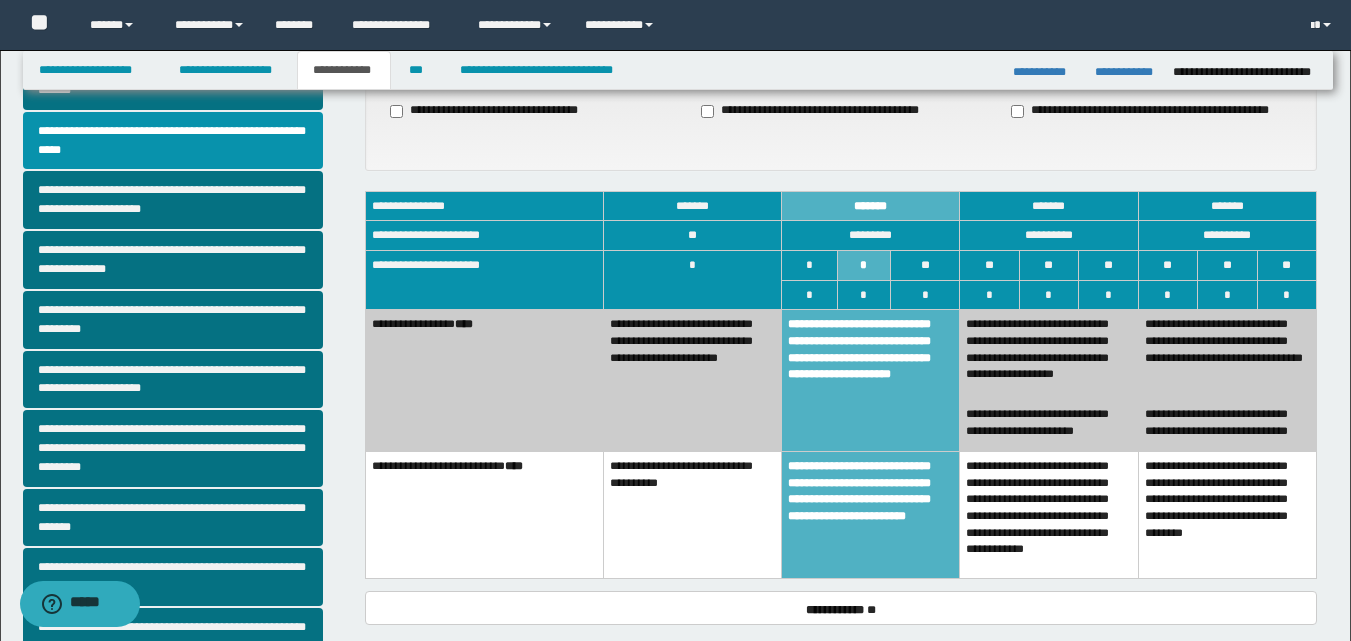 scroll, scrollTop: 273, scrollLeft: 0, axis: vertical 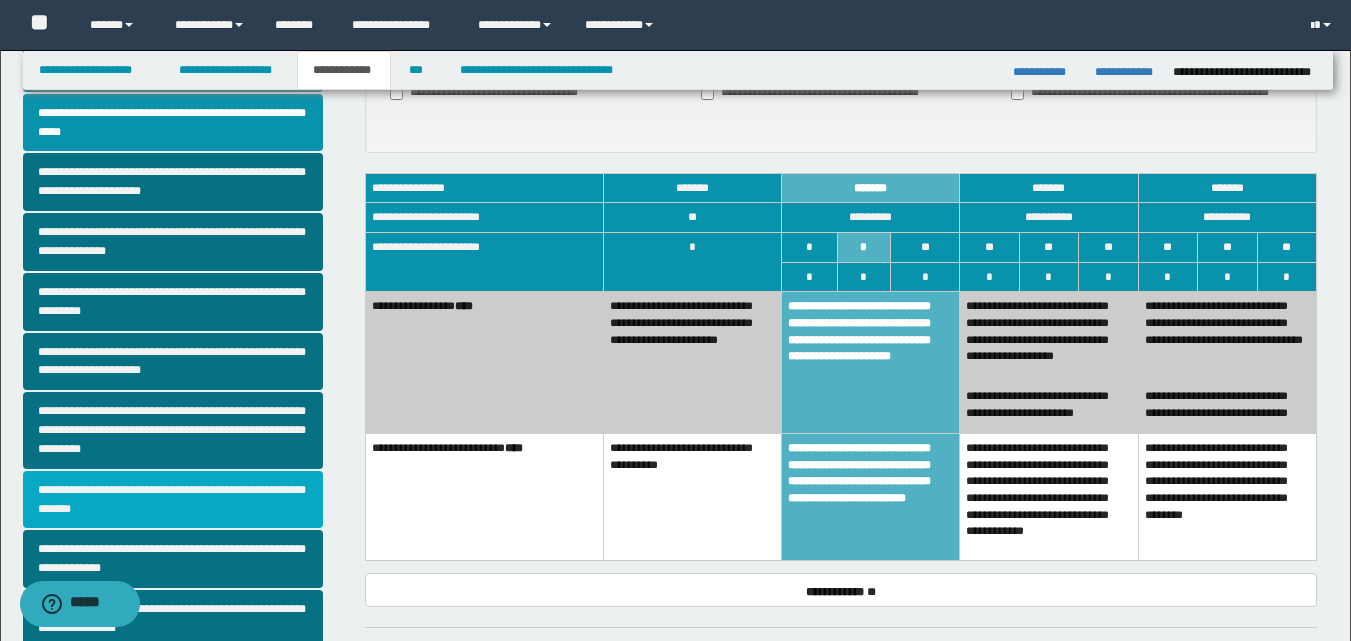 click on "**********" at bounding box center [173, 500] 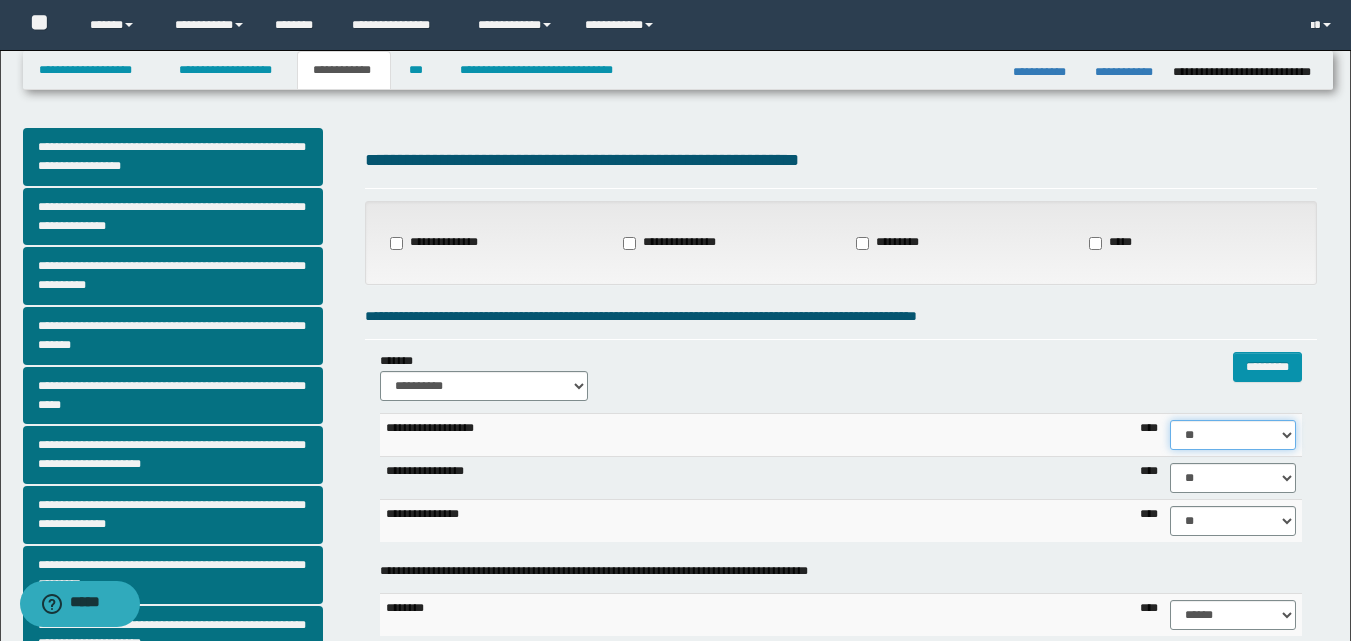 click on "******
****
**
**
**
**
**
**
**
**
***
***
***
***
***
***
***
***
***
***
****
****
****
****" at bounding box center (1233, 435) 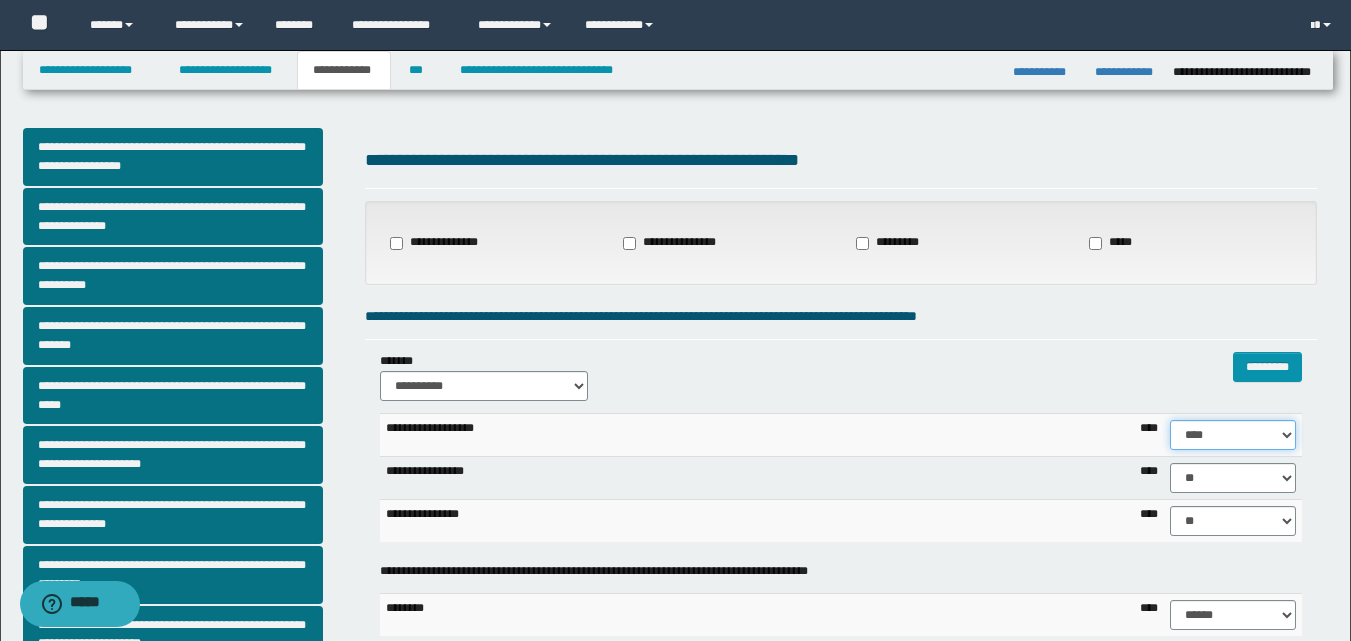 click on "******
****
**
**
**
**
**
**
**
**
***
***
***
***
***
***
***
***
***
***
****
****
****
****" at bounding box center (1233, 435) 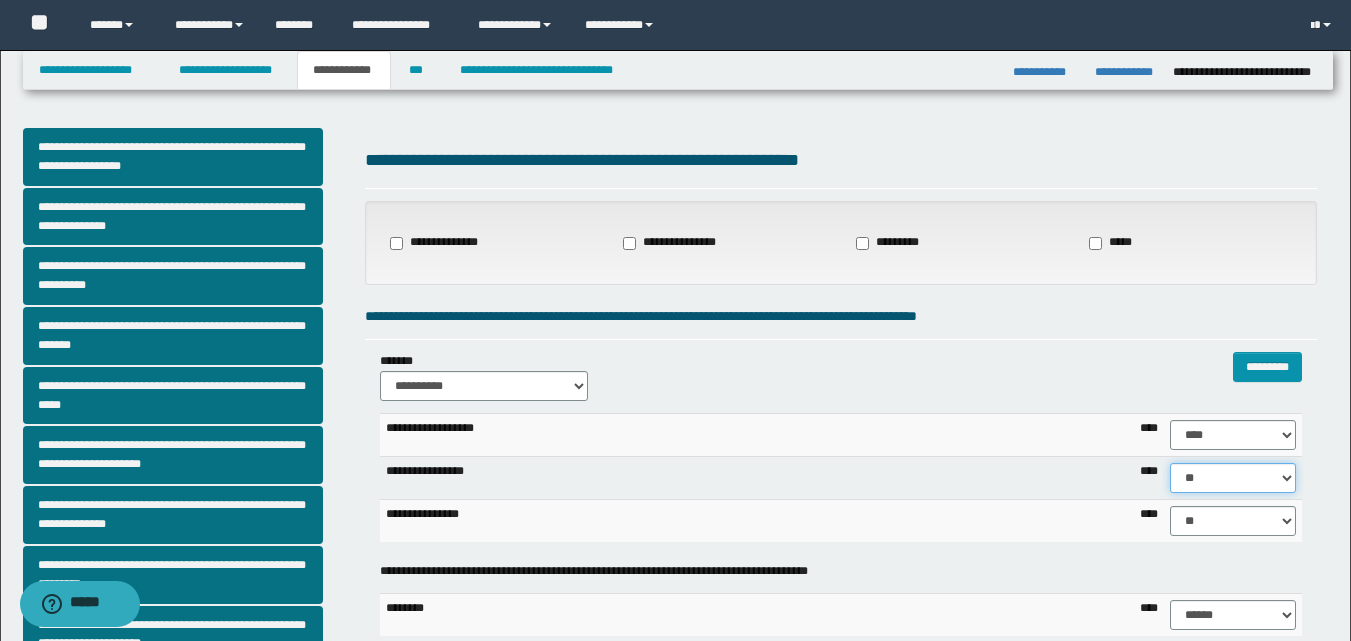 click on "******
****
**
**
**
**
**
**
**
**
***
***
***
***
***
***
***
***
***
***
****
****
****
****" at bounding box center [1233, 478] 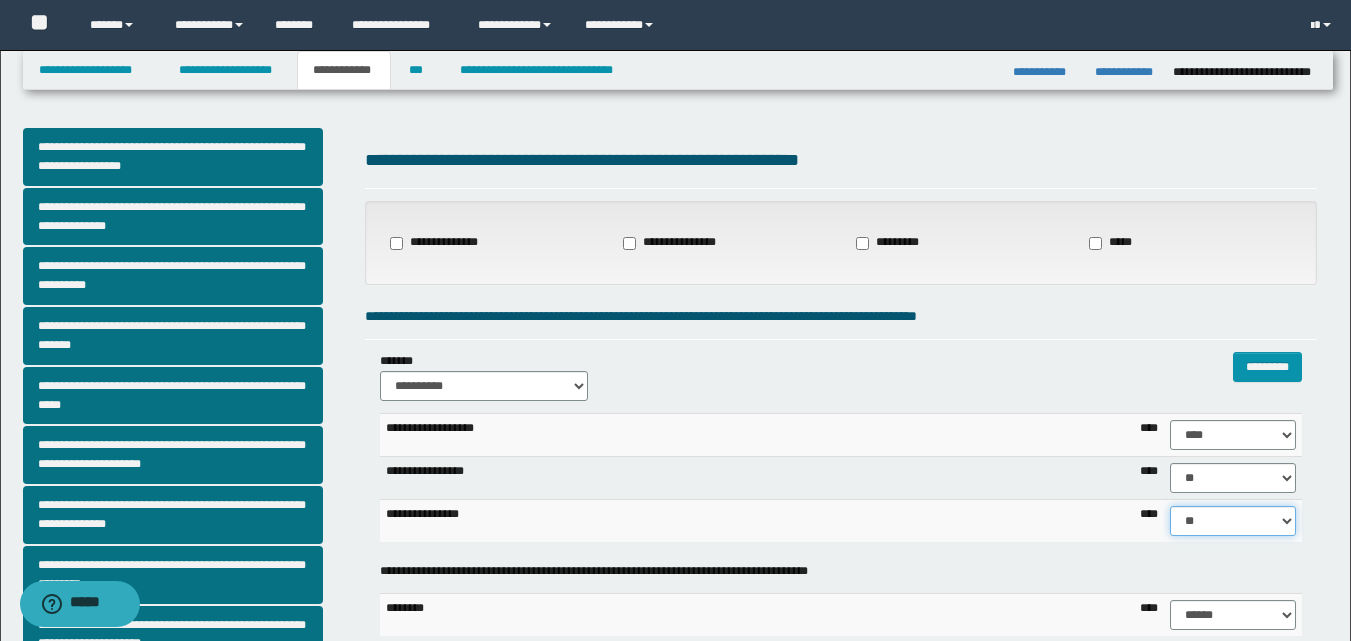 click on "******
****
**
**
**
**
**
**
**
**
***
***
***
***
***
***
***
***
***
***
****
****
****
****" at bounding box center [1233, 521] 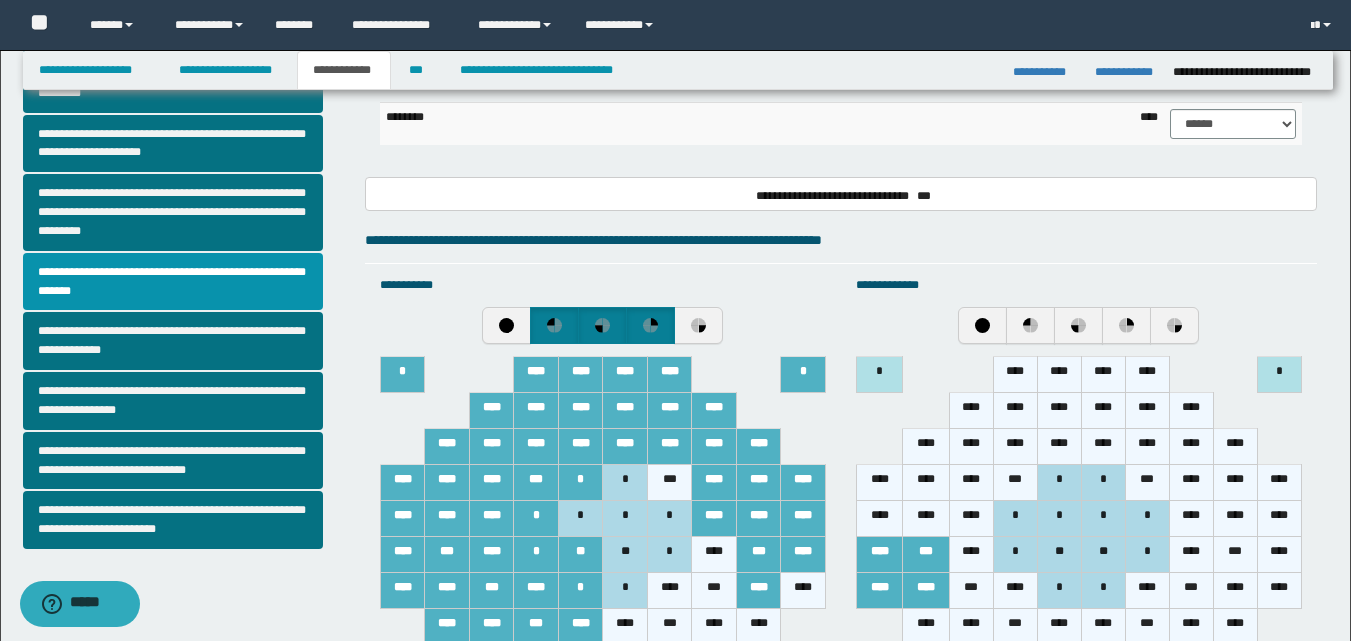 scroll, scrollTop: 487, scrollLeft: 0, axis: vertical 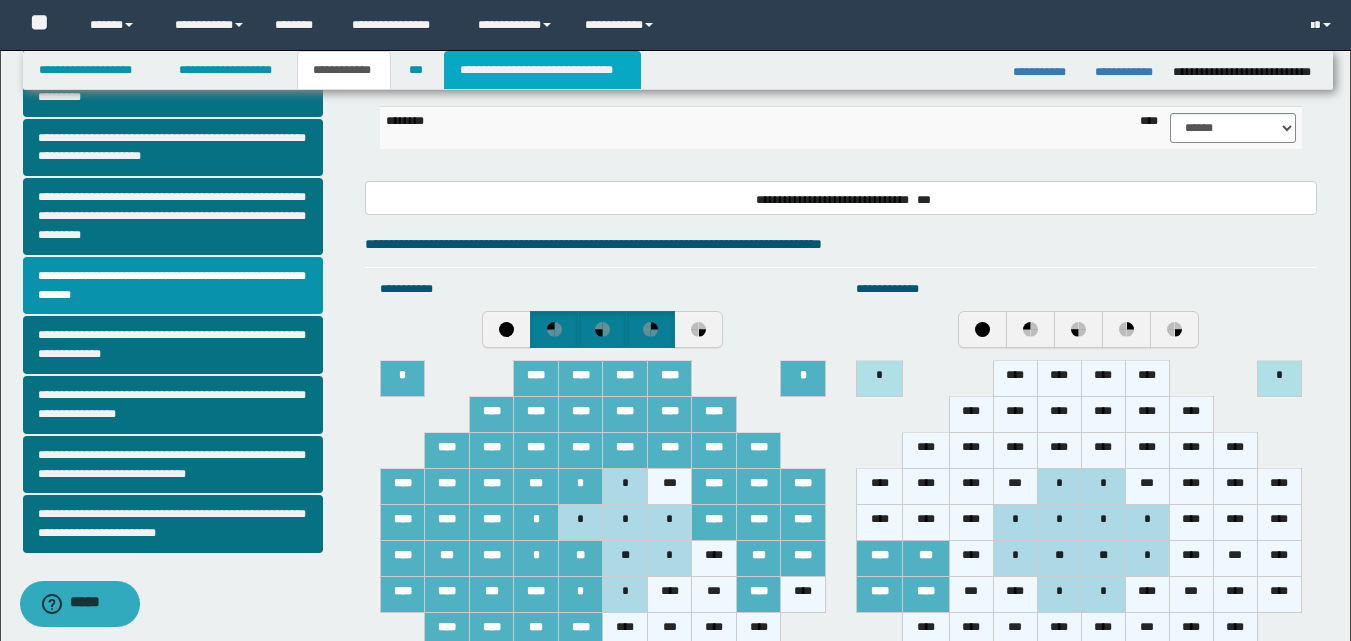 click on "**********" at bounding box center [542, 70] 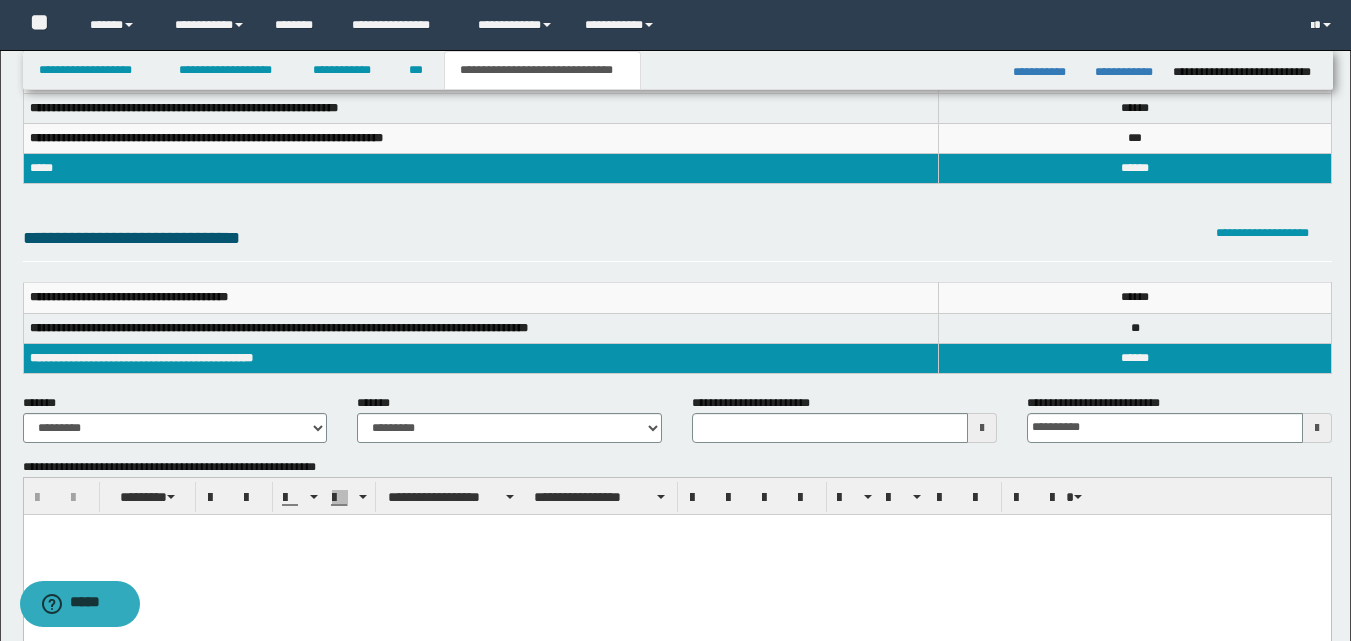 scroll, scrollTop: 179, scrollLeft: 0, axis: vertical 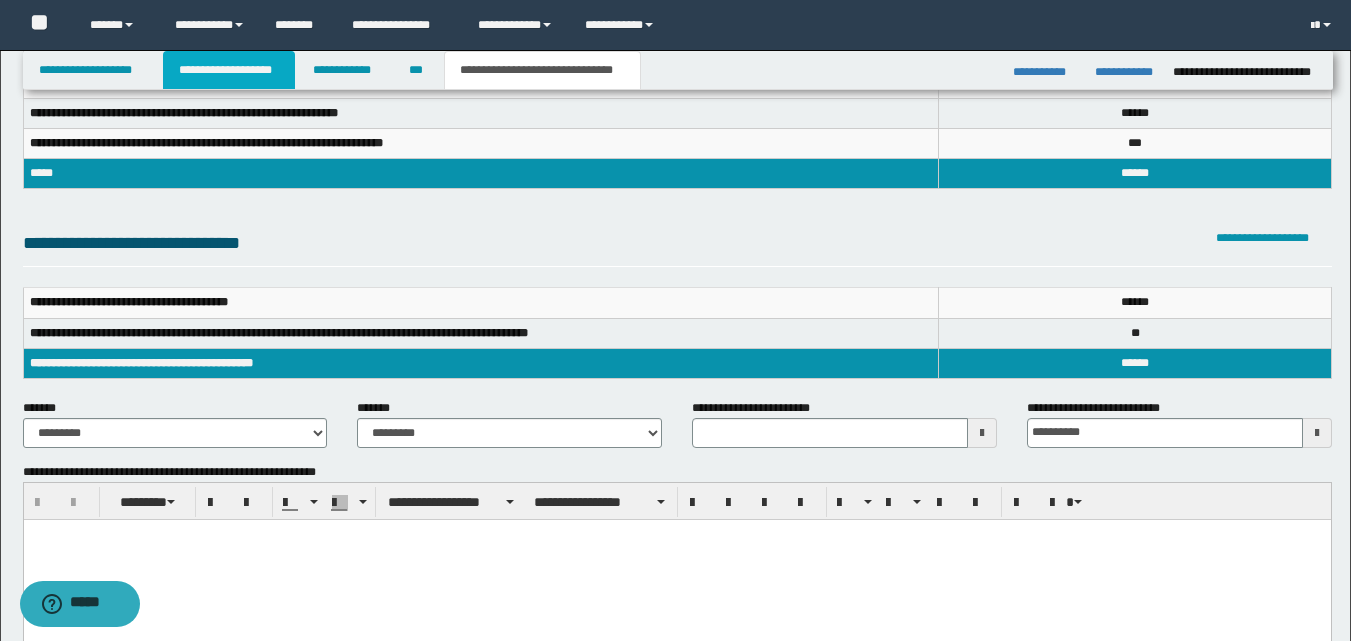 click on "**********" at bounding box center (229, 70) 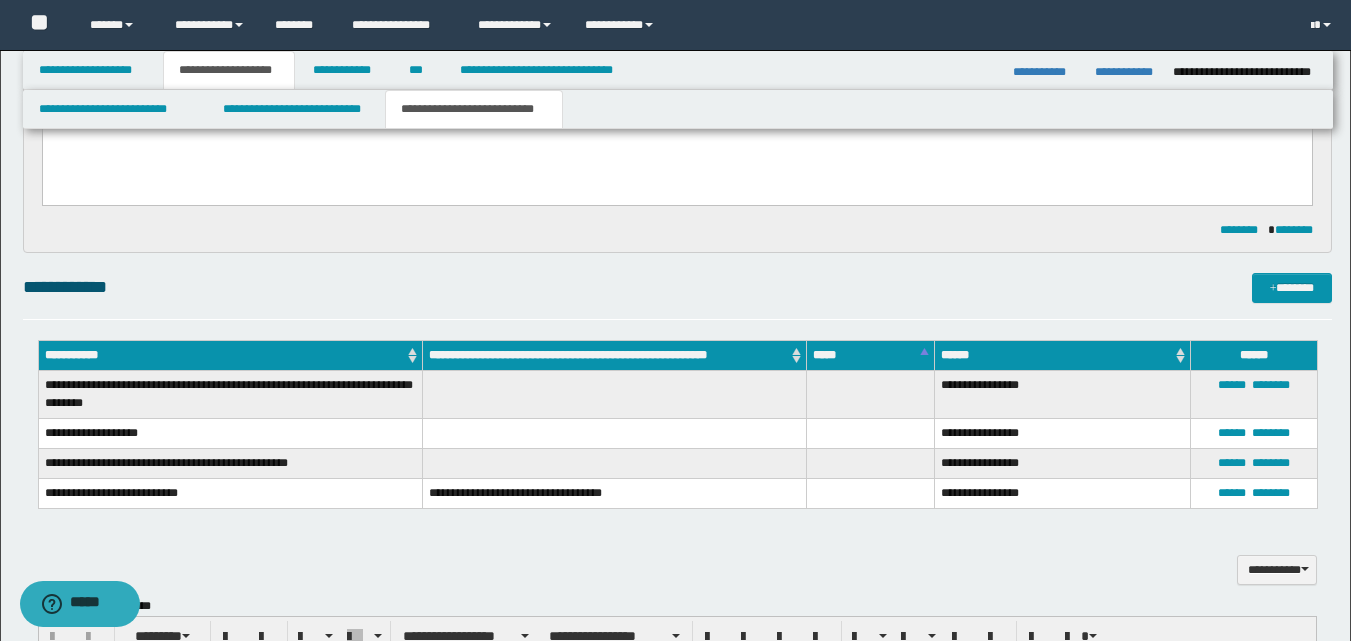 scroll, scrollTop: 375, scrollLeft: 0, axis: vertical 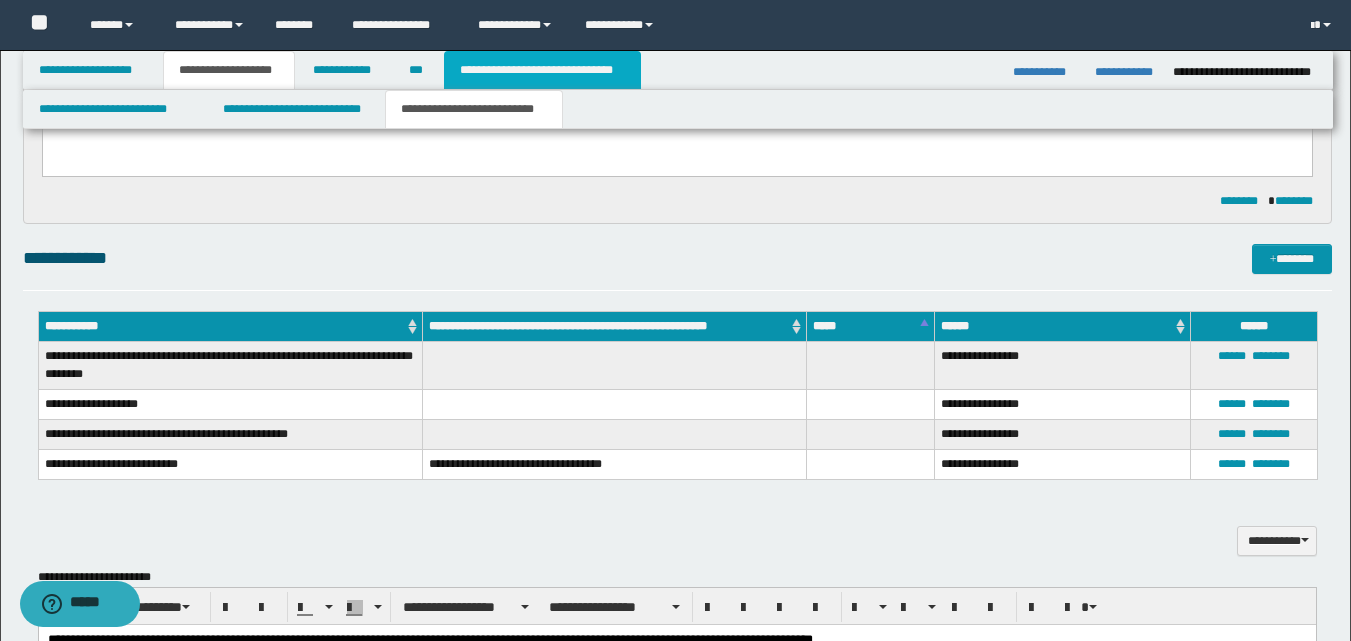 click on "**********" at bounding box center (542, 70) 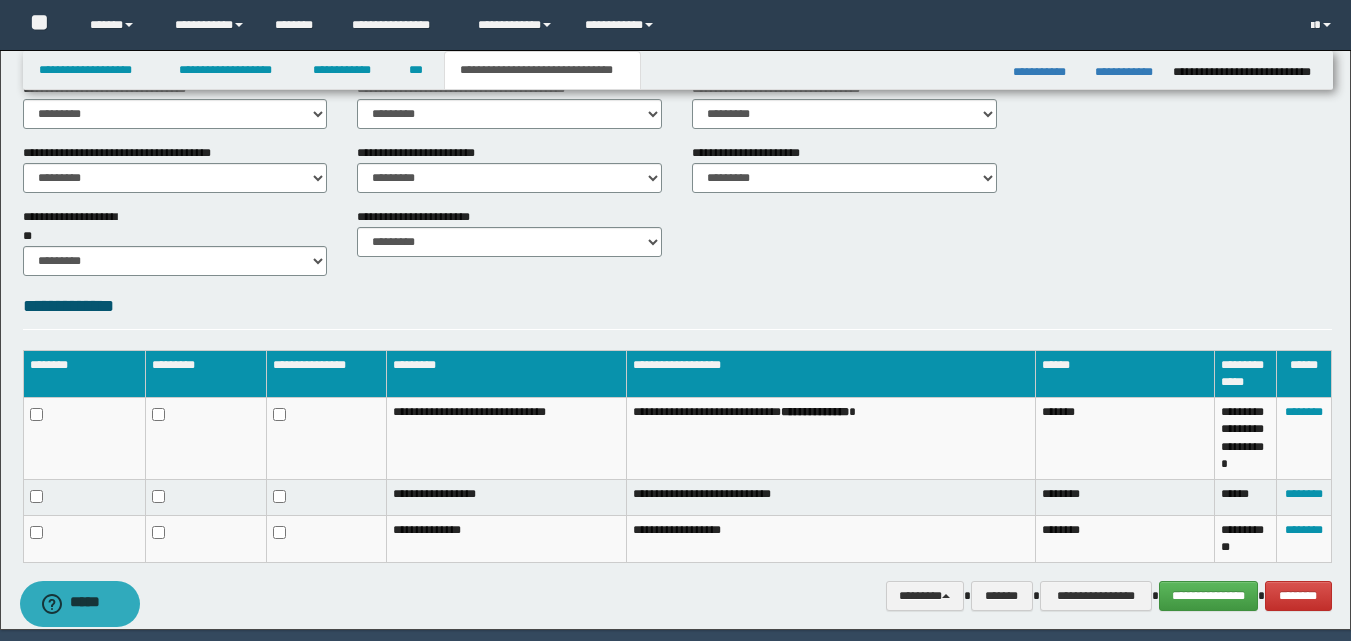 scroll, scrollTop: 924, scrollLeft: 0, axis: vertical 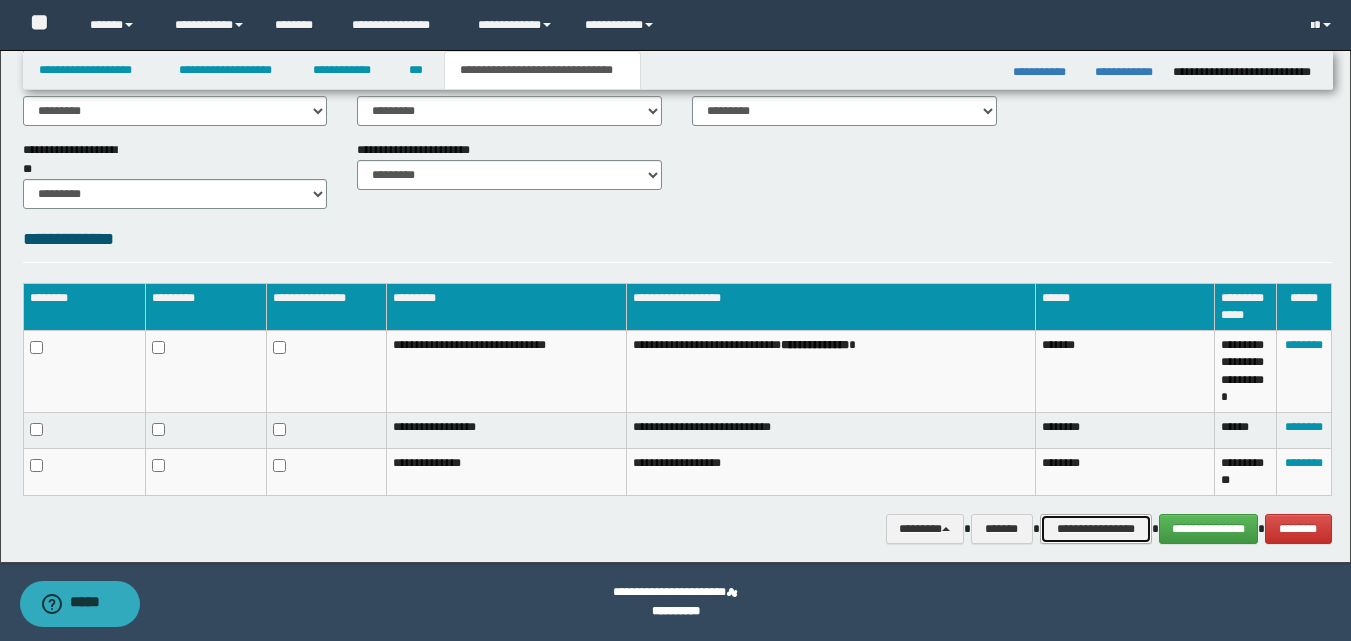 click on "**********" at bounding box center (1096, 529) 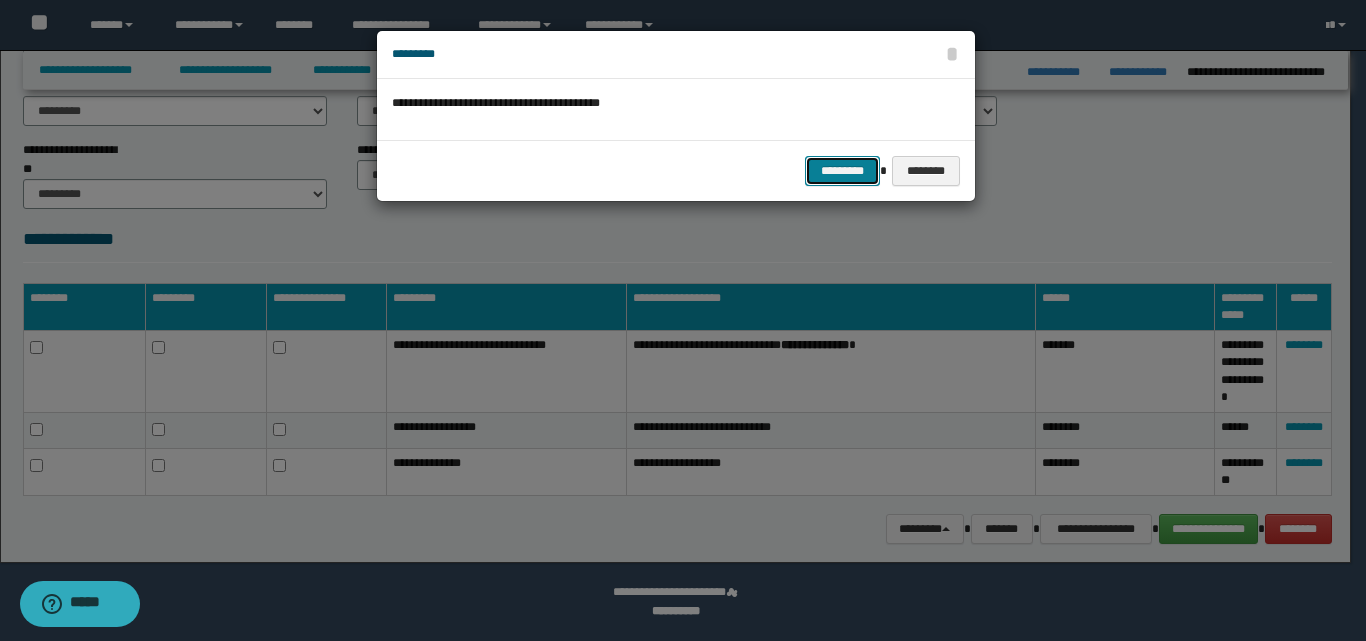 click on "*********" at bounding box center (842, 171) 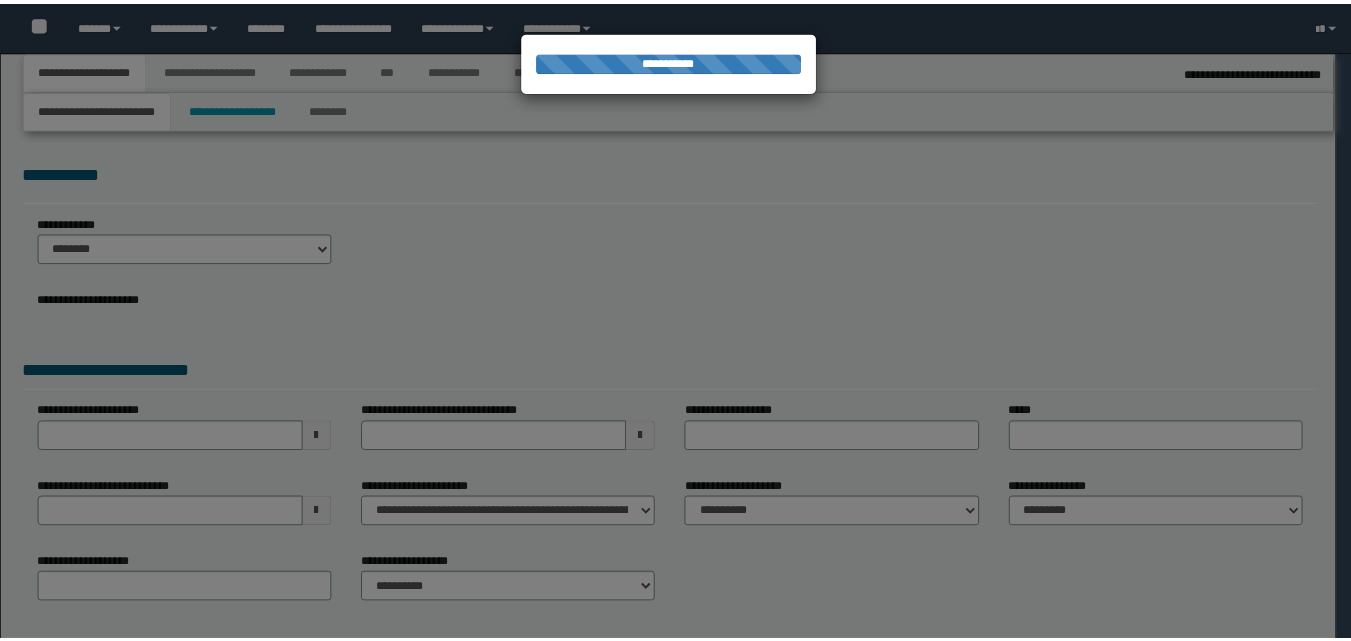 scroll, scrollTop: 0, scrollLeft: 0, axis: both 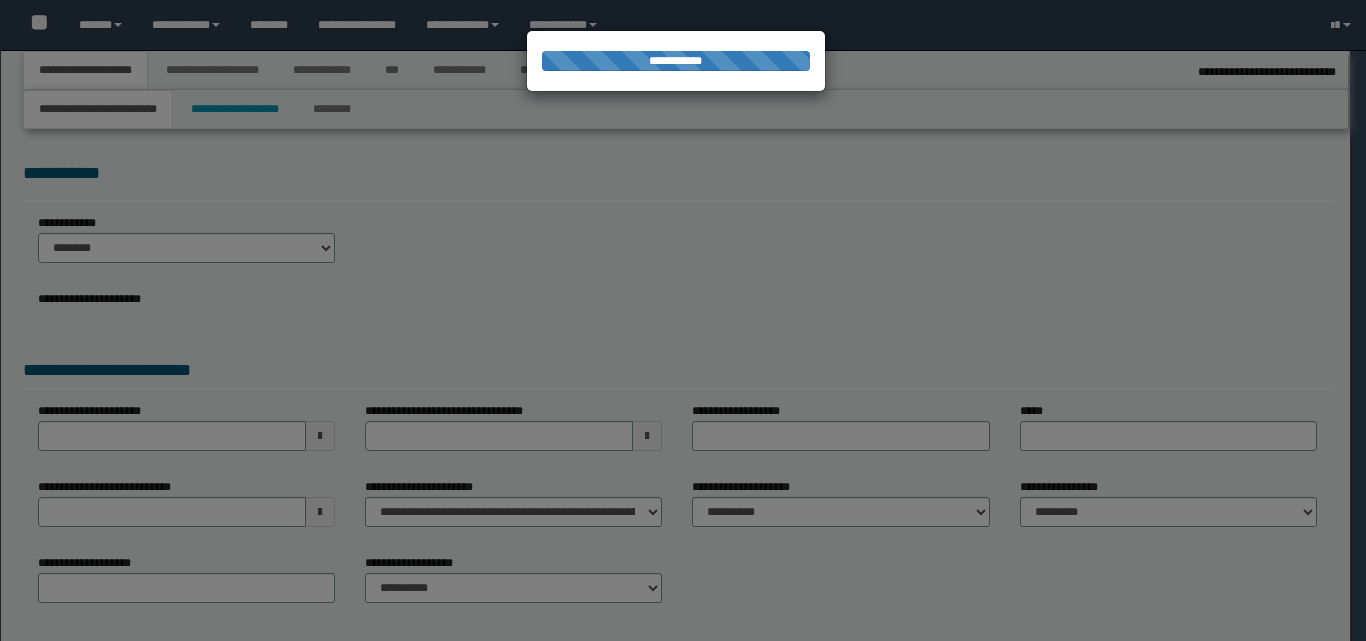 select on "**" 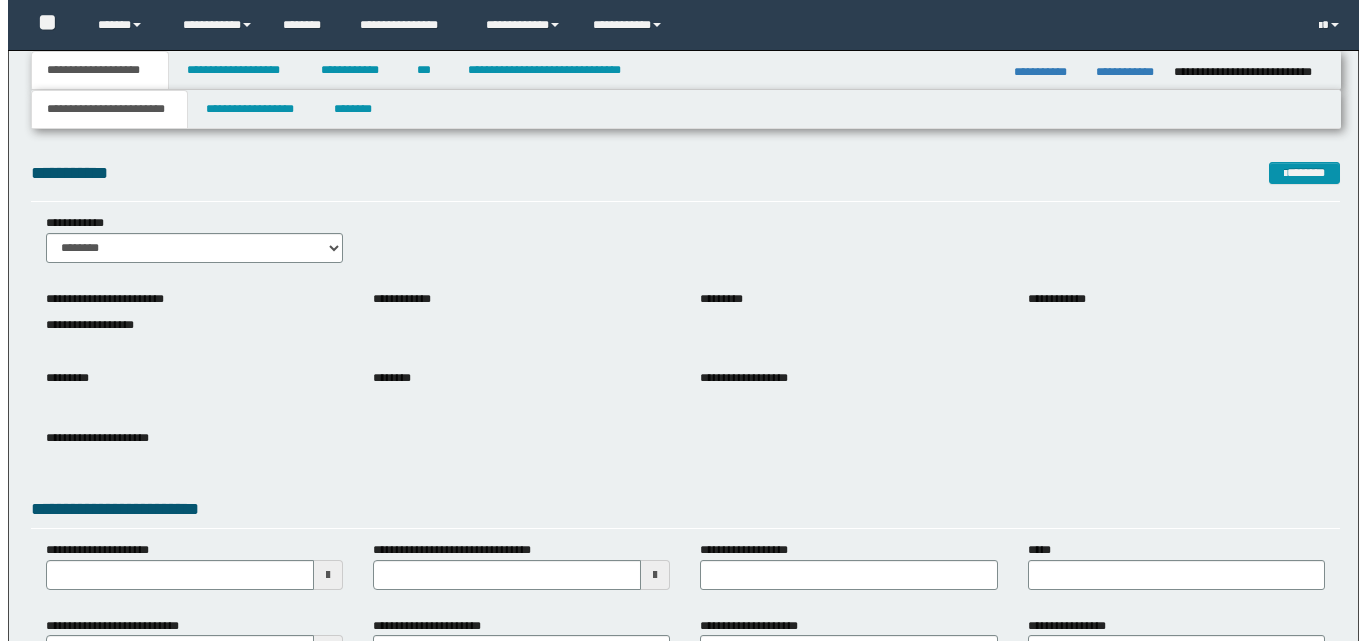 scroll, scrollTop: 0, scrollLeft: 0, axis: both 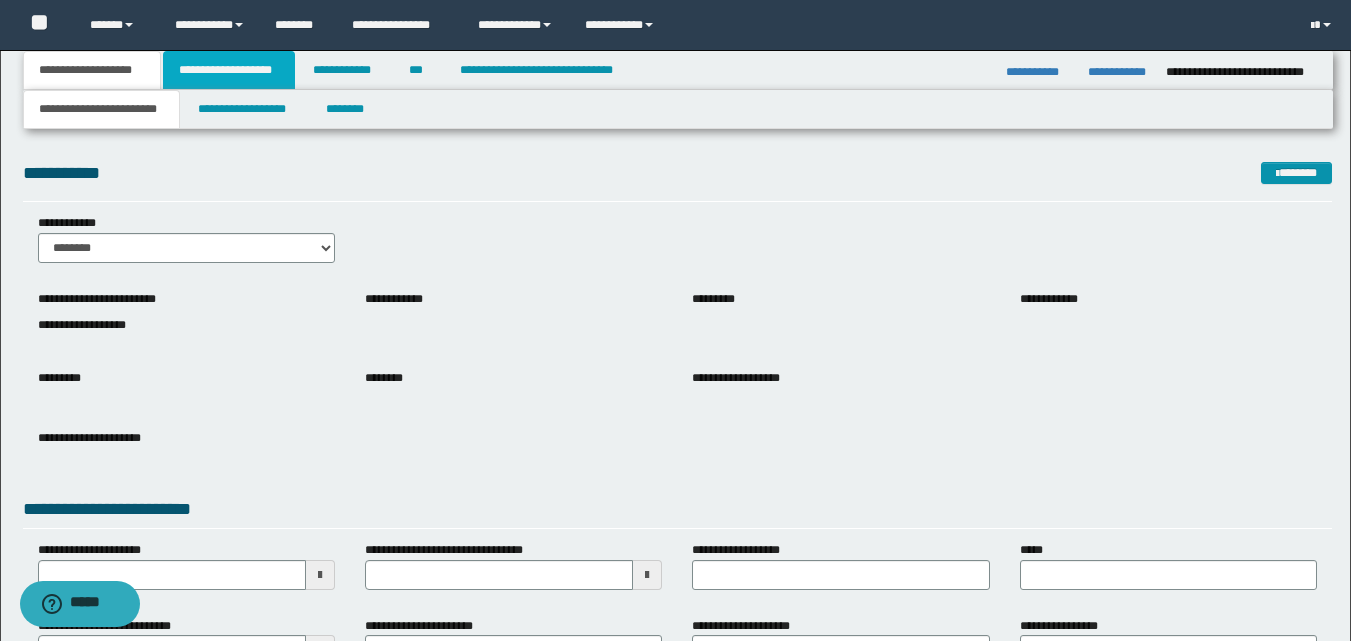 click on "**********" at bounding box center [229, 70] 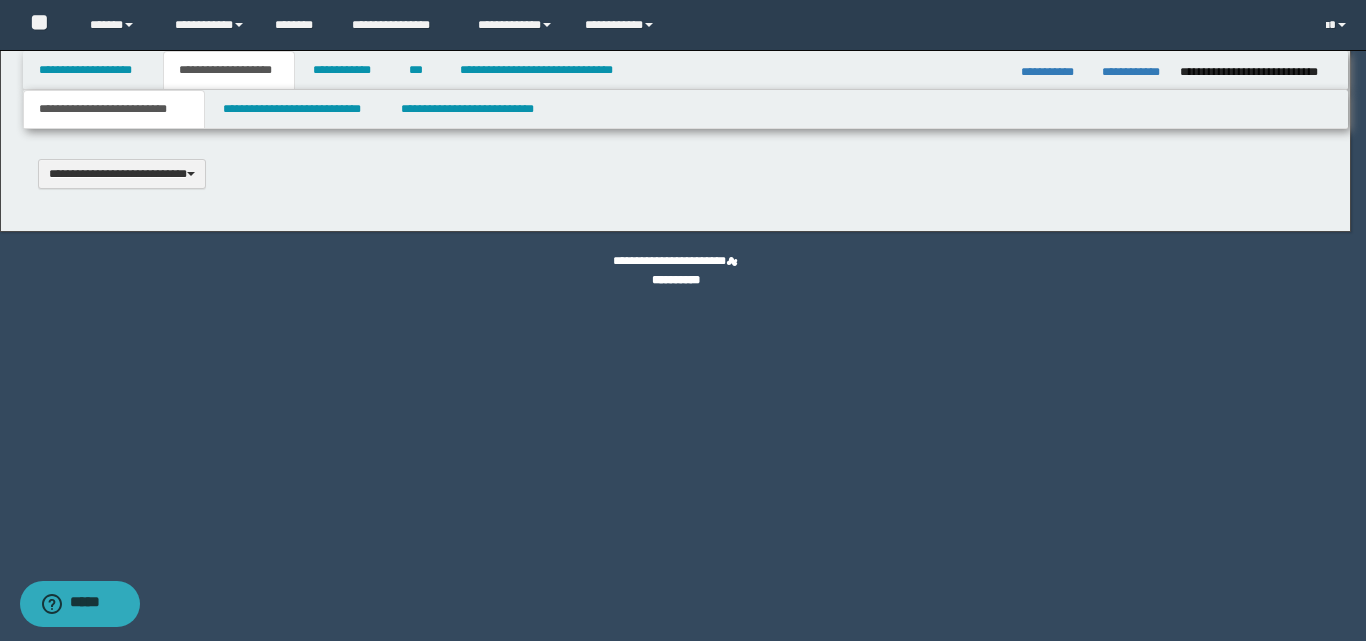type 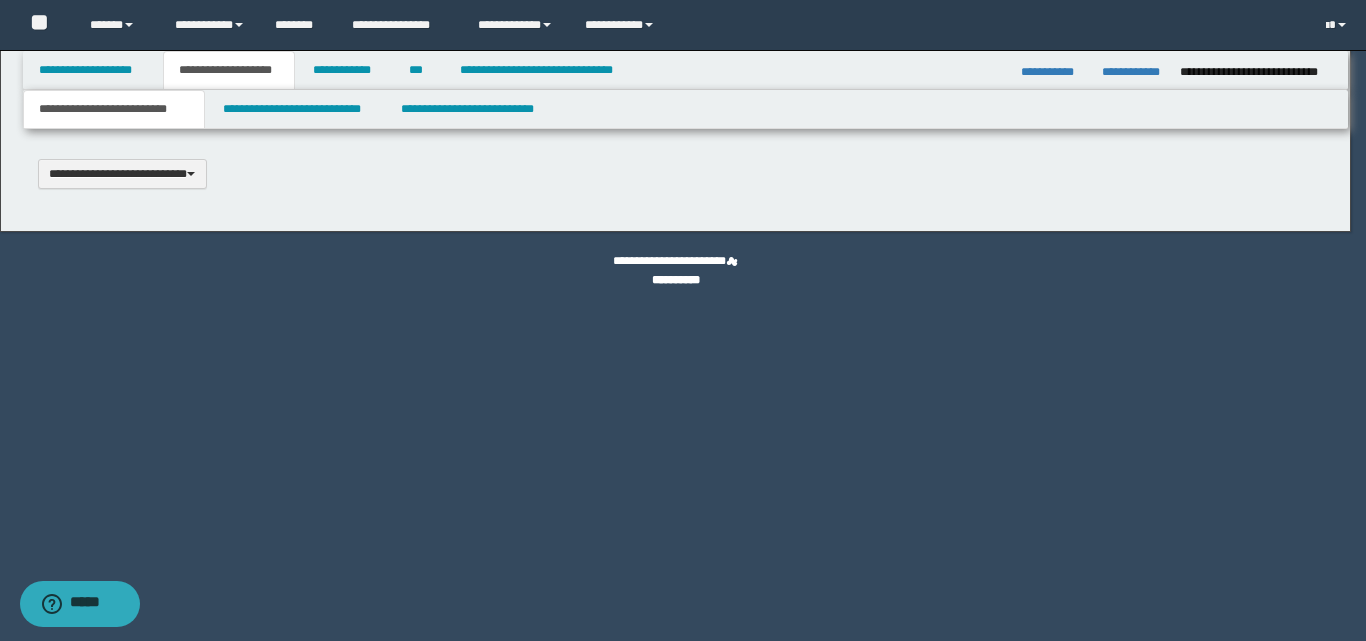 scroll, scrollTop: 0, scrollLeft: 0, axis: both 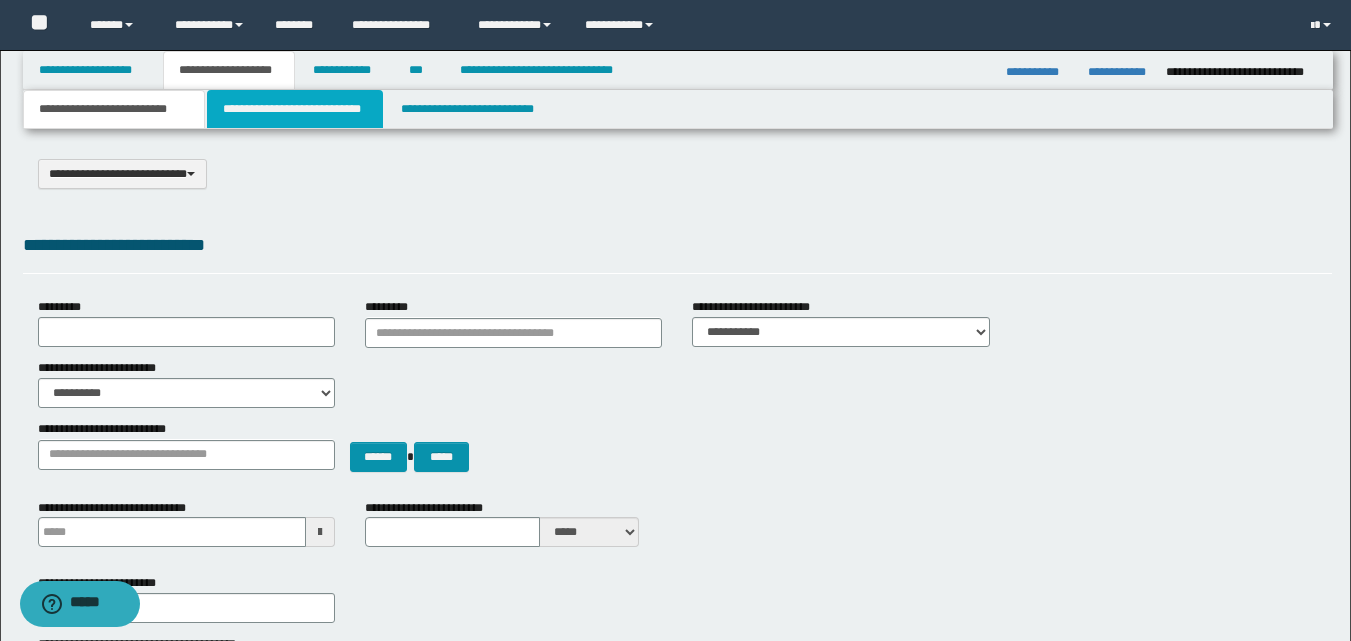 click on "**********" at bounding box center [295, 109] 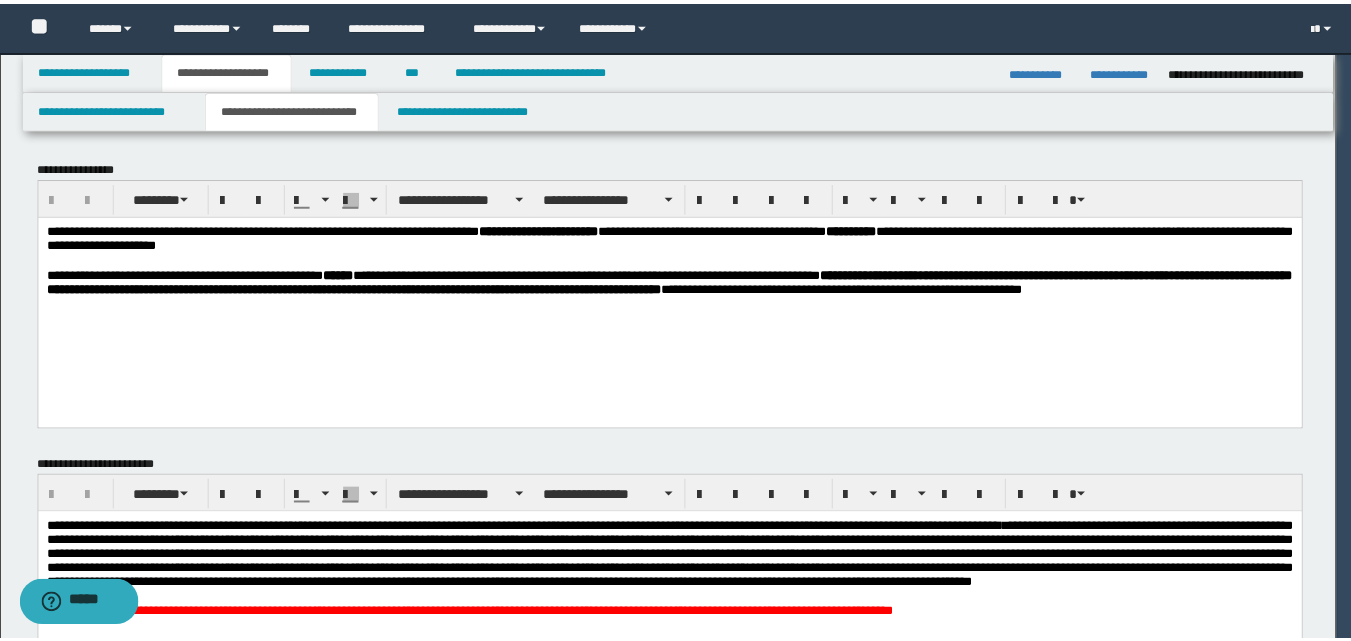 scroll, scrollTop: 0, scrollLeft: 0, axis: both 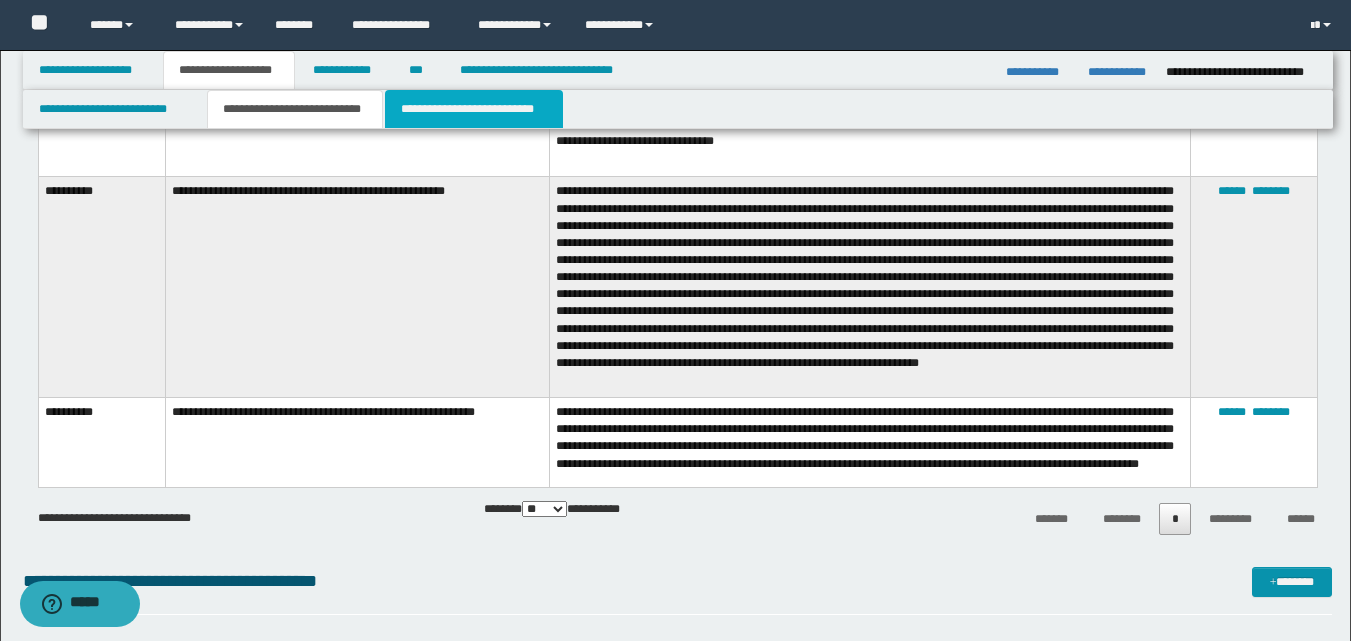 click on "**********" at bounding box center [474, 109] 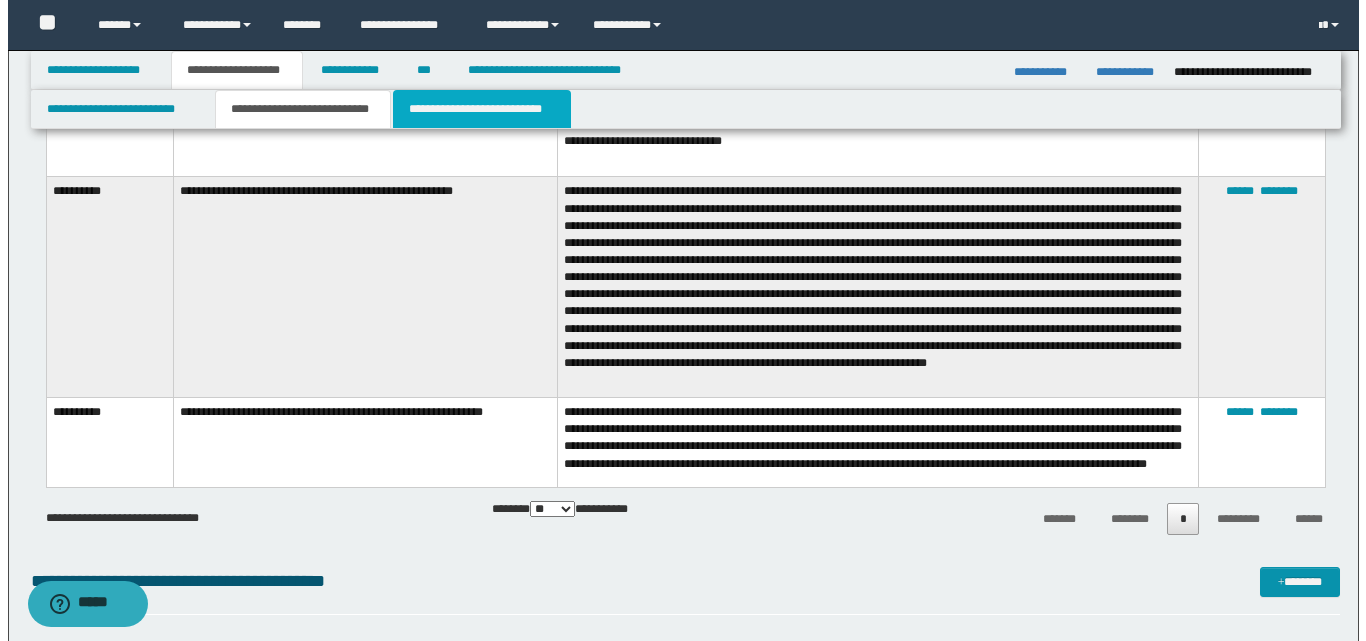 scroll, scrollTop: 0, scrollLeft: 0, axis: both 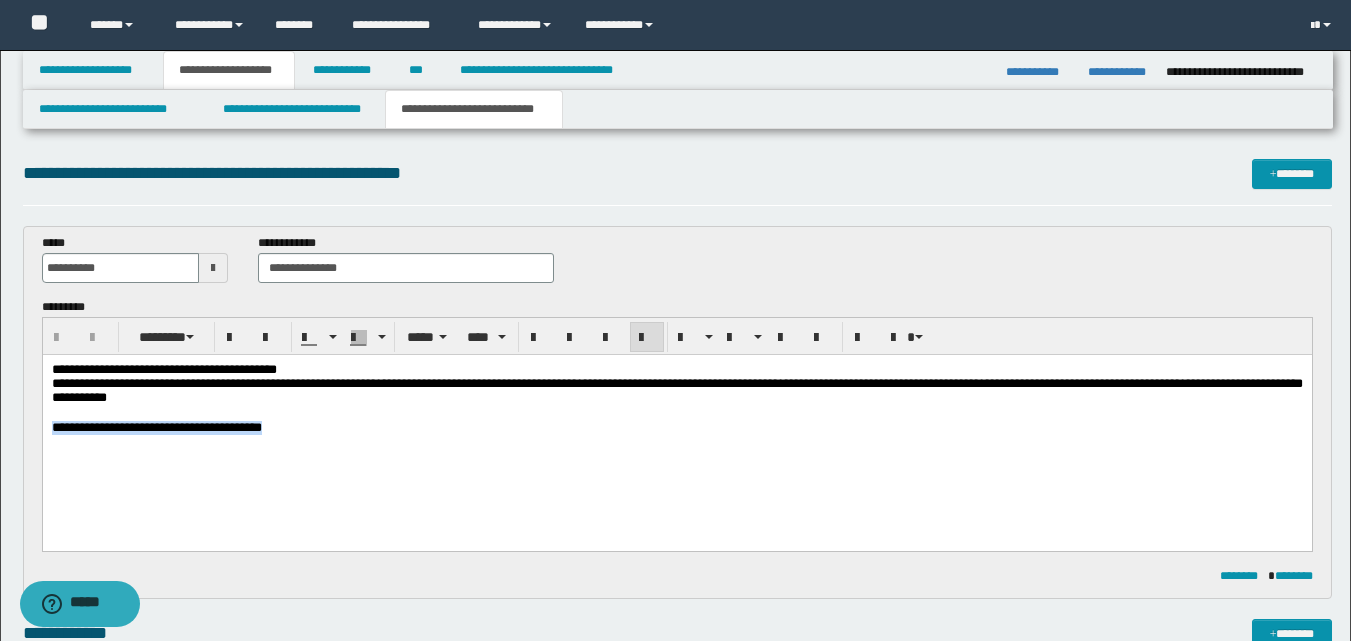drag, startPoint x: 339, startPoint y: 430, endPoint x: 84, endPoint y: 790, distance: 441.16324 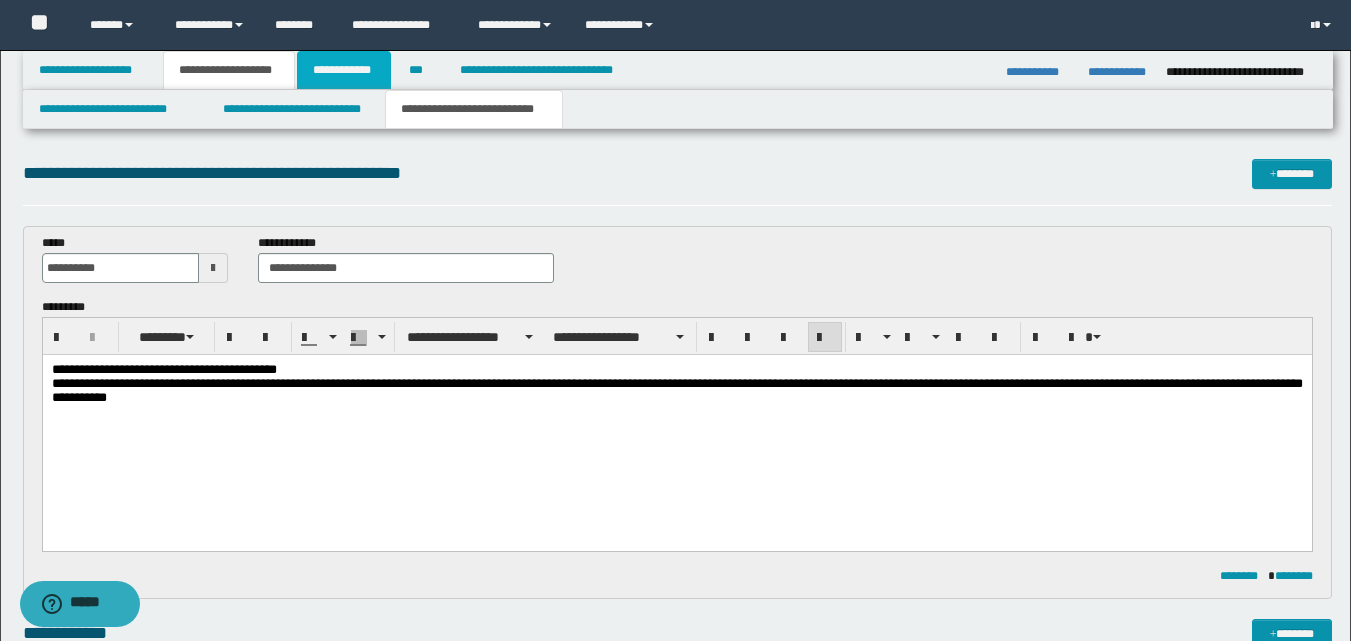 click on "**********" at bounding box center [344, 70] 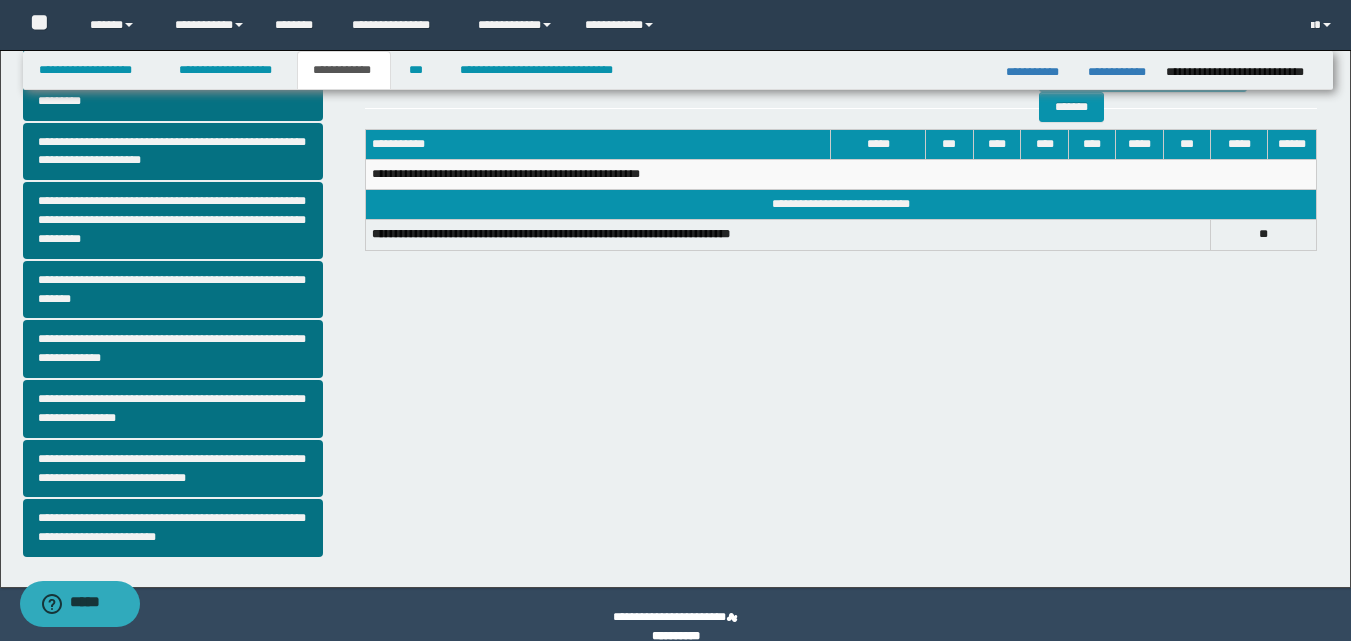 scroll, scrollTop: 508, scrollLeft: 0, axis: vertical 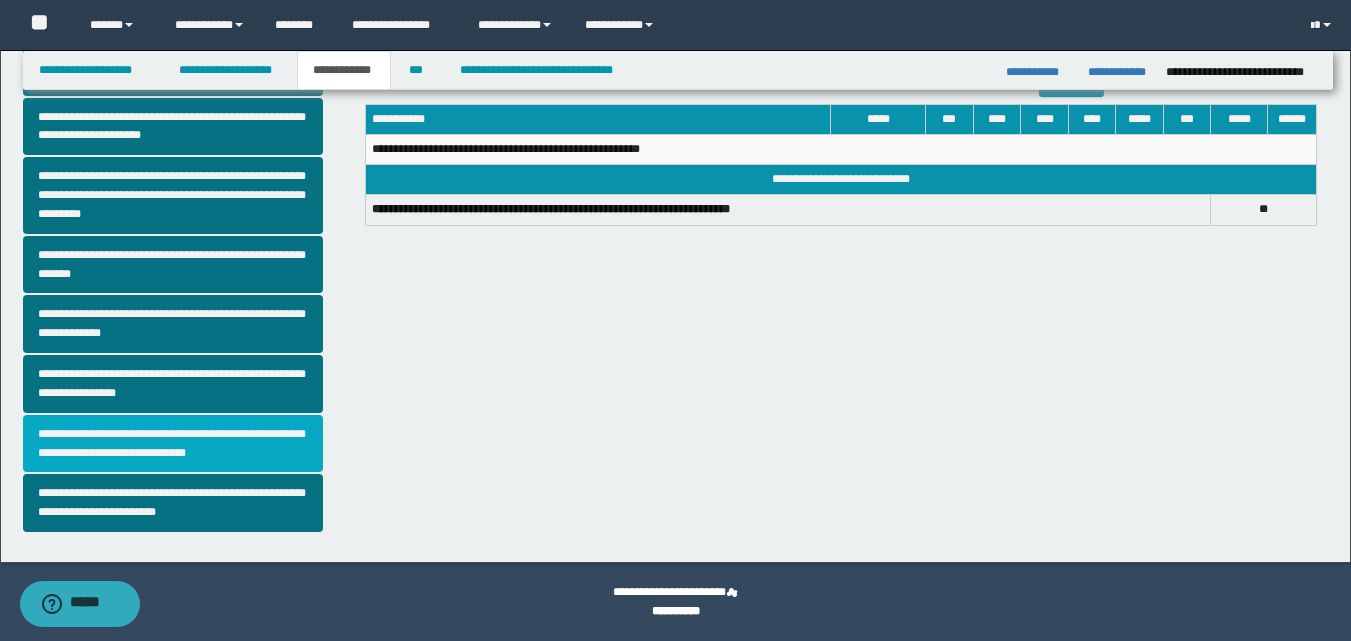 click on "**********" at bounding box center (173, 444) 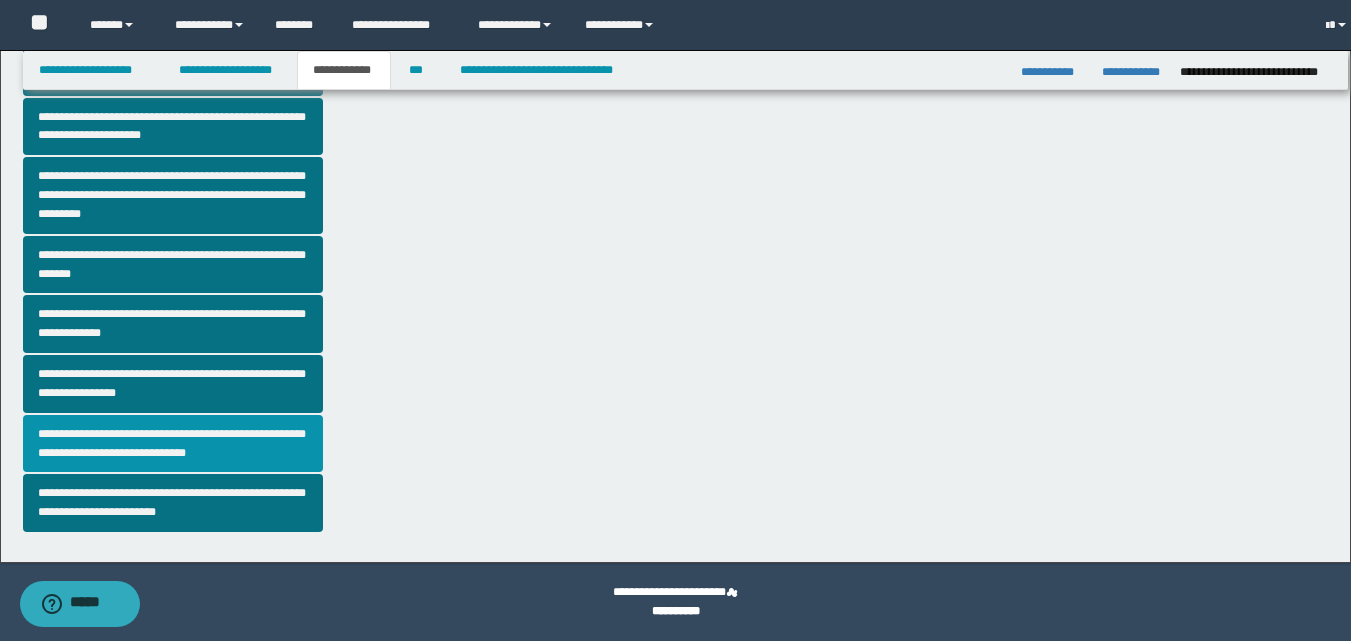 scroll, scrollTop: 0, scrollLeft: 0, axis: both 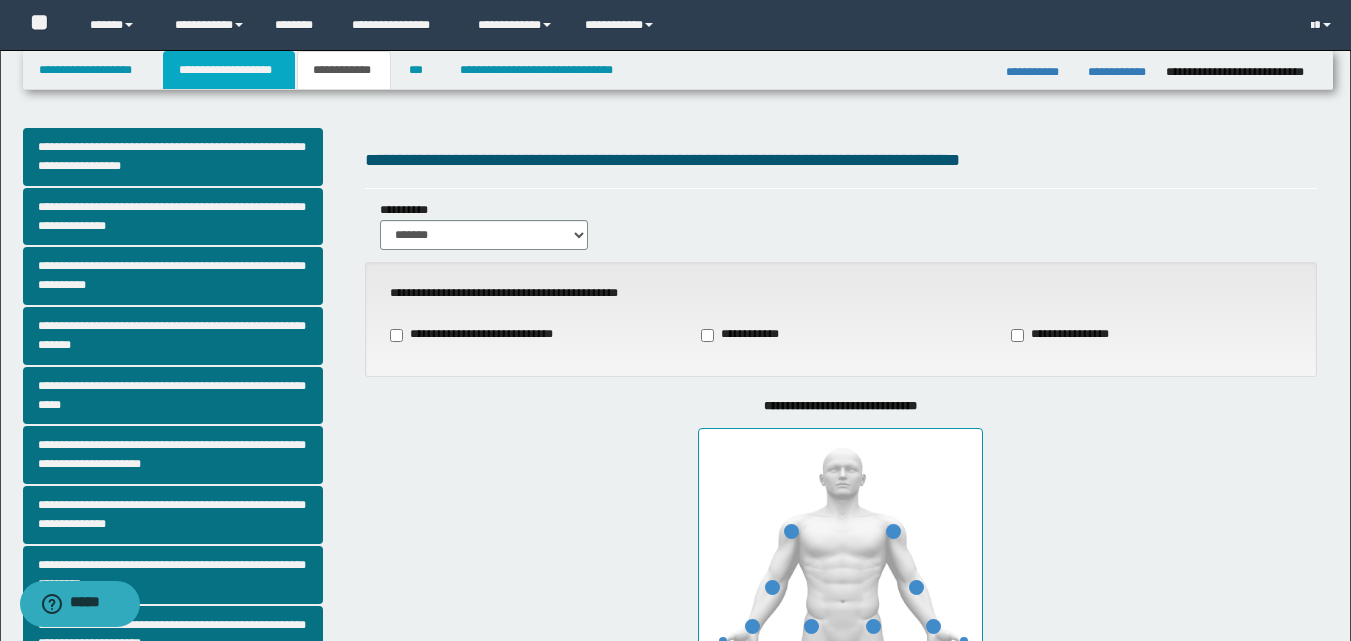 click on "**********" at bounding box center (229, 70) 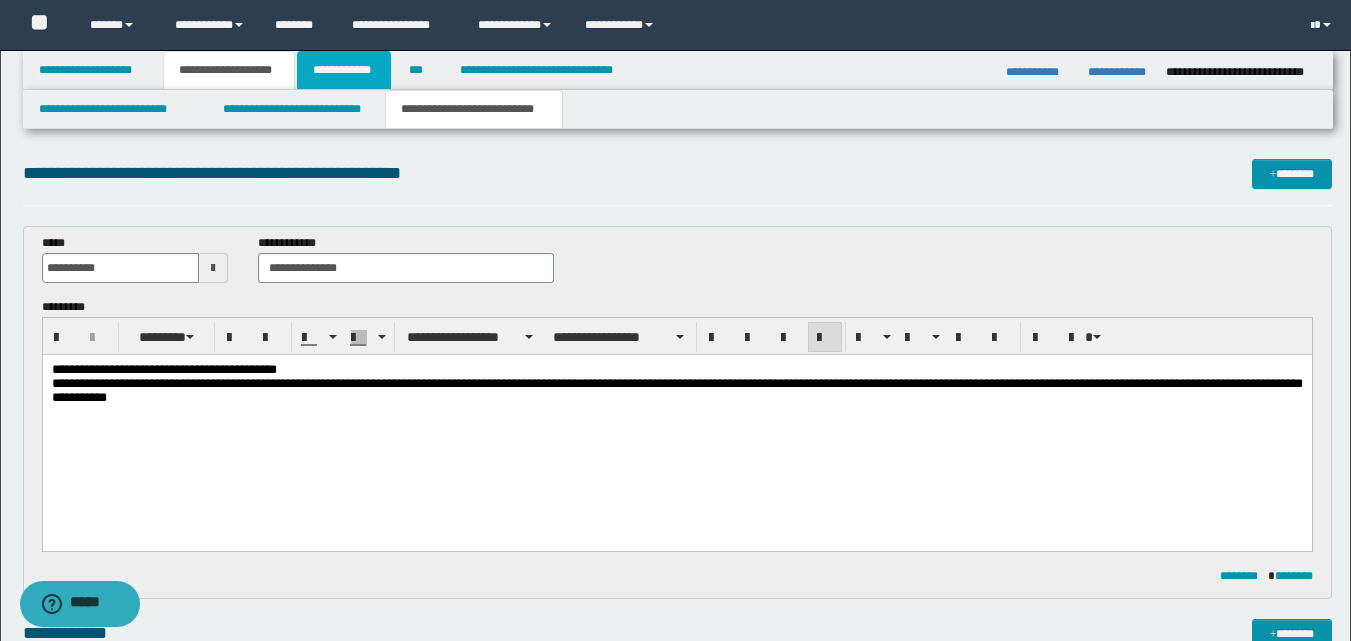 click on "**********" at bounding box center [344, 70] 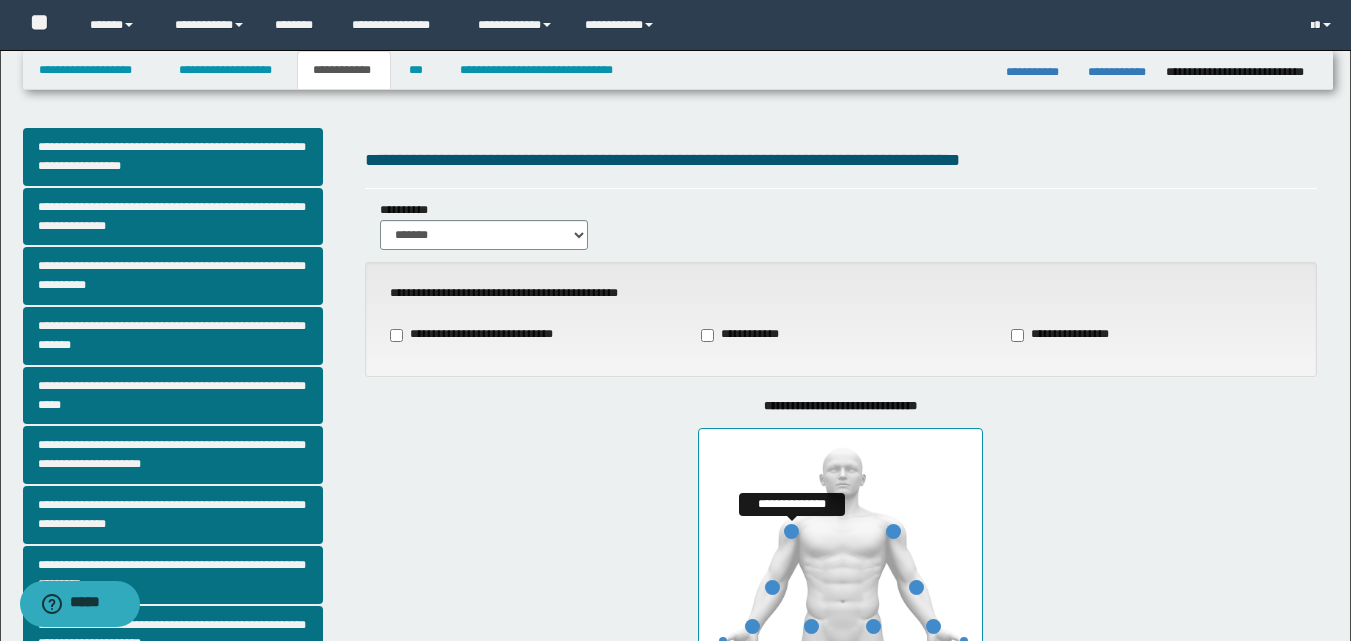 click at bounding box center [791, 531] 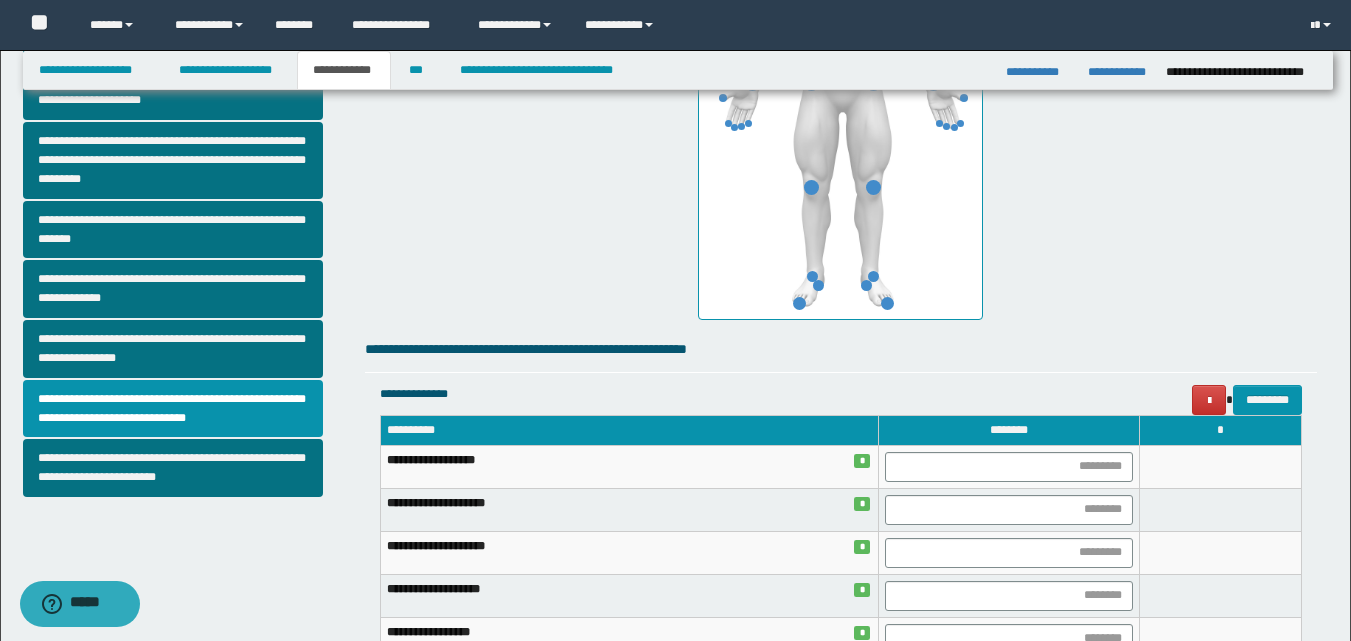 scroll, scrollTop: 563, scrollLeft: 0, axis: vertical 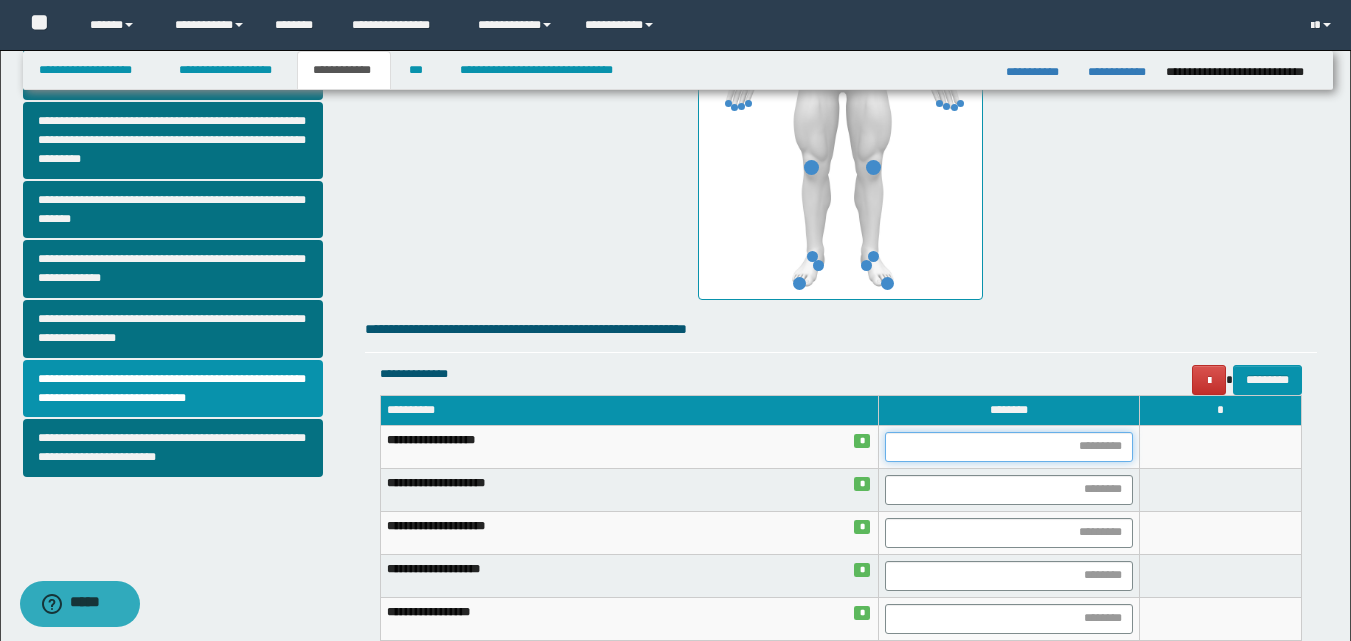 click at bounding box center [1009, 447] 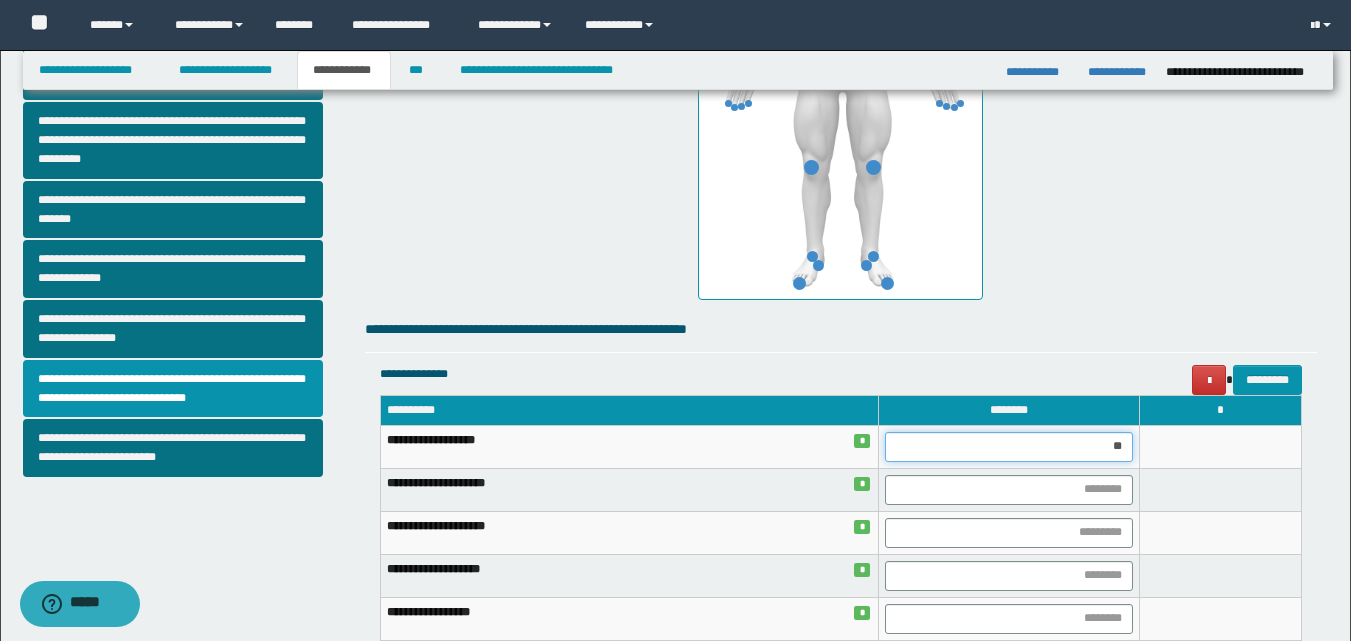type on "***" 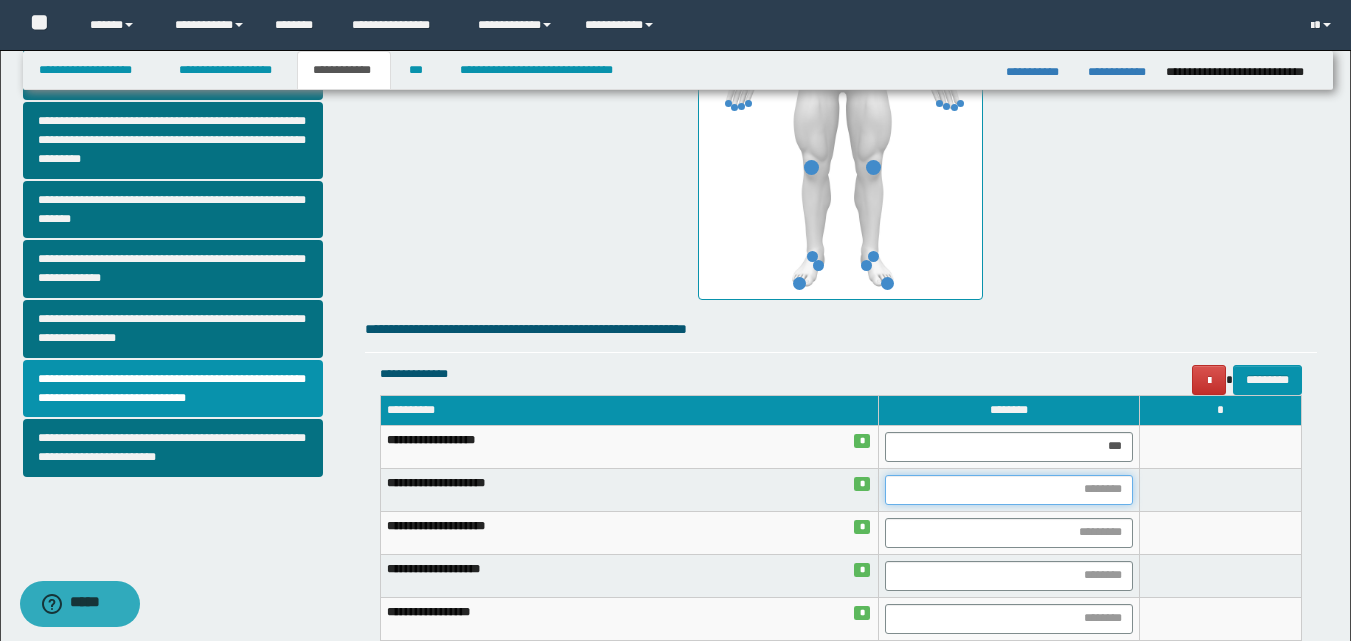 click at bounding box center (1009, 490) 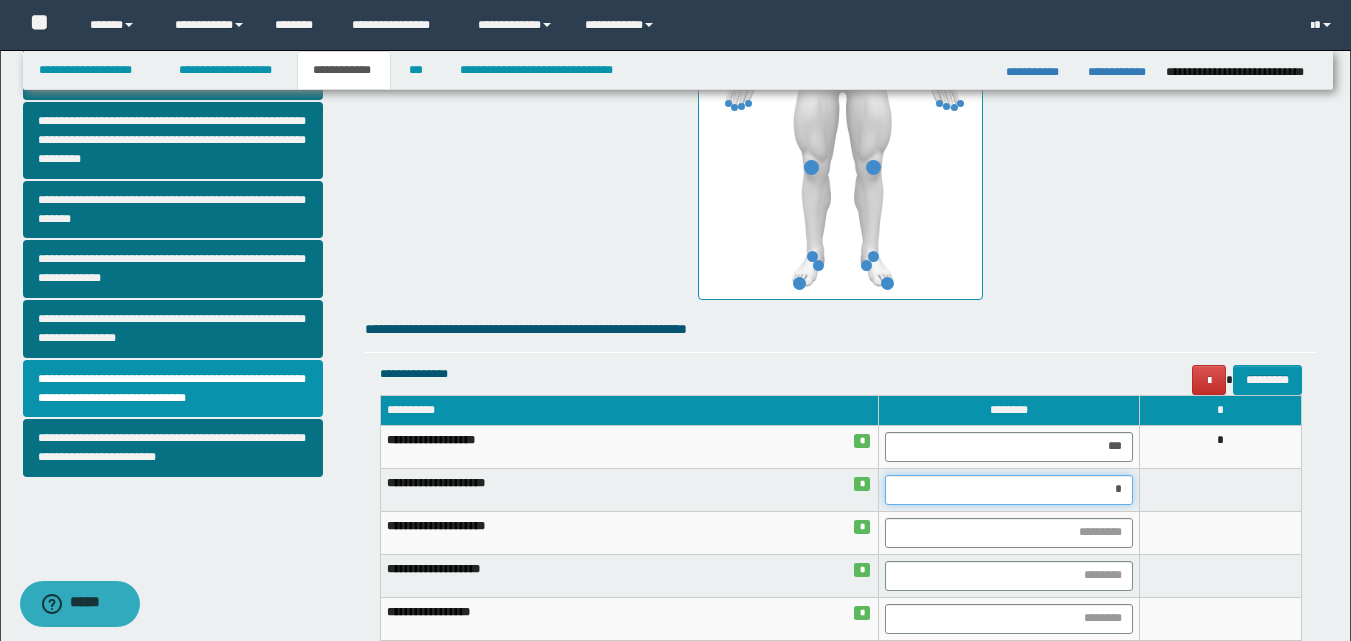 type on "**" 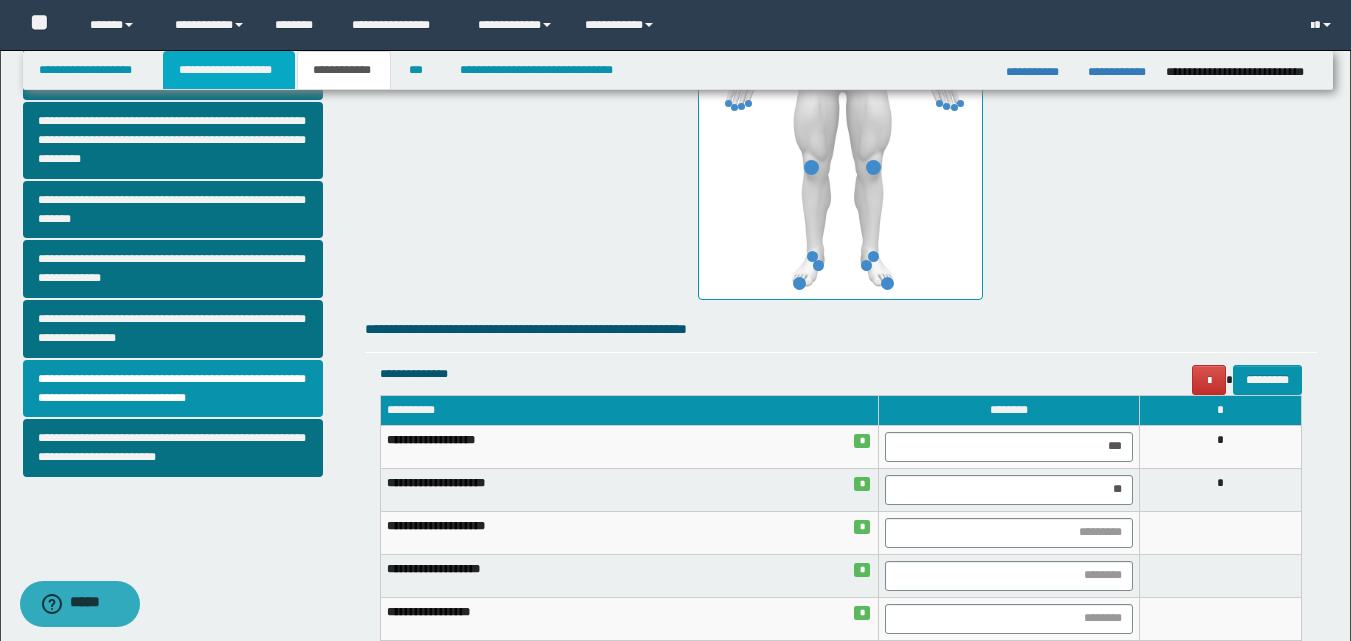 click on "**********" at bounding box center (229, 70) 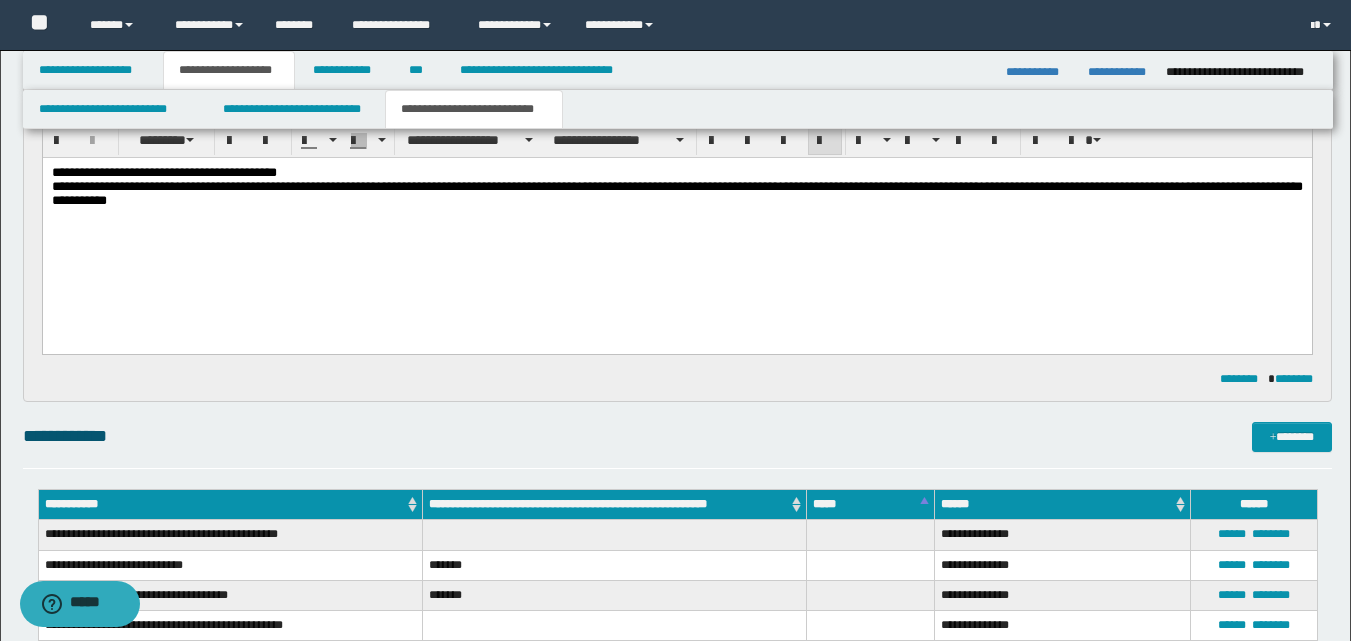 scroll, scrollTop: 194, scrollLeft: 0, axis: vertical 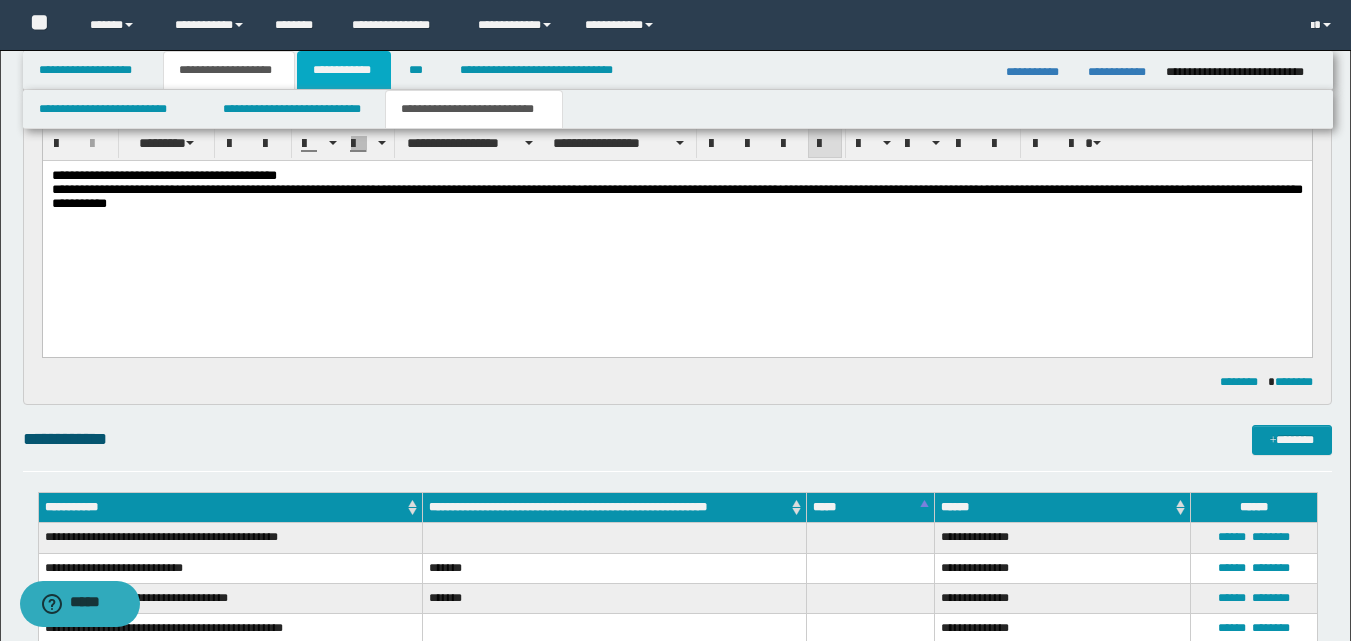 click on "**********" at bounding box center [344, 70] 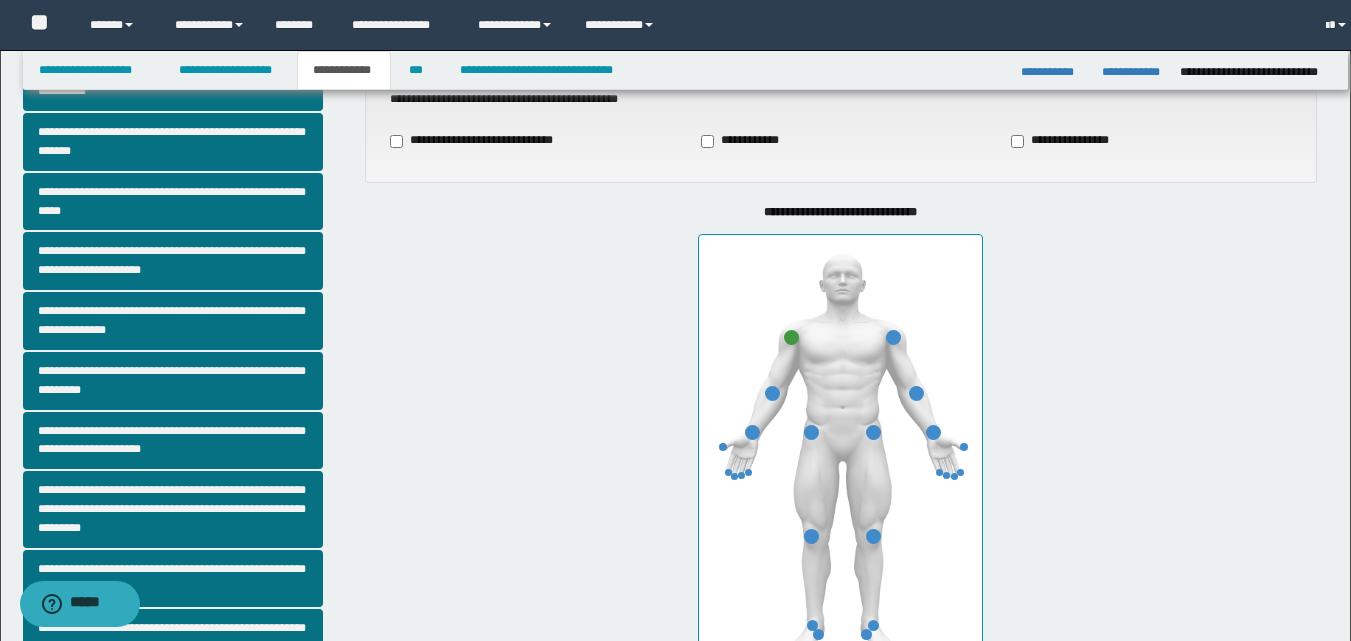 scroll, scrollTop: 163, scrollLeft: 0, axis: vertical 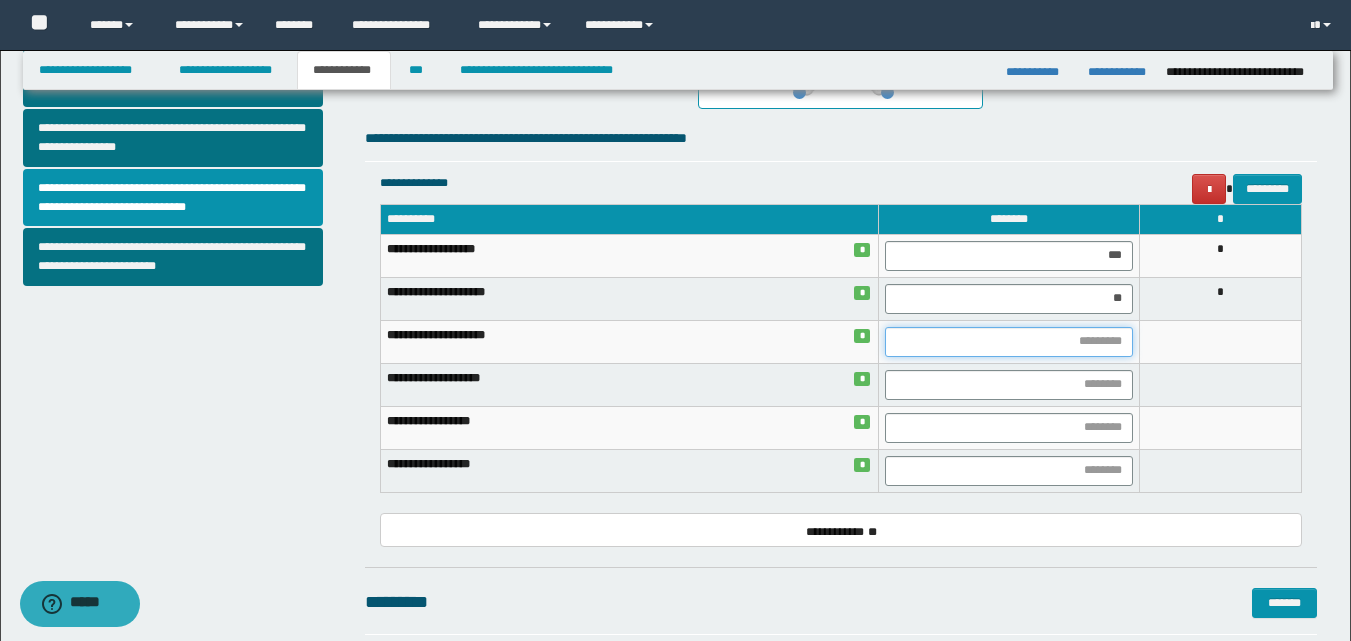 click at bounding box center [1009, 342] 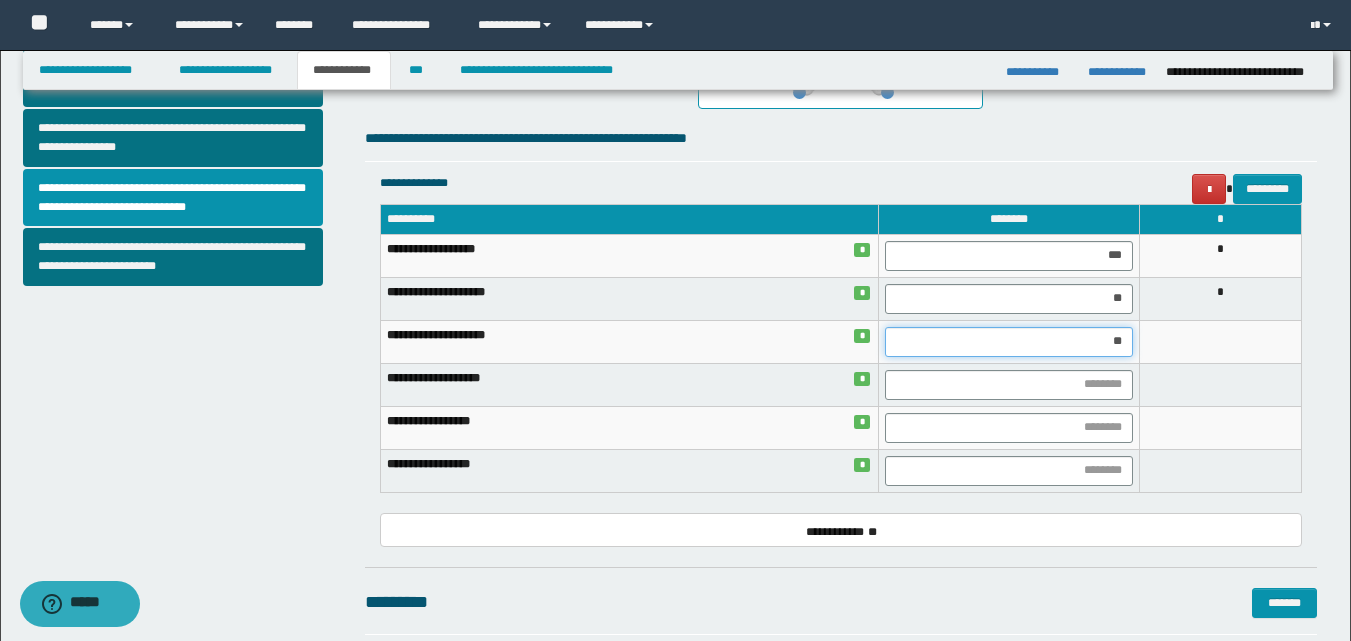 type on "***" 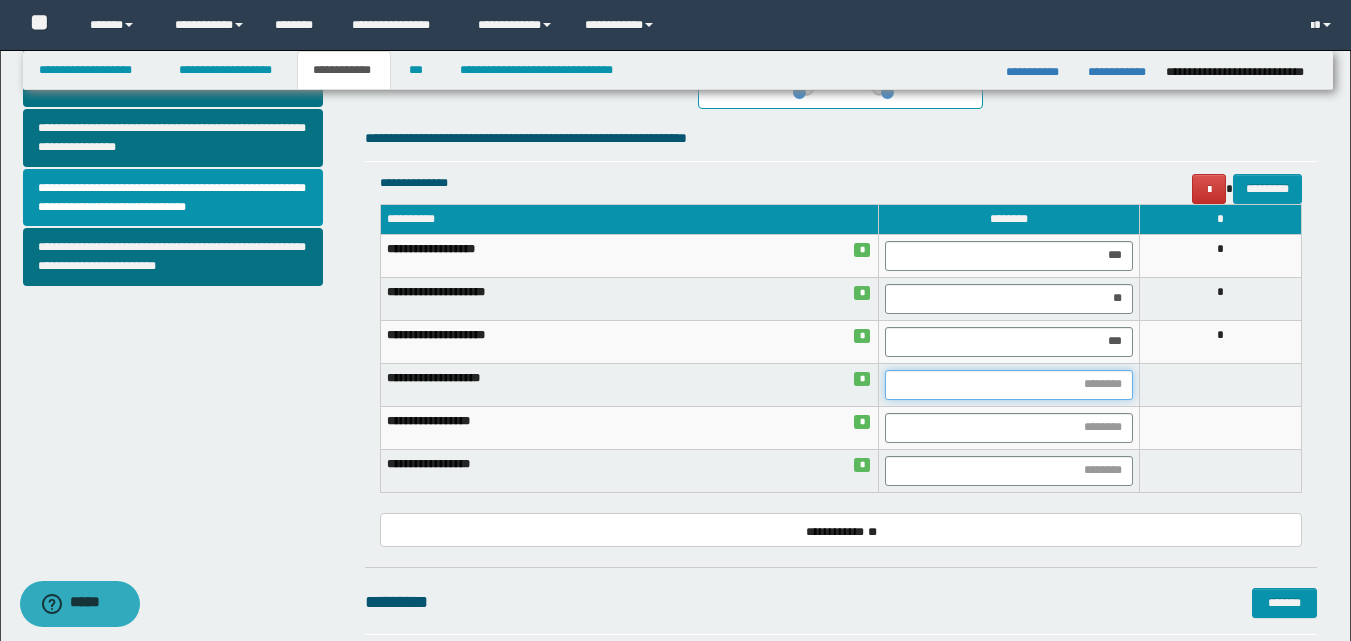click at bounding box center [1009, 385] 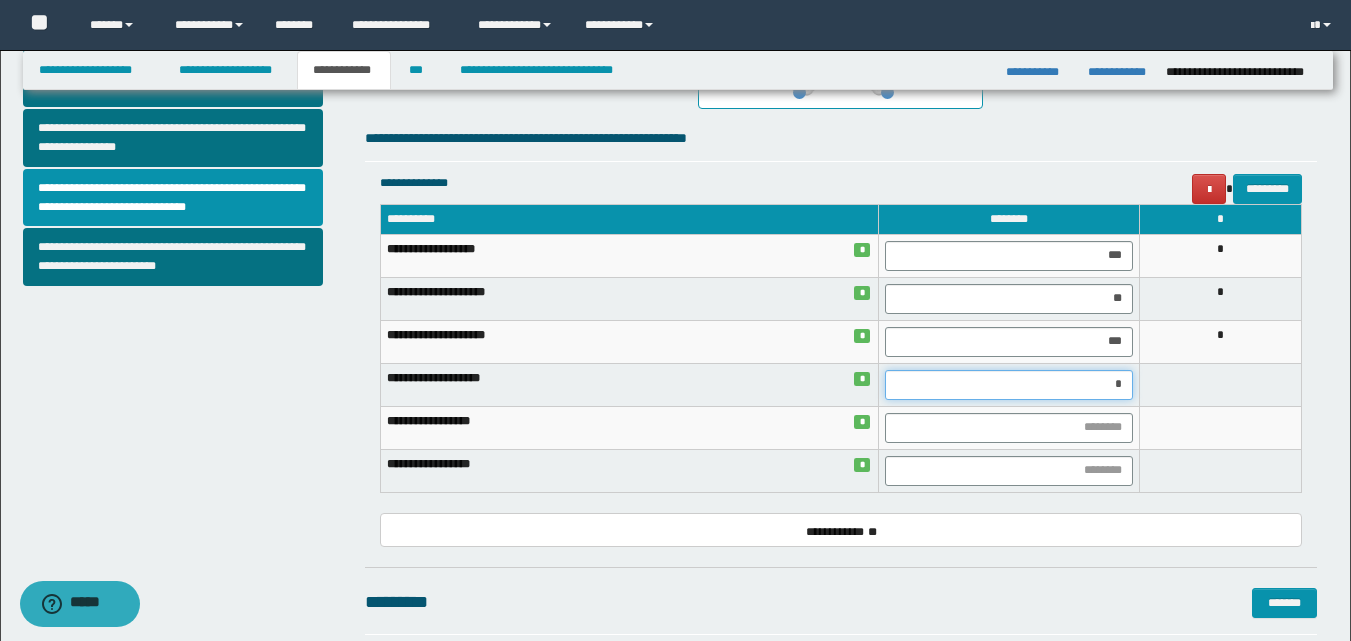 type on "**" 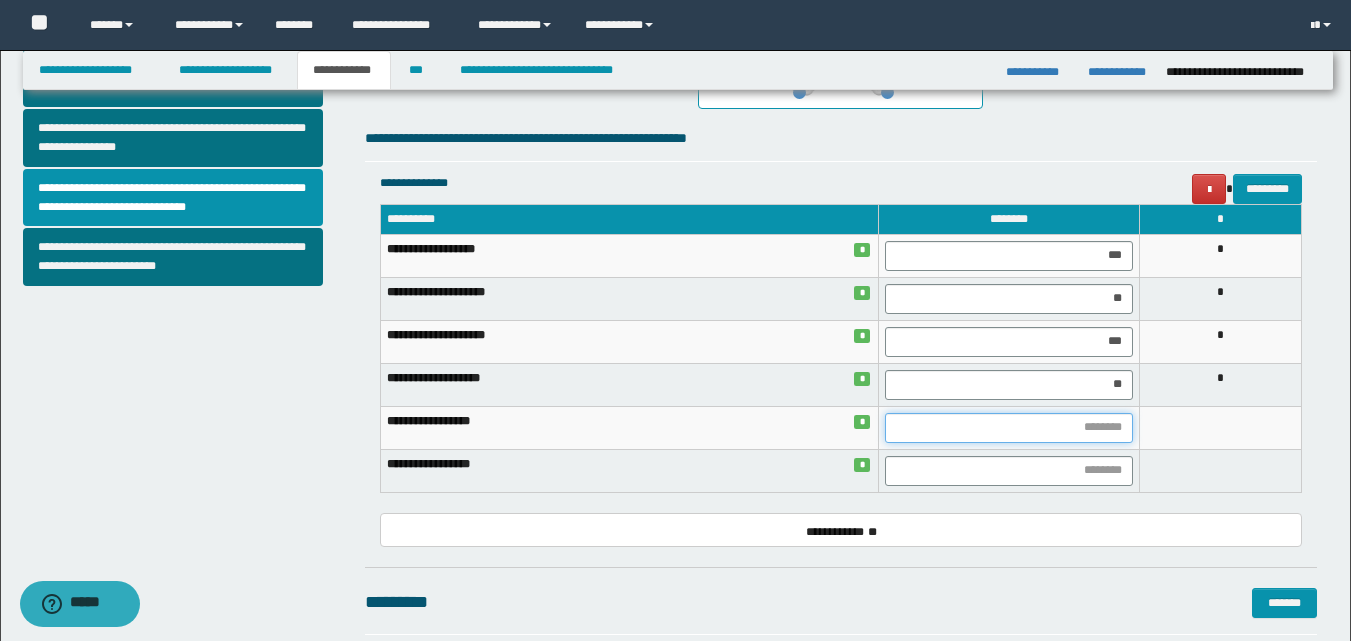click at bounding box center (1009, 428) 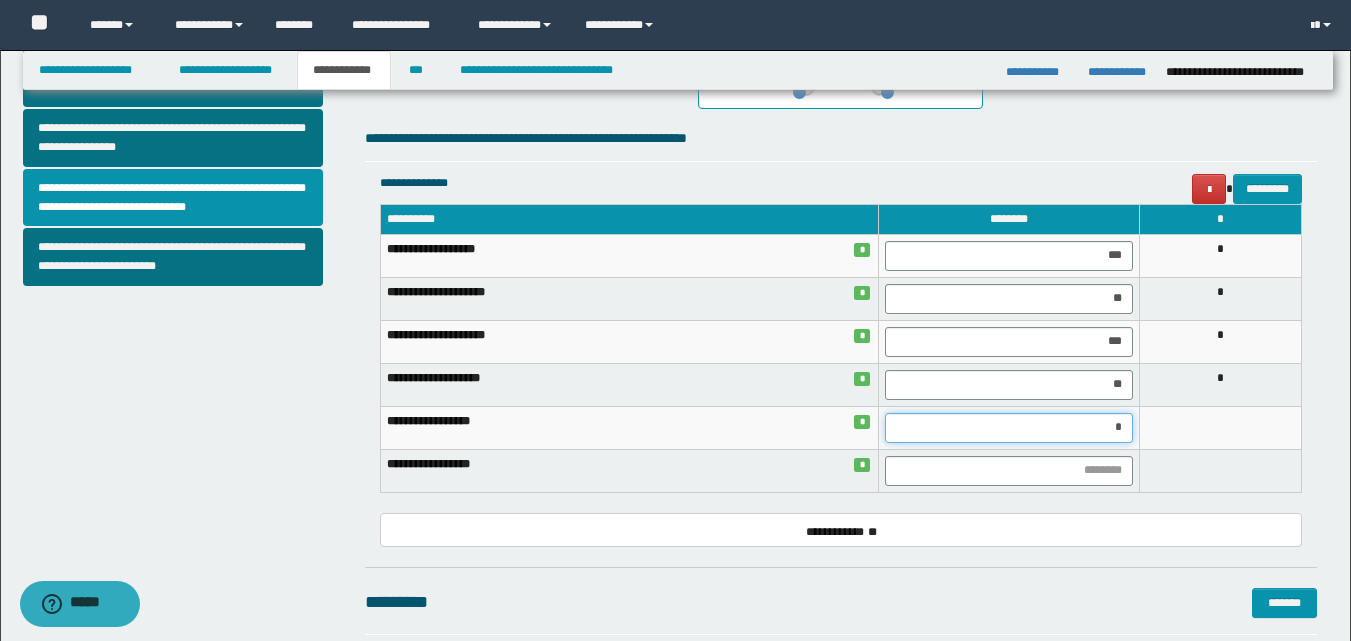 type on "**" 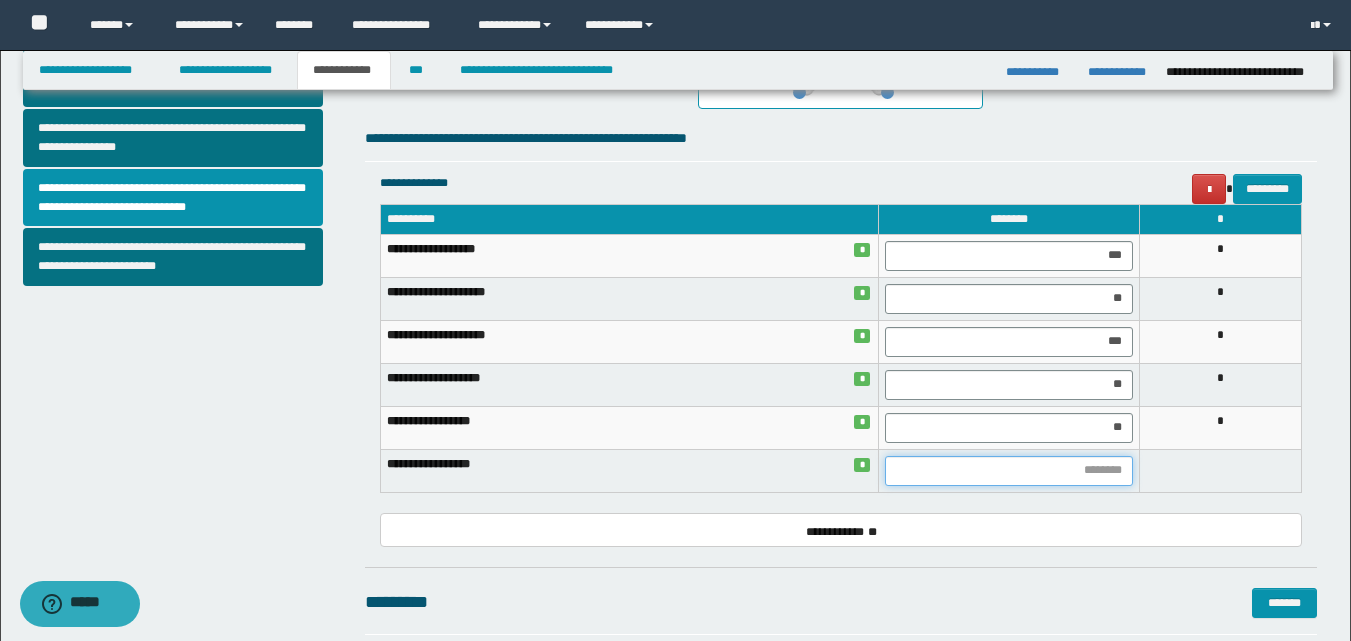 click at bounding box center [1009, 471] 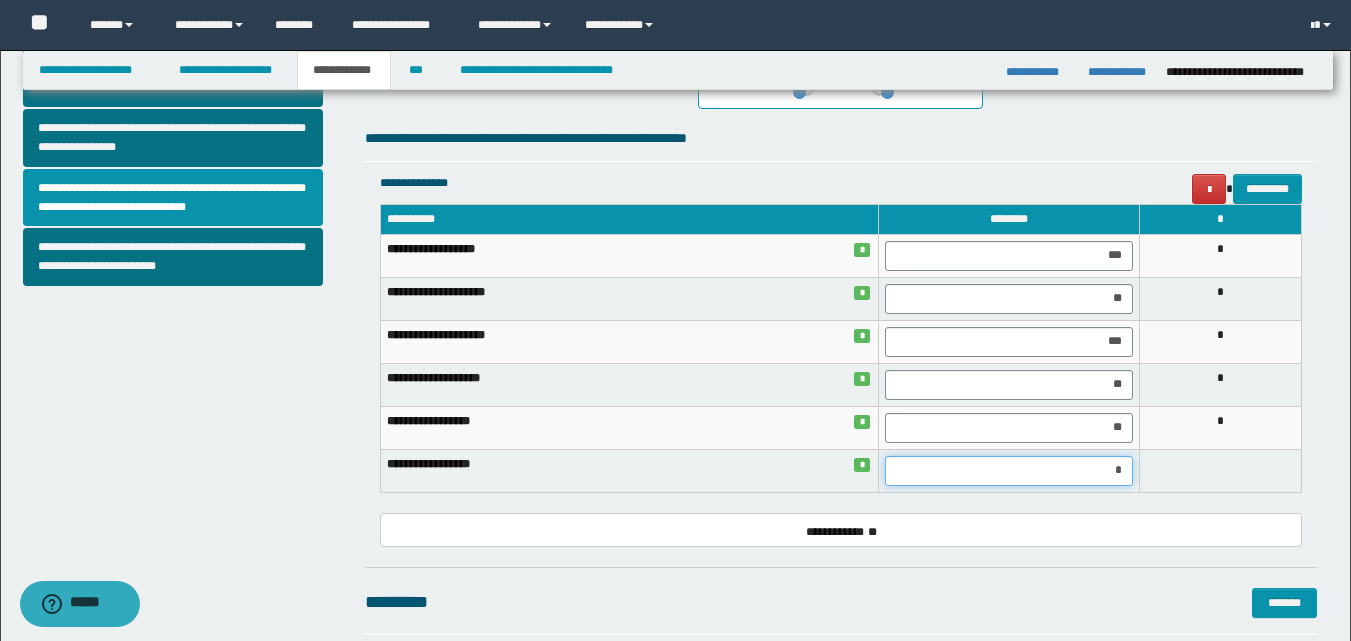 type on "**" 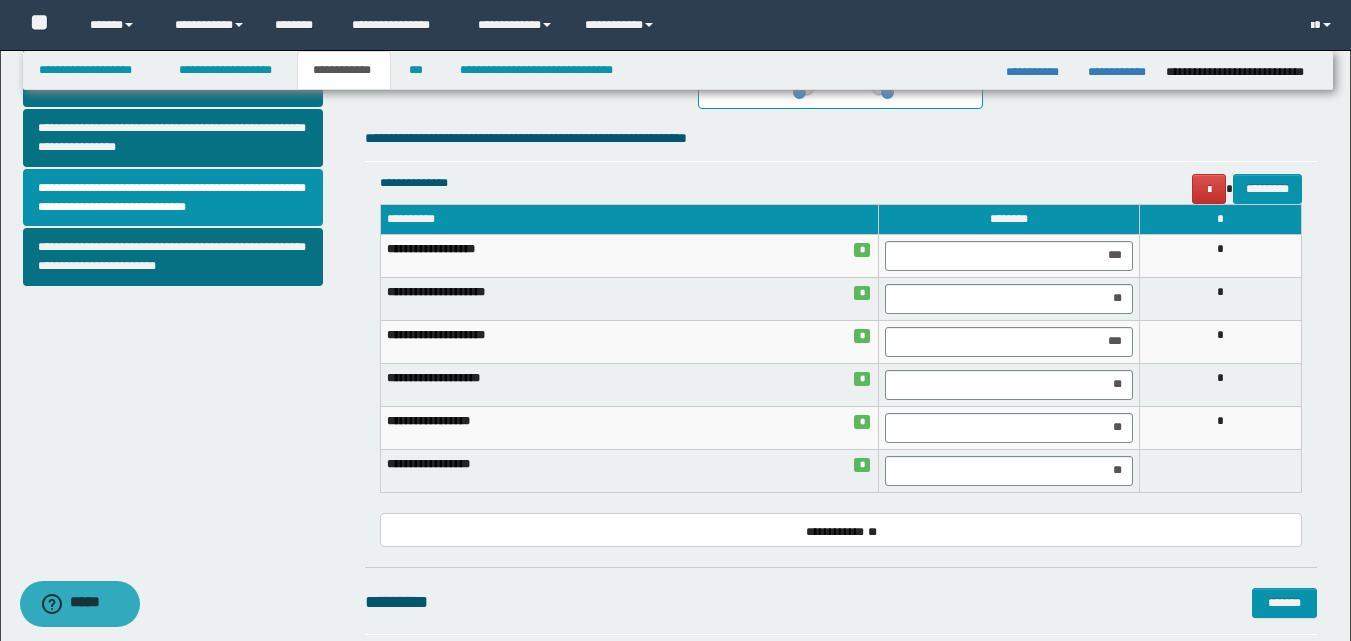 click on "**********" at bounding box center (841, 358) 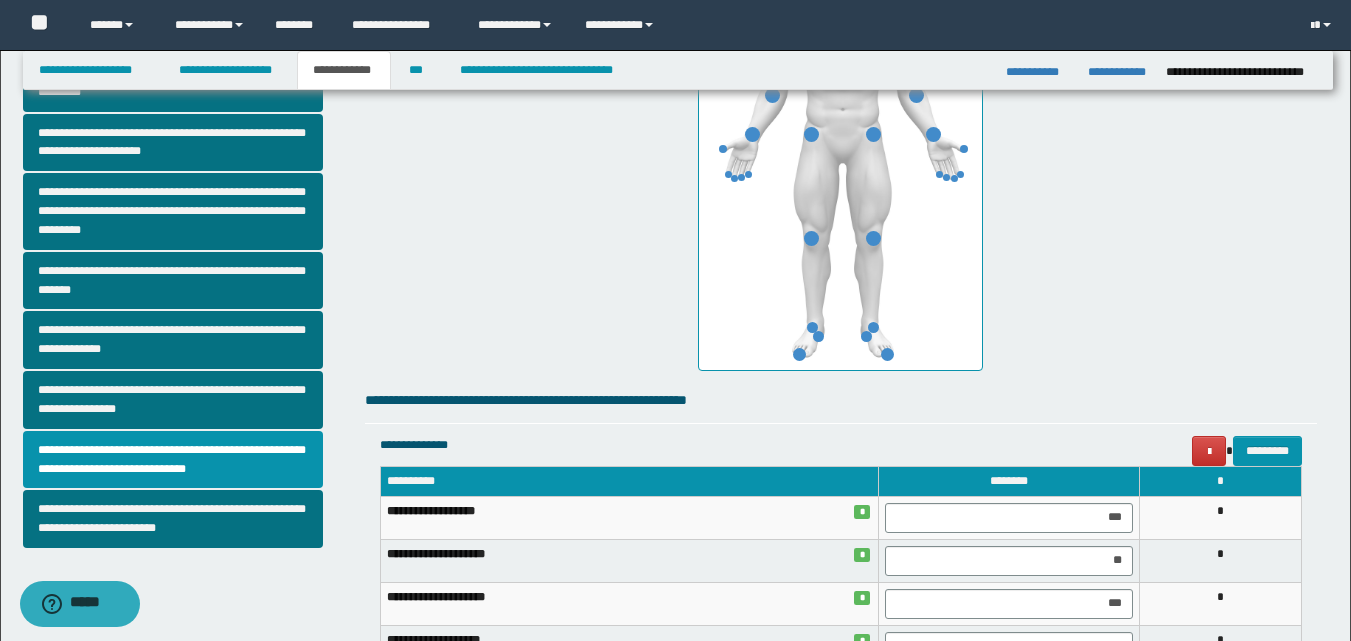 scroll, scrollTop: 315, scrollLeft: 0, axis: vertical 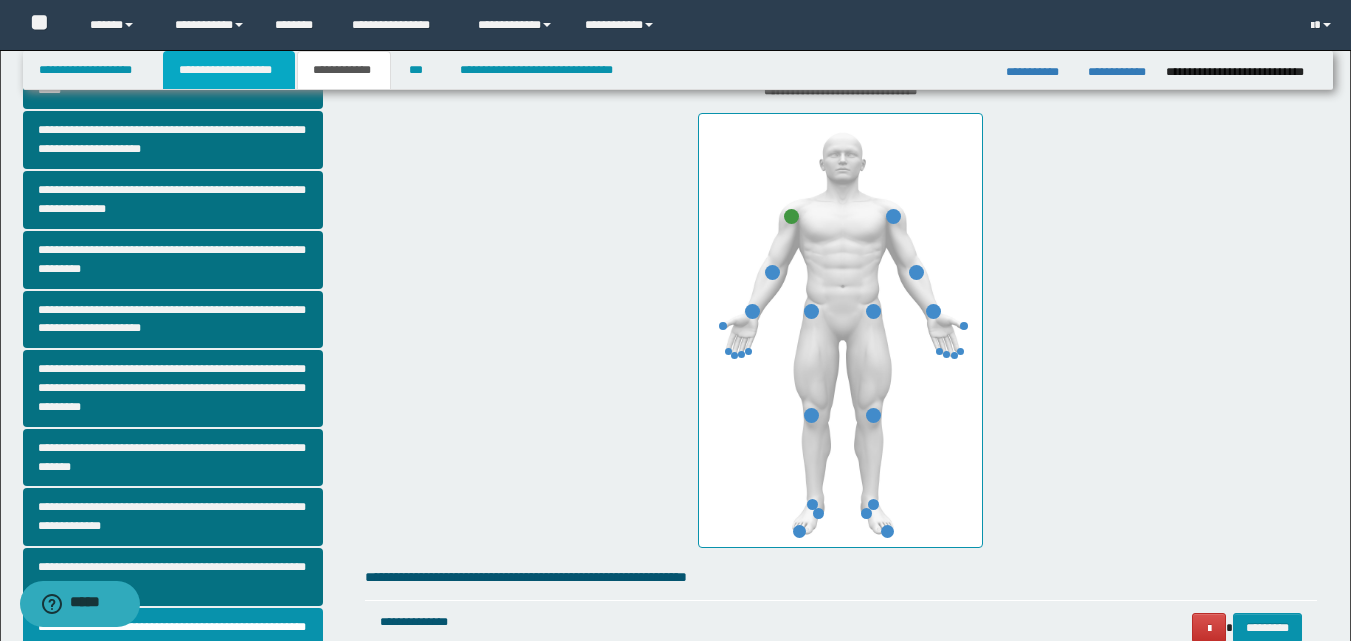 click on "**********" at bounding box center [229, 70] 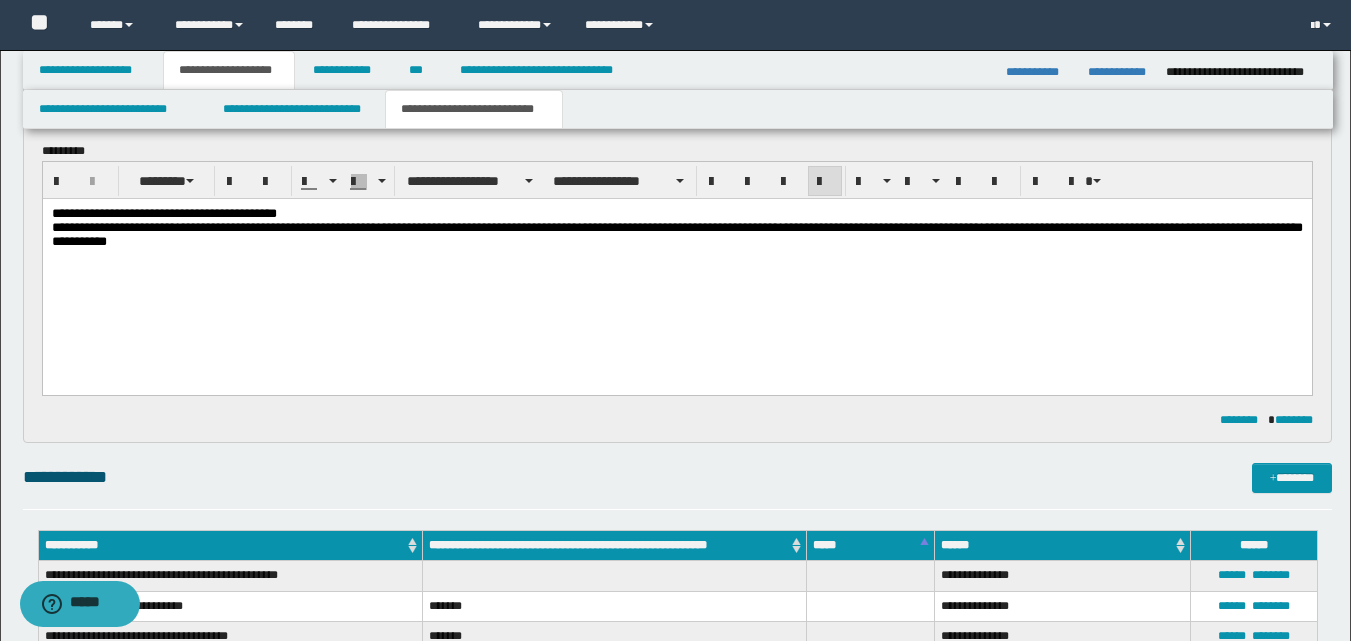 scroll, scrollTop: 133, scrollLeft: 0, axis: vertical 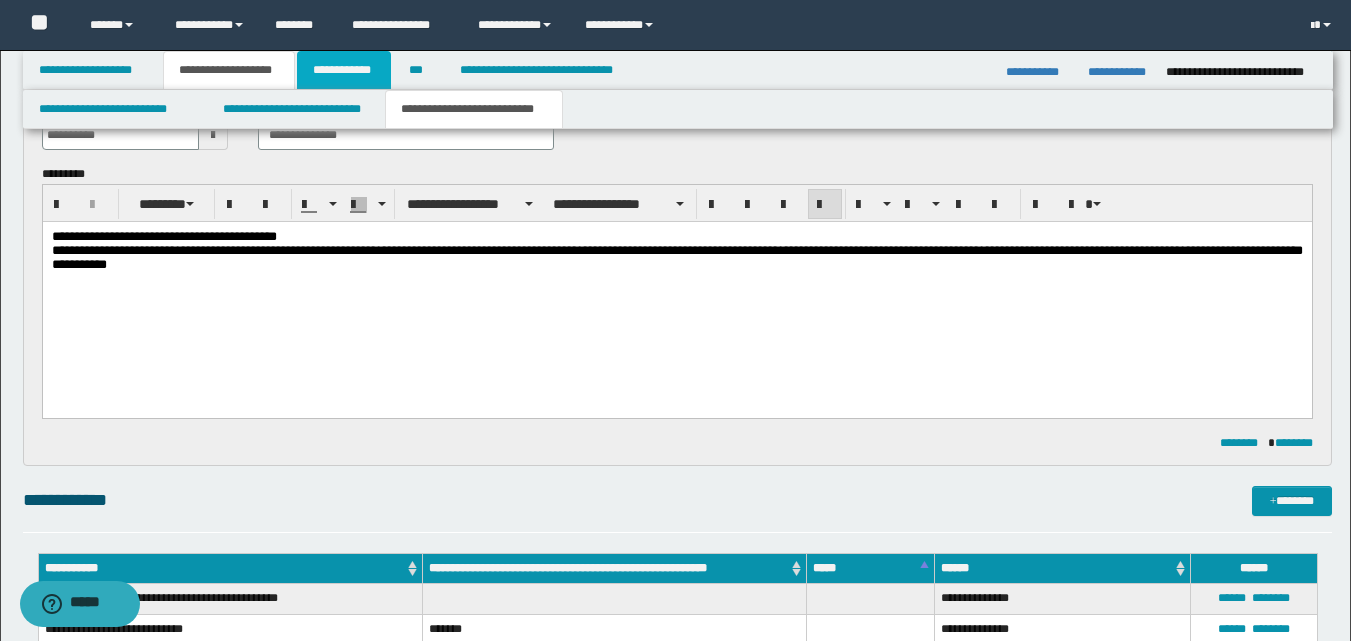 click on "**********" at bounding box center (344, 70) 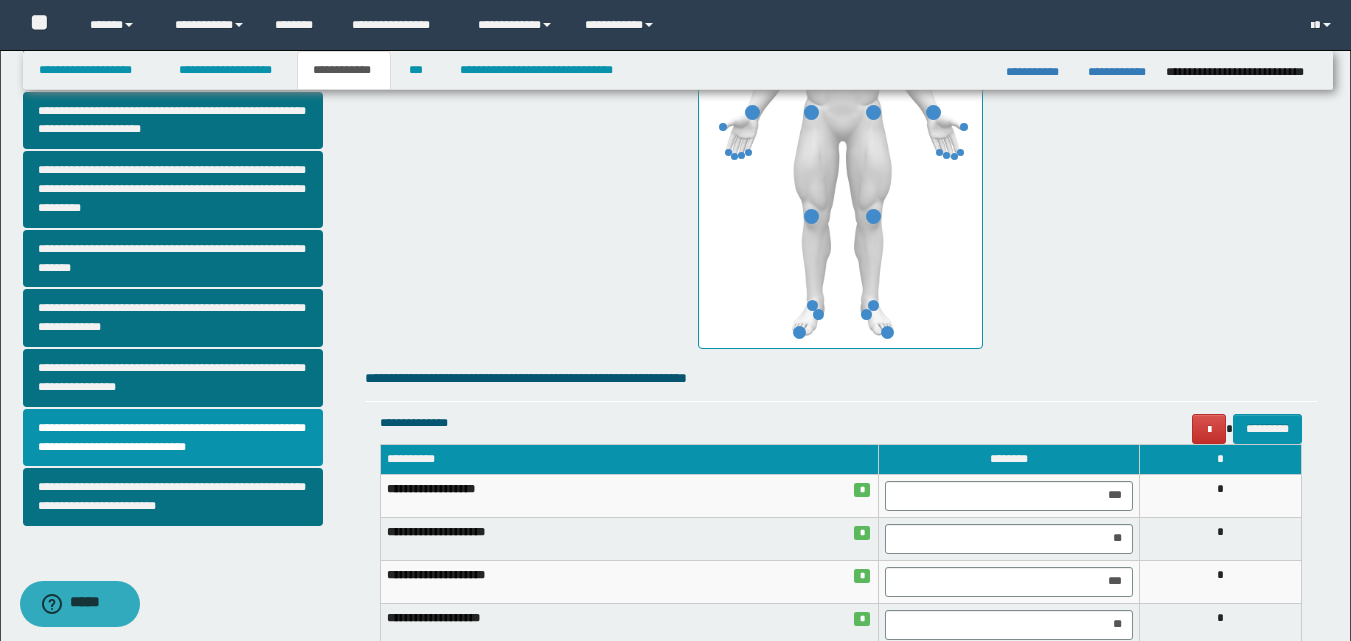 scroll, scrollTop: 511, scrollLeft: 0, axis: vertical 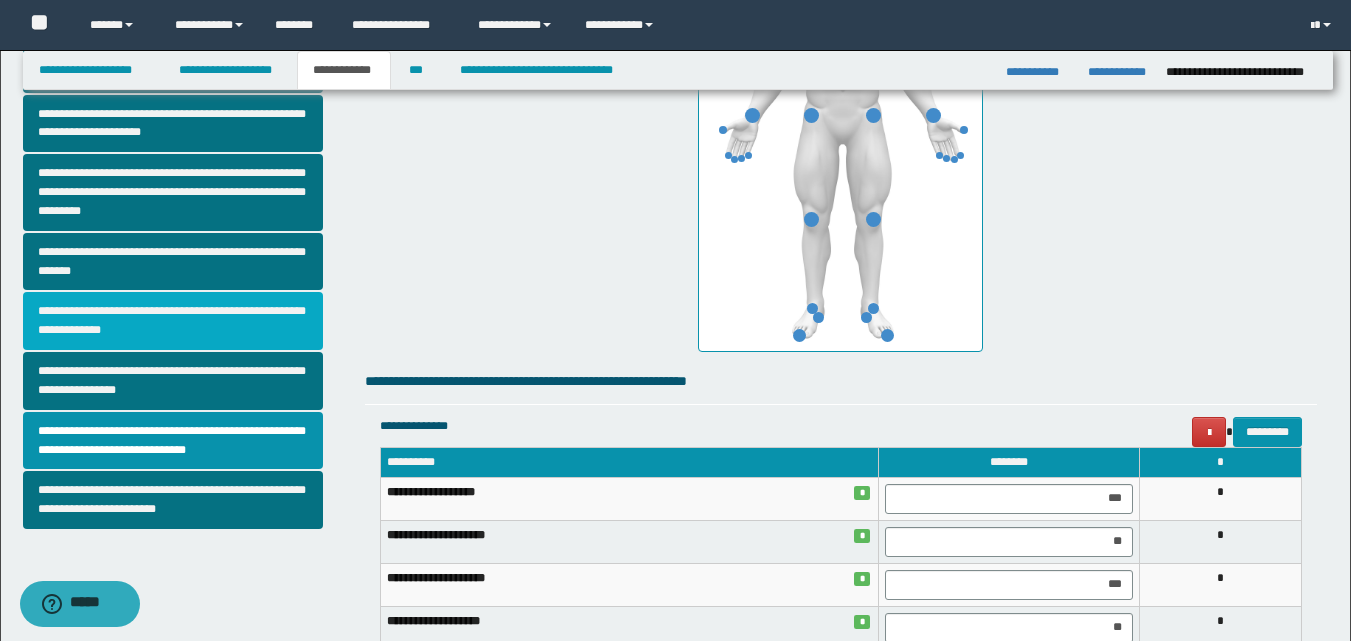 click on "**********" at bounding box center (173, 321) 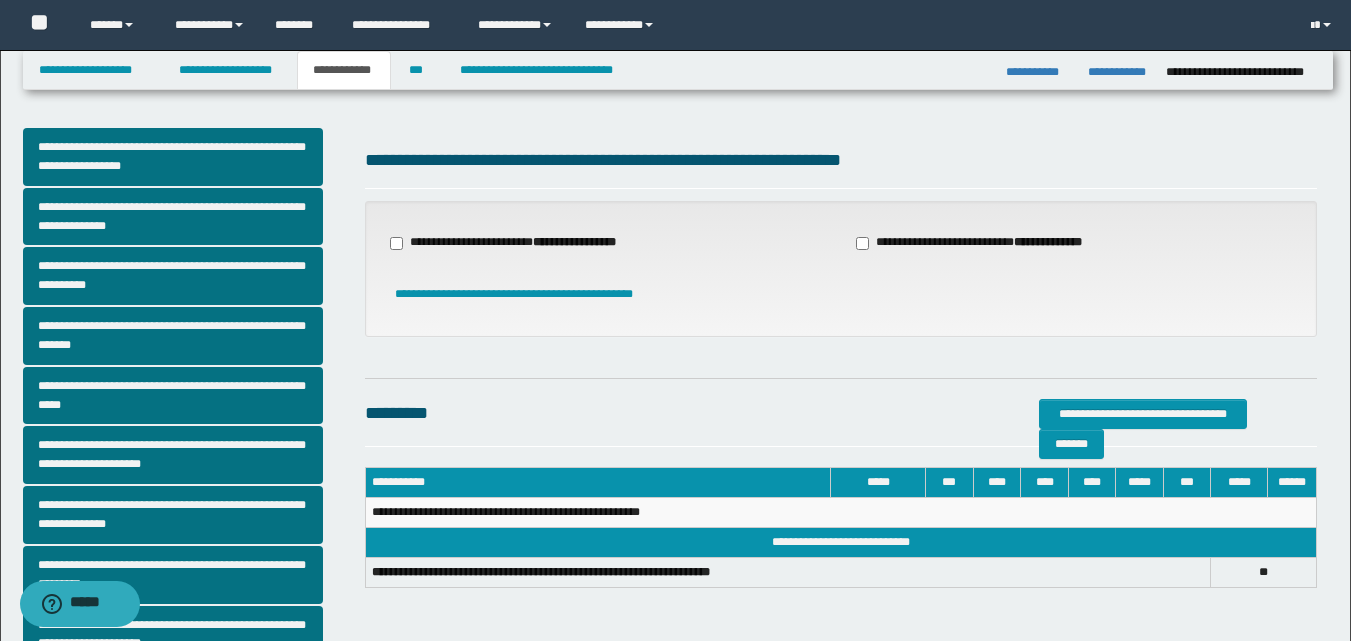 click on "**********" at bounding box center (981, 243) 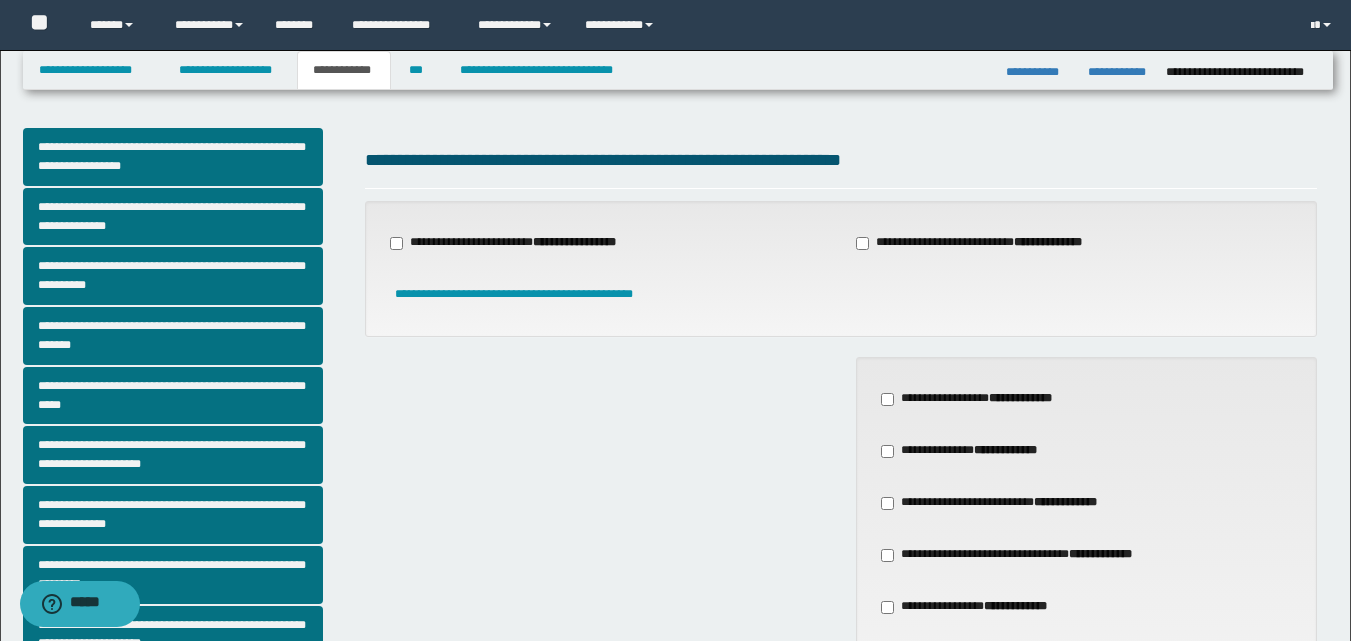 click on "**********" at bounding box center (1001, 503) 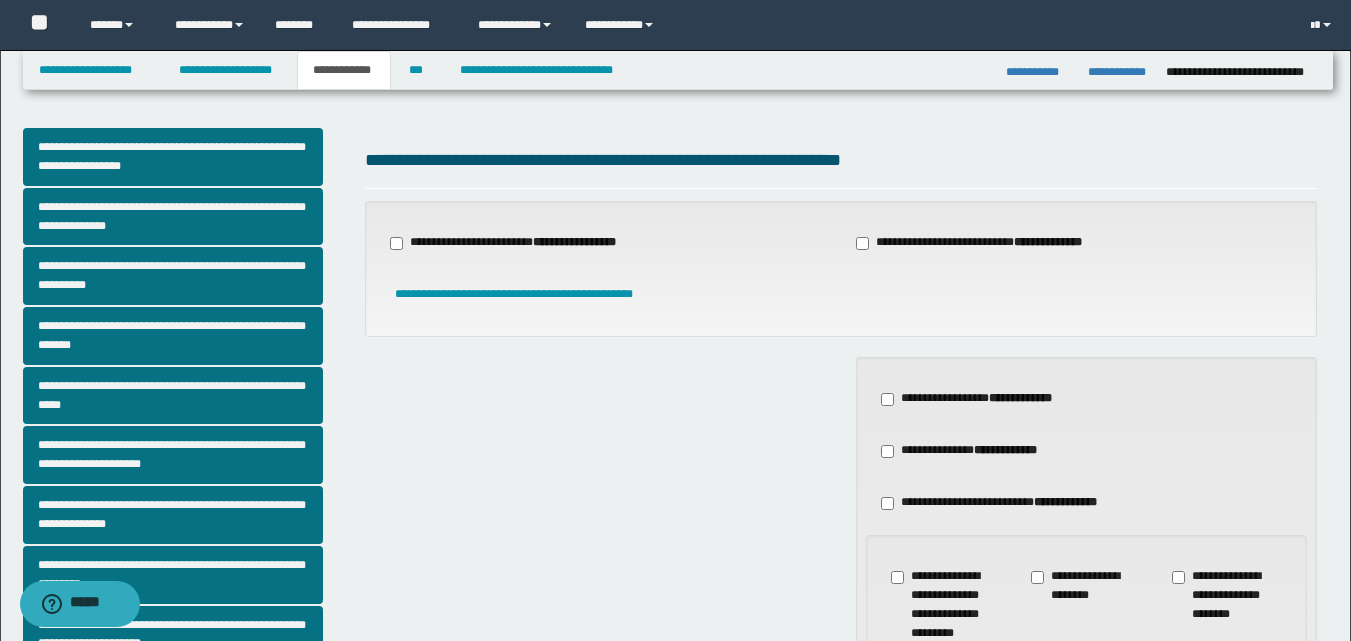 click on "**********" at bounding box center [946, 604] 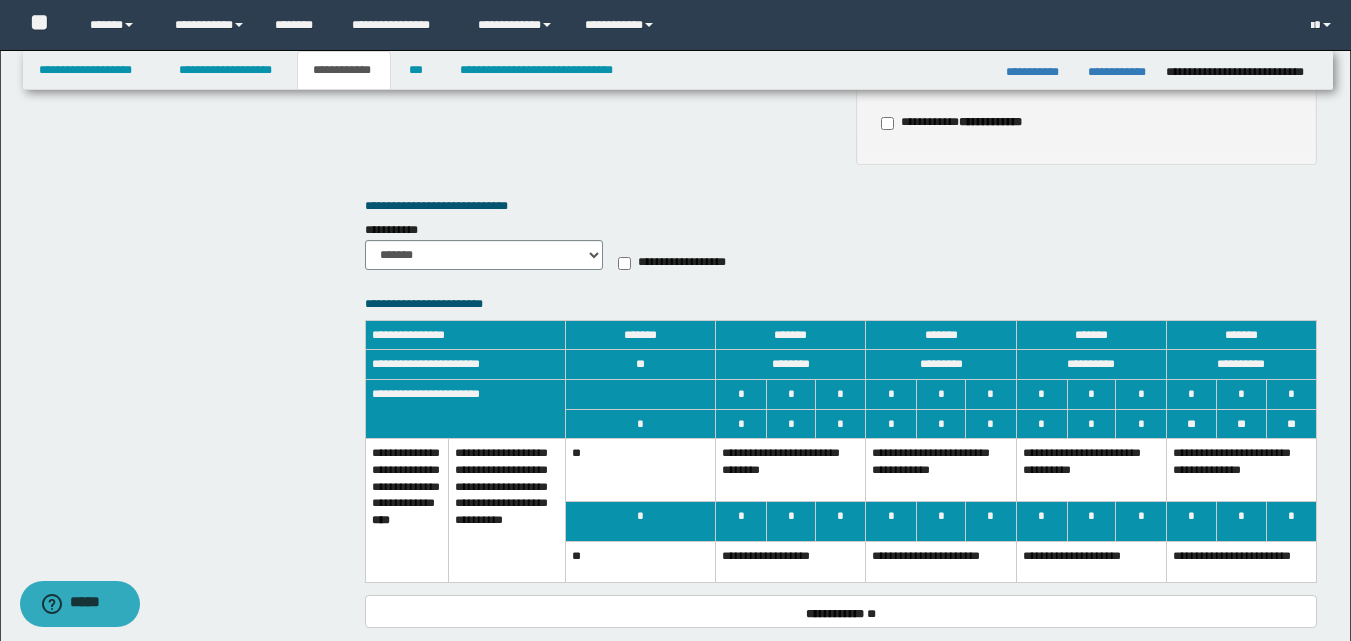 scroll, scrollTop: 1323, scrollLeft: 0, axis: vertical 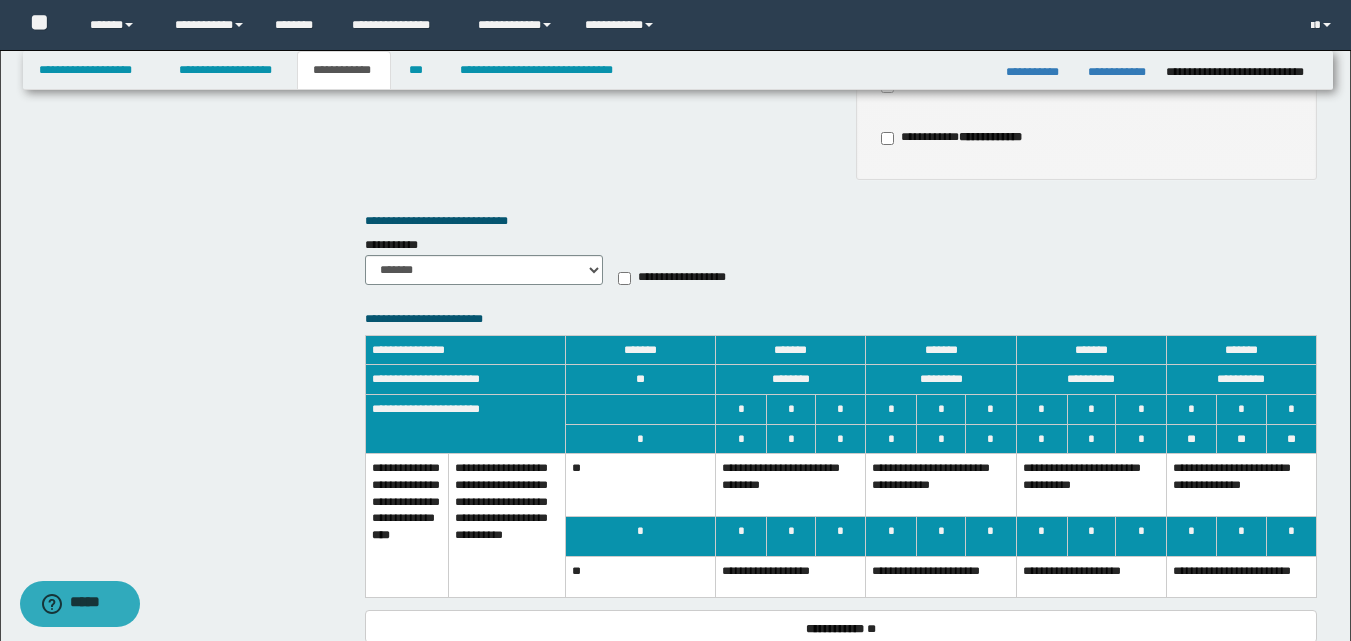 click on "**********" at bounding box center (791, 485) 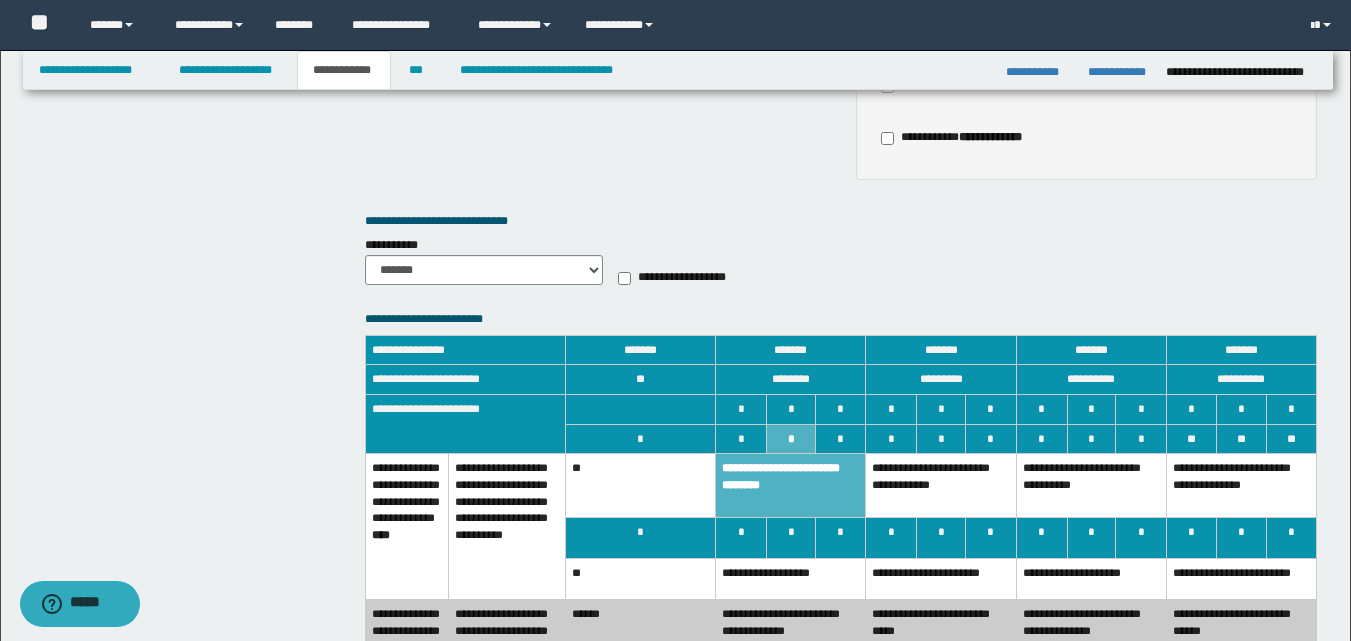 click on "**********" at bounding box center (791, 579) 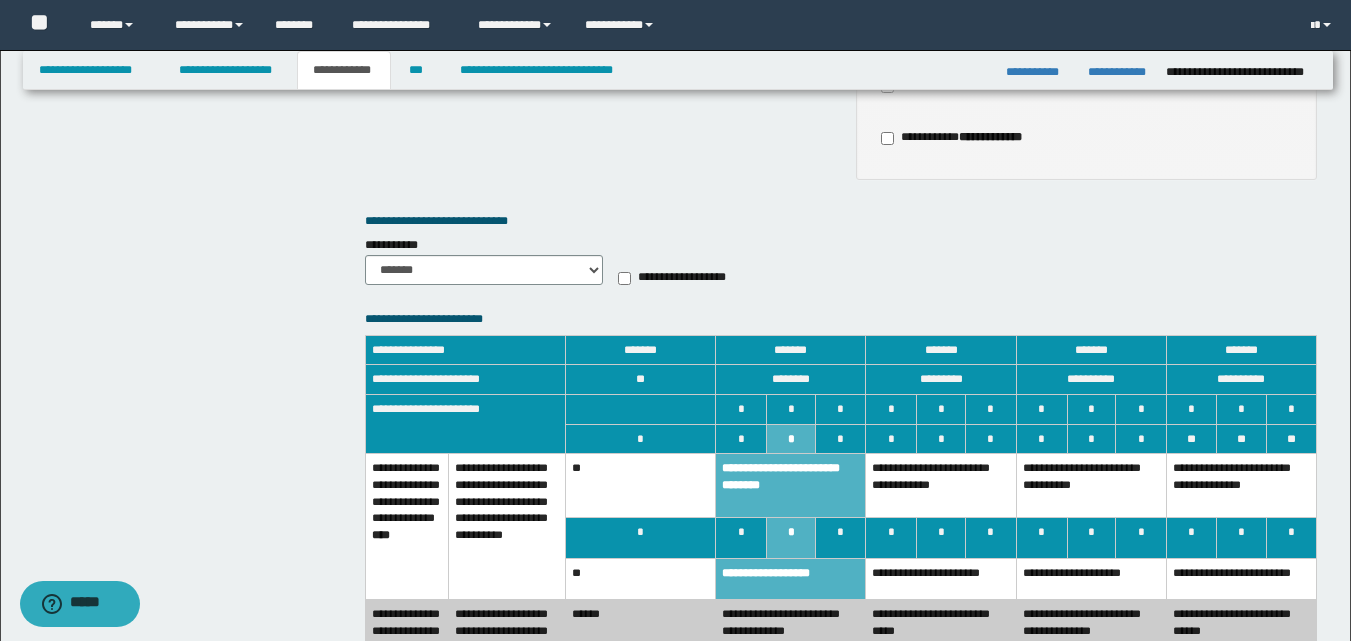 click on "**********" at bounding box center (941, 655) 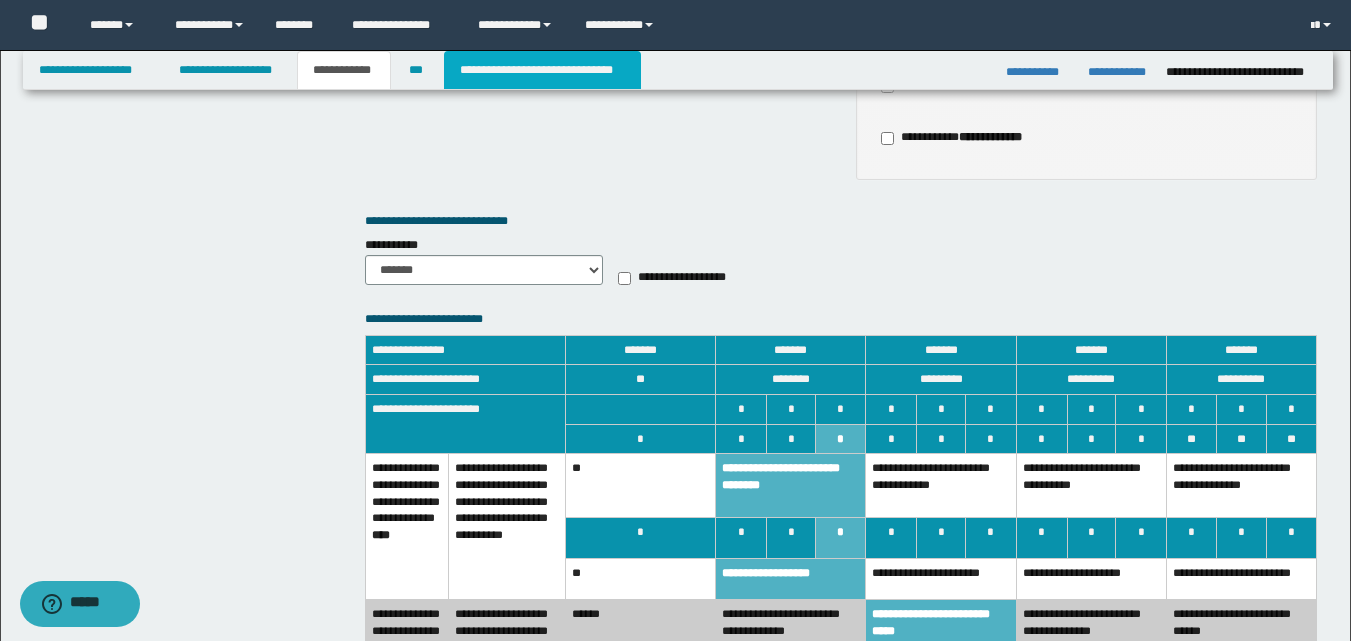 click on "**********" at bounding box center [542, 70] 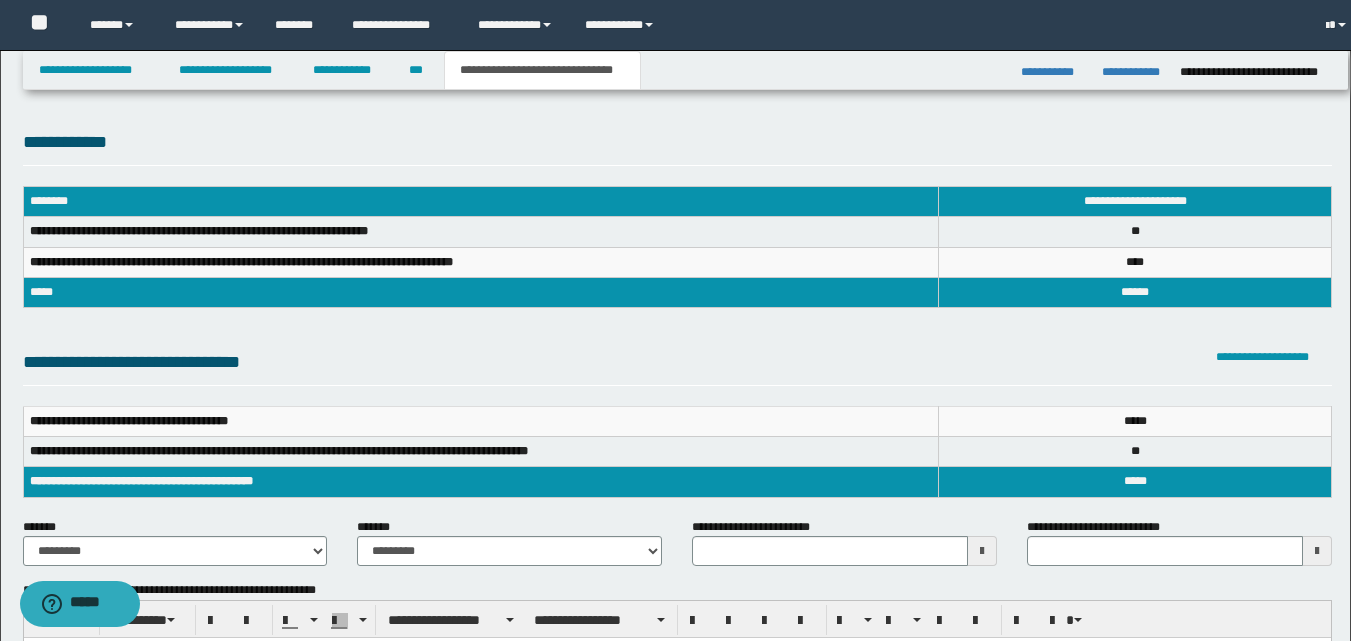 scroll, scrollTop: 0, scrollLeft: 0, axis: both 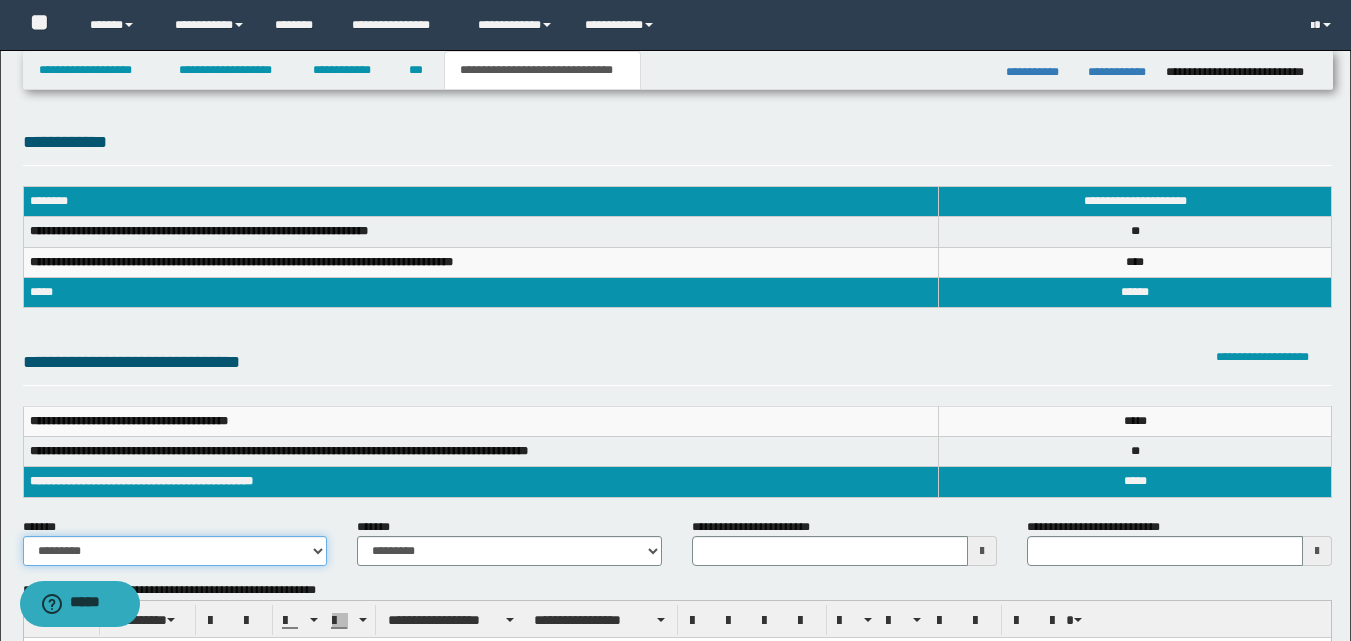 click on "**********" at bounding box center (175, 551) 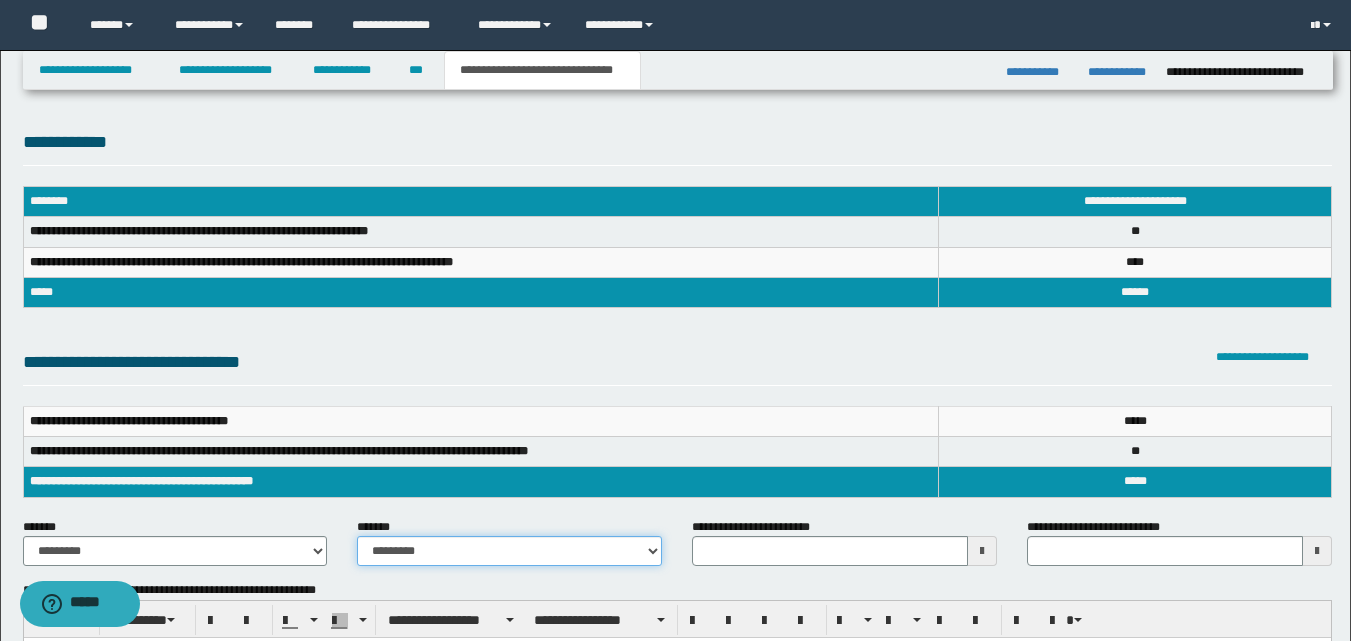 click on "**********" at bounding box center [509, 551] 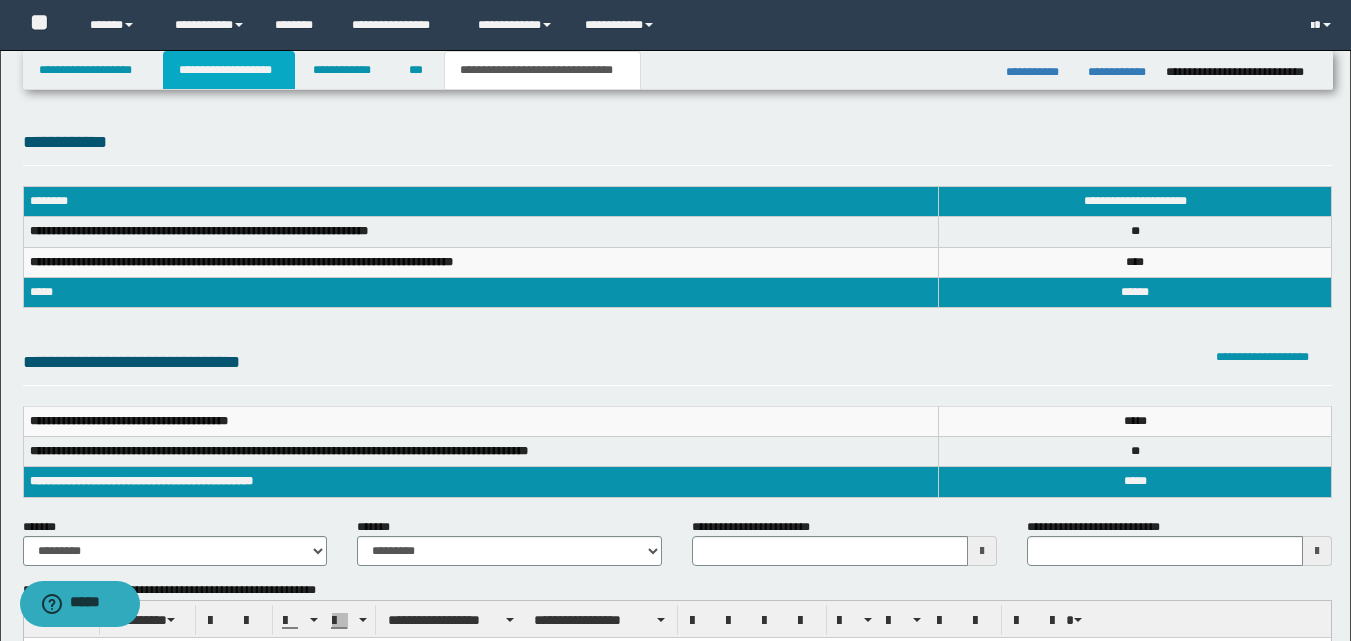 click on "**********" at bounding box center (229, 70) 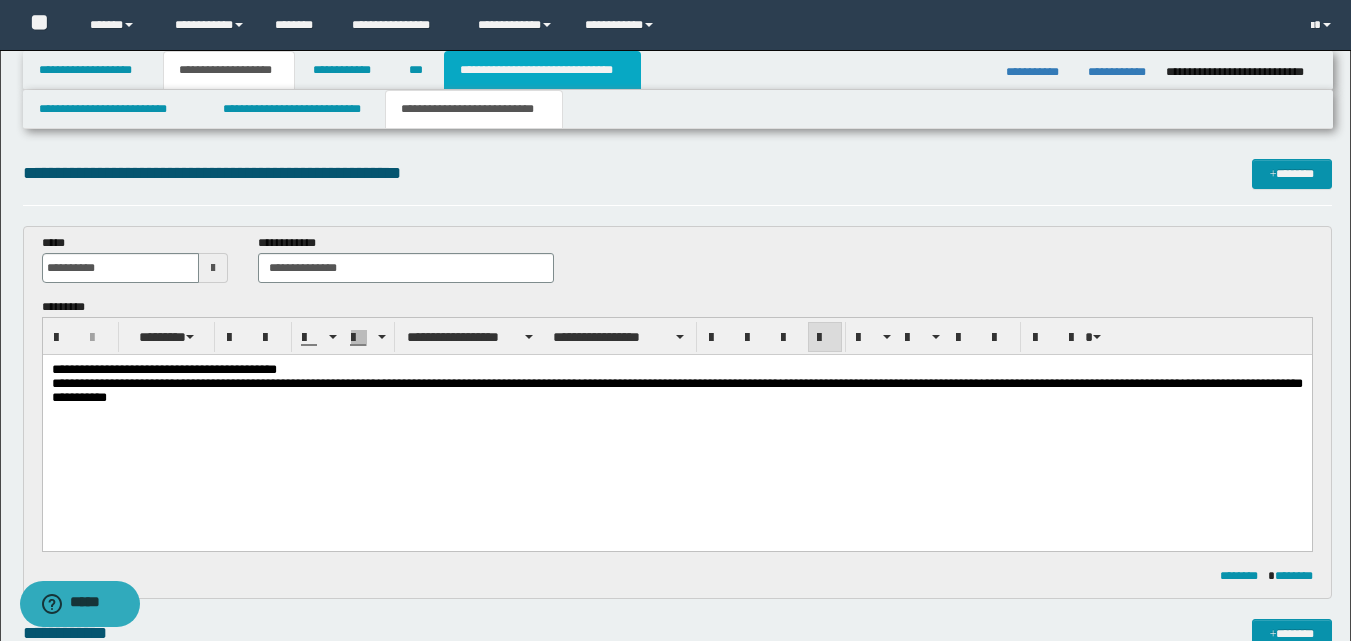 click on "**********" at bounding box center [542, 70] 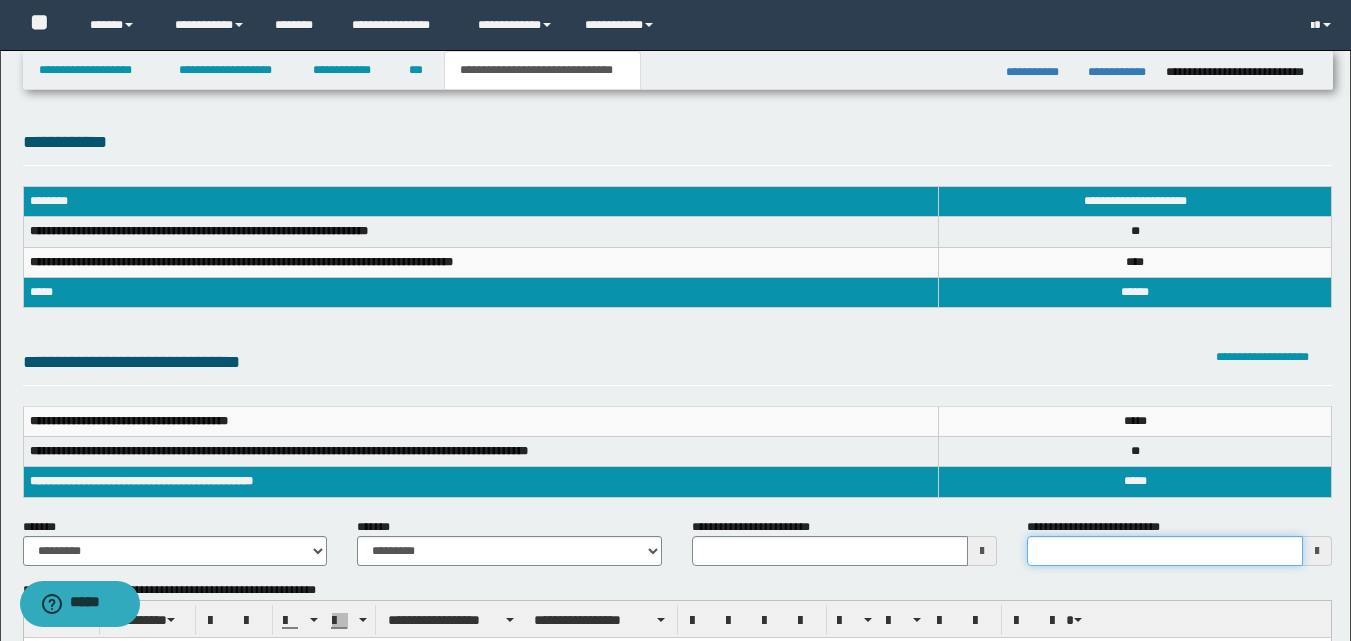 click on "**********" at bounding box center (1165, 551) 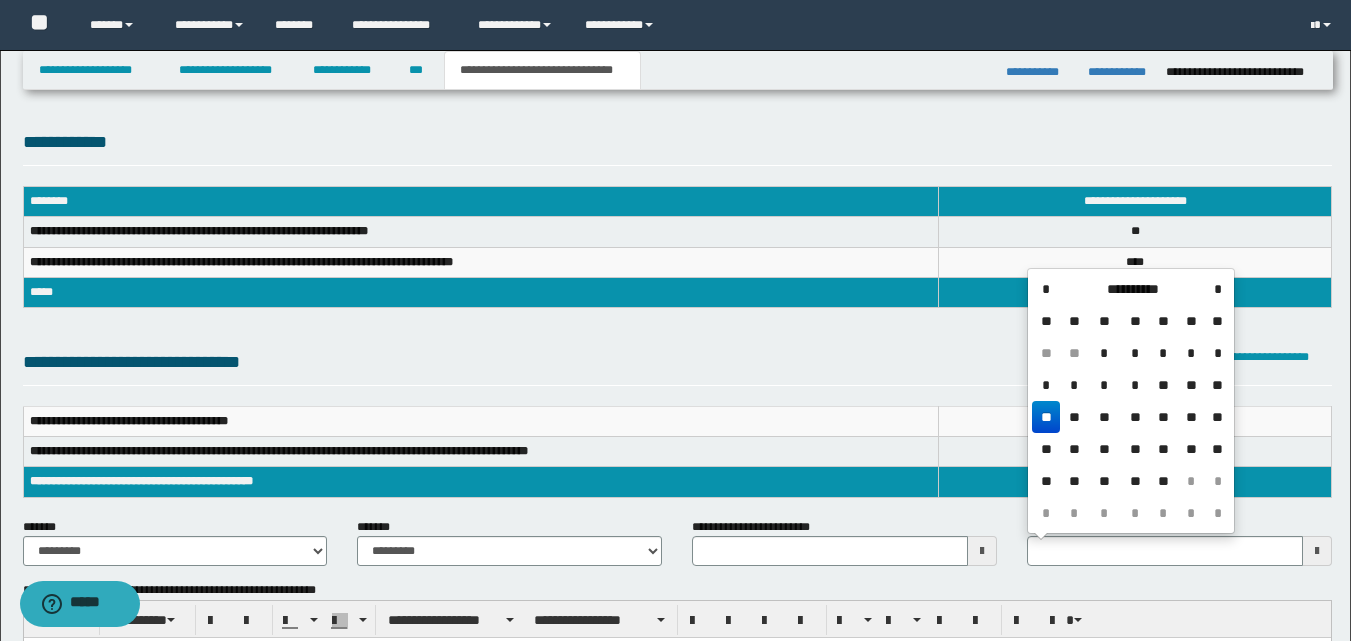 click on "**" at bounding box center [1217, 385] 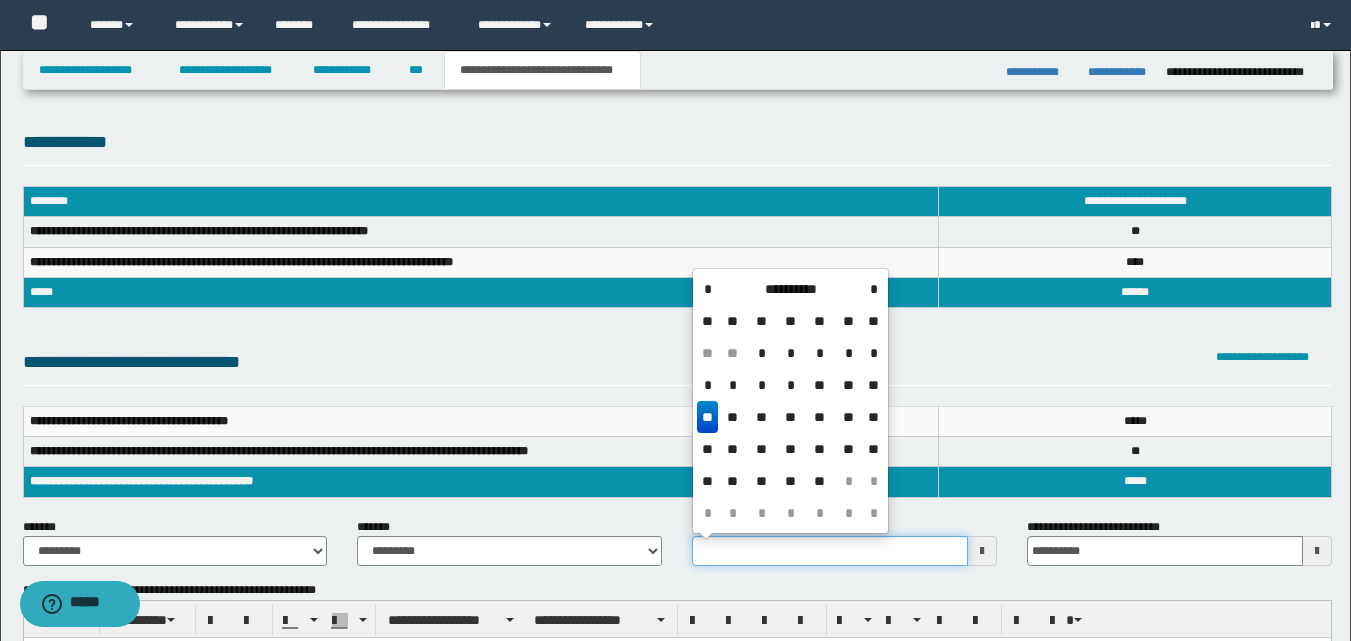click on "**********" at bounding box center (830, 551) 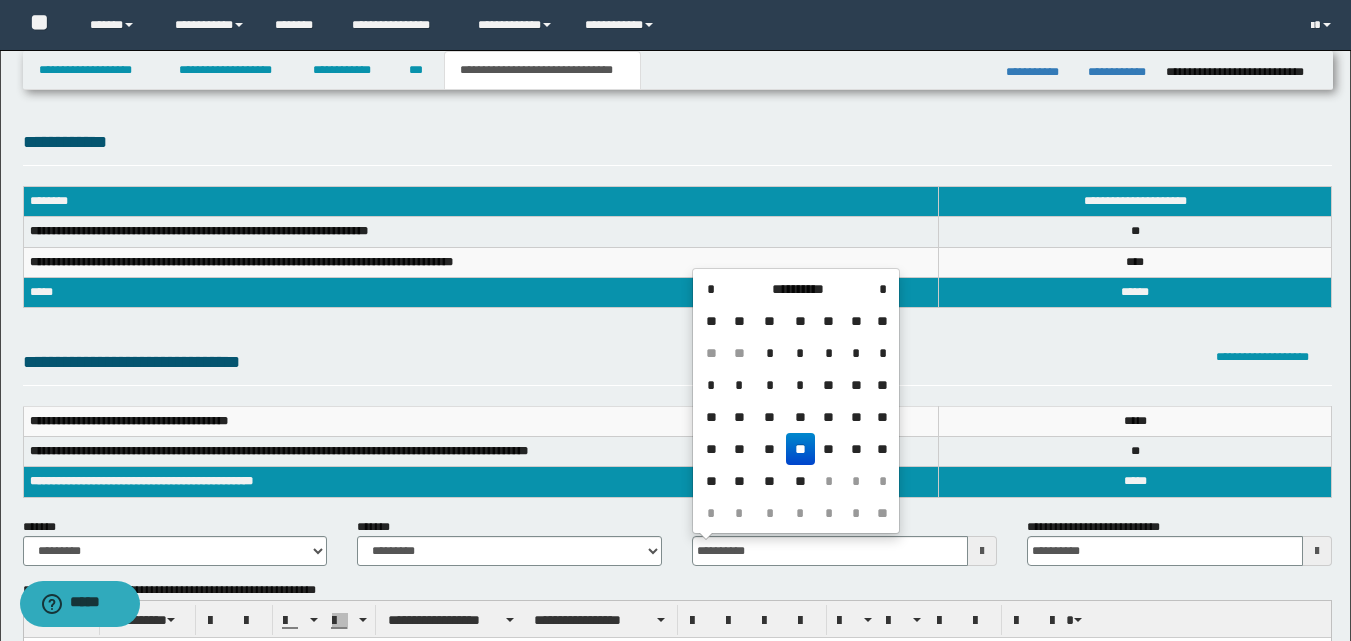 click on "**" at bounding box center (800, 449) 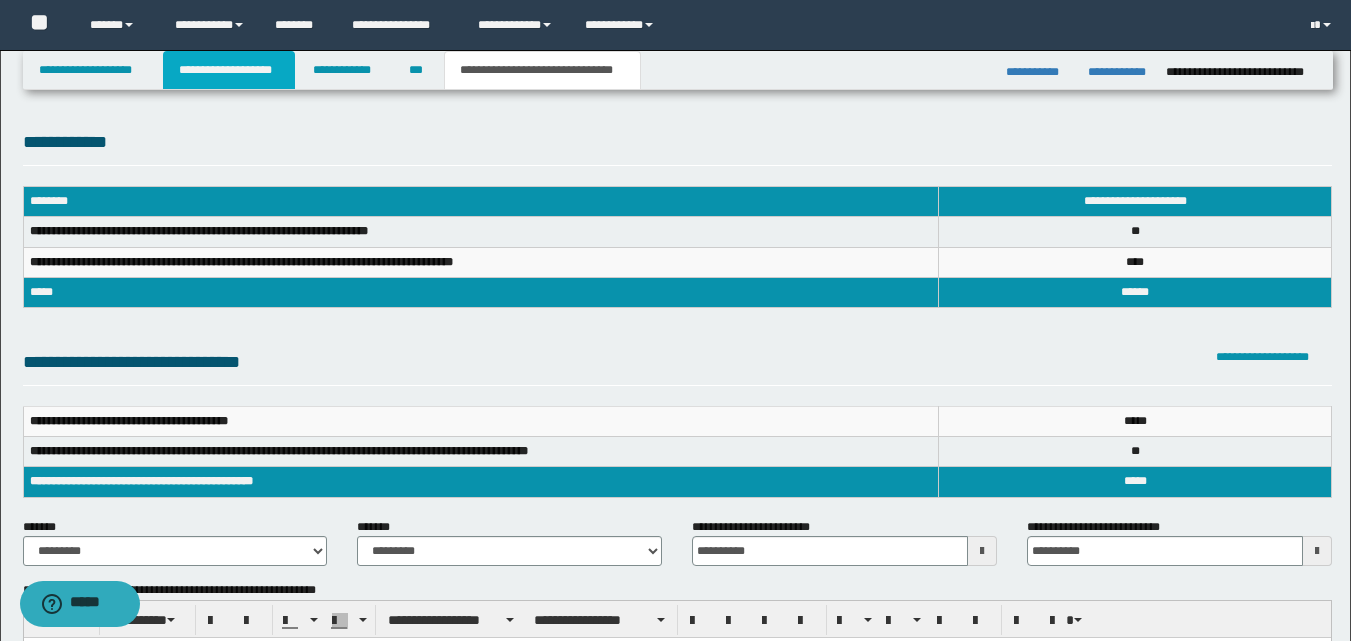 click on "**********" at bounding box center [229, 70] 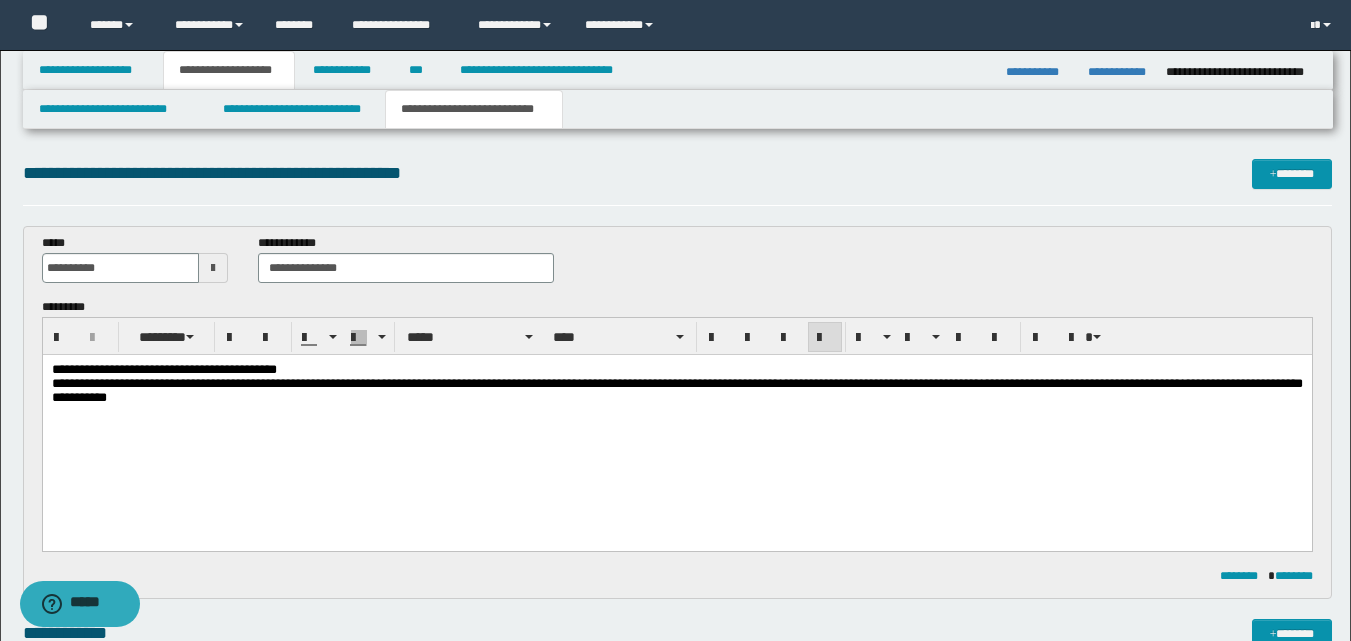 click on "**********" at bounding box center (676, 390) 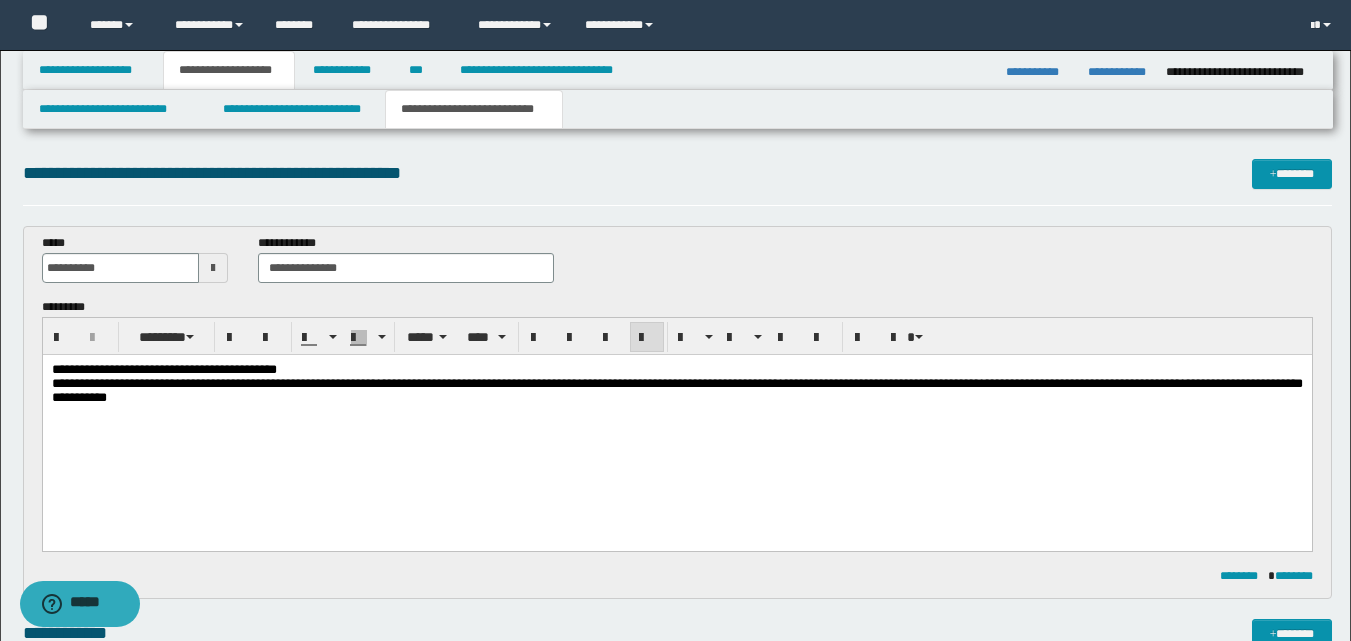 click on "**********" at bounding box center [676, 390] 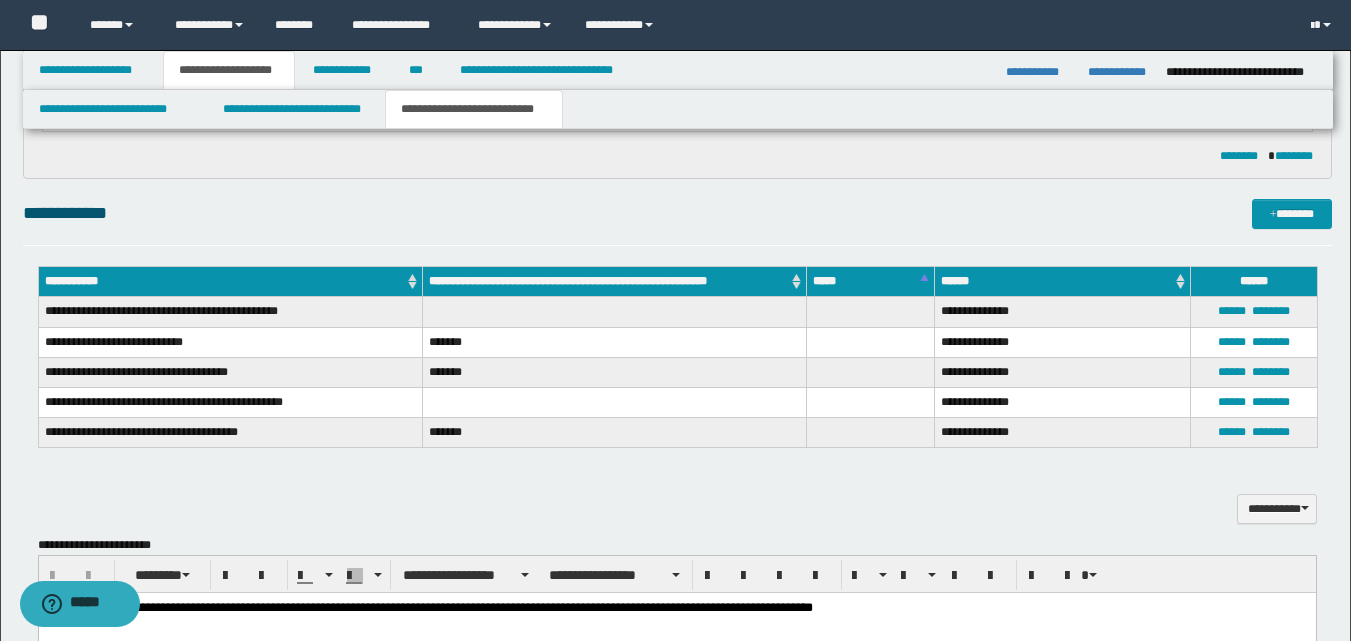 scroll, scrollTop: 417, scrollLeft: 0, axis: vertical 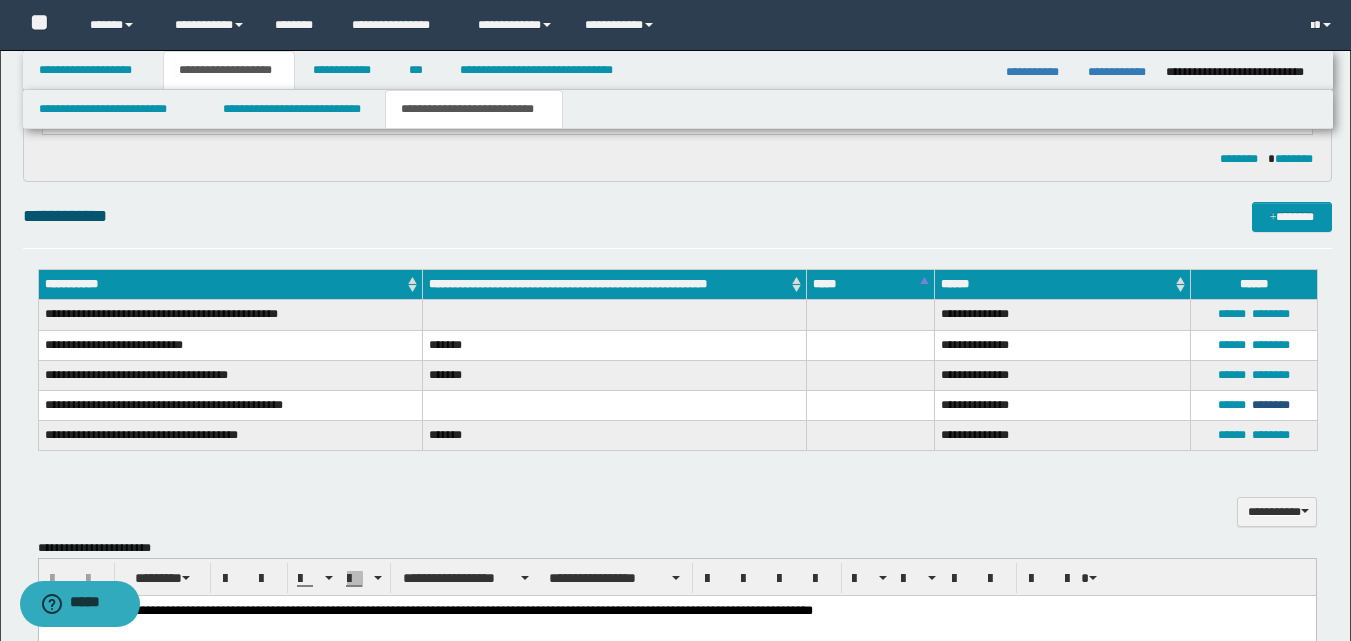 click on "********" at bounding box center [1271, 405] 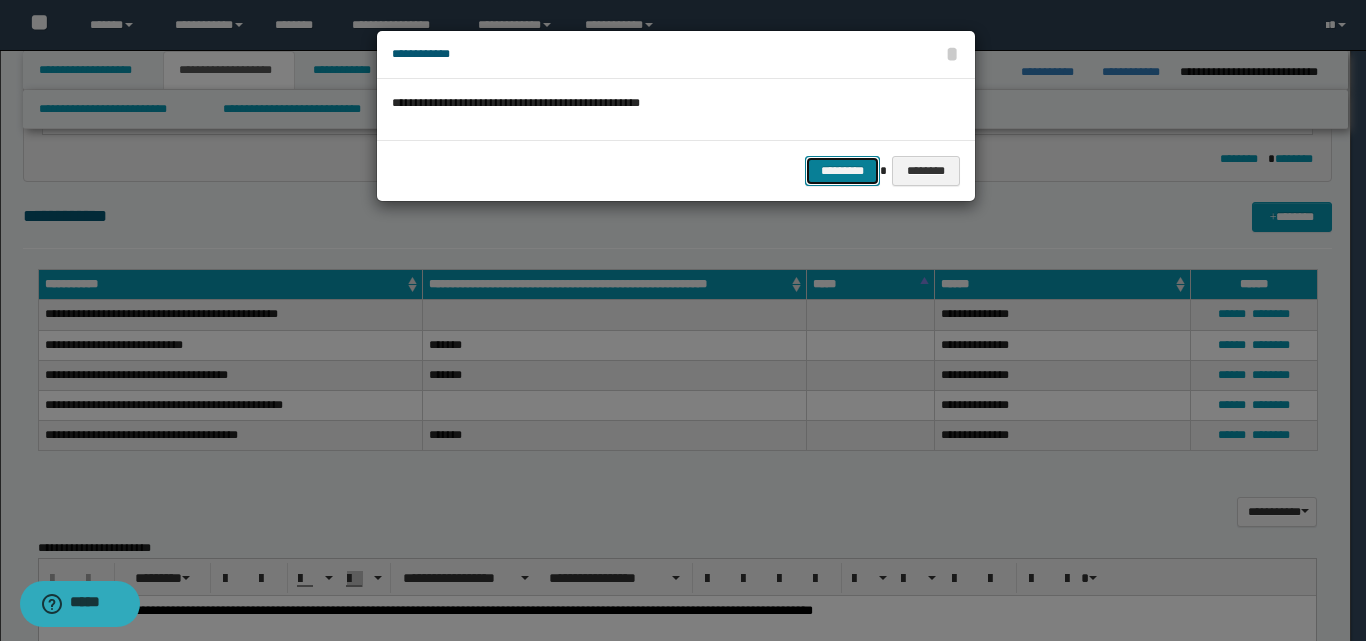 click on "*********" at bounding box center (842, 171) 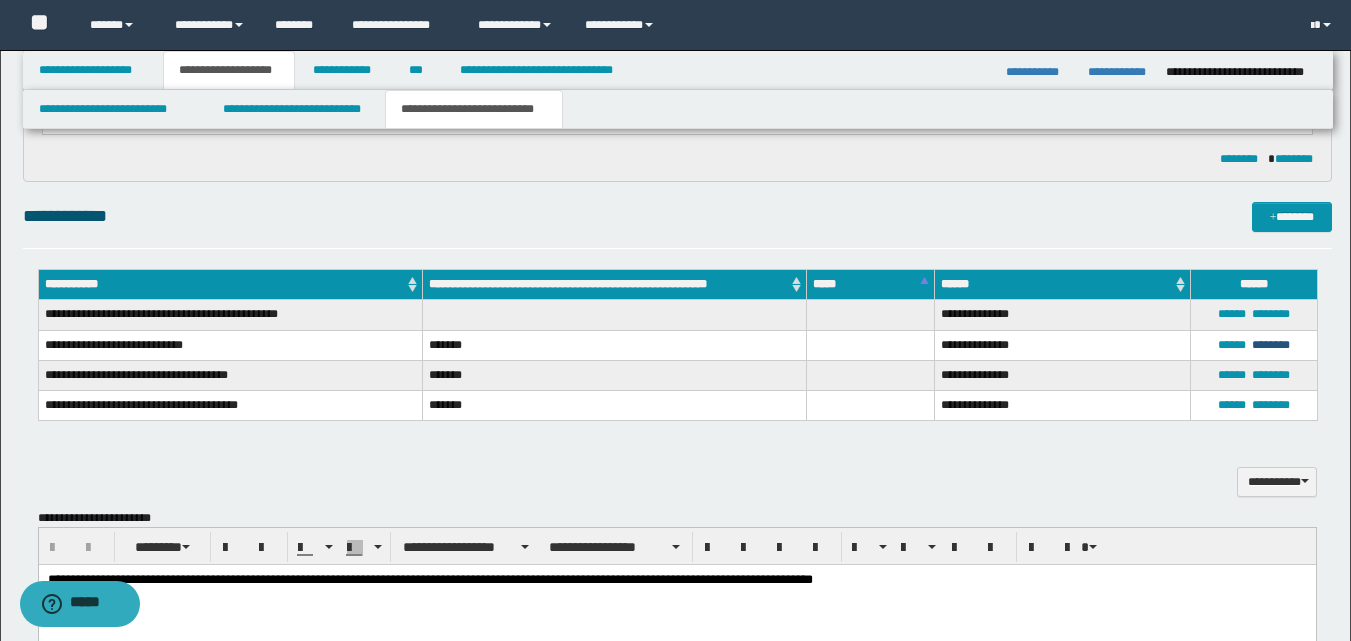 click on "********" at bounding box center (1271, 345) 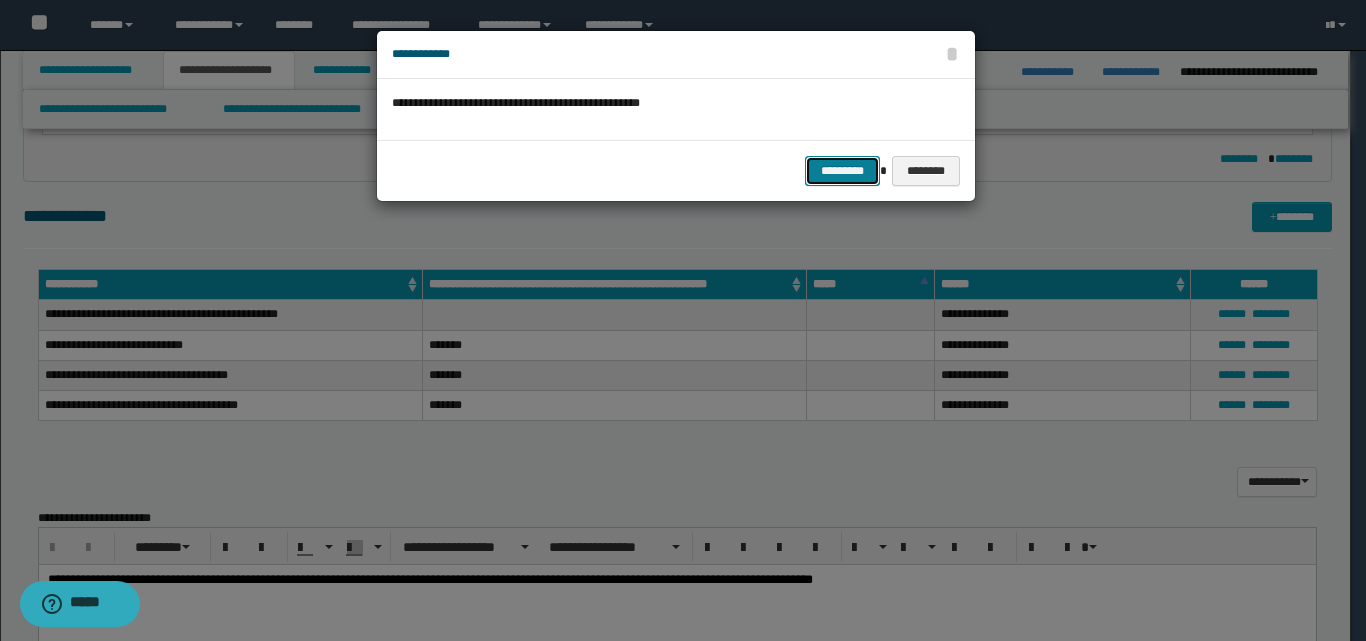click on "*********" at bounding box center [842, 171] 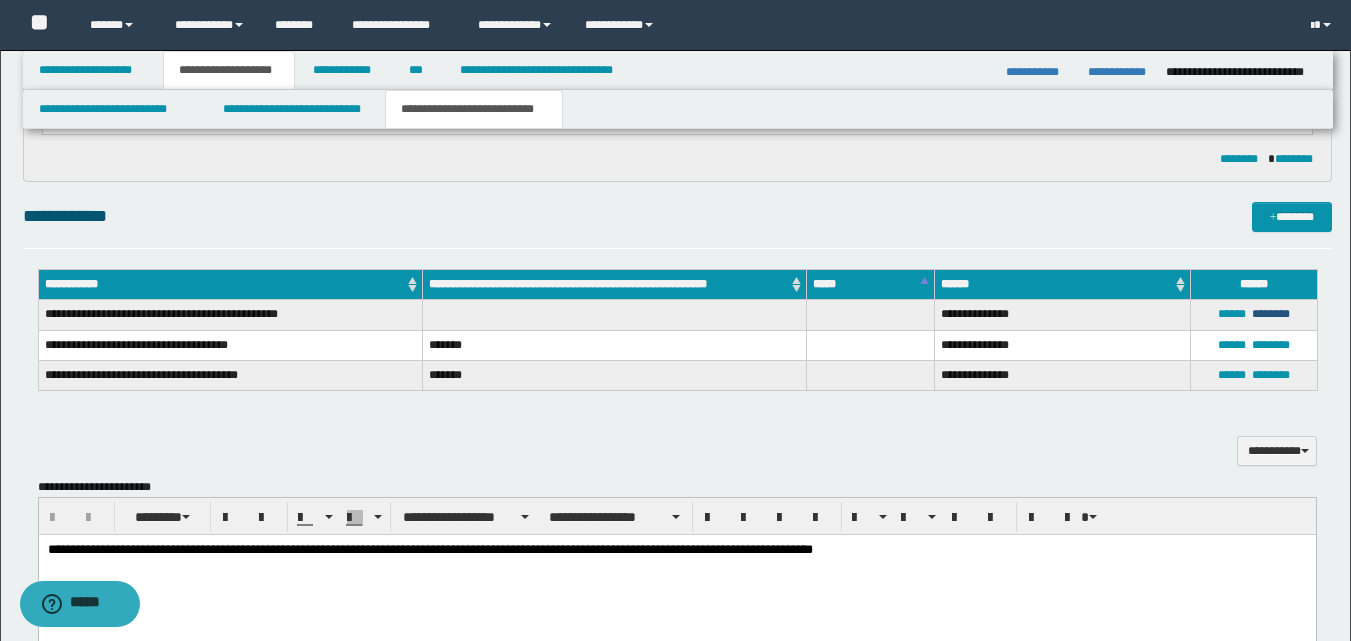 click on "********" at bounding box center [1271, 314] 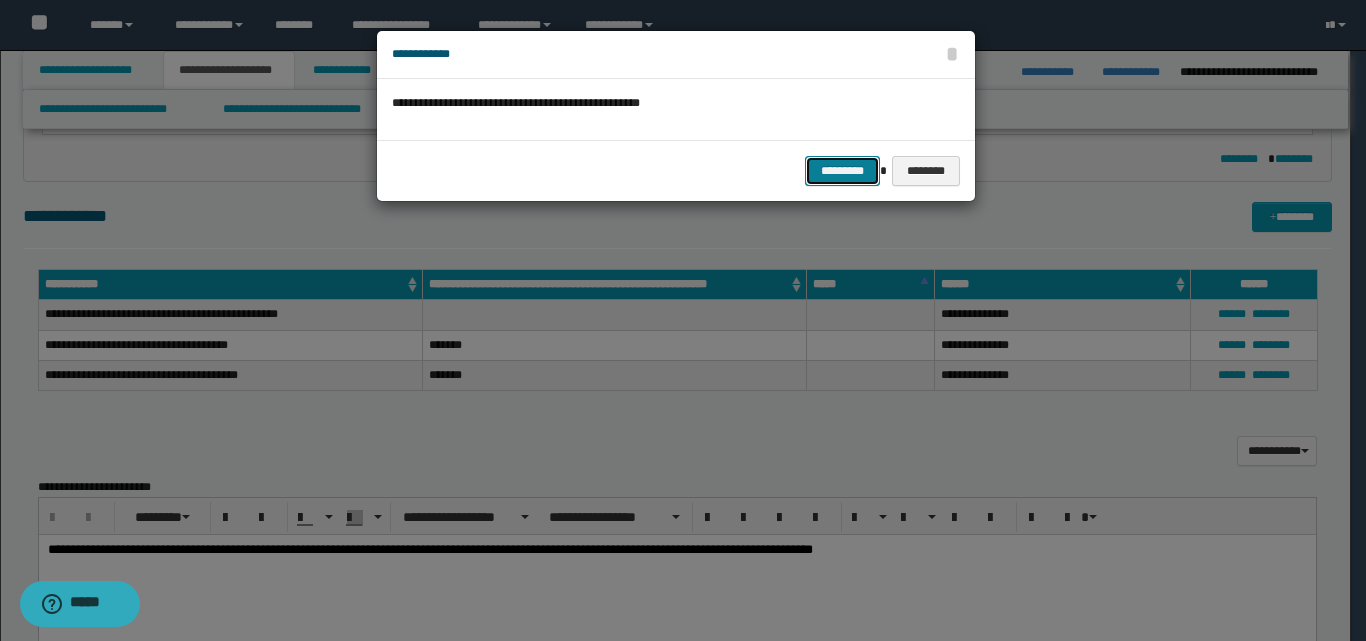 click on "*********" at bounding box center [842, 171] 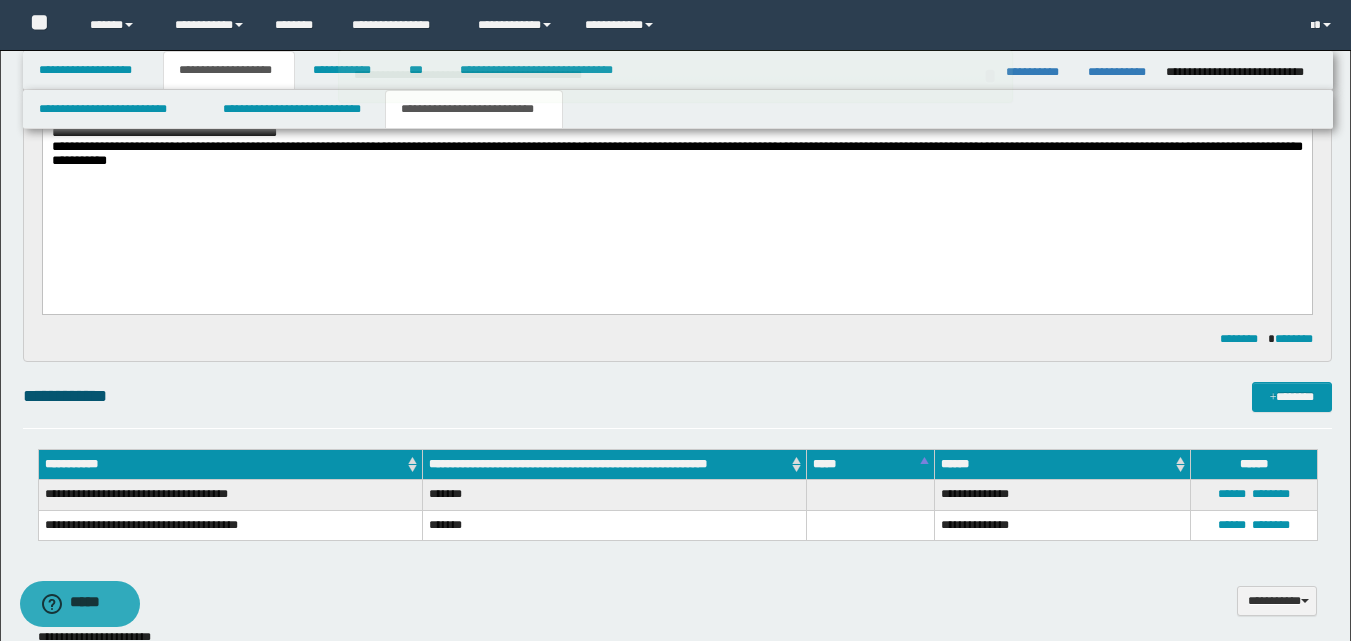 scroll, scrollTop: 0, scrollLeft: 0, axis: both 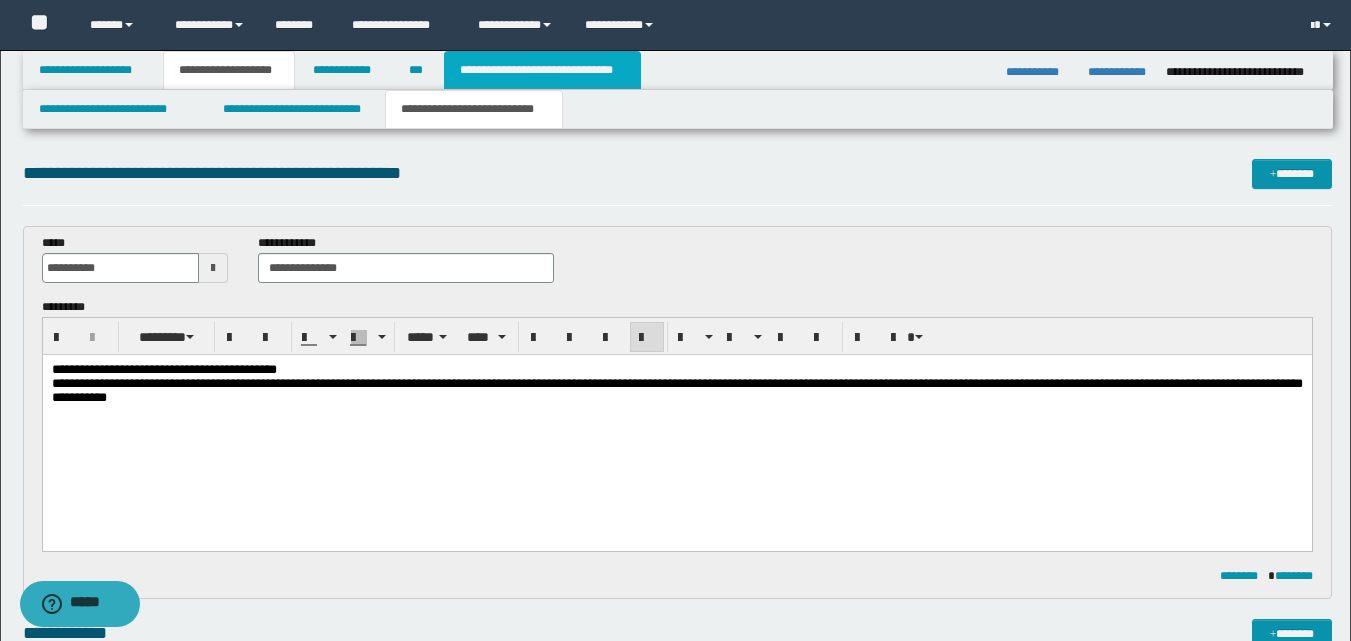 click on "**********" at bounding box center (542, 70) 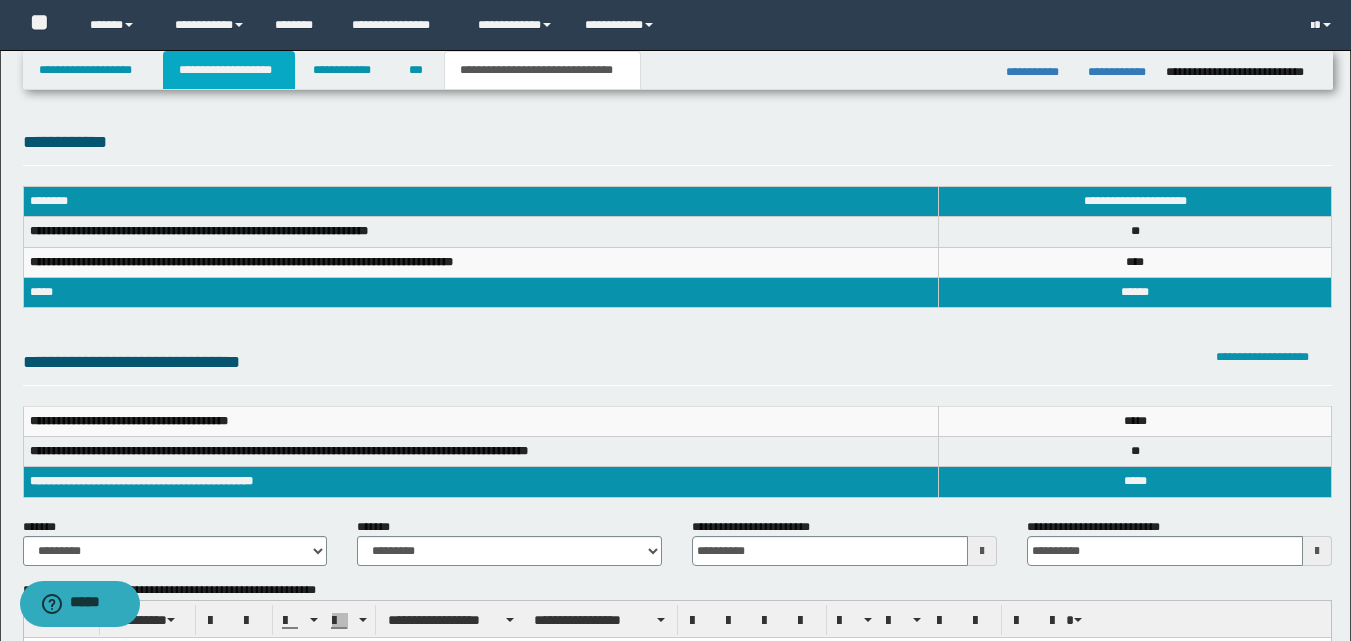 click on "**********" at bounding box center [229, 70] 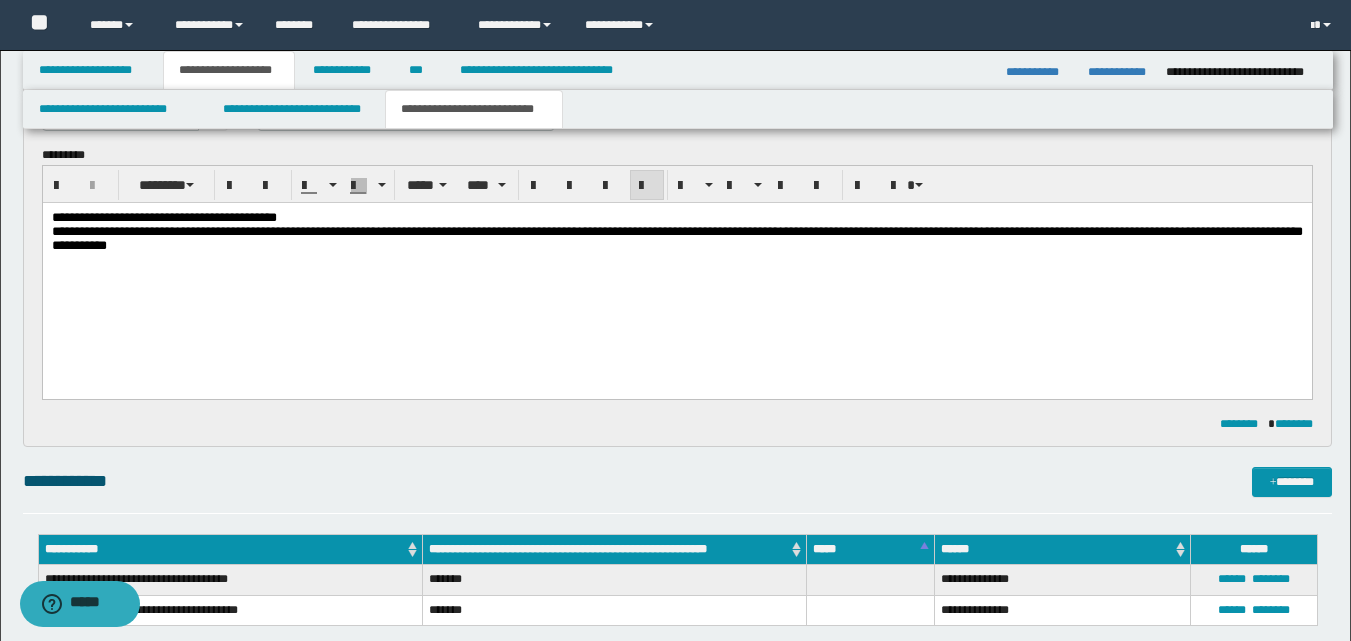 scroll, scrollTop: 144, scrollLeft: 0, axis: vertical 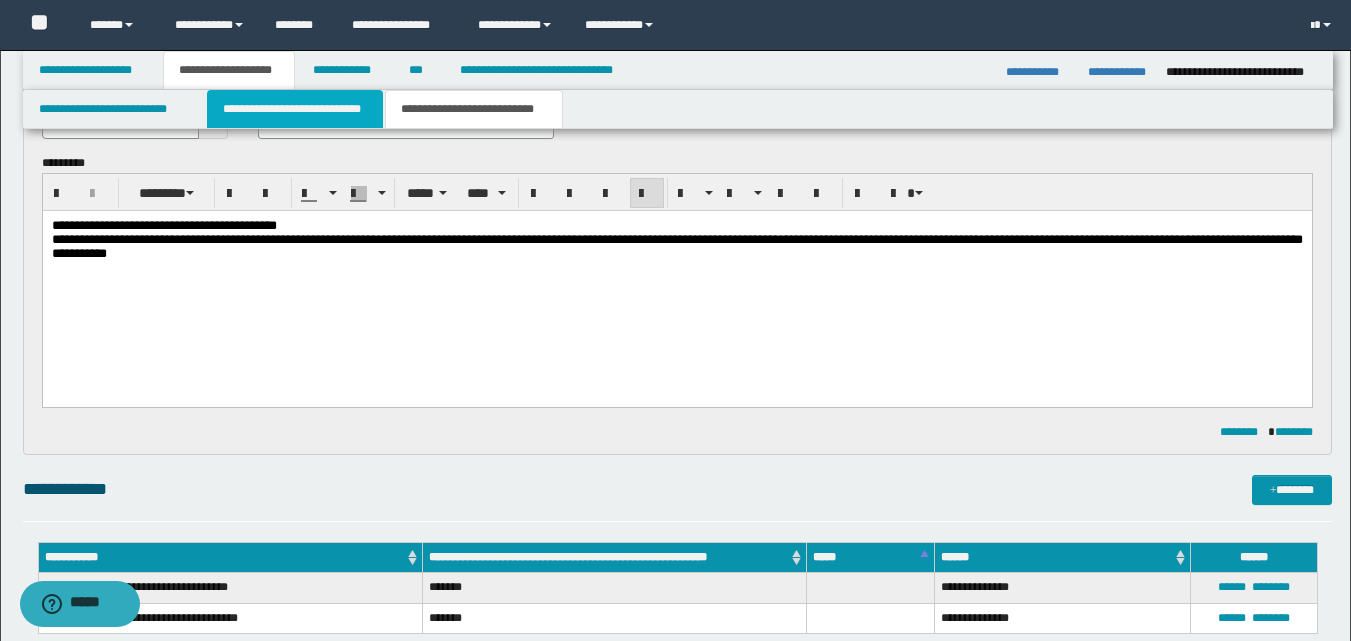 click on "**********" at bounding box center [295, 109] 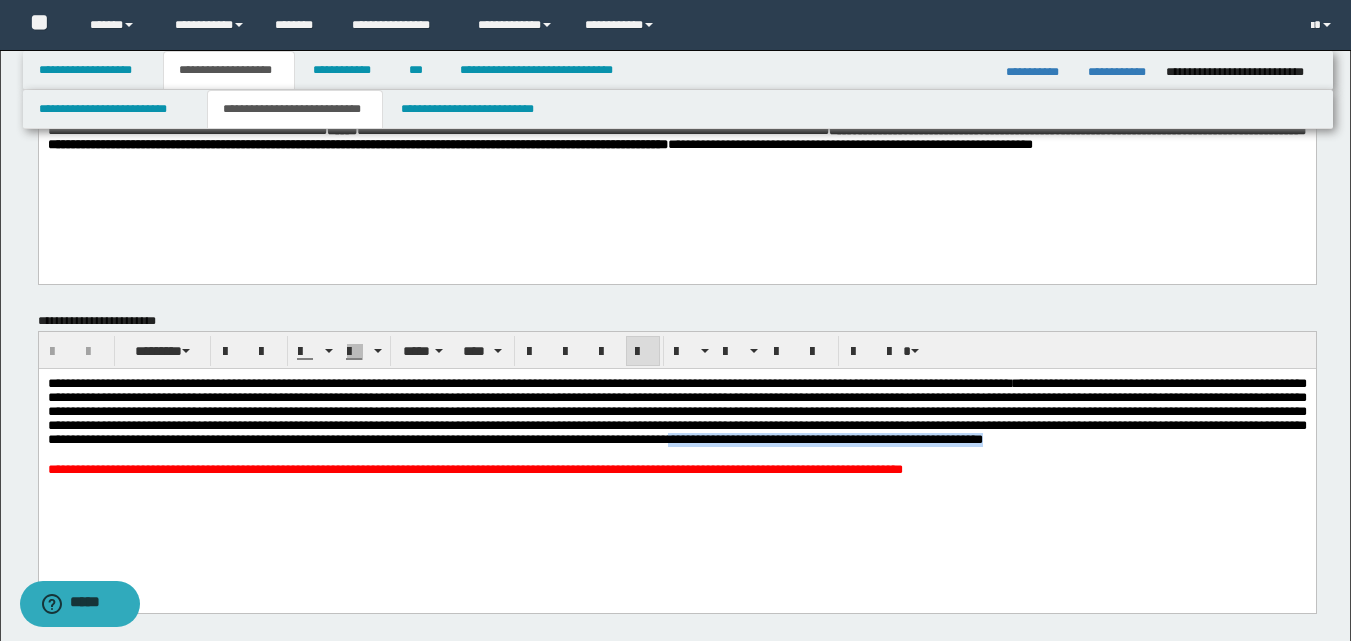 drag, startPoint x: 910, startPoint y: 468, endPoint x: 503, endPoint y: 464, distance: 407.01965 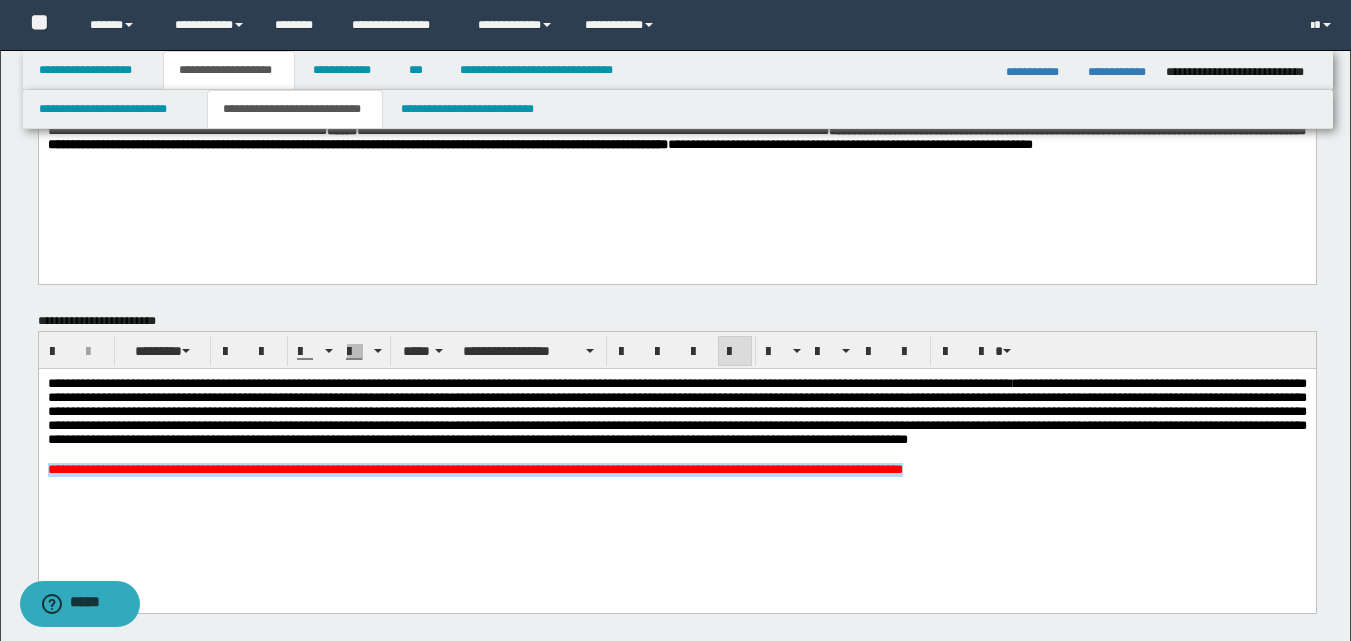 drag, startPoint x: 1079, startPoint y: 494, endPoint x: 40, endPoint y: 531, distance: 1039.6586 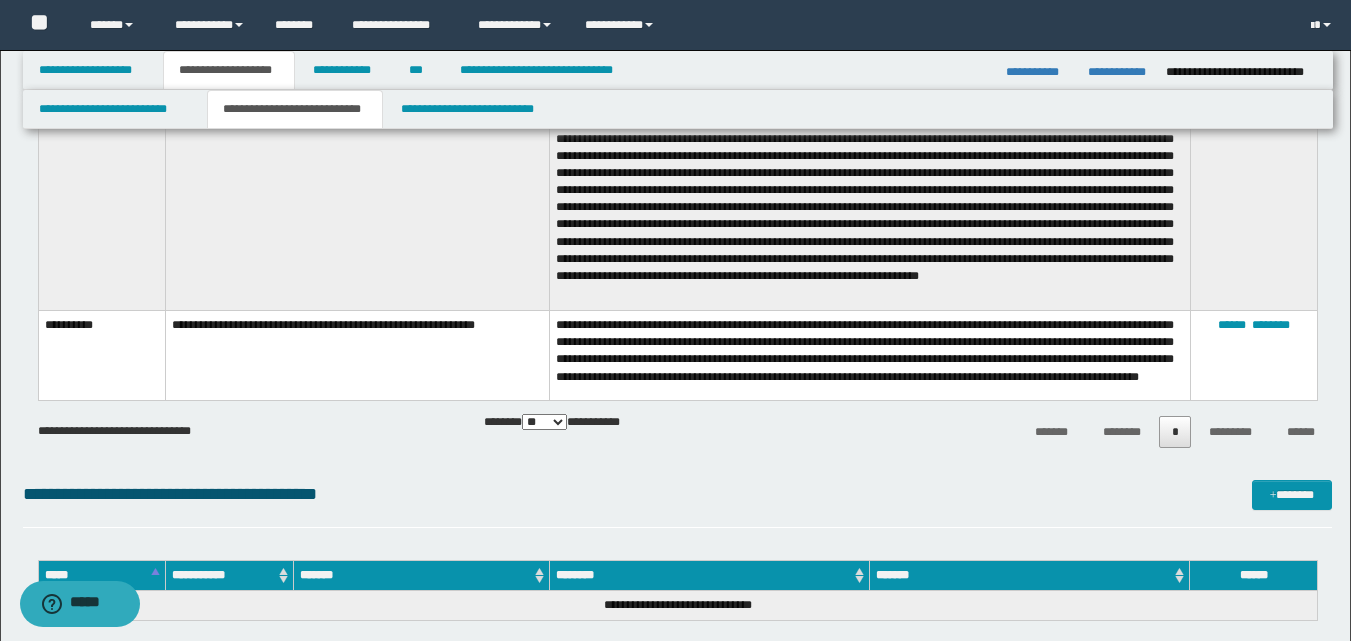 scroll, scrollTop: 1475, scrollLeft: 0, axis: vertical 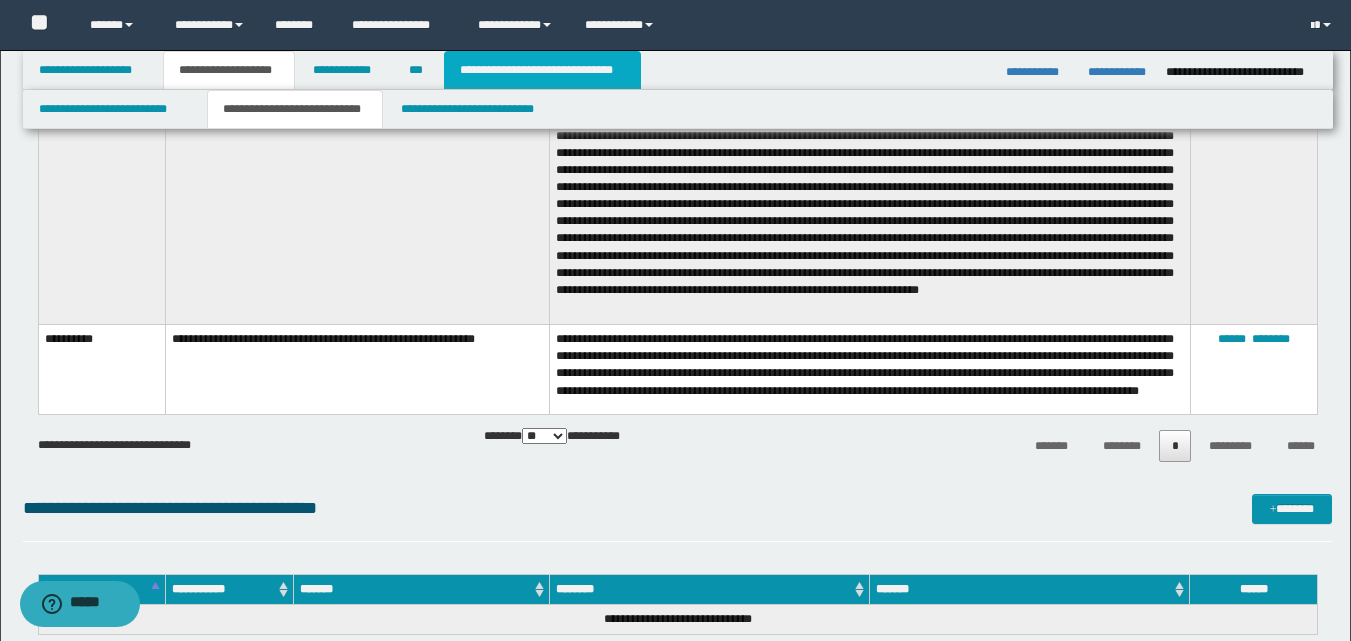 click on "**********" at bounding box center (542, 70) 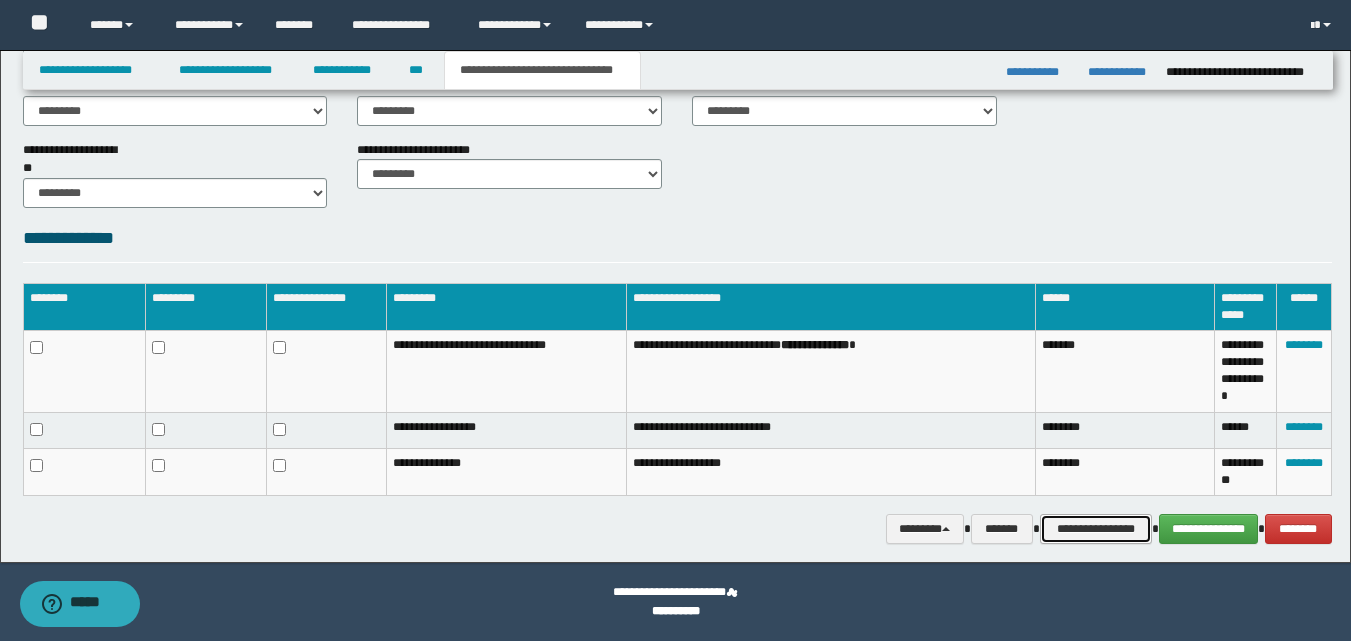 click on "**********" at bounding box center [1096, 529] 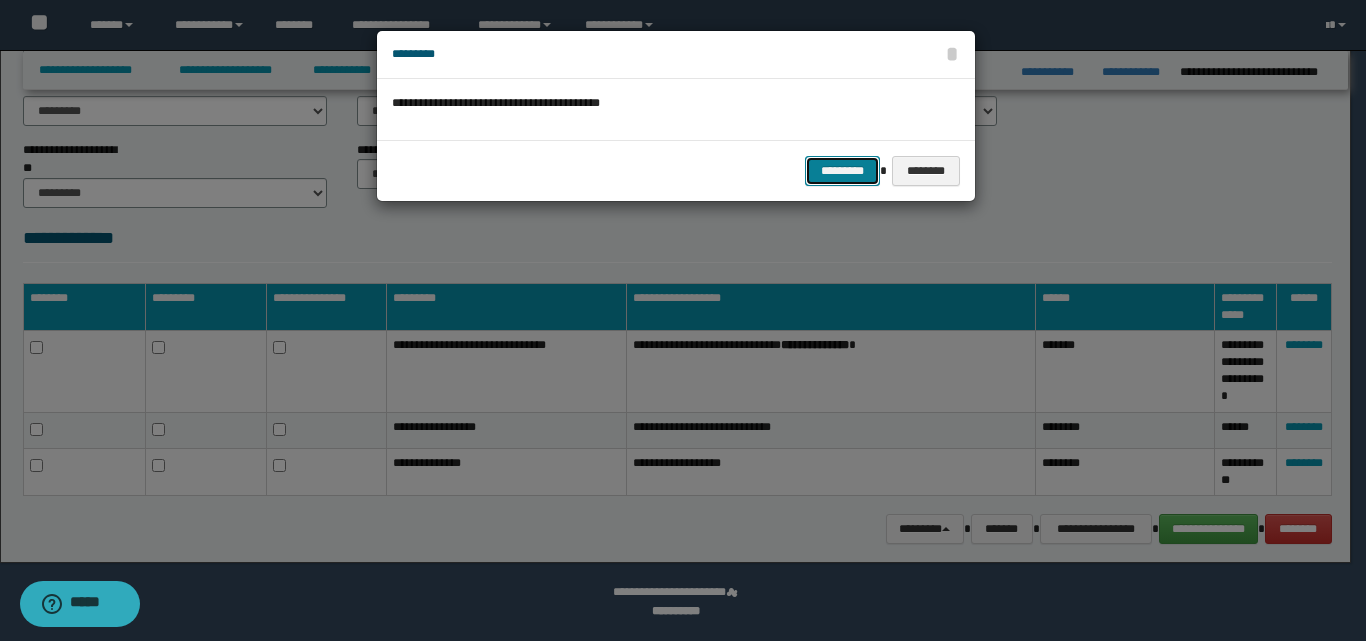 click on "*********" at bounding box center (842, 171) 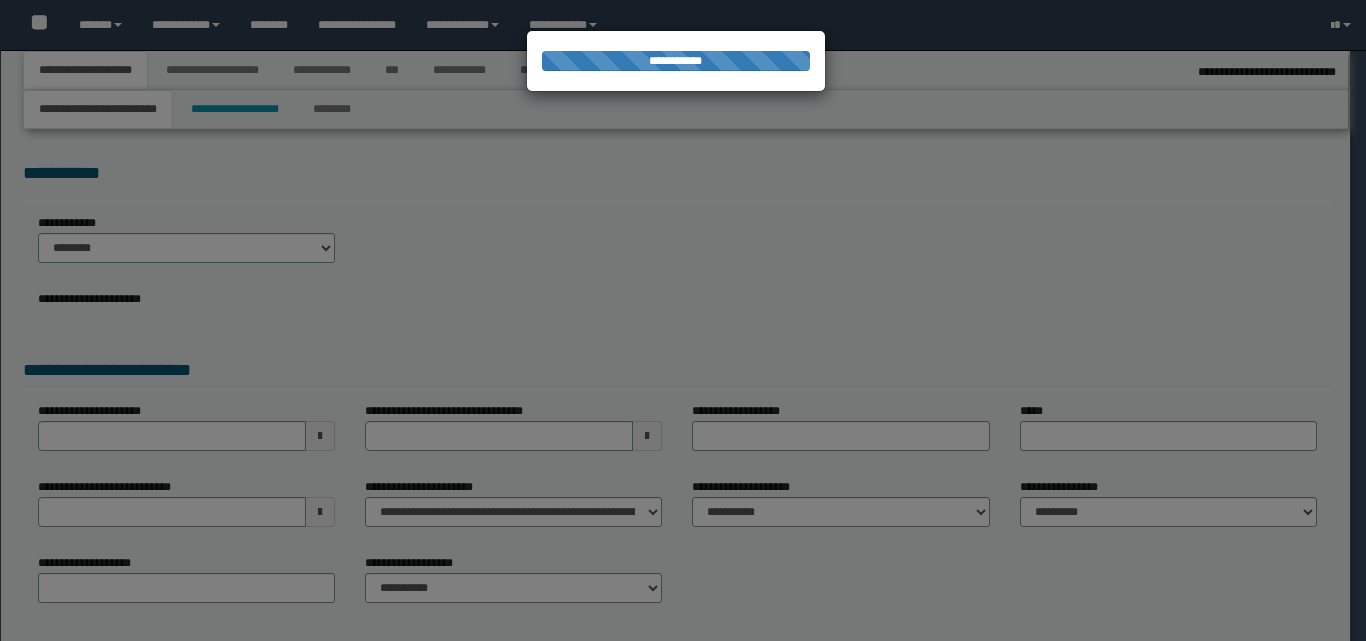 select on "*" 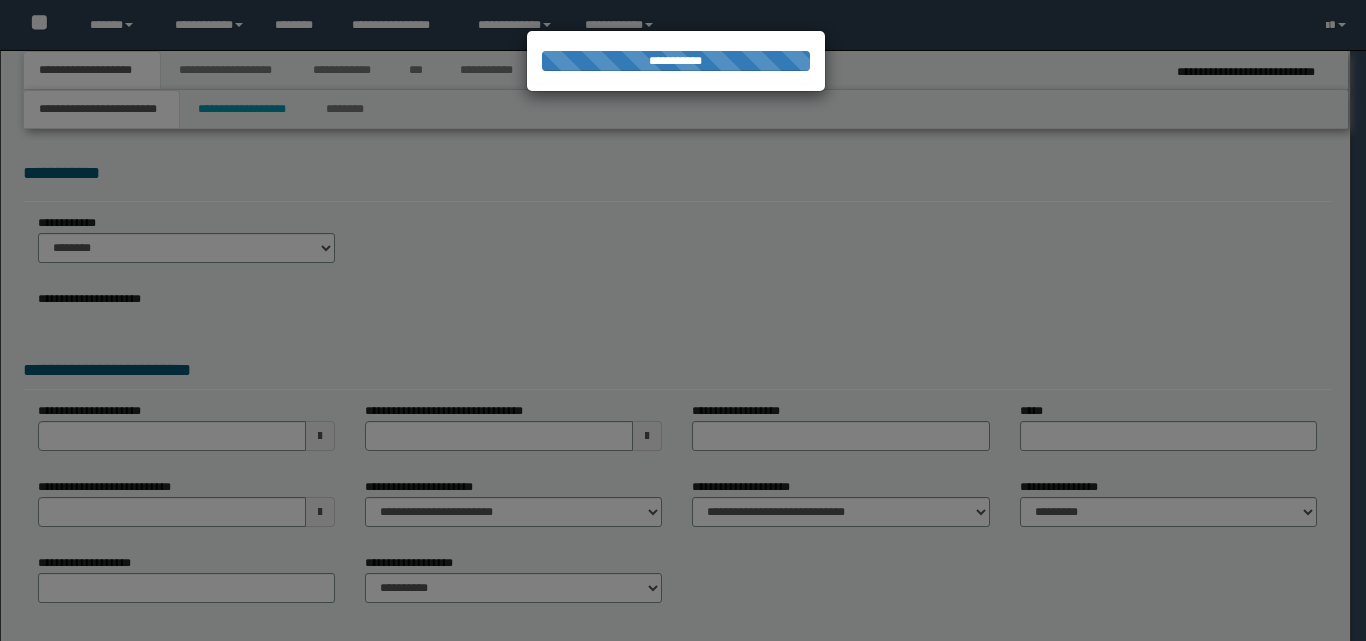 scroll, scrollTop: 0, scrollLeft: 0, axis: both 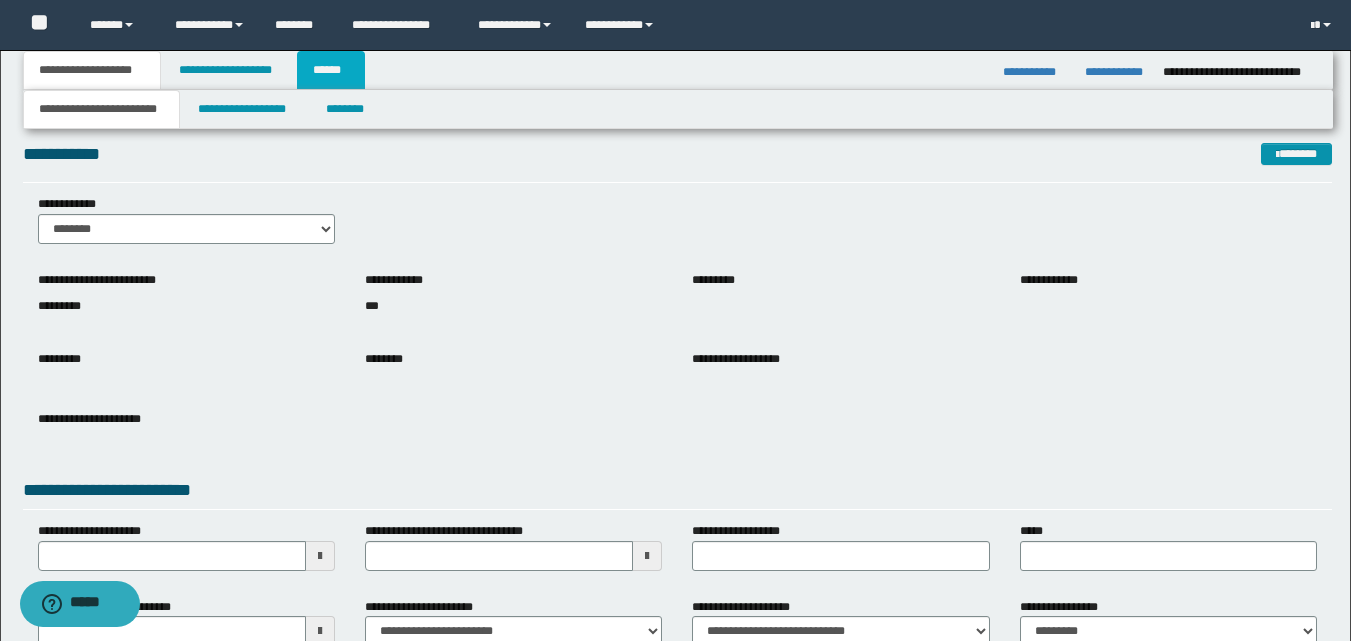 click on "******" at bounding box center [331, 70] 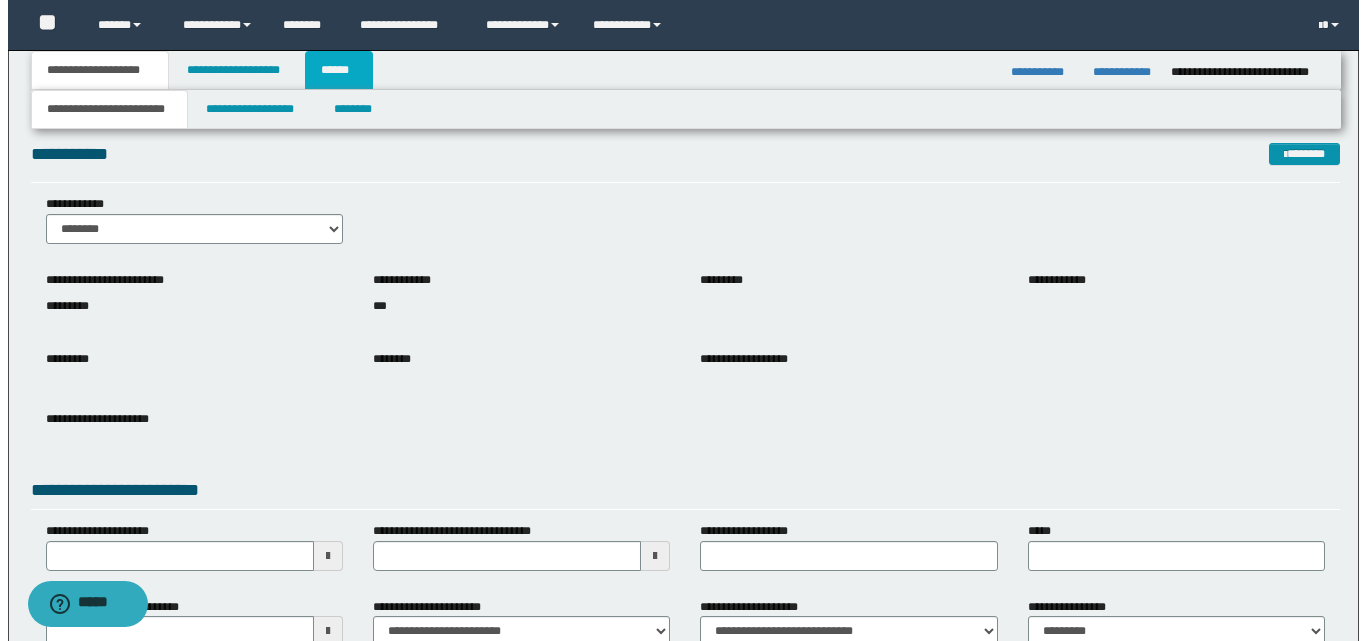 scroll, scrollTop: 0, scrollLeft: 0, axis: both 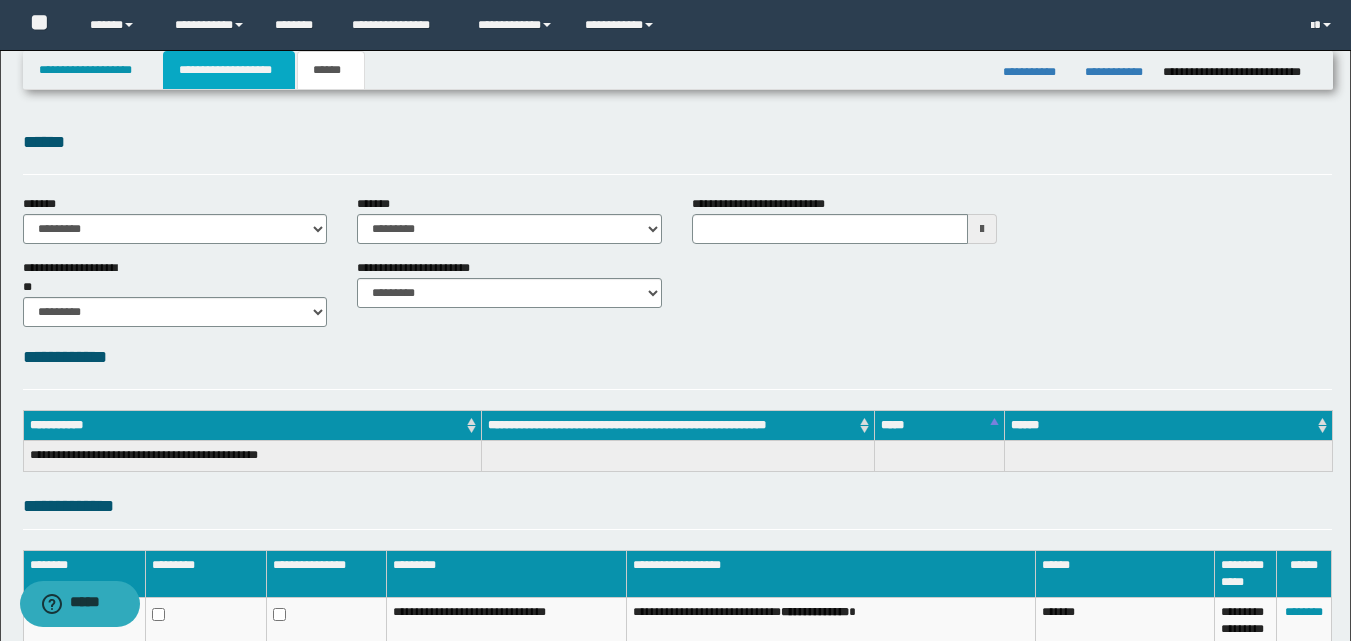 click on "**********" at bounding box center [229, 70] 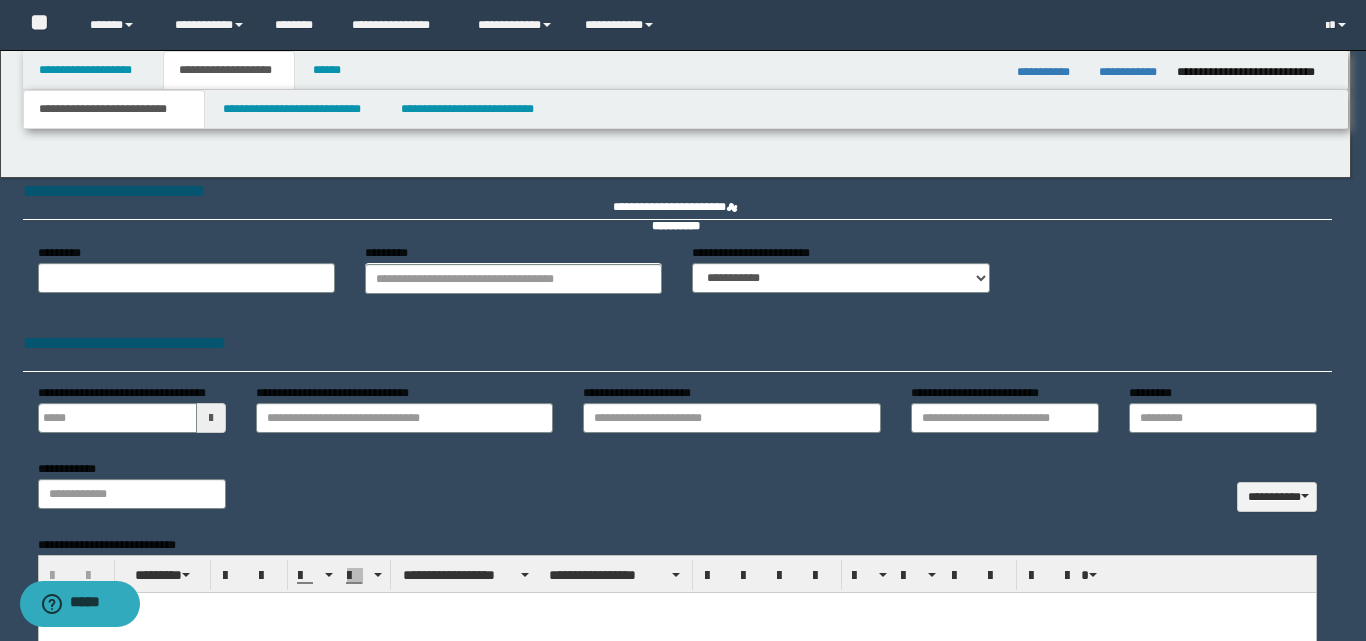 type 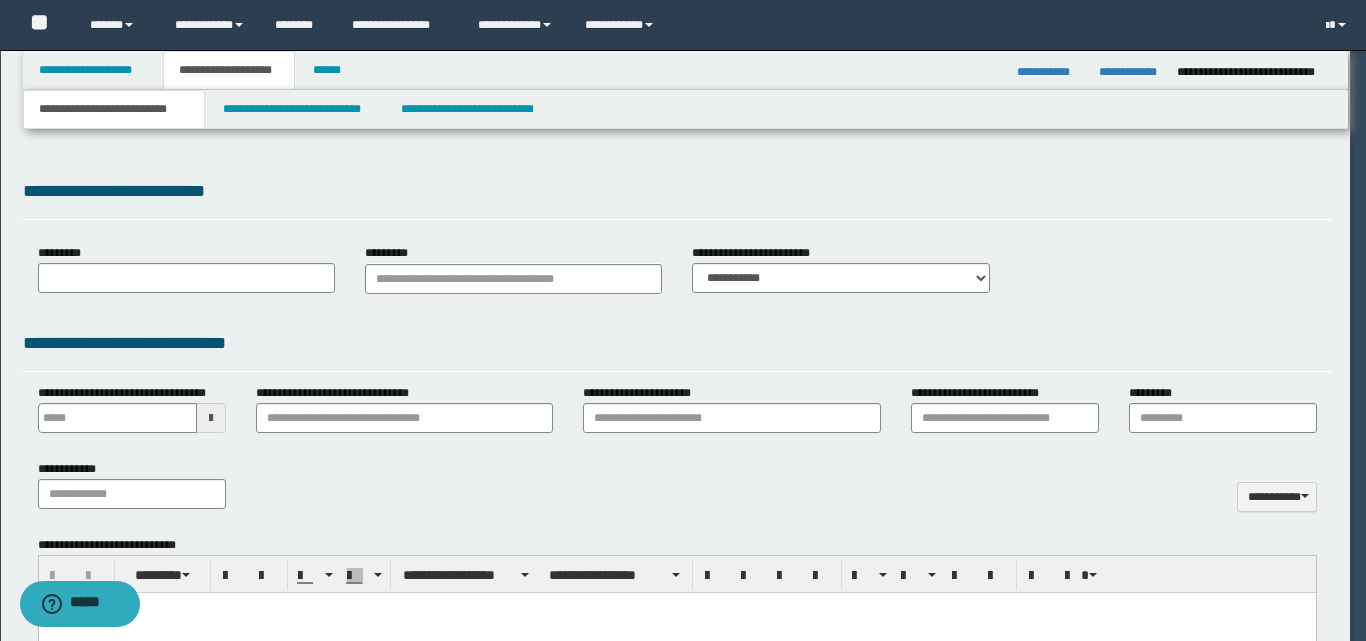scroll, scrollTop: 0, scrollLeft: 0, axis: both 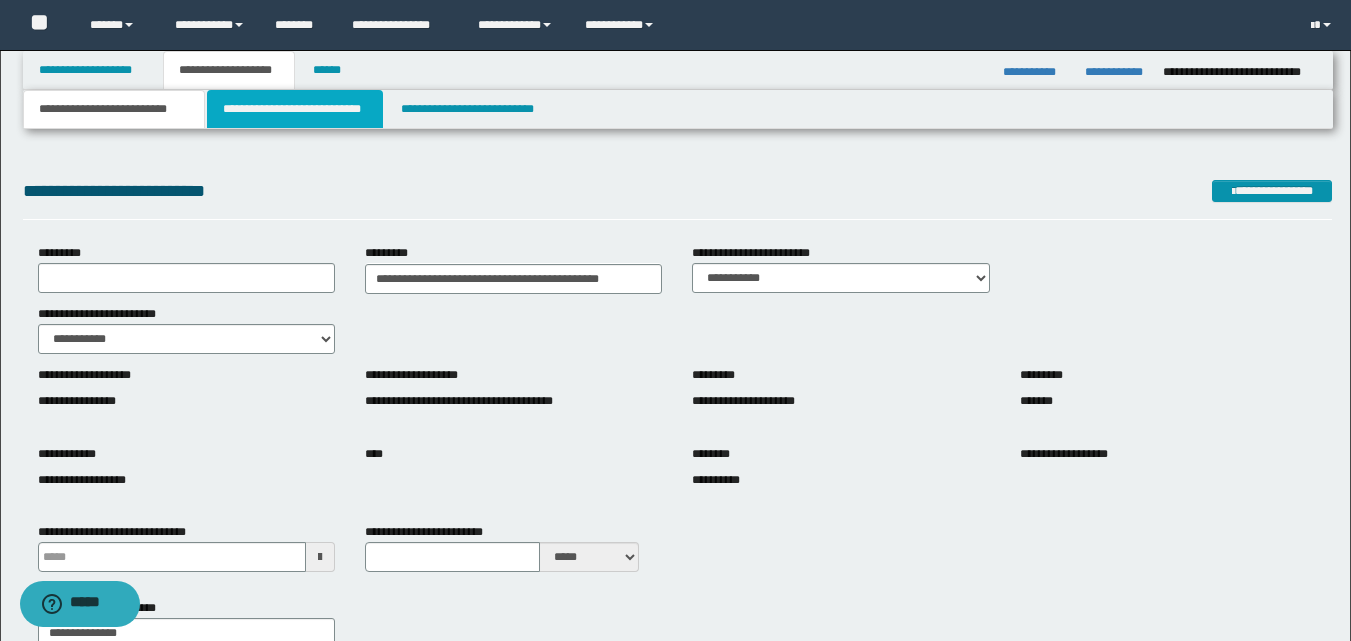 click on "**********" at bounding box center [295, 109] 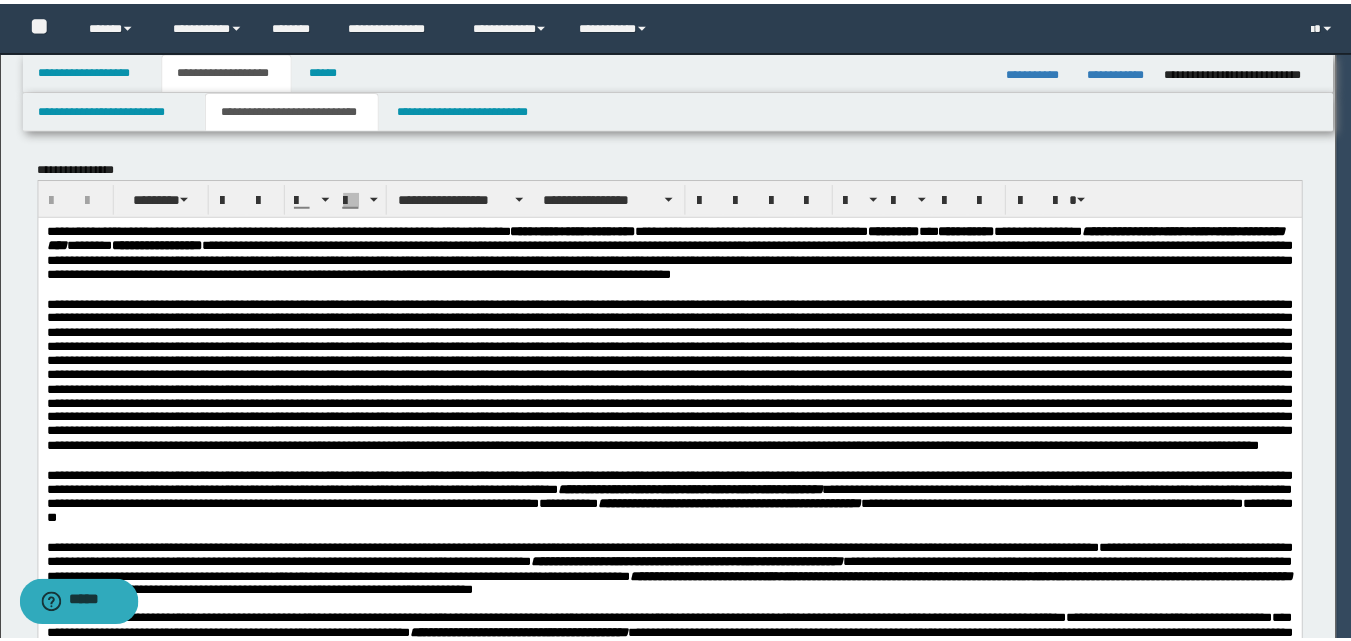 scroll, scrollTop: 0, scrollLeft: 0, axis: both 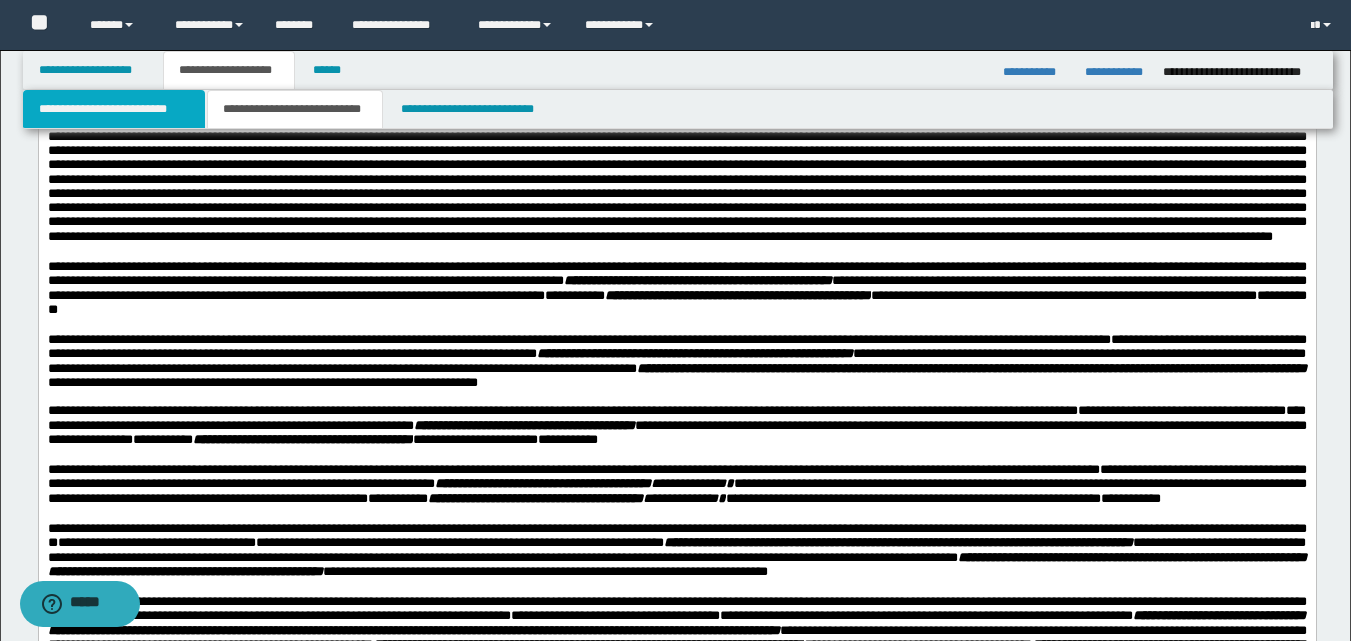 click on "**********" at bounding box center (114, 109) 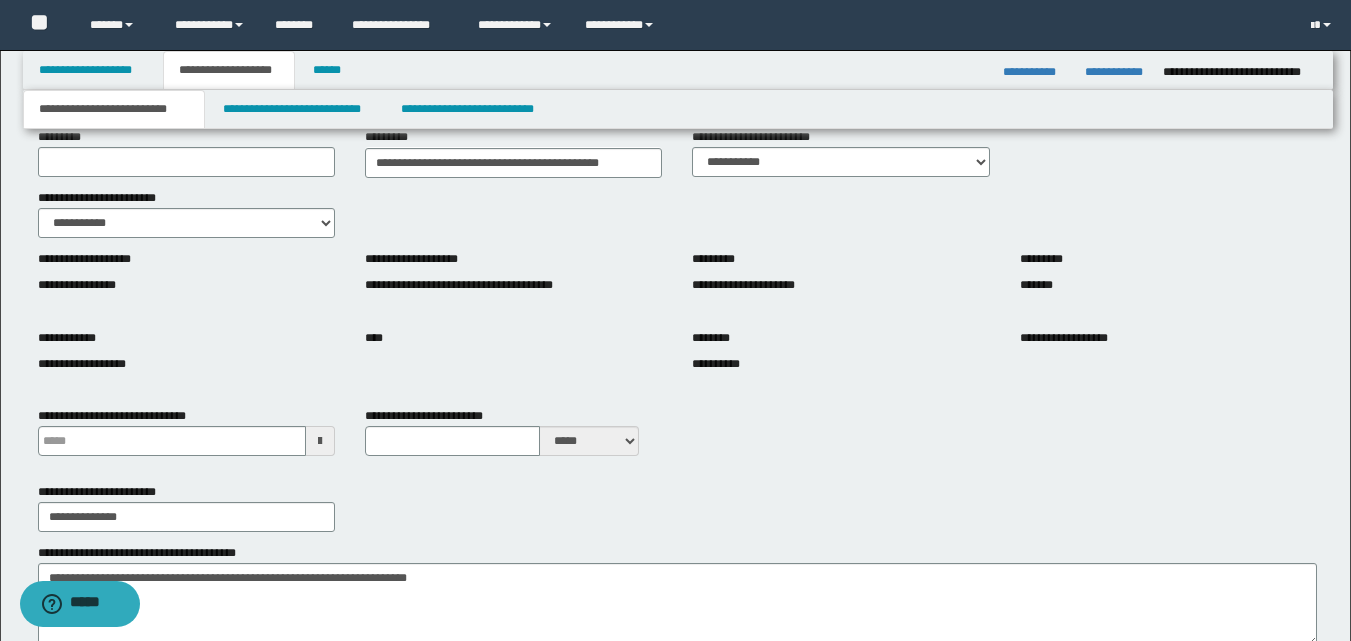 scroll, scrollTop: 119, scrollLeft: 0, axis: vertical 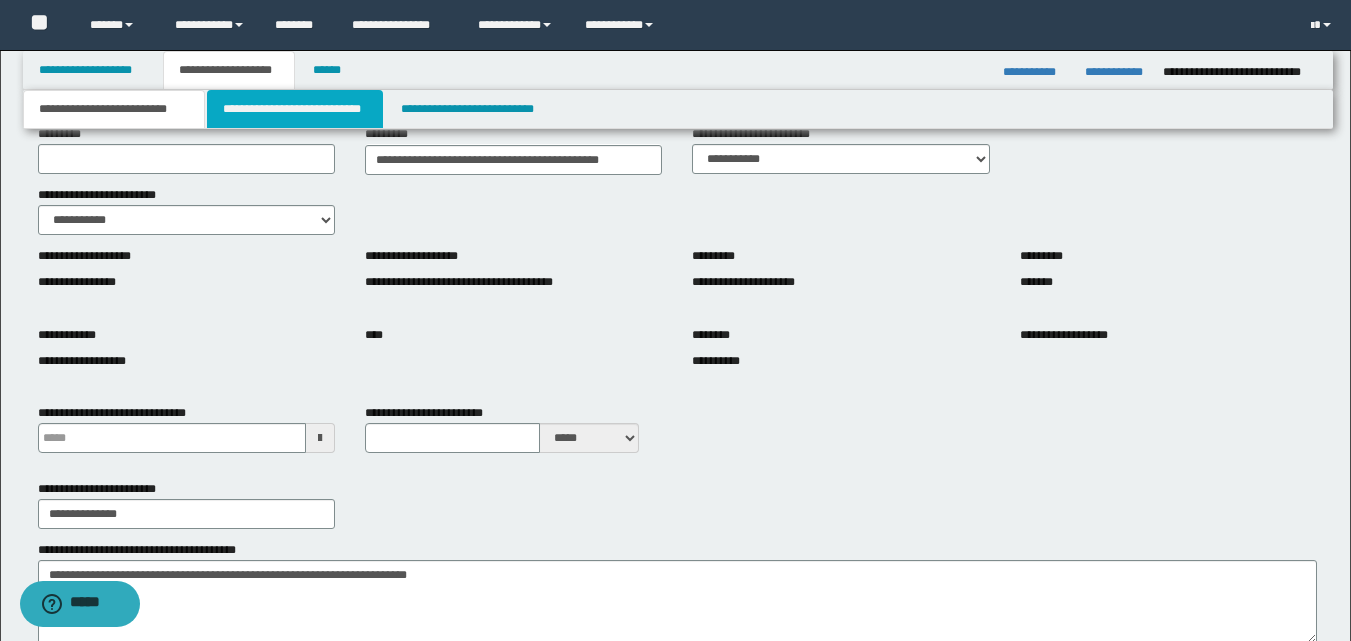 click on "**********" at bounding box center [295, 109] 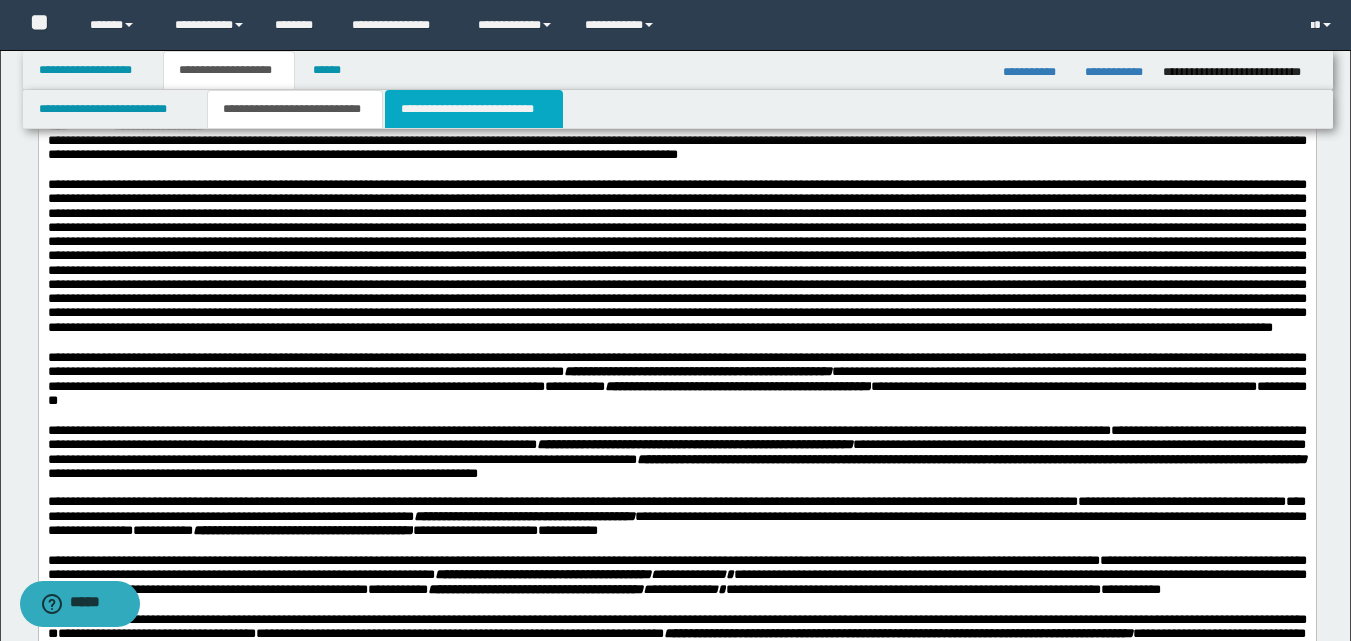 click on "**********" at bounding box center [474, 109] 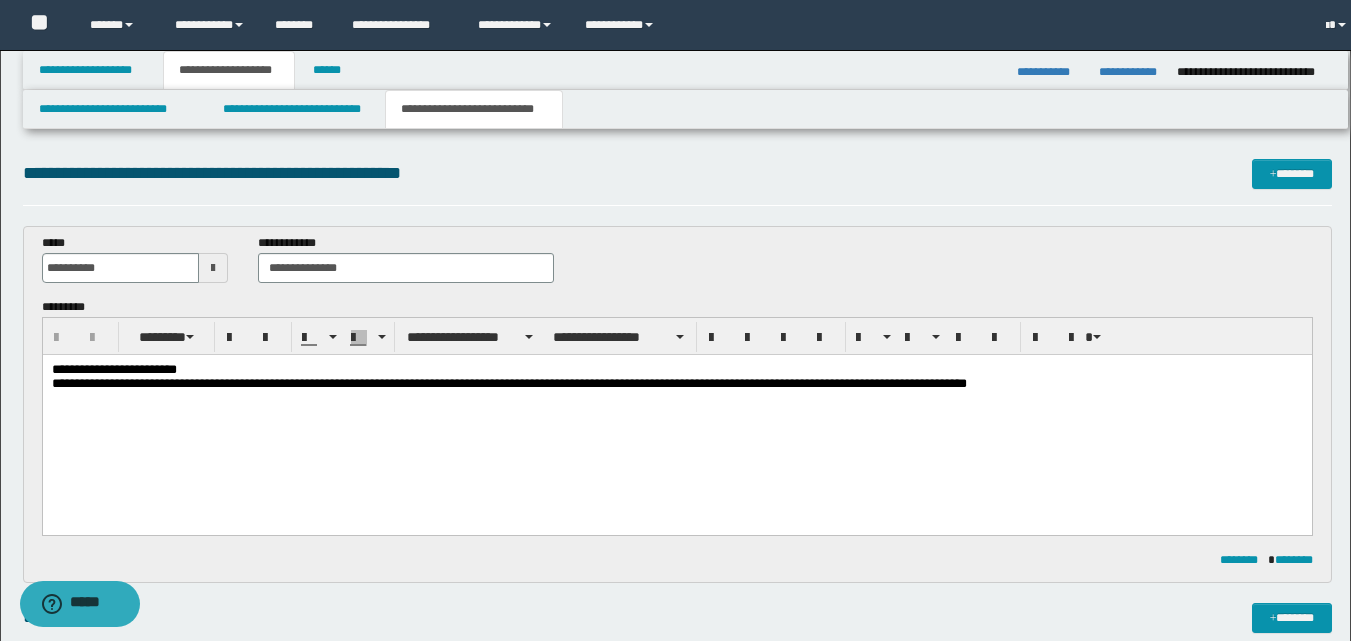 scroll, scrollTop: 0, scrollLeft: 0, axis: both 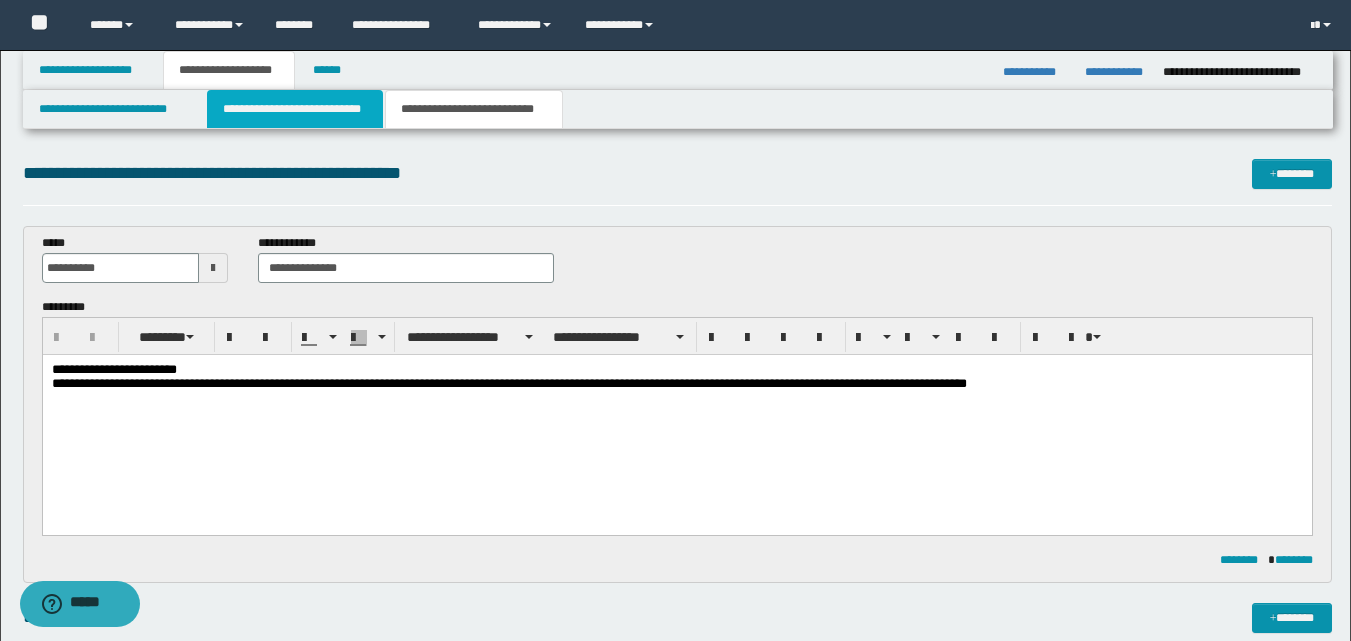 click on "**********" at bounding box center (295, 109) 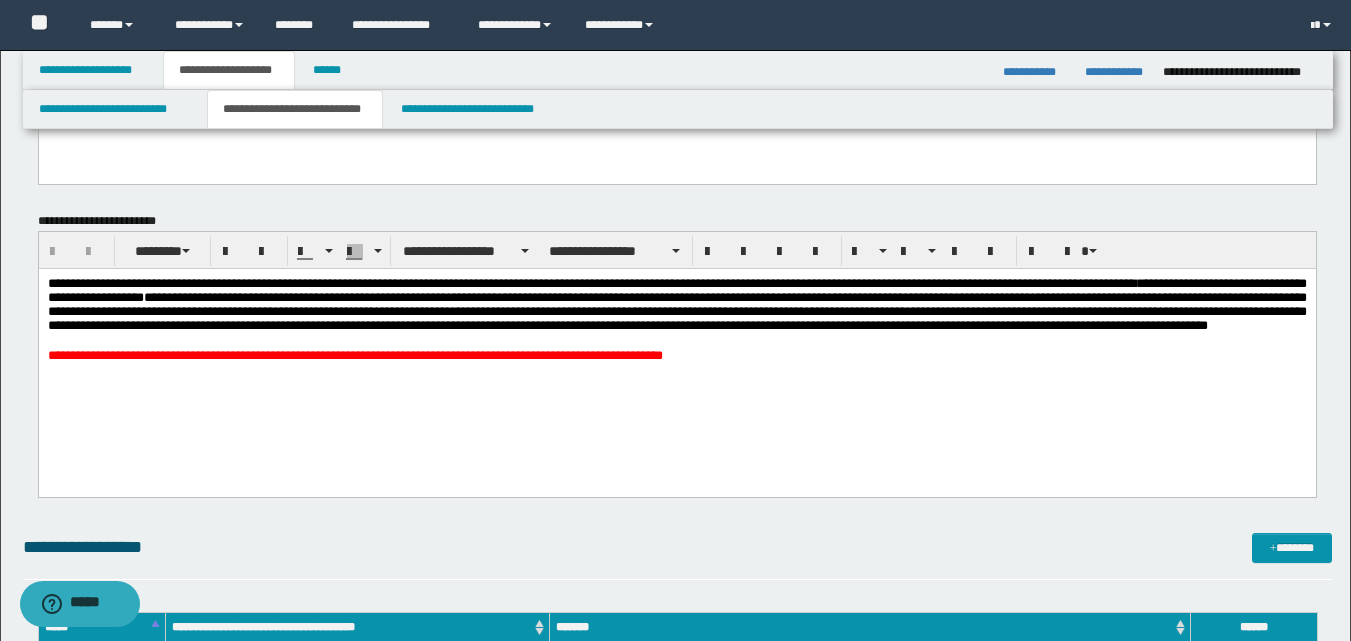 scroll, scrollTop: 1431, scrollLeft: 0, axis: vertical 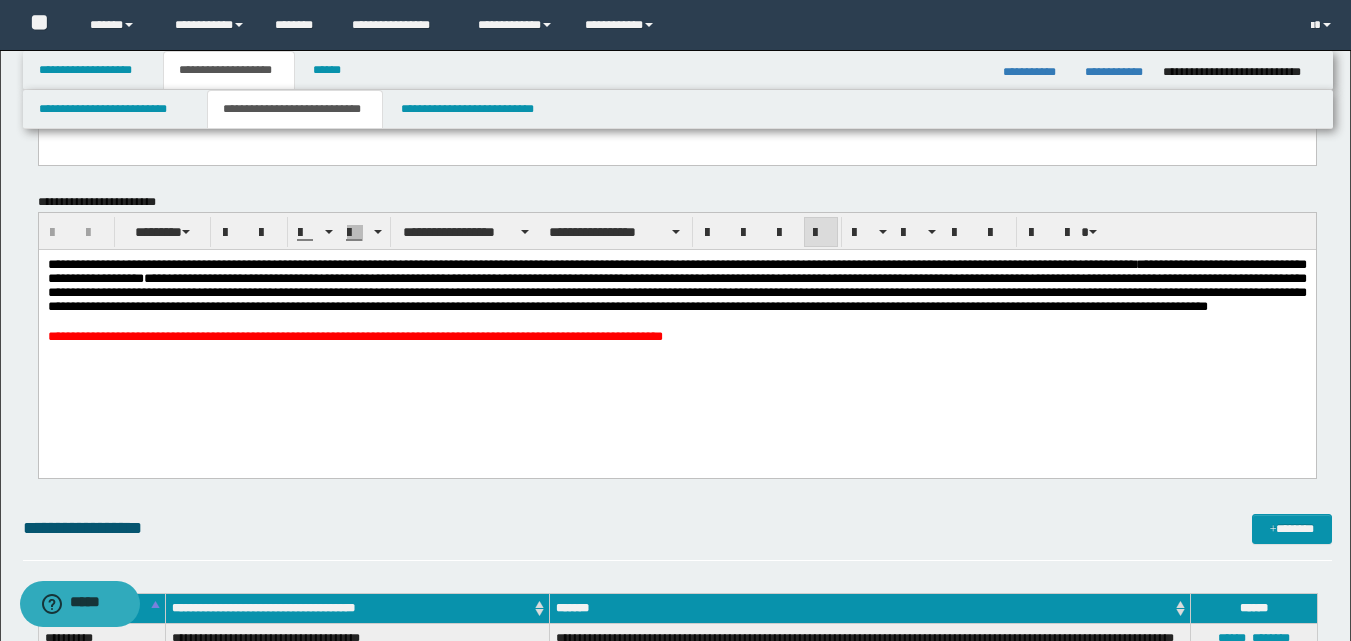 click at bounding box center (676, 321) 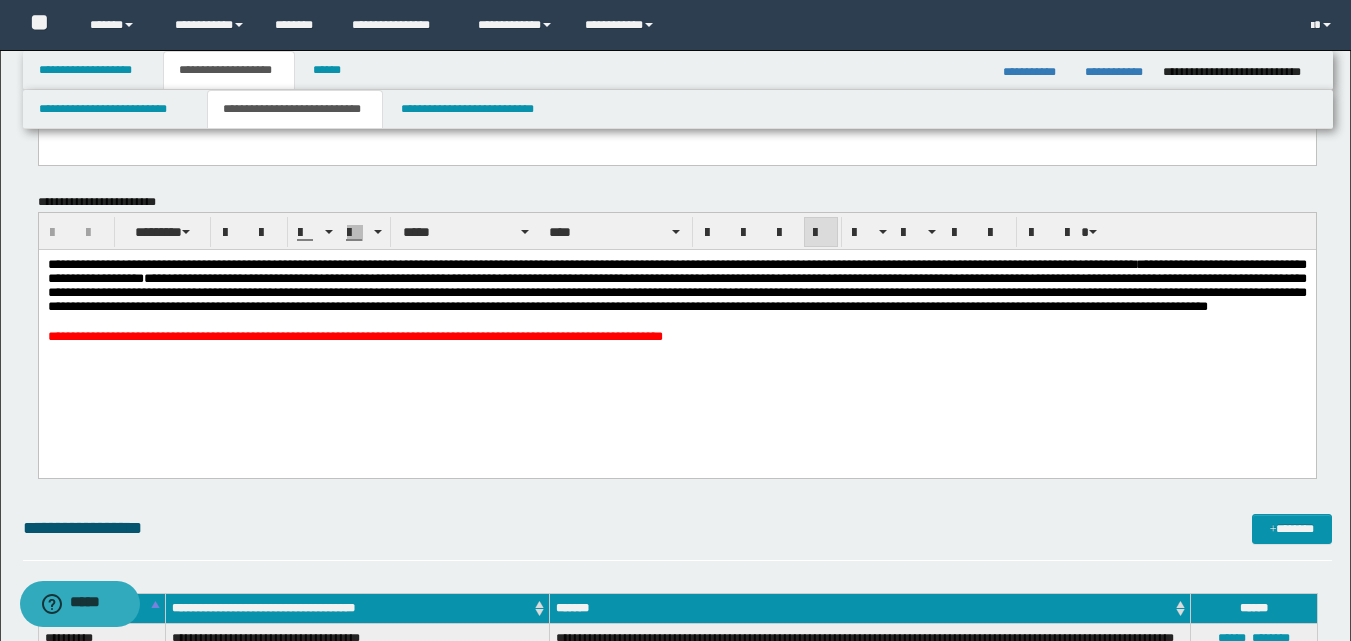 click on "**********" at bounding box center (676, 285) 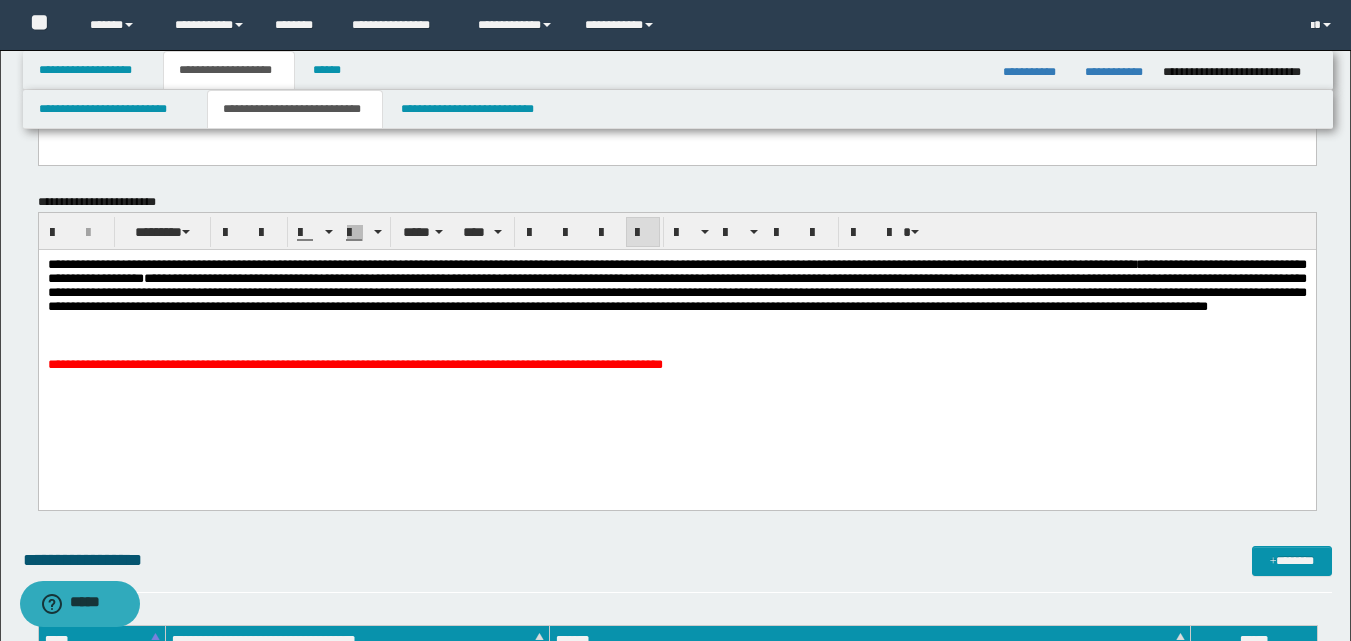 type 